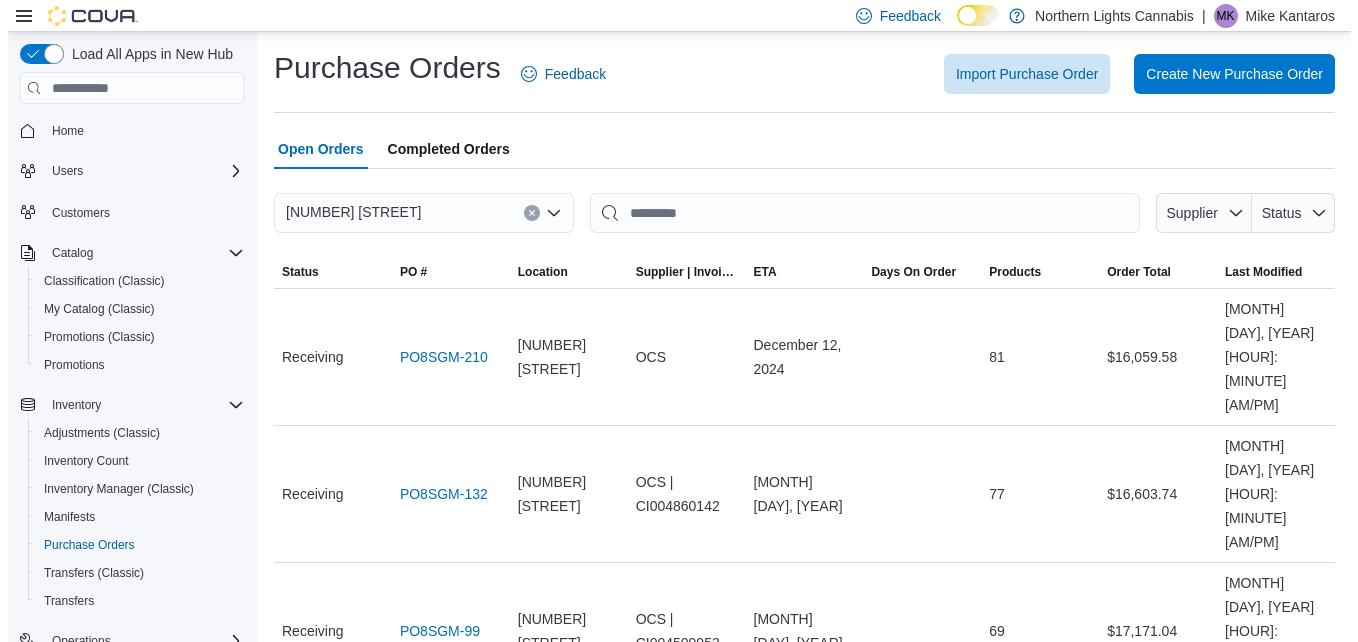 scroll, scrollTop: 0, scrollLeft: 0, axis: both 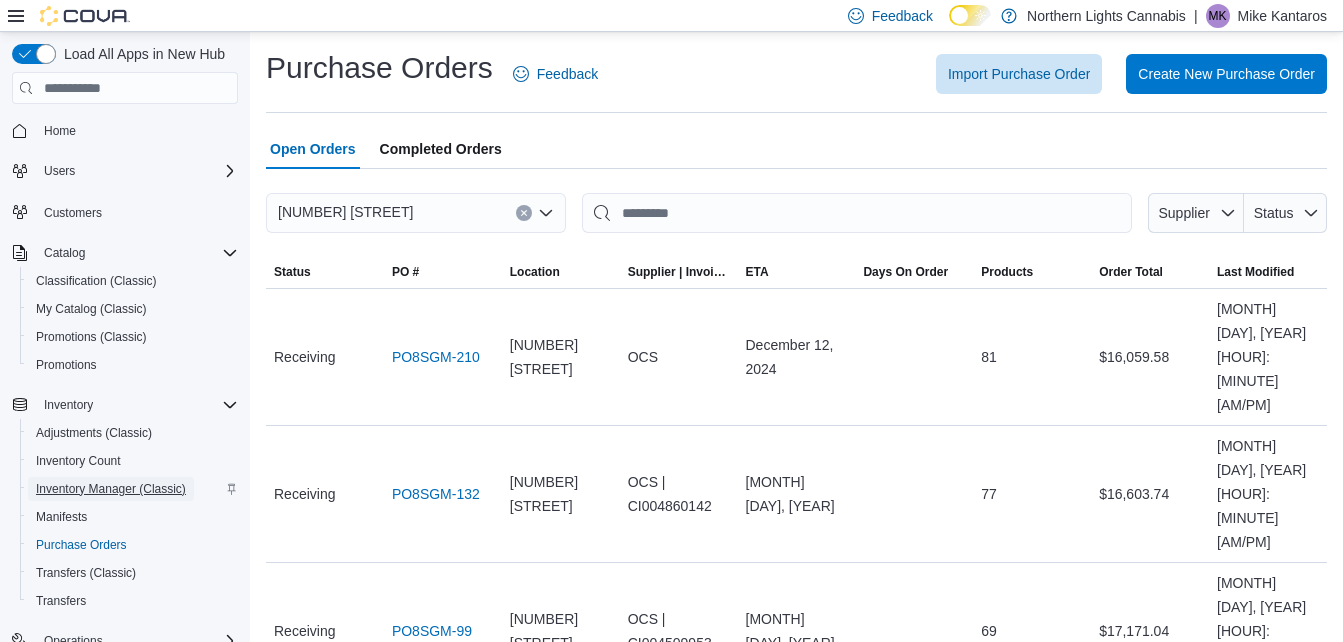 click on "Inventory Manager (Classic)" at bounding box center [111, 489] 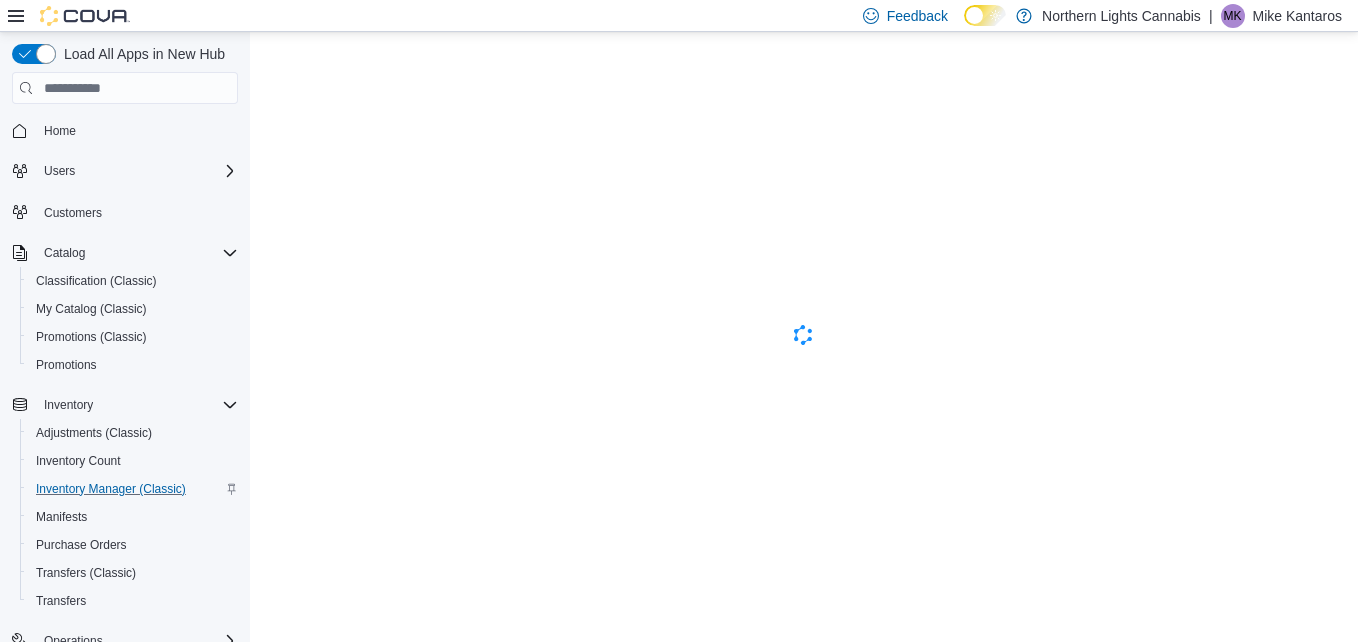 scroll, scrollTop: 0, scrollLeft: 0, axis: both 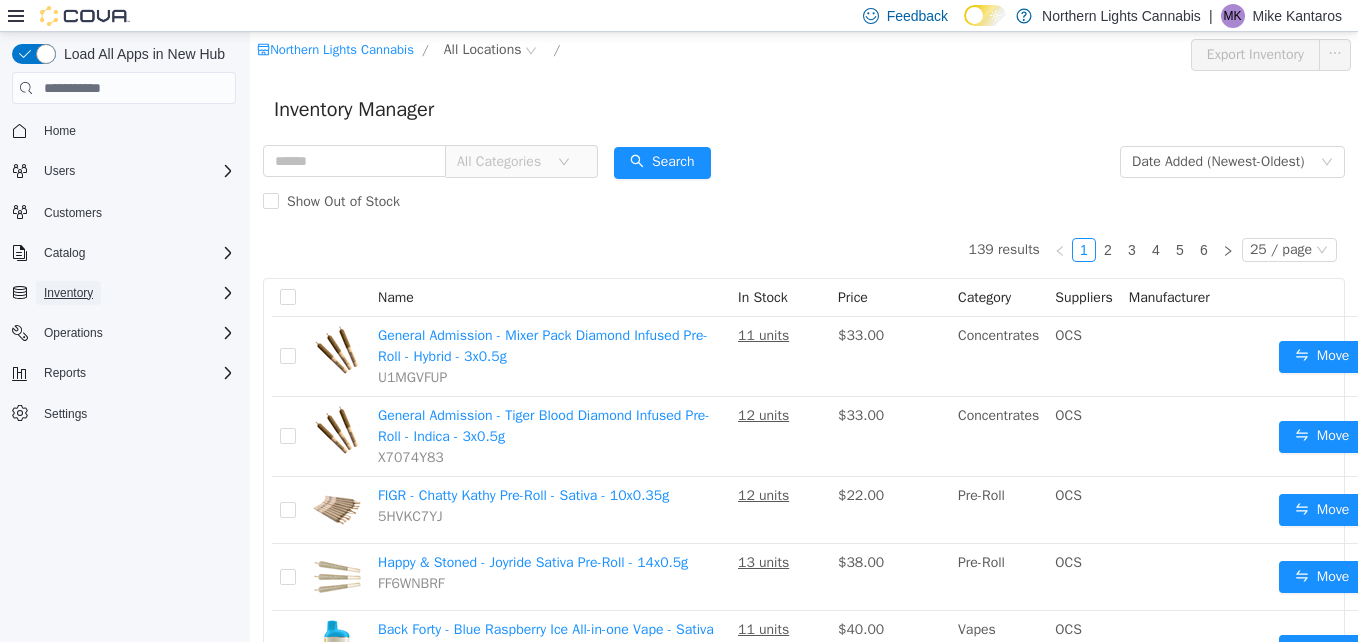 click on "Inventory" at bounding box center (68, 293) 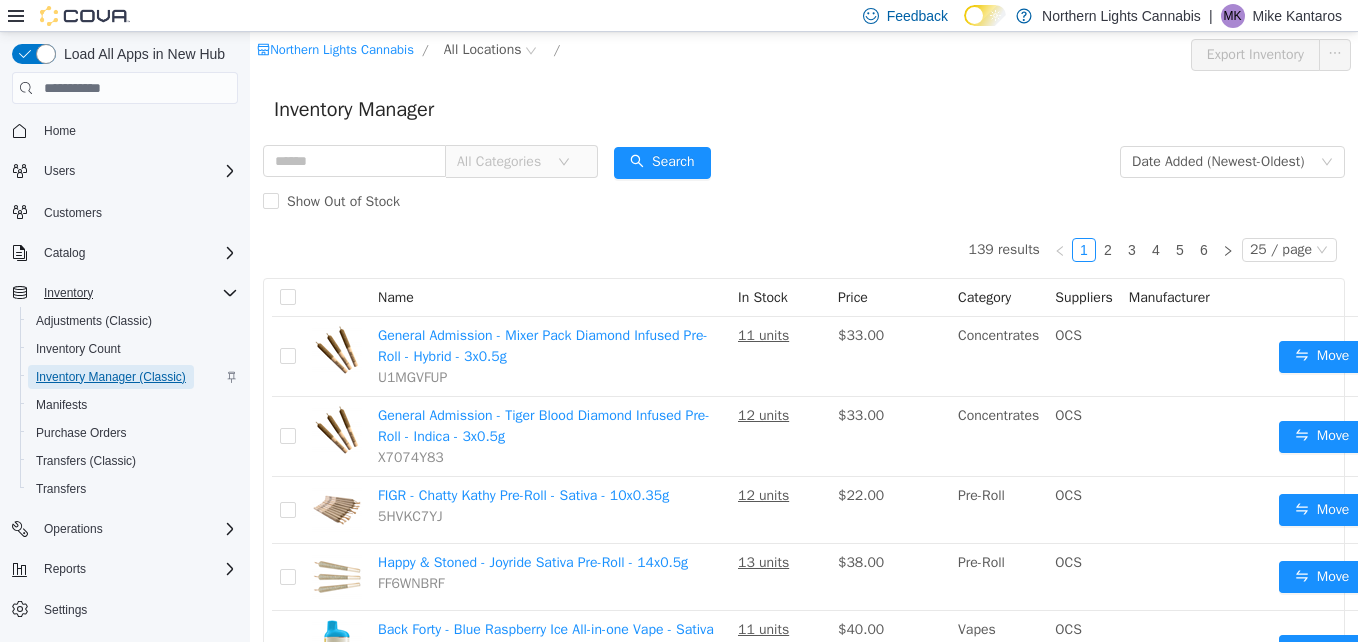 click on "Inventory Manager (Classic)" at bounding box center (111, 377) 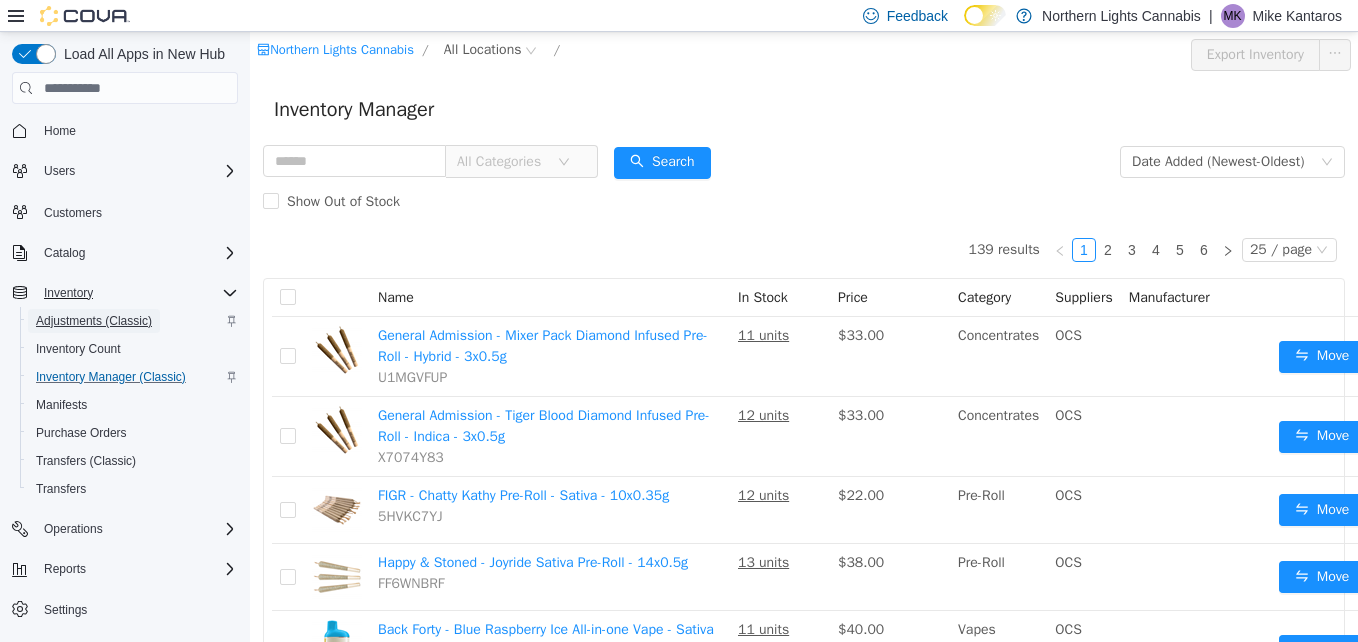 click on "Adjustments (Classic)" at bounding box center (94, 321) 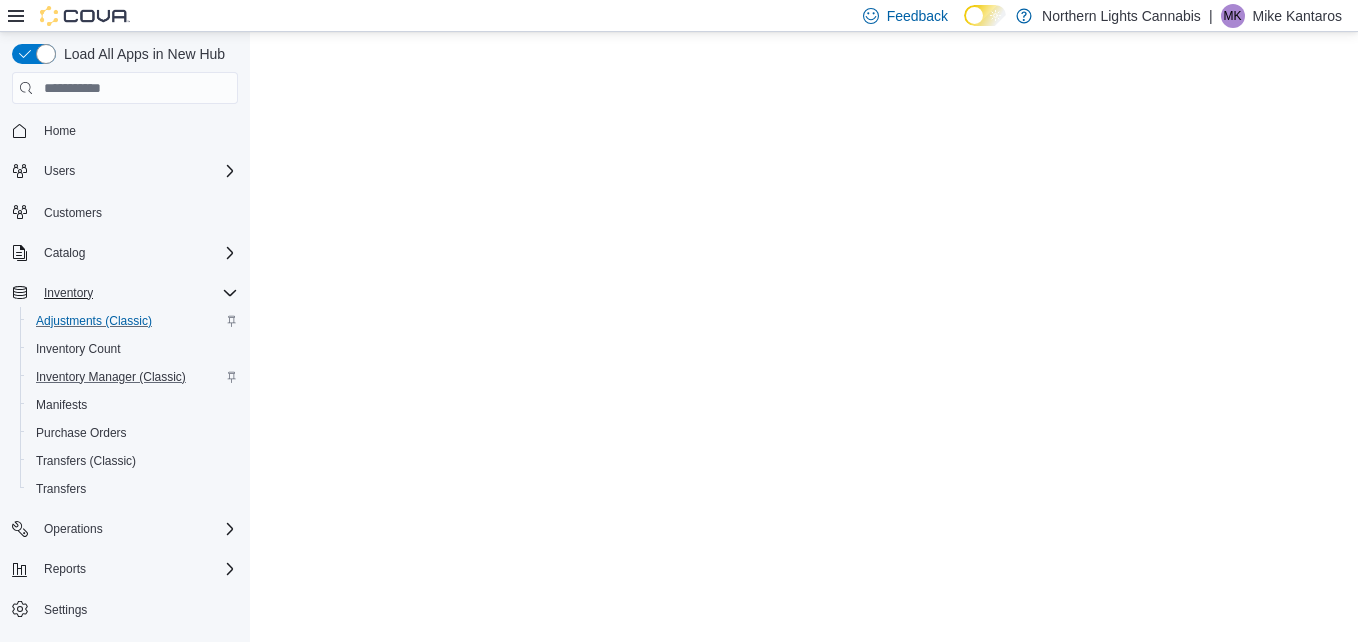 scroll, scrollTop: 0, scrollLeft: 0, axis: both 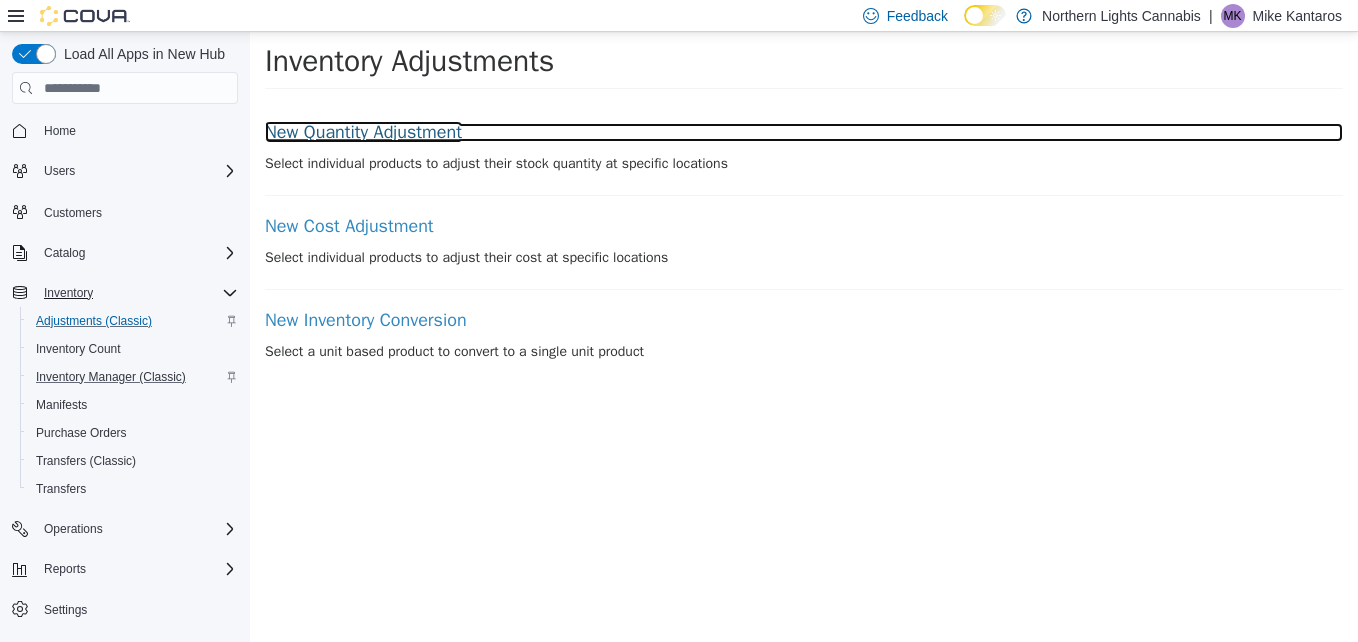 click on "New Quantity Adjustment" at bounding box center [804, 133] 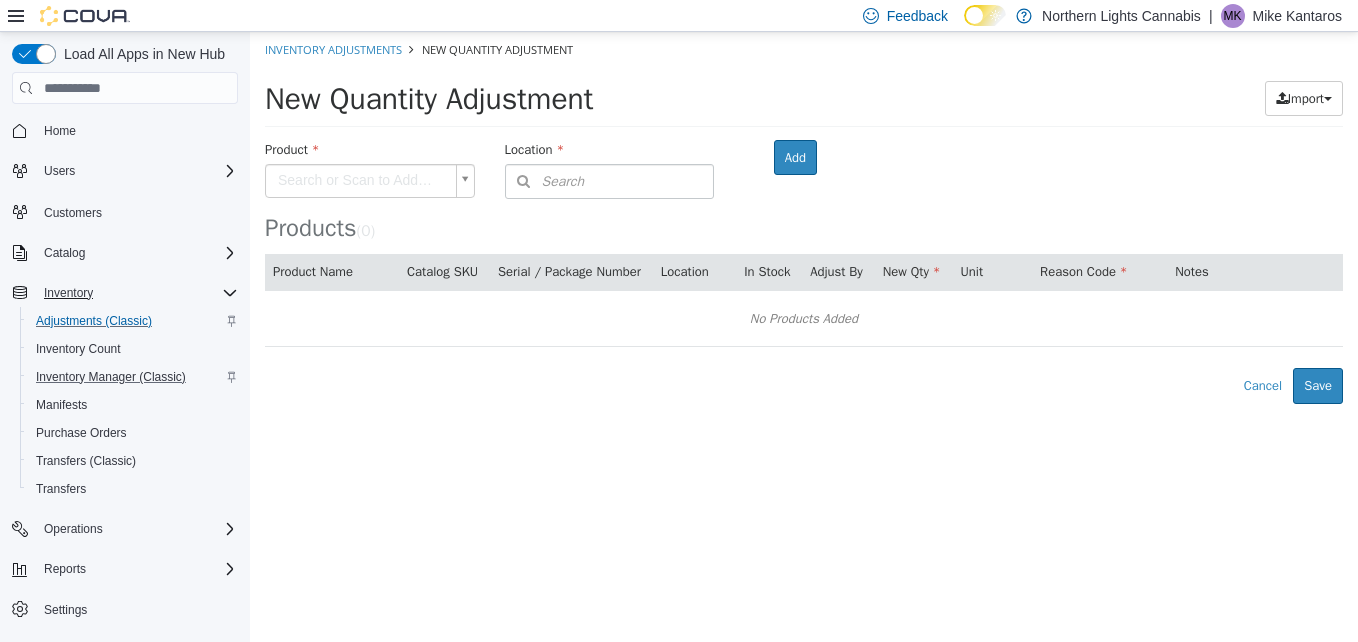 click on "×
Inventory Adjustments
New Quantity Adjustment
New Quantity Adjustment
Import  Inventory Export (.CSV) Package List (.TXT)
Product     Search or Scan to Add Product                             Location Search Type 3 or more characters or browse       Northern Lights Cannabis     (1)         51 Lansdowne St. West         Room   Add Products  ( 0 ) Product Name Catalog SKU Serial / Package Number Location In Stock Adjust By New Qty Unit Reason Code Notes No Products Added Error saving adjustment please resolve the errors above. Cancel Save" at bounding box center (804, 218) 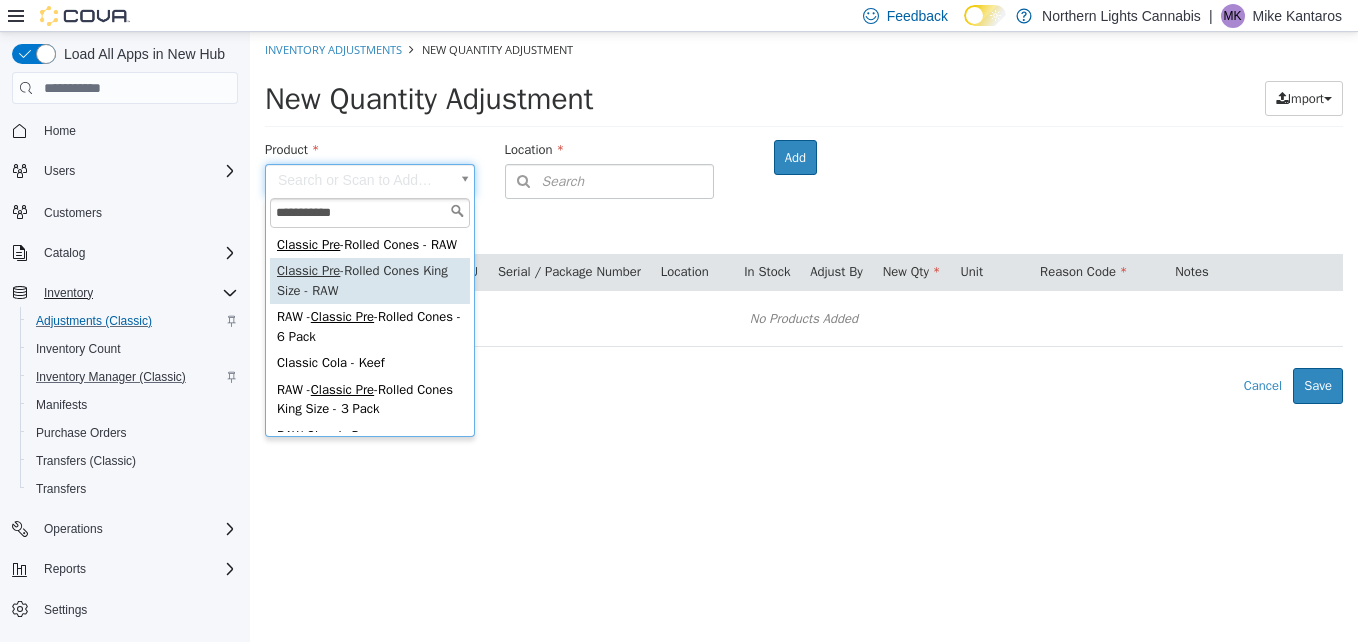 type on "**********" 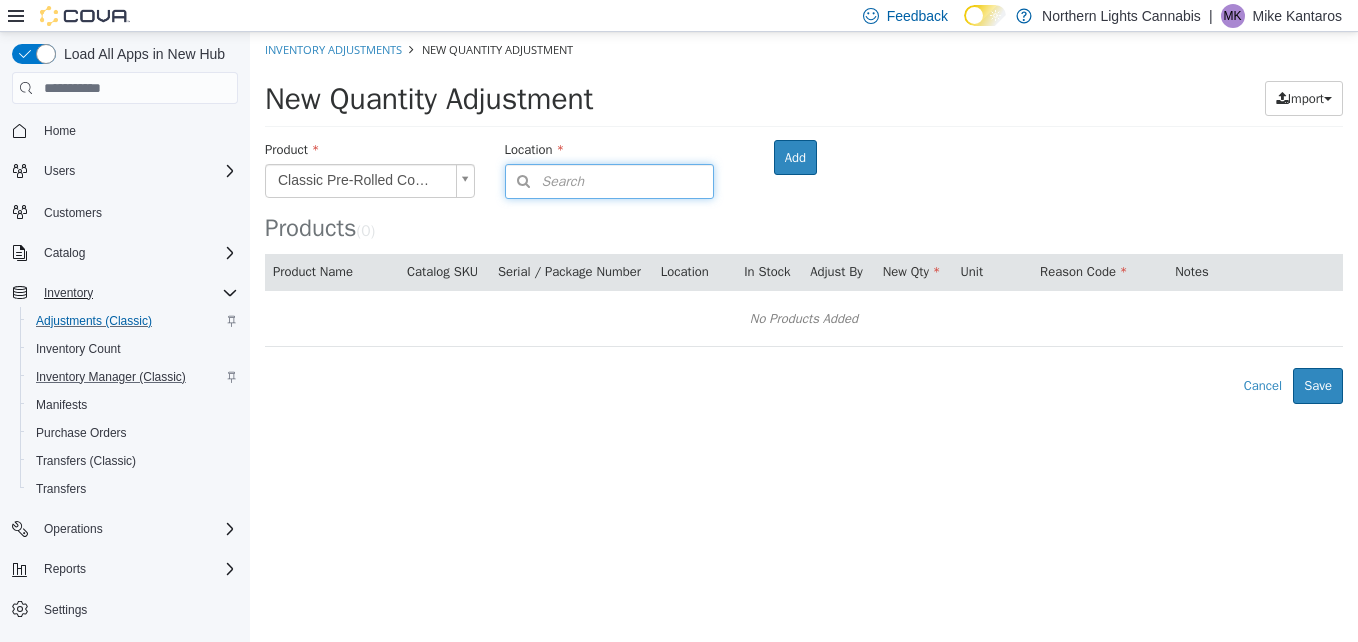 click on "Search" at bounding box center (610, 181) 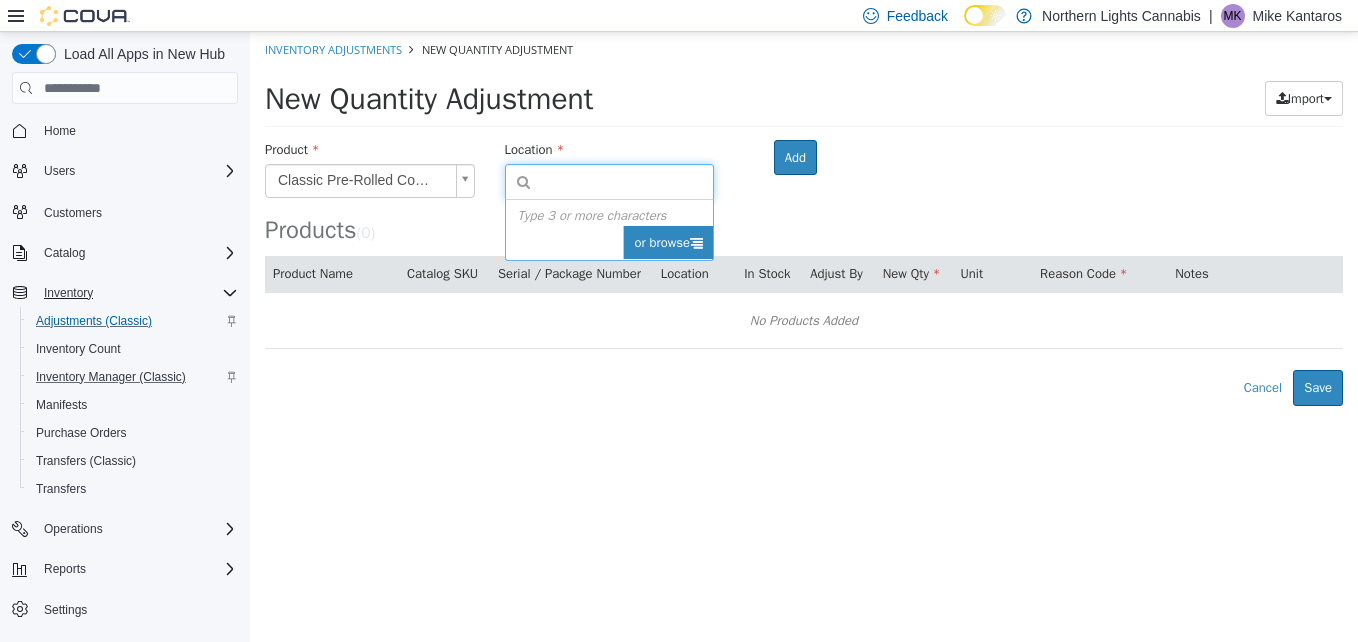 click on "or browse" at bounding box center (668, 243) 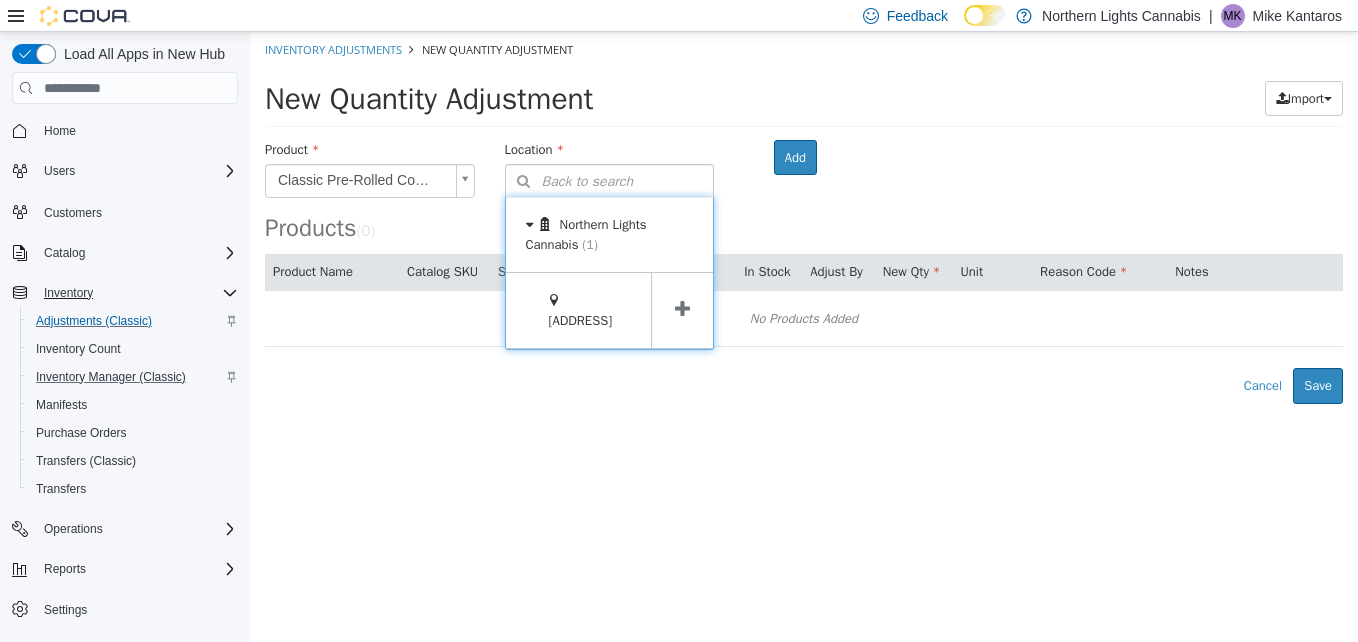 click at bounding box center [682, 309] 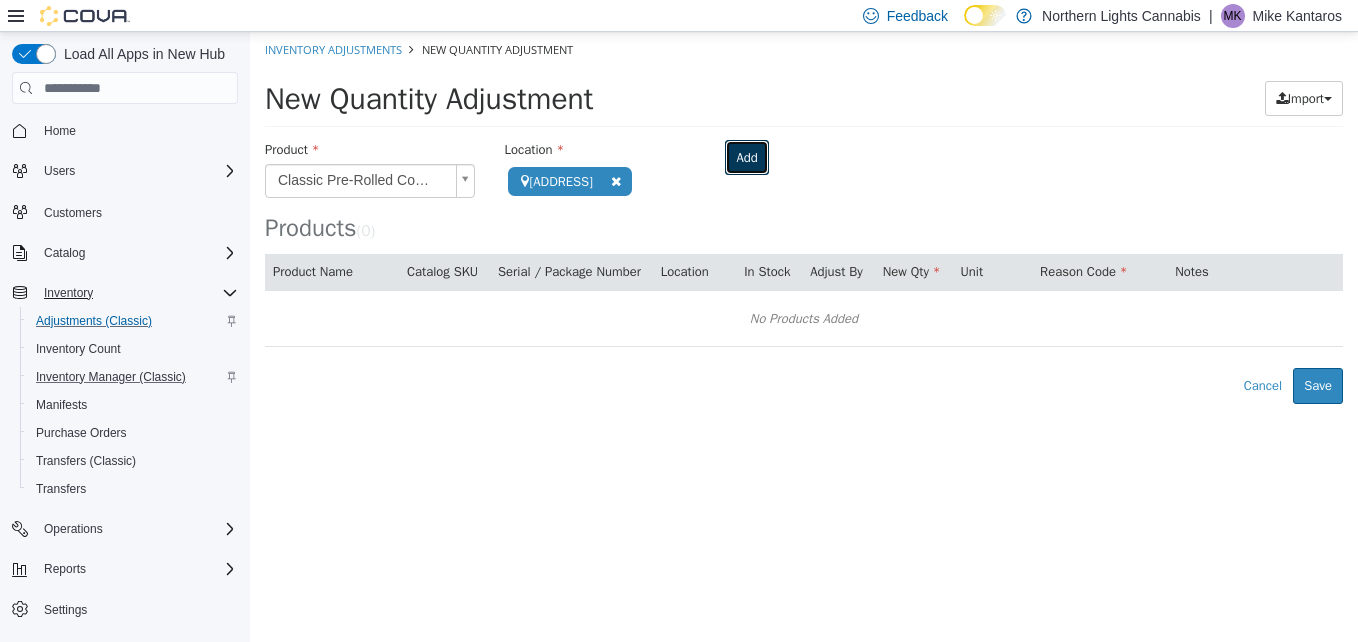 click on "Add" at bounding box center (746, 158) 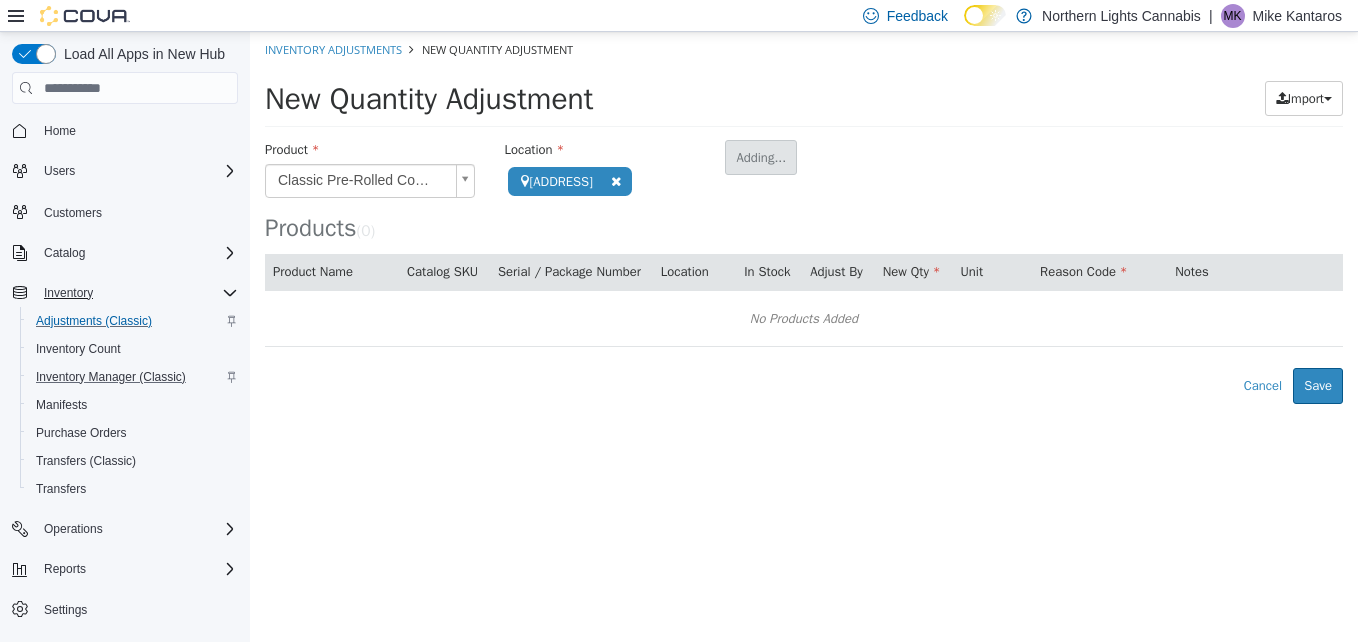 type 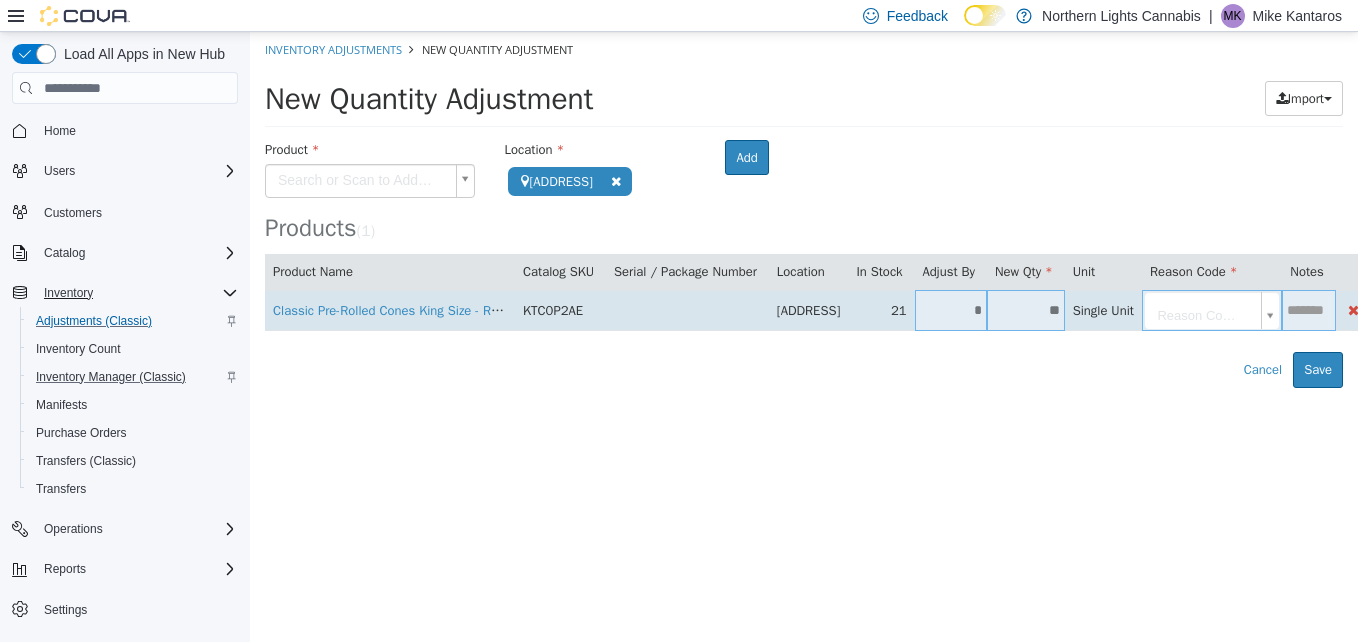 click on "*" at bounding box center (951, 310) 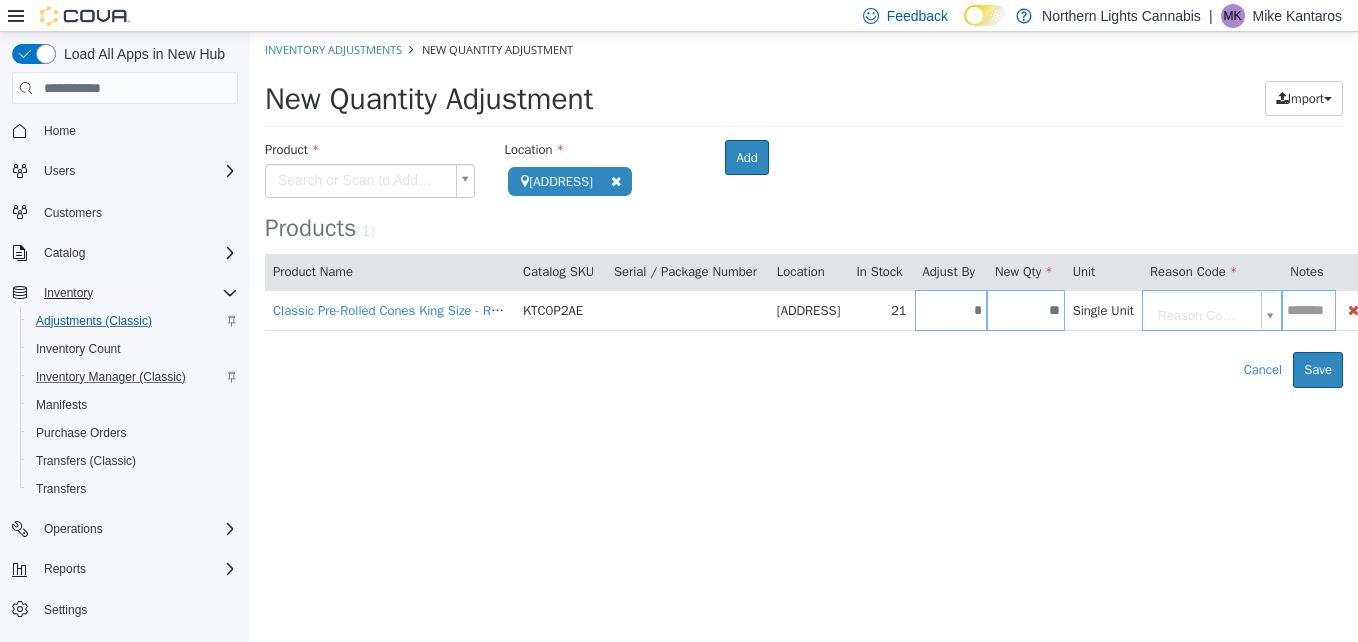 type on "*" 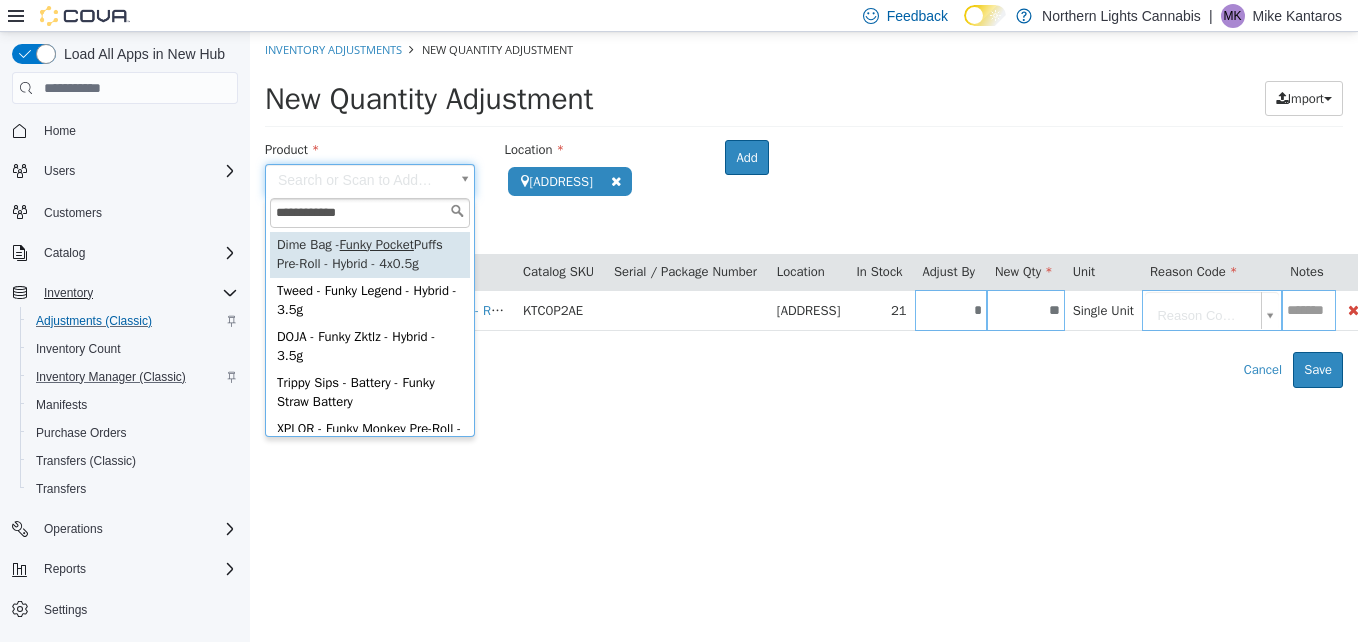 type on "**********" 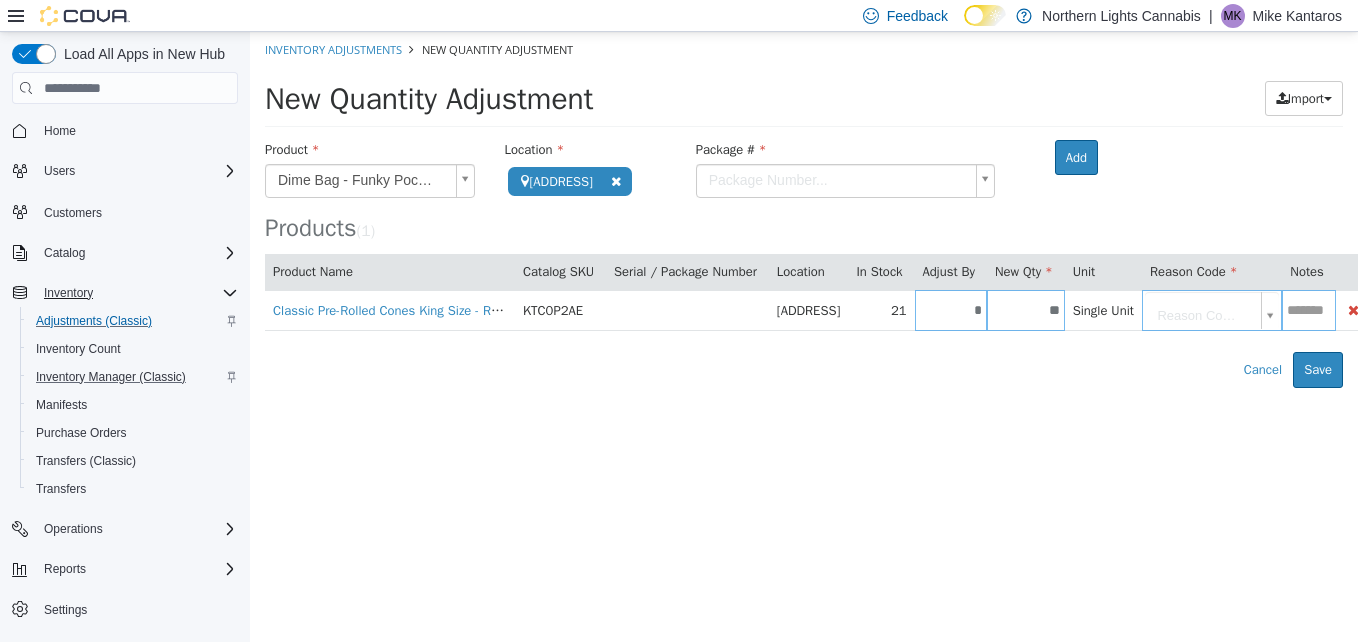 click on "**********" at bounding box center [804, 210] 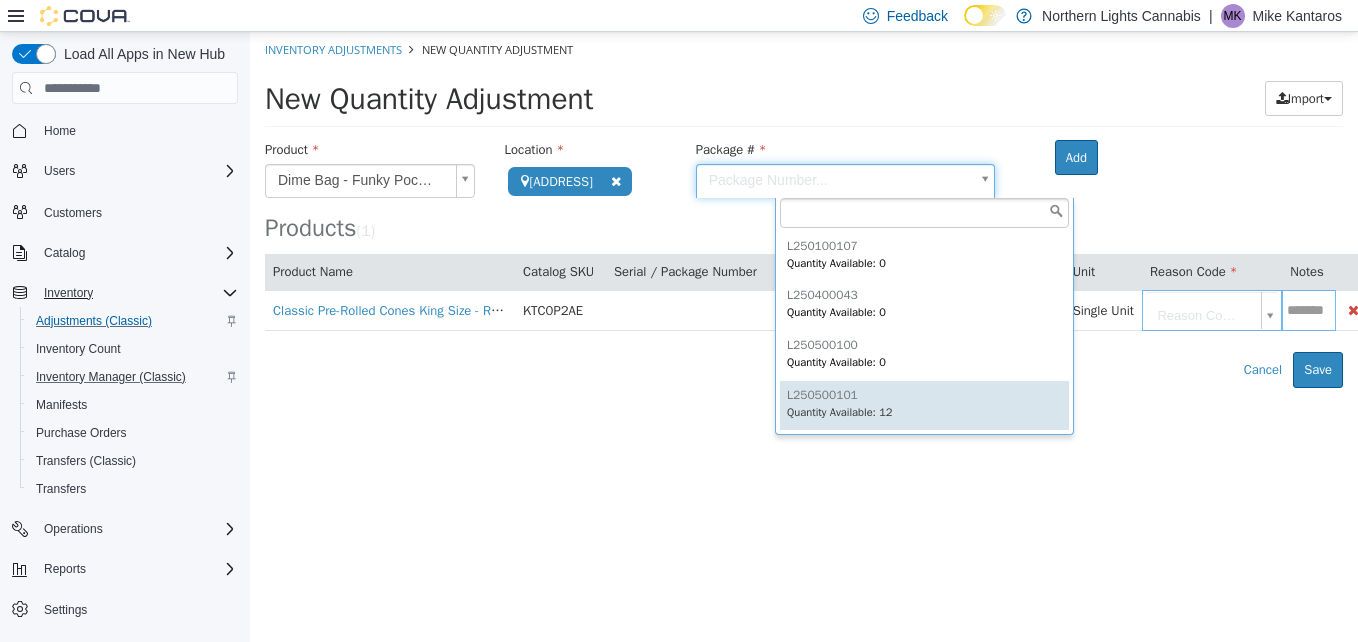 type on "**********" 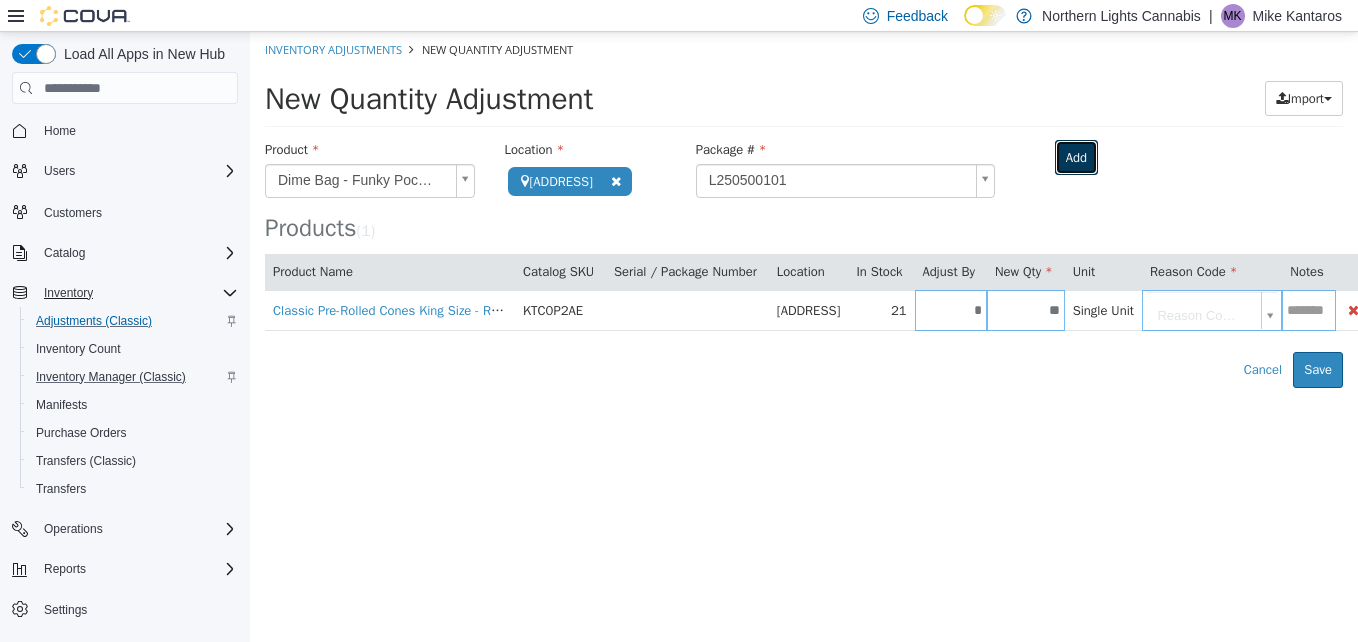 click on "Add" at bounding box center (1076, 158) 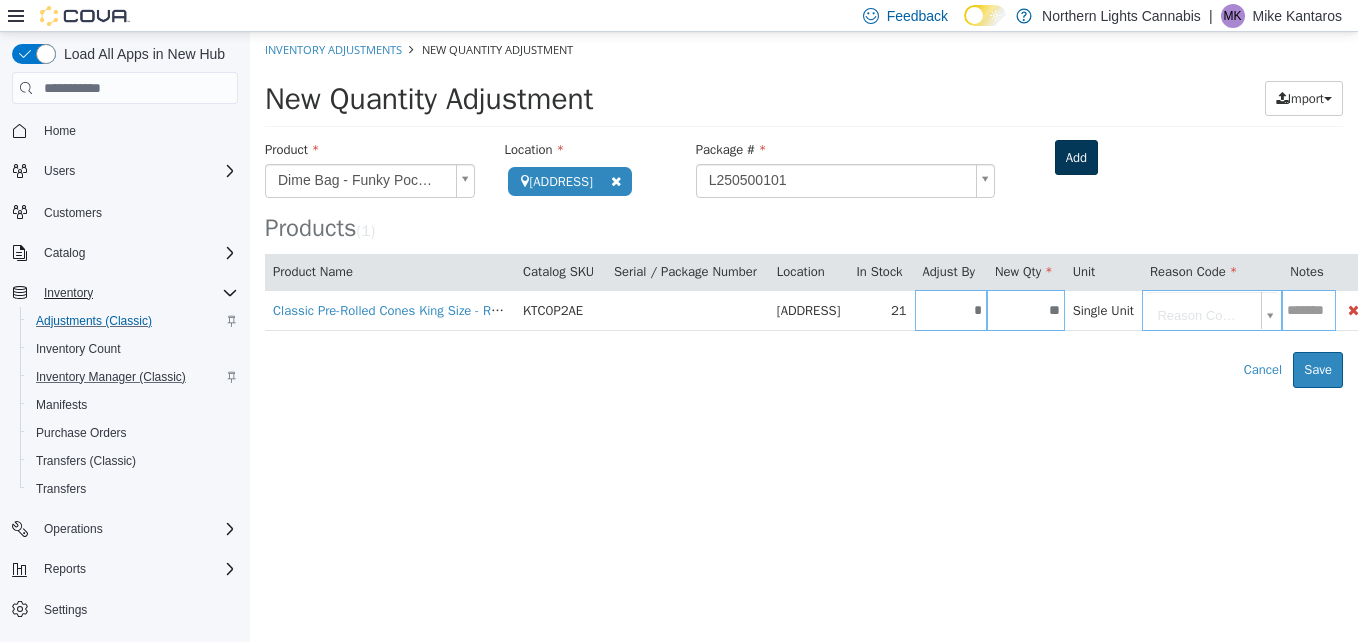 type 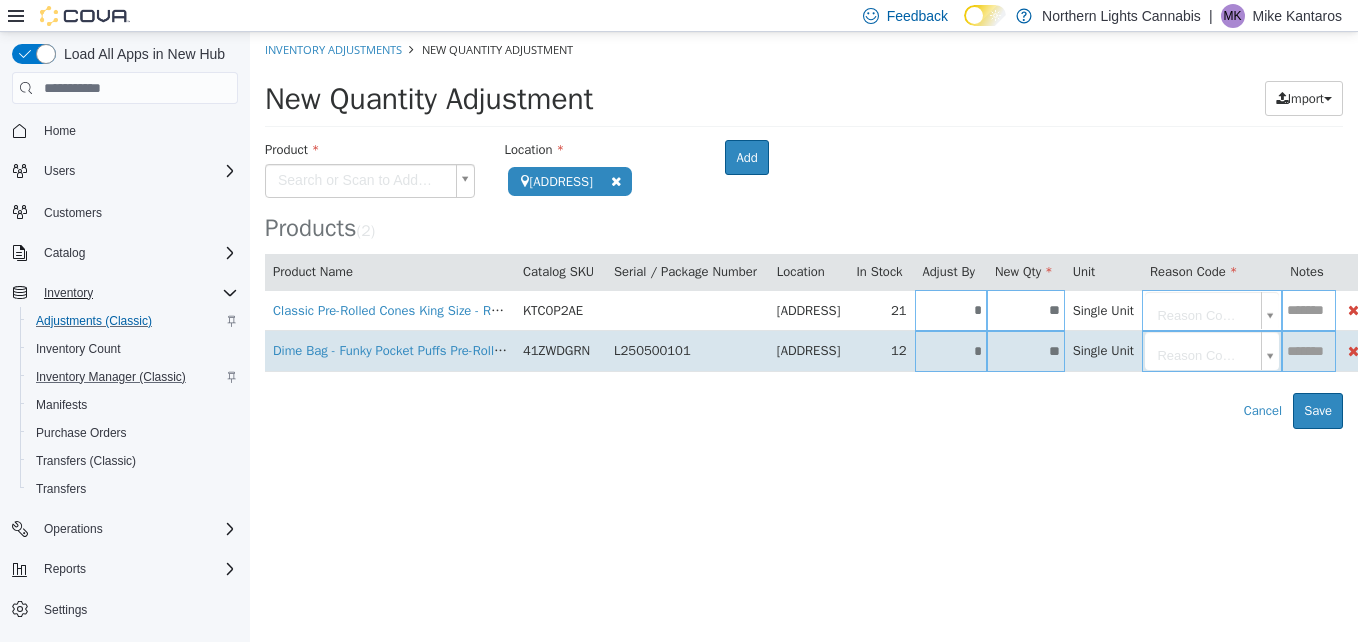 click on "*" at bounding box center (951, 351) 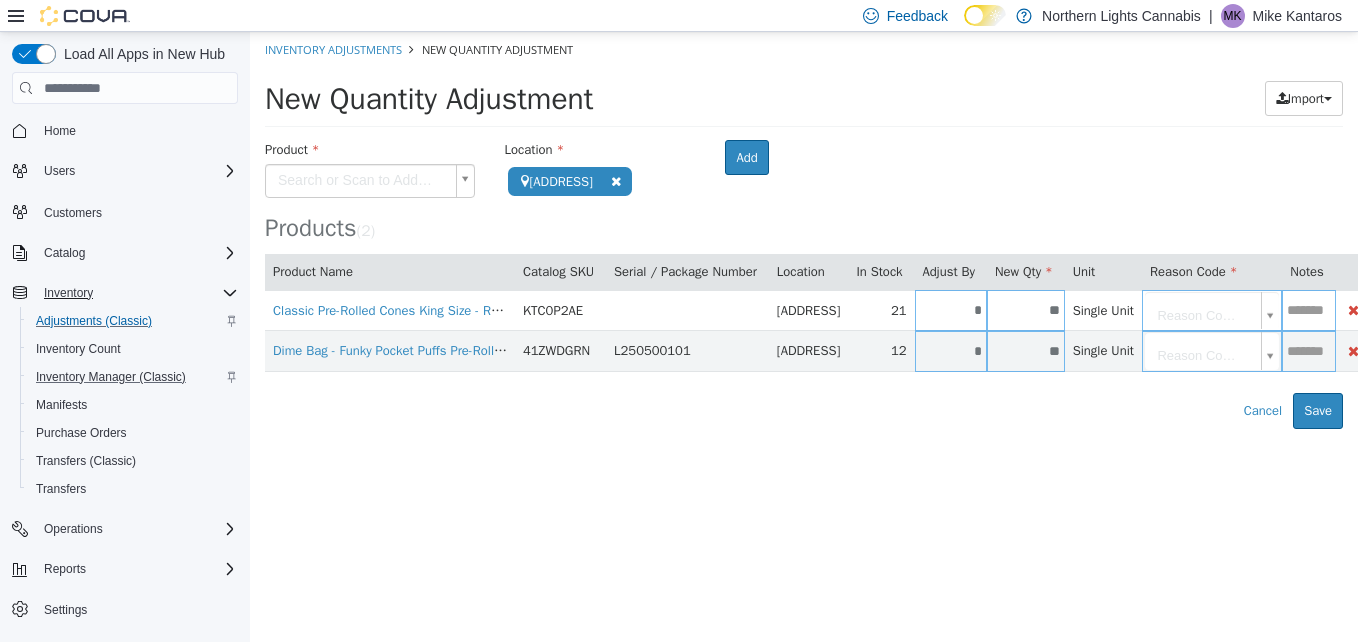 type on "*" 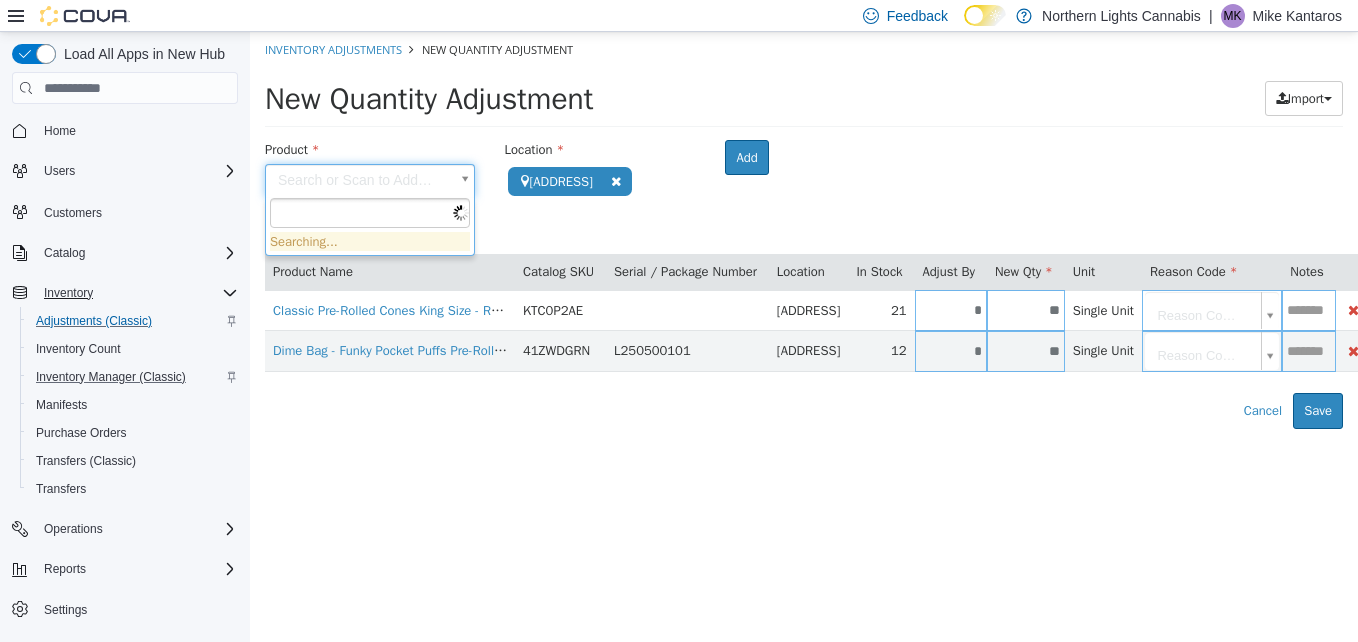 click on "**********" at bounding box center (804, 230) 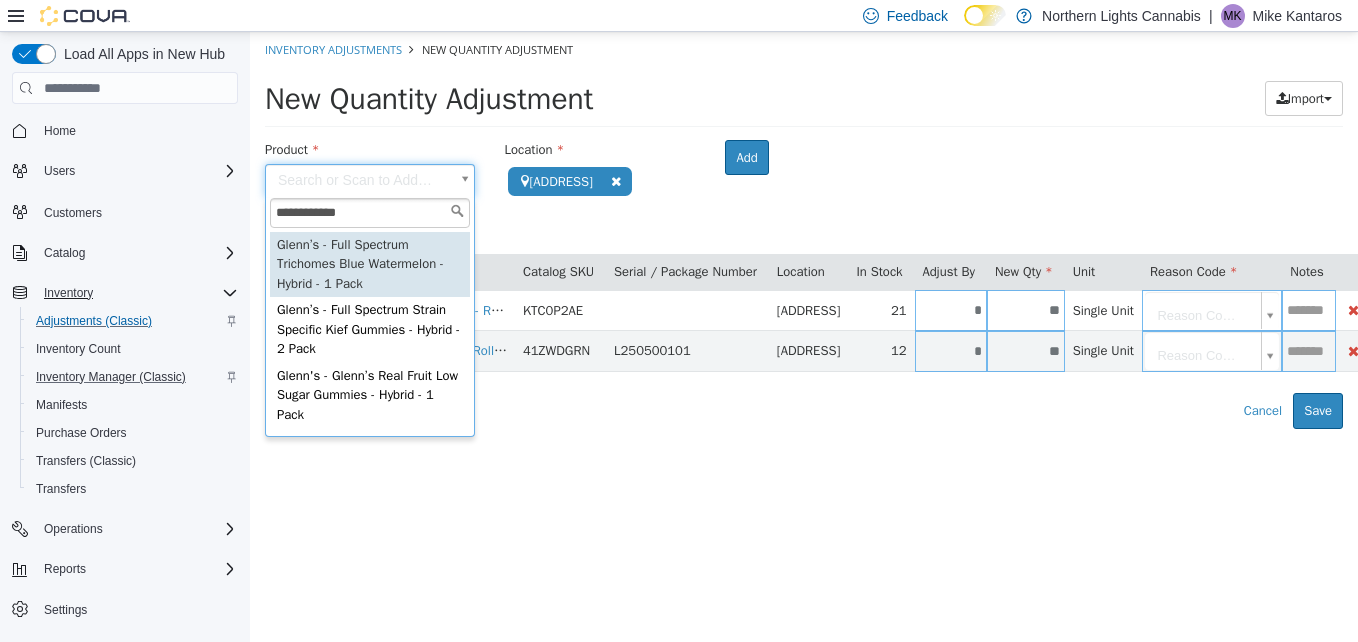 type on "**********" 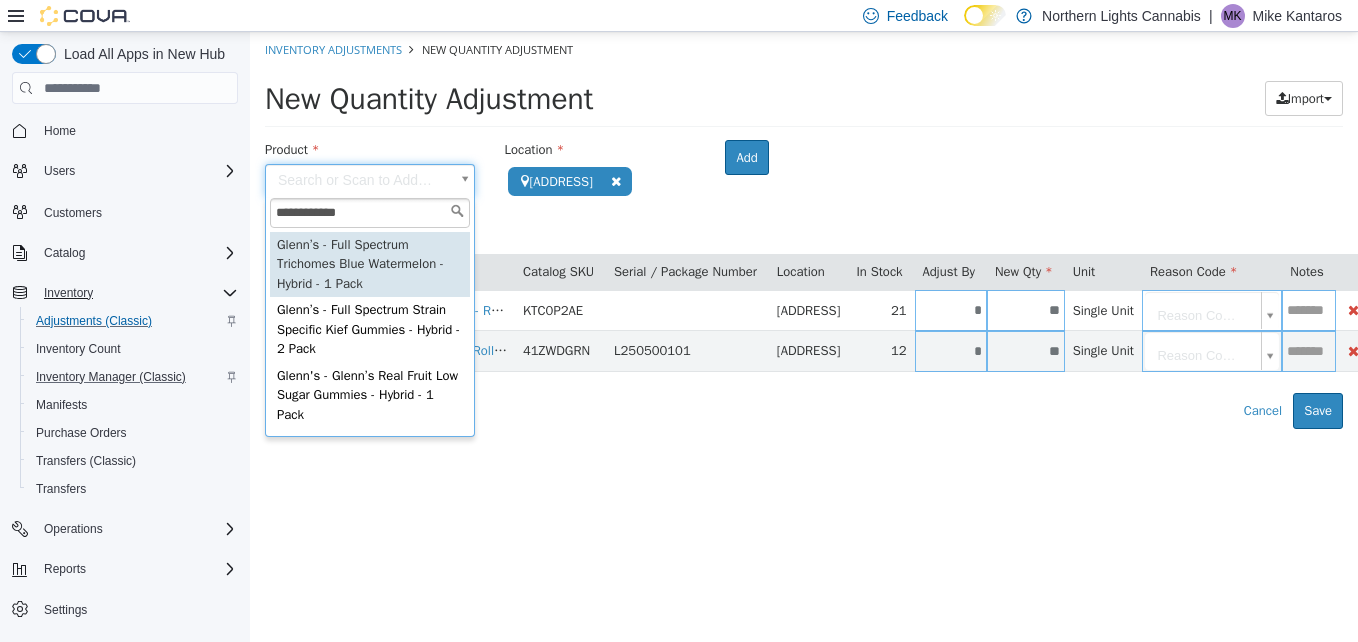 type on "**********" 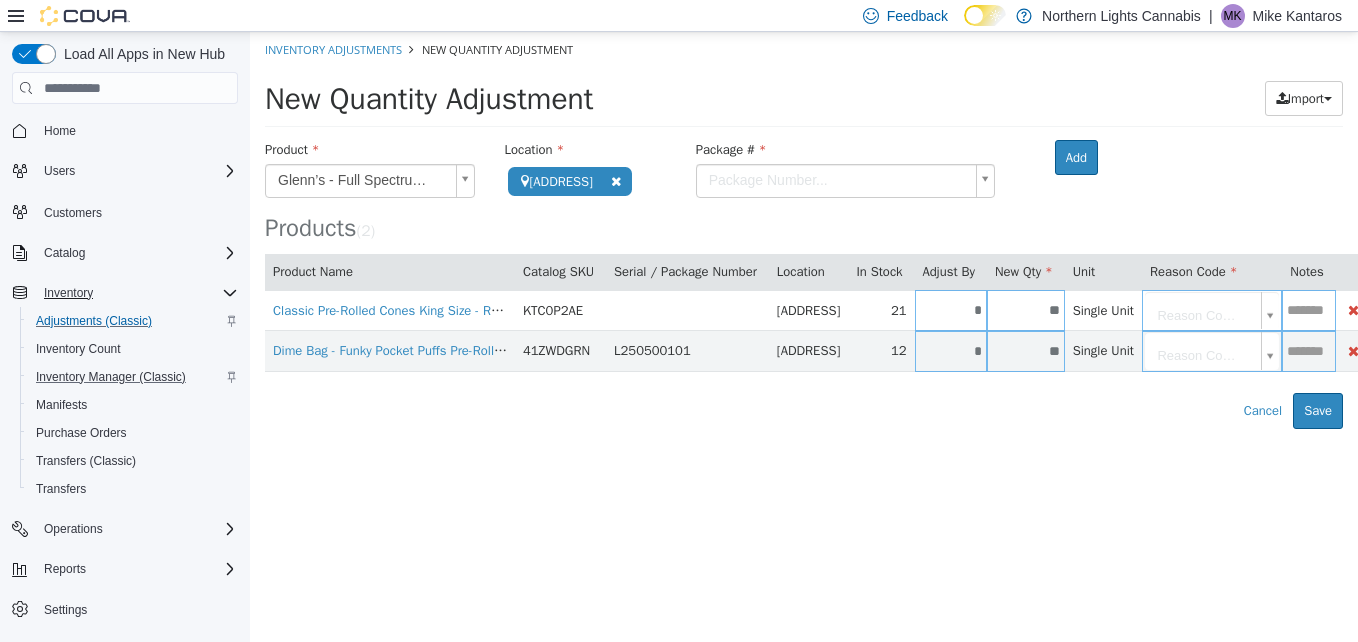 click on "**********" at bounding box center (804, 230) 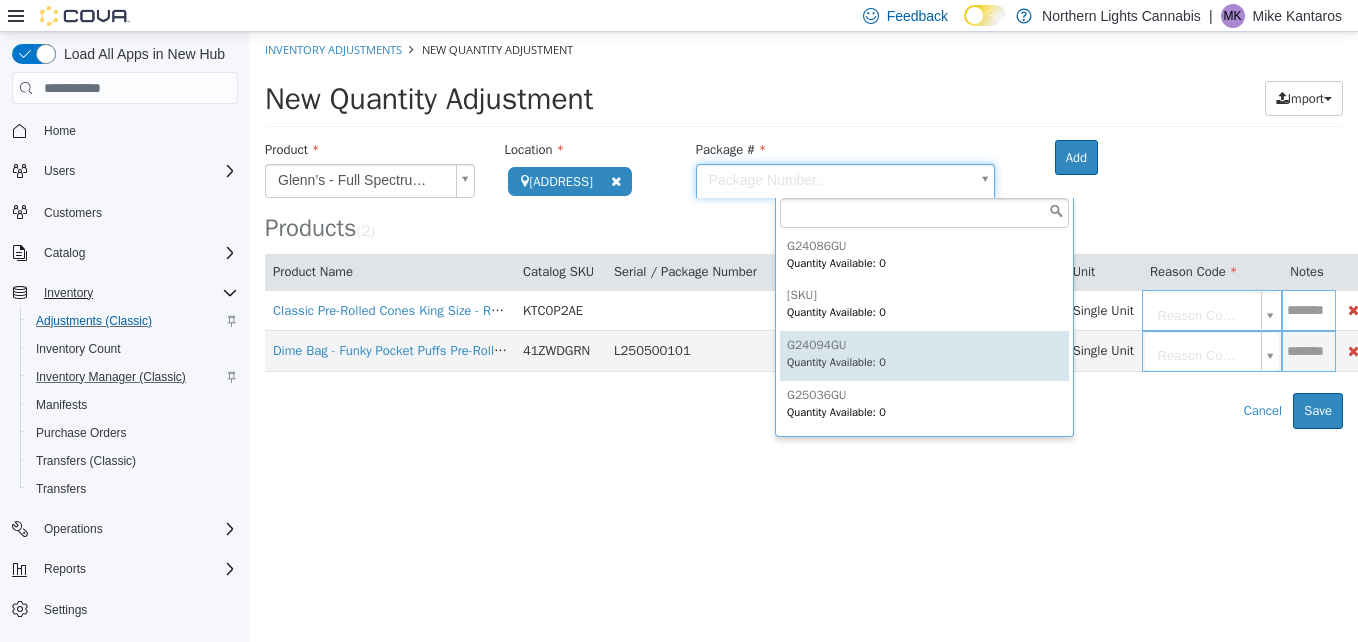scroll, scrollTop: 48, scrollLeft: 0, axis: vertical 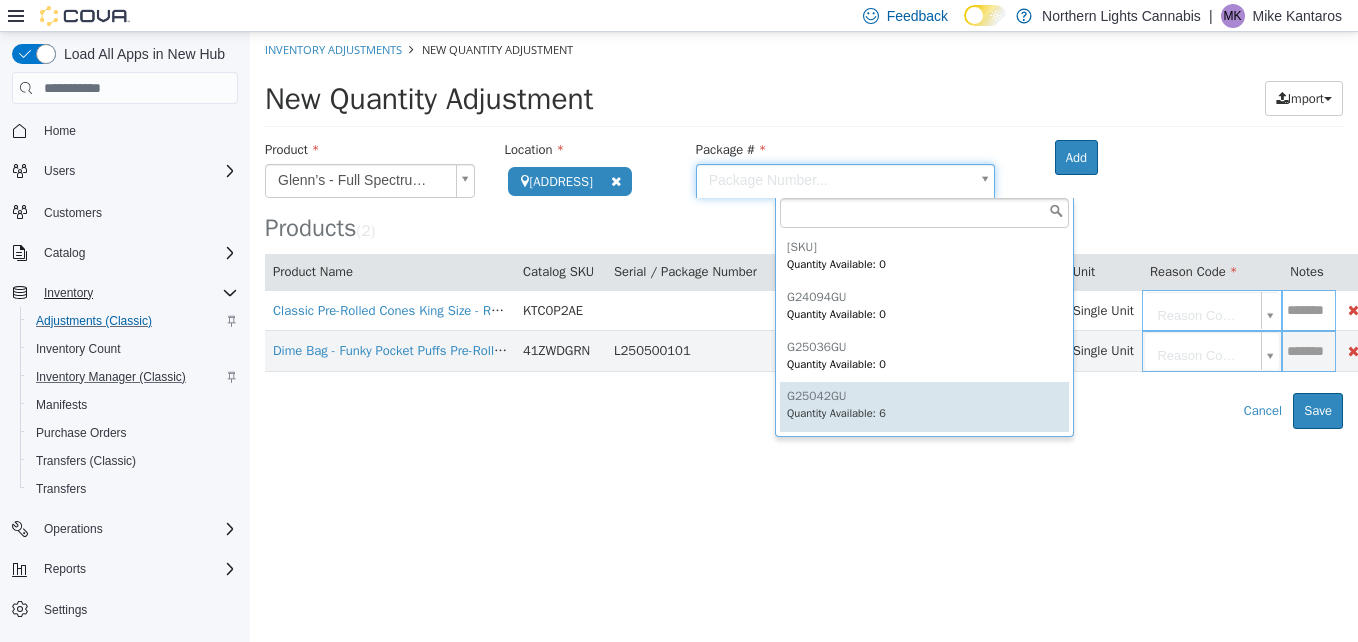 type on "********" 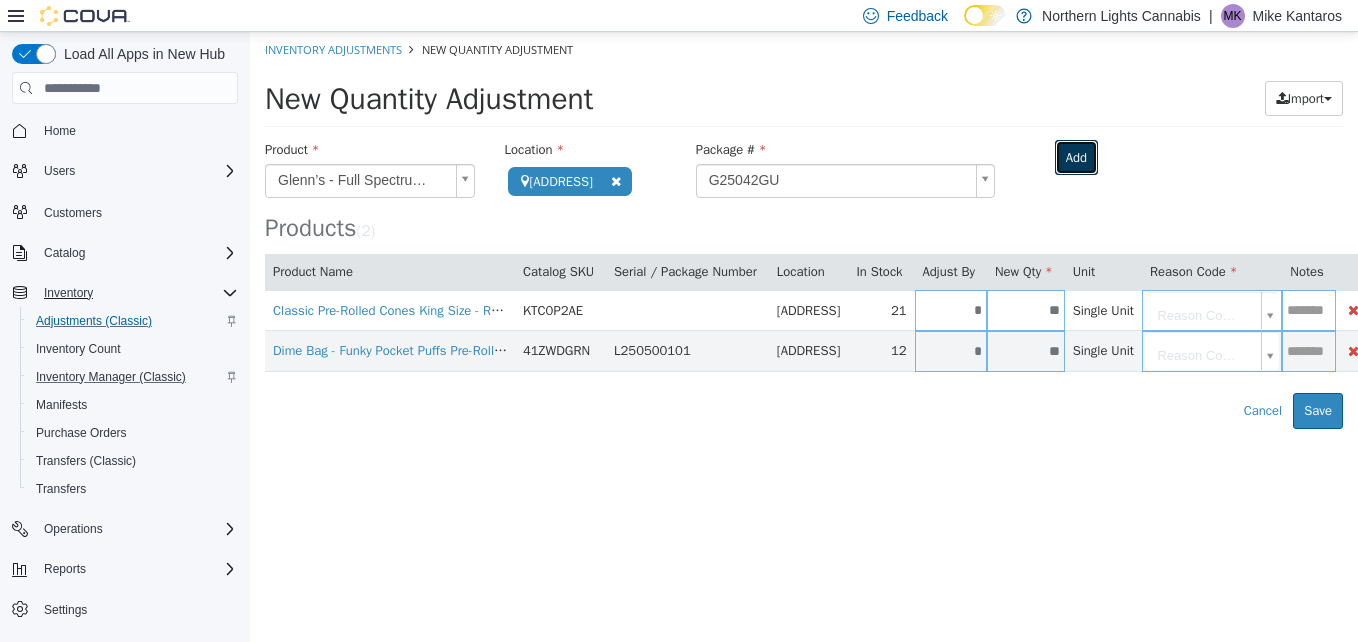 click on "Add" at bounding box center (1076, 158) 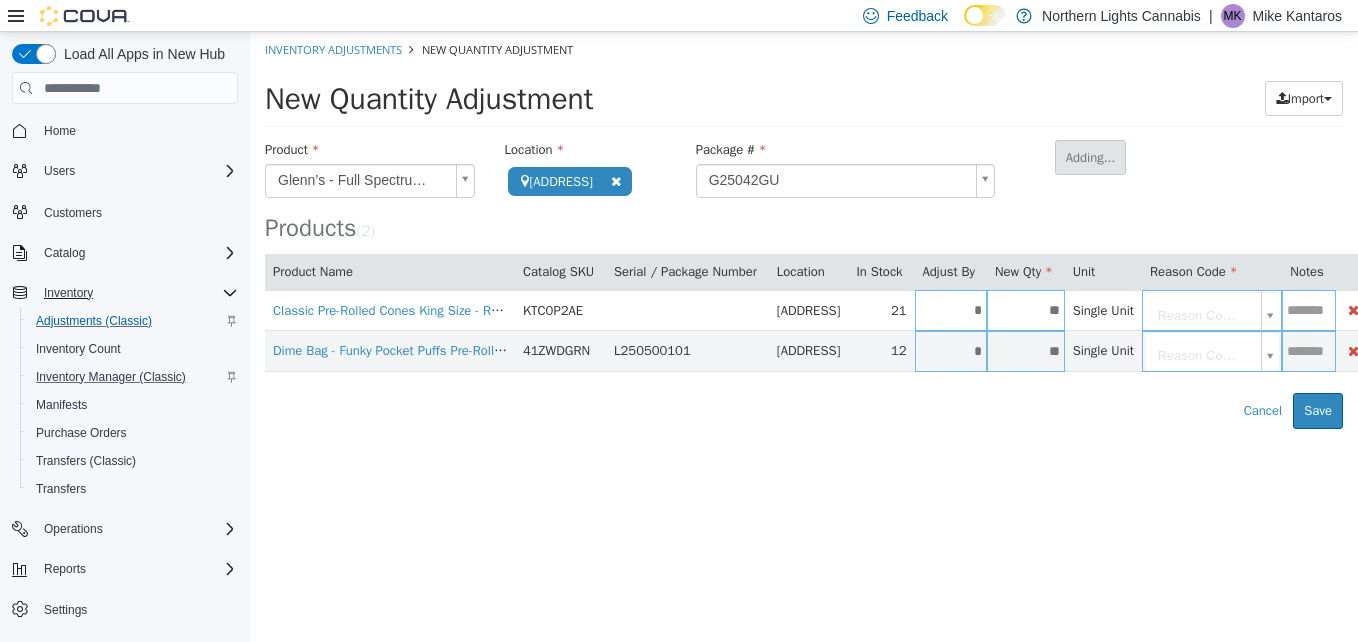 type 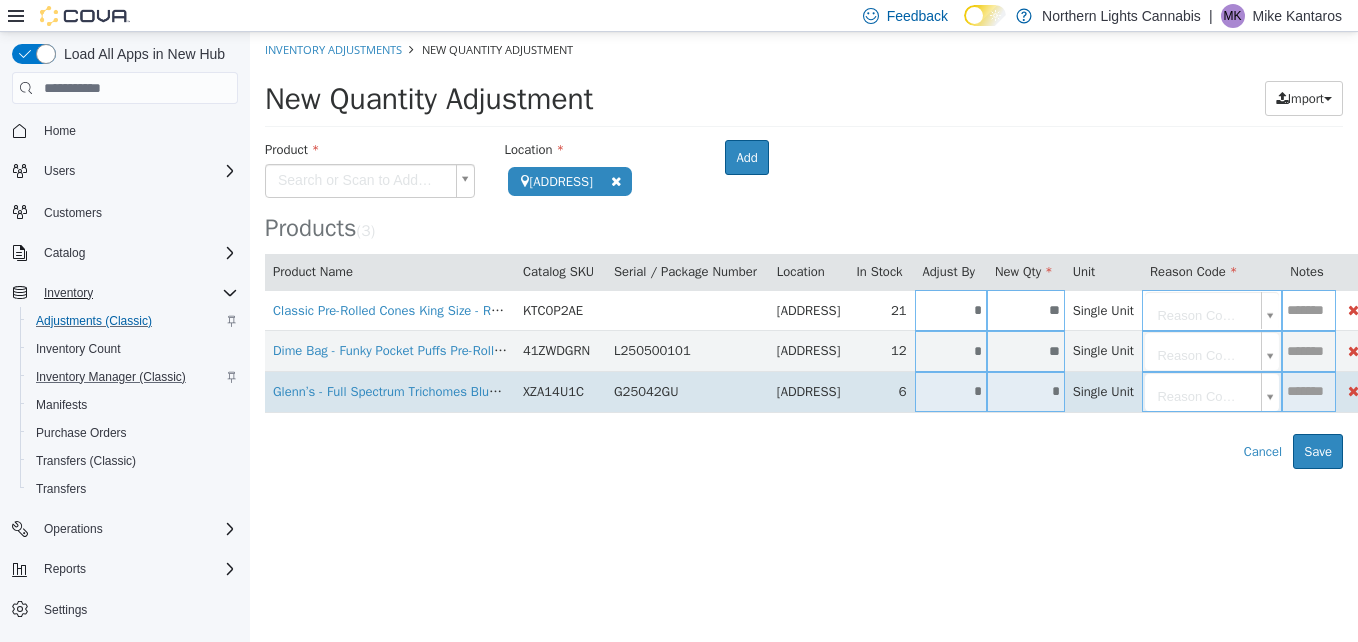 click on "*" at bounding box center [951, 391] 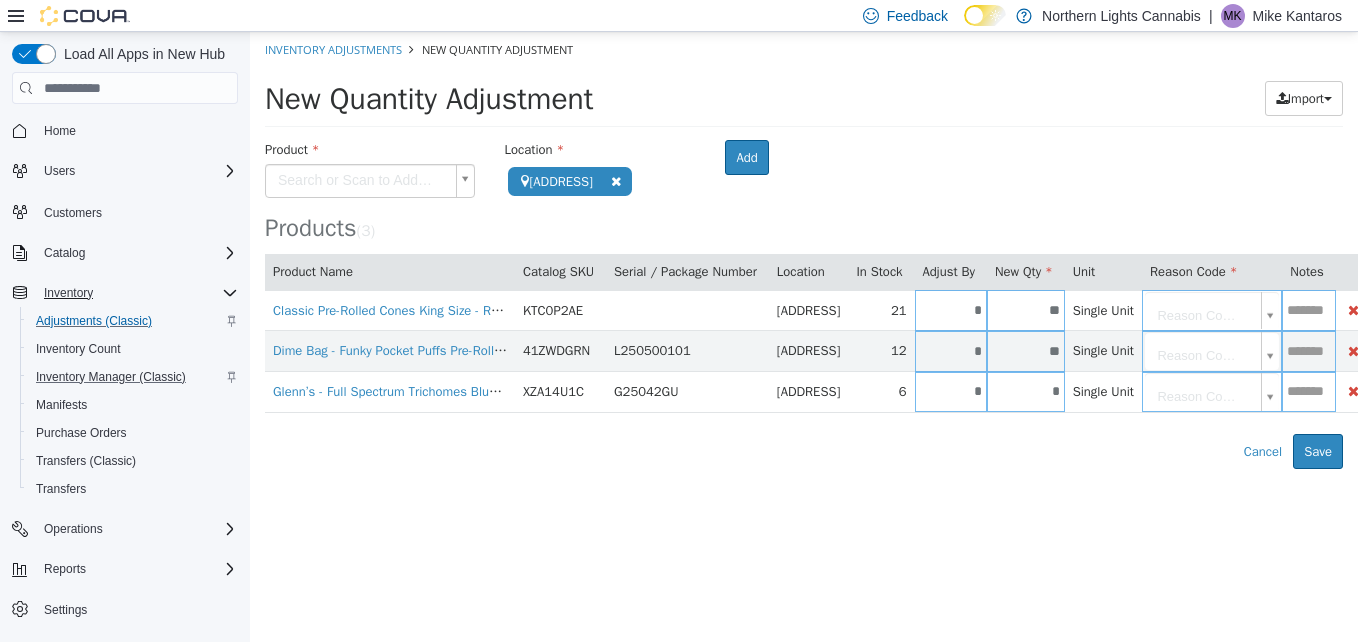type on "*" 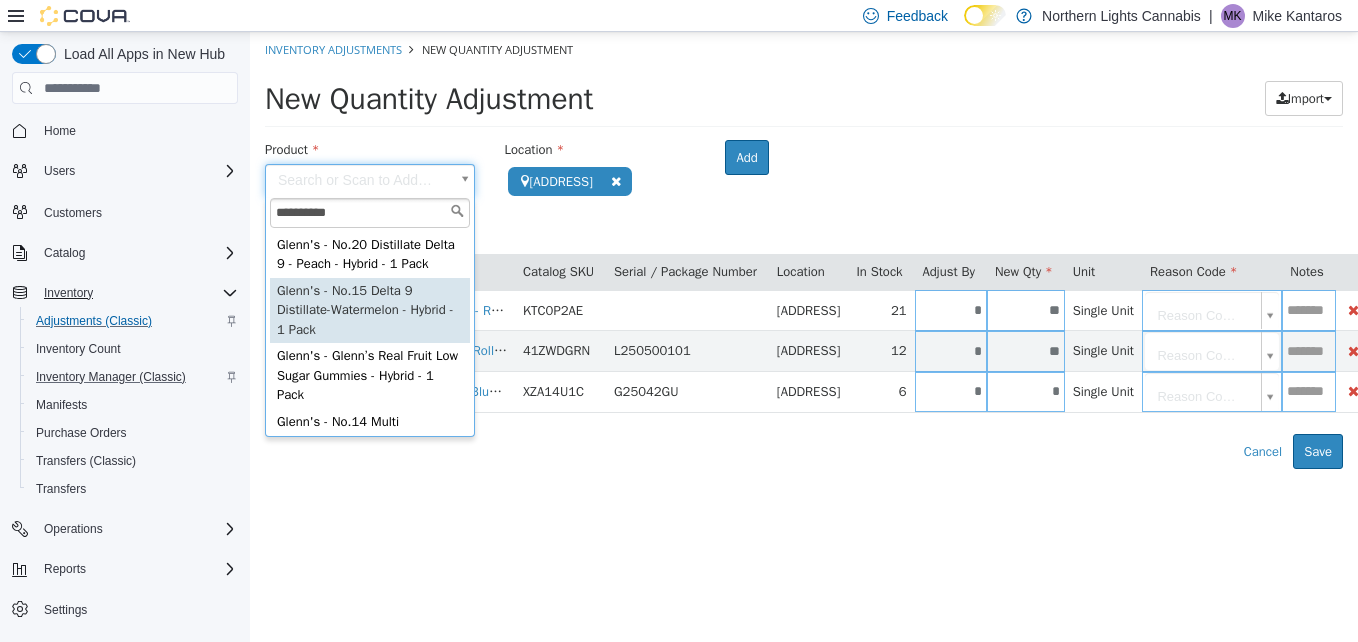 type on "**********" 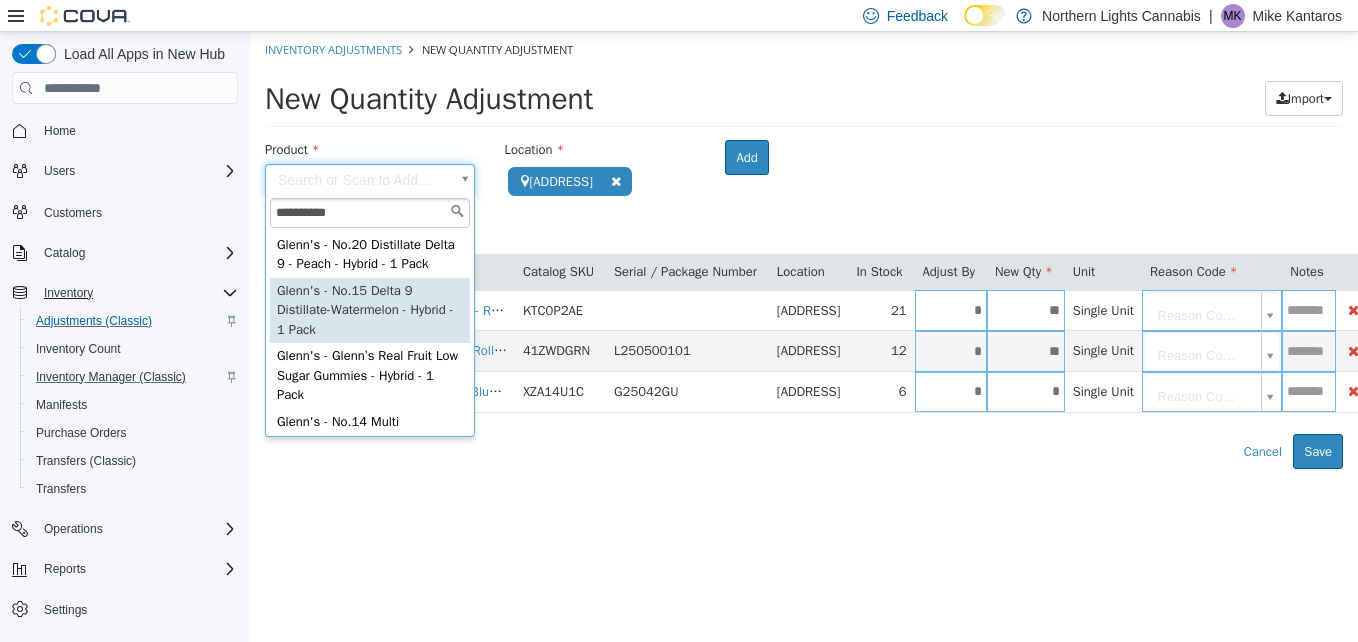 type on "**********" 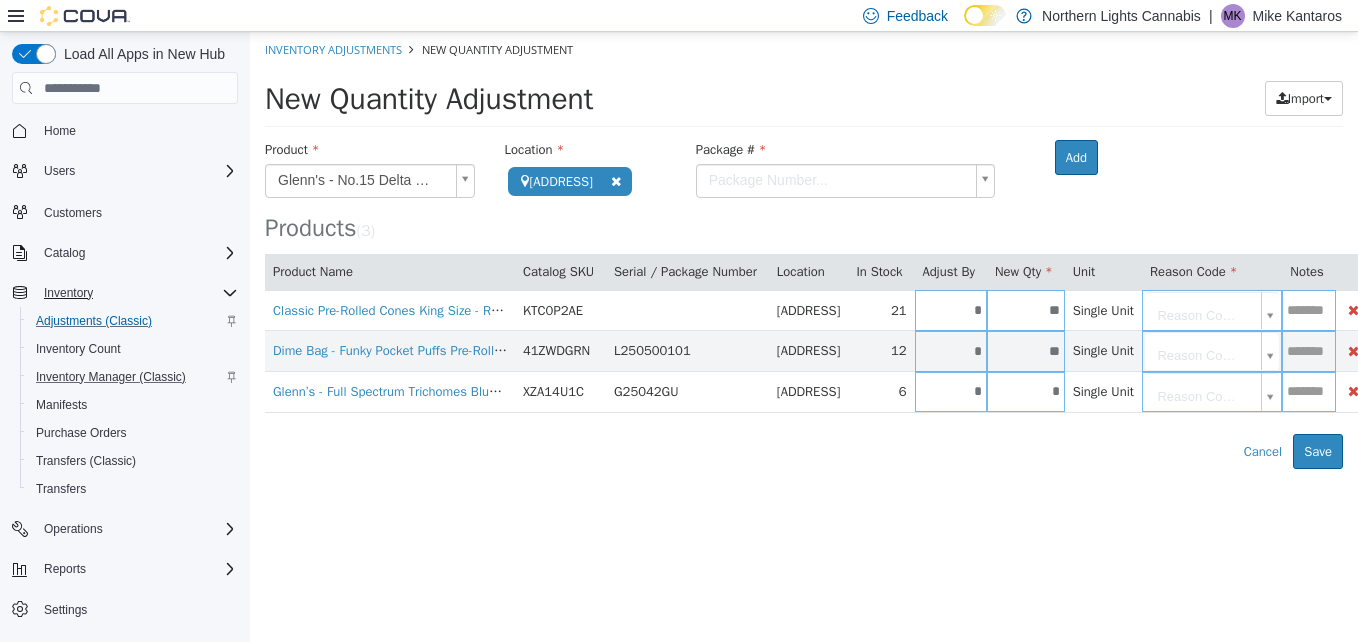 click on "**********" at bounding box center (804, 250) 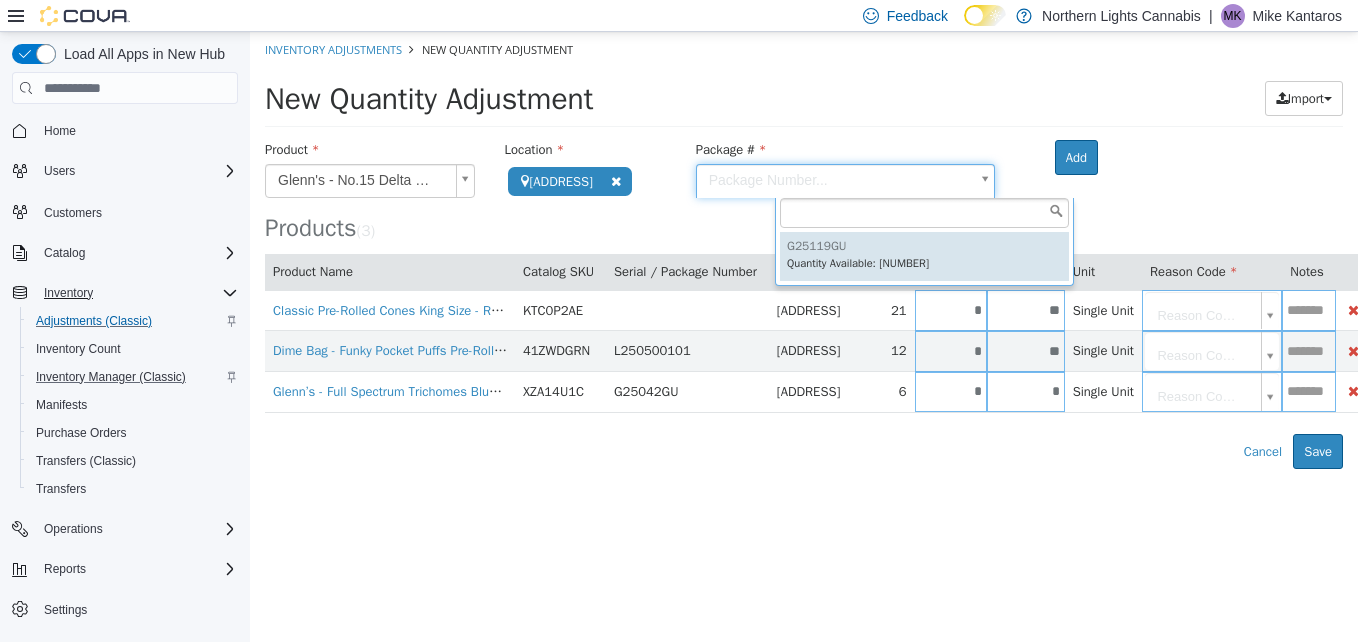 type on "********" 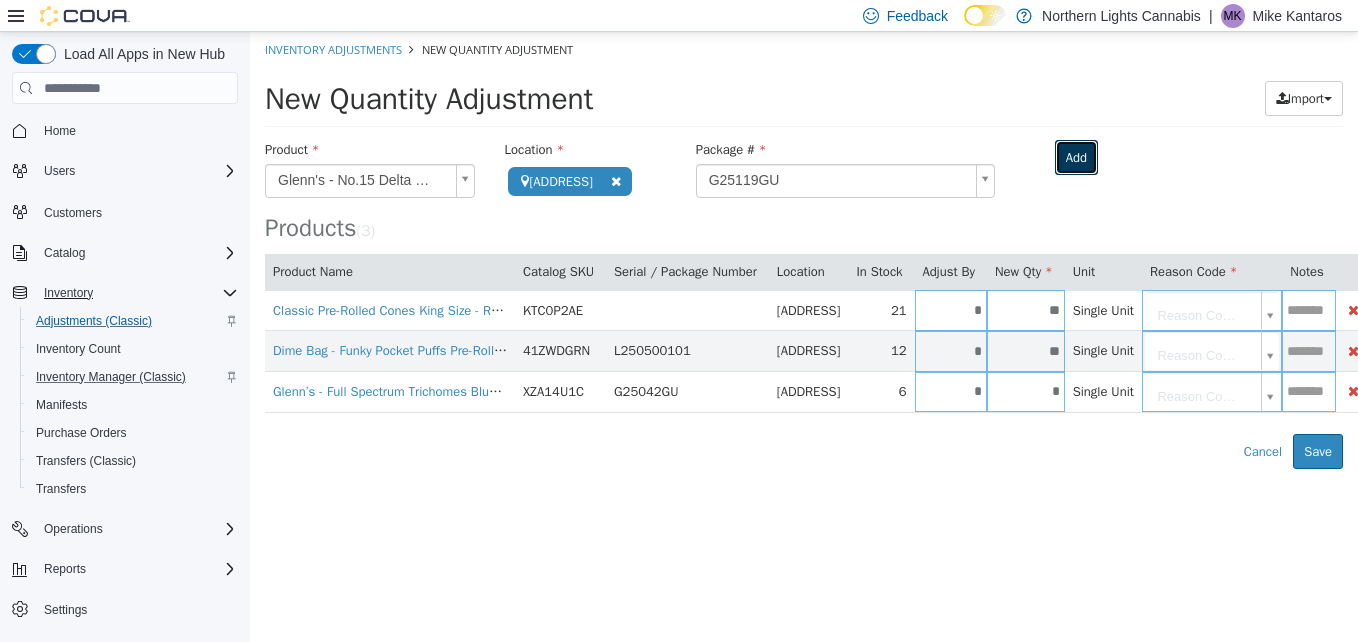 click on "Add" at bounding box center [1076, 158] 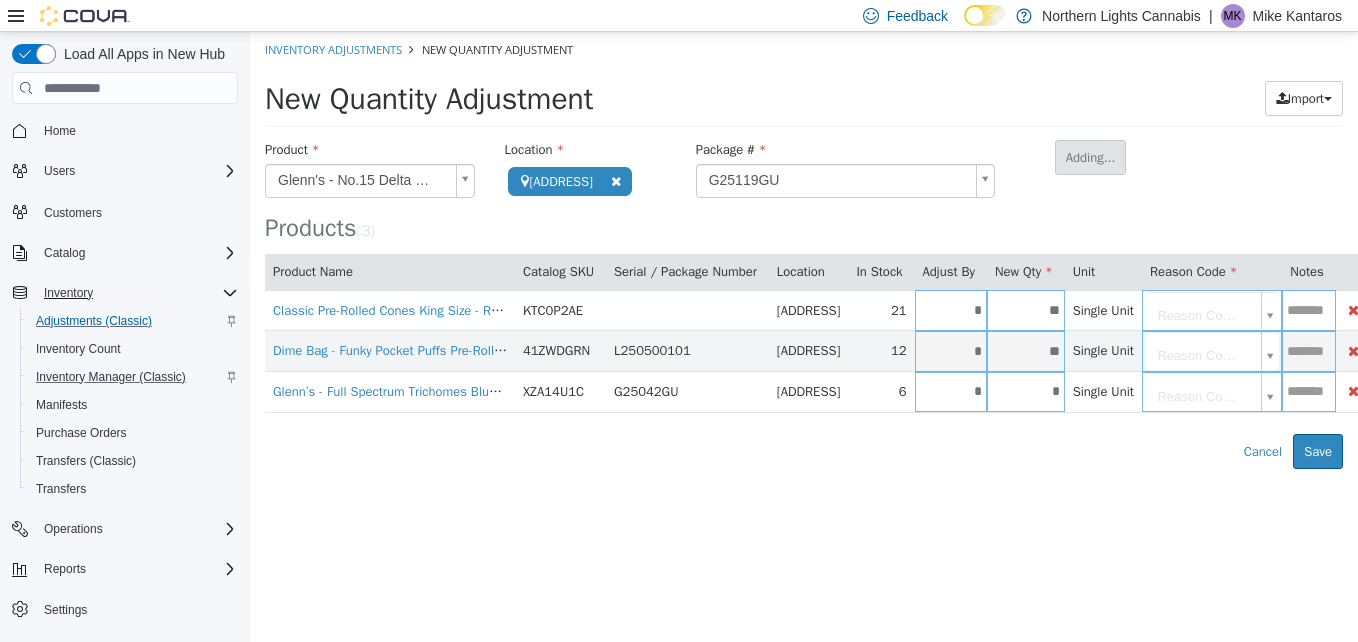 type 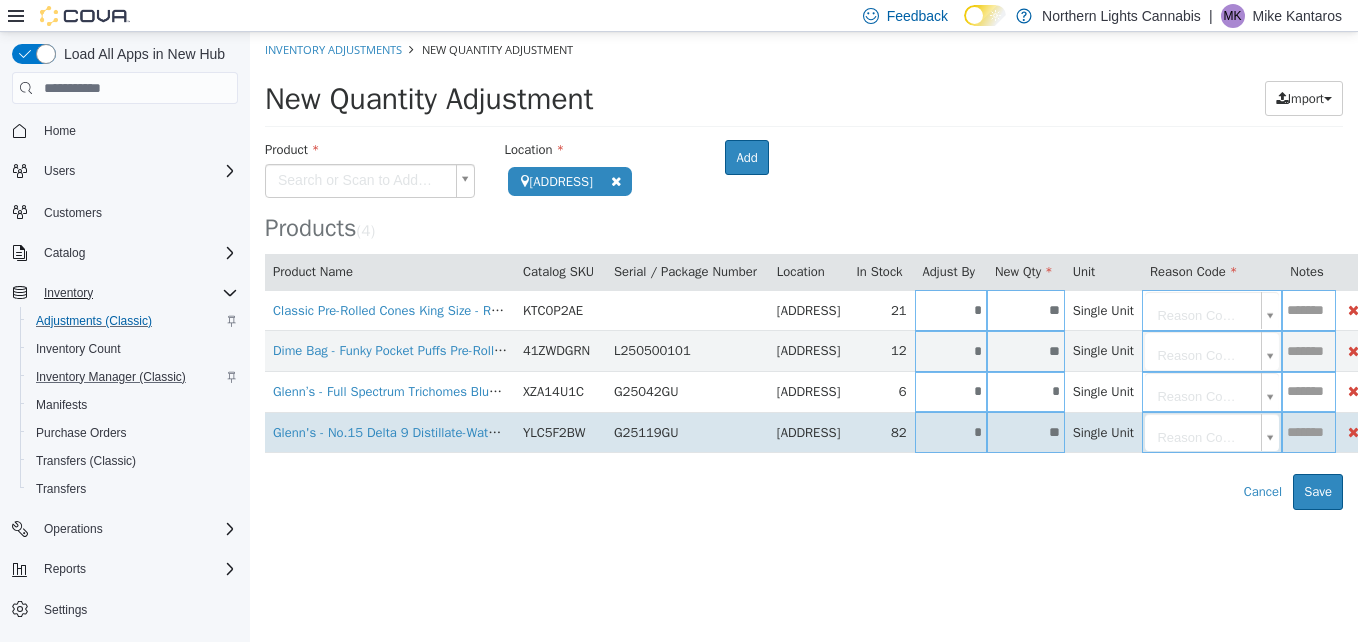 click on "*" at bounding box center [951, 432] 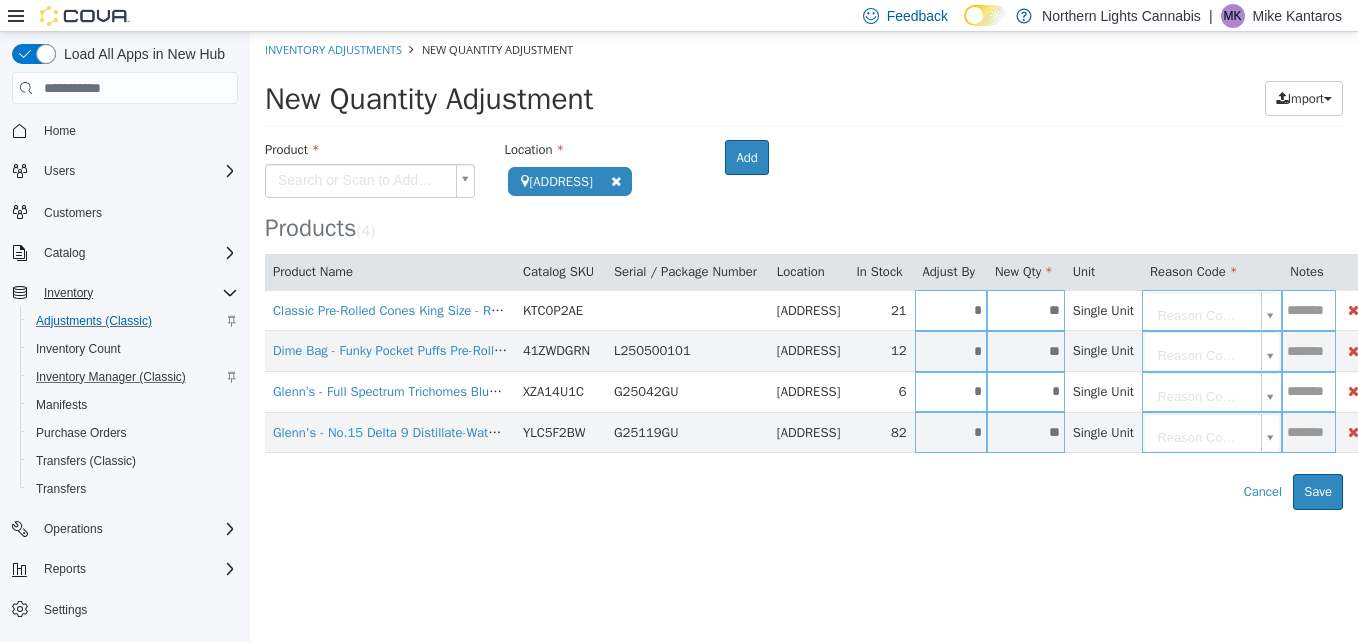 type on "*" 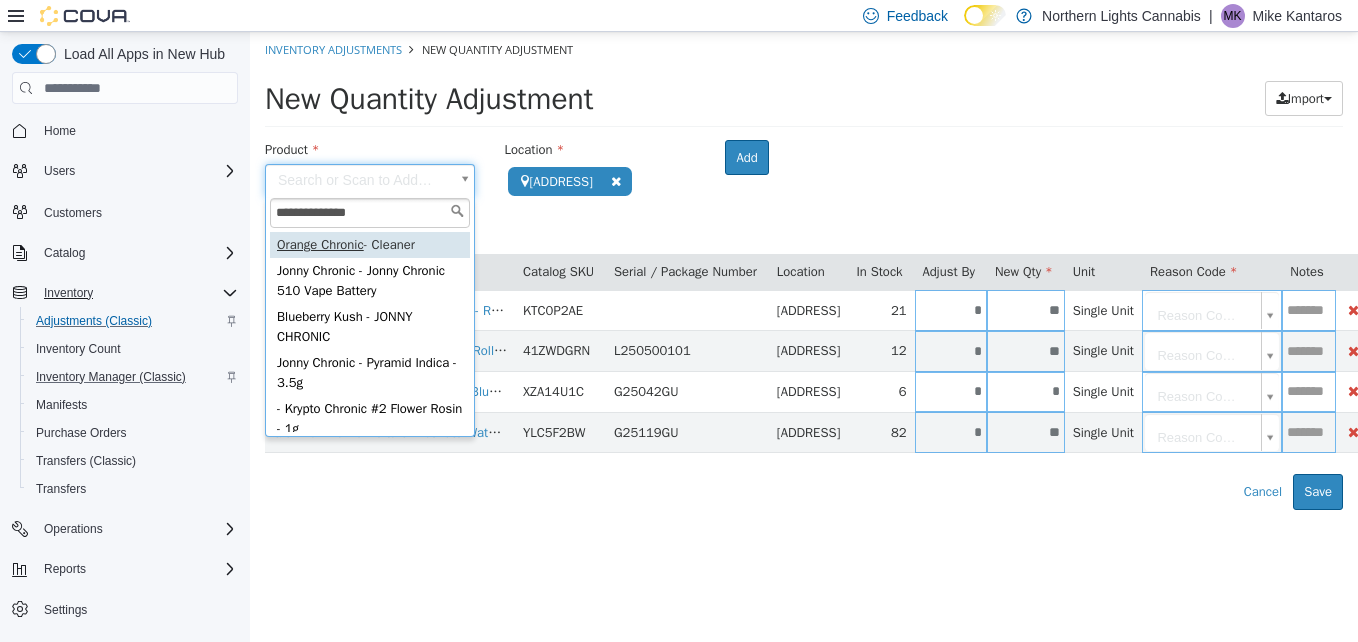 type on "**********" 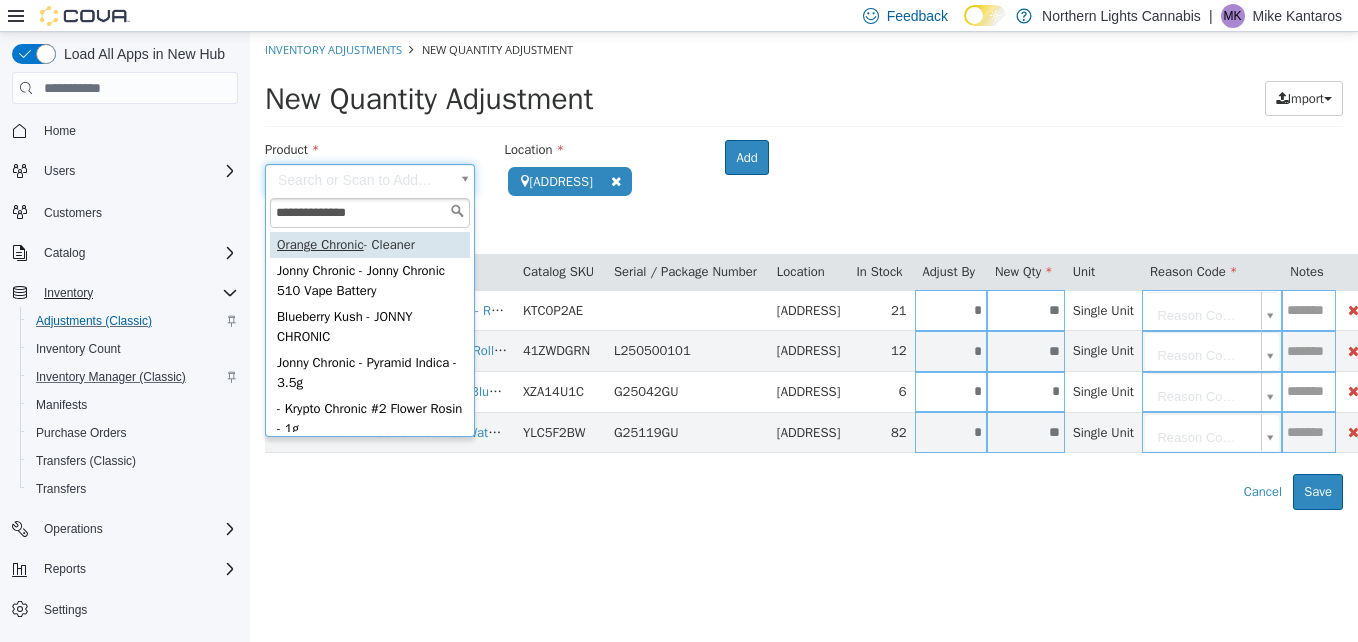 type on "**********" 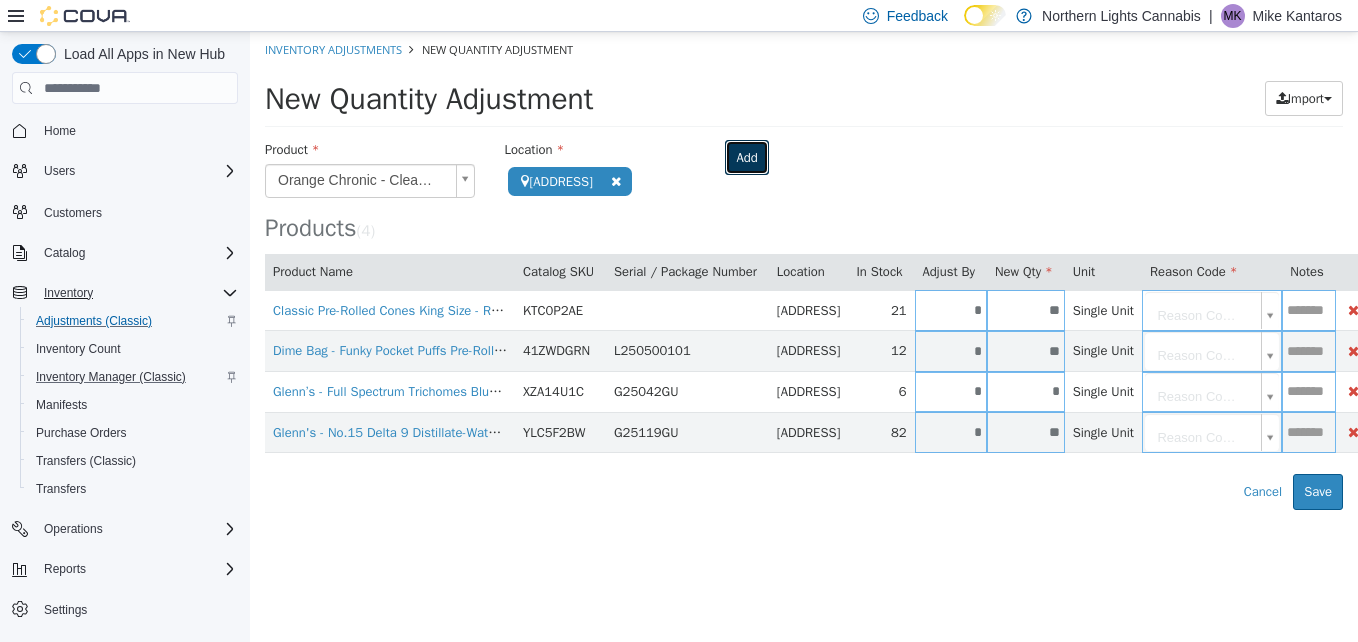 click on "Add" at bounding box center [746, 158] 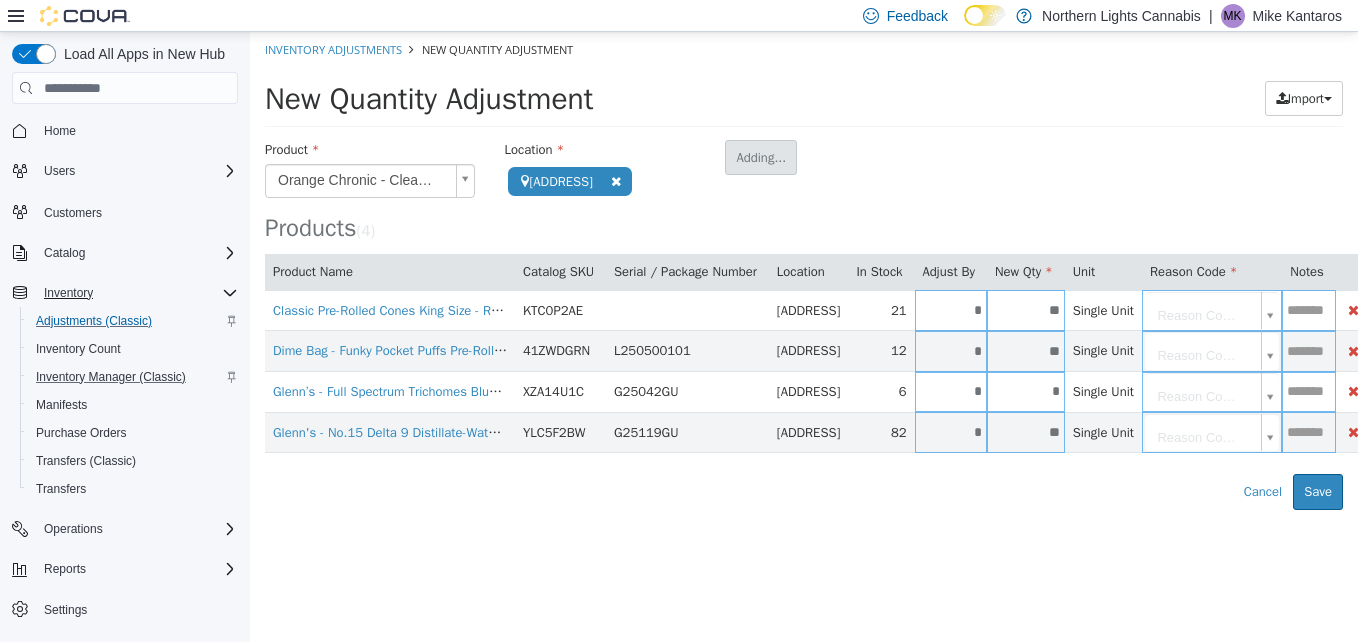 type 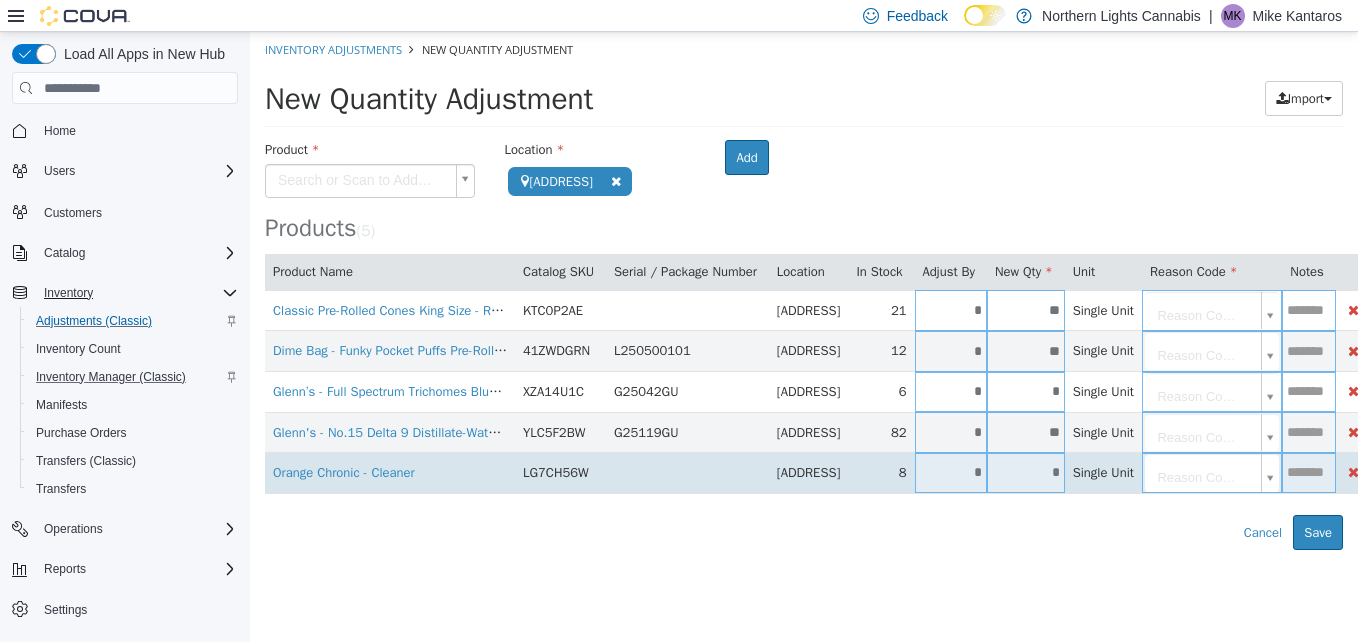 click on "*" at bounding box center (951, 472) 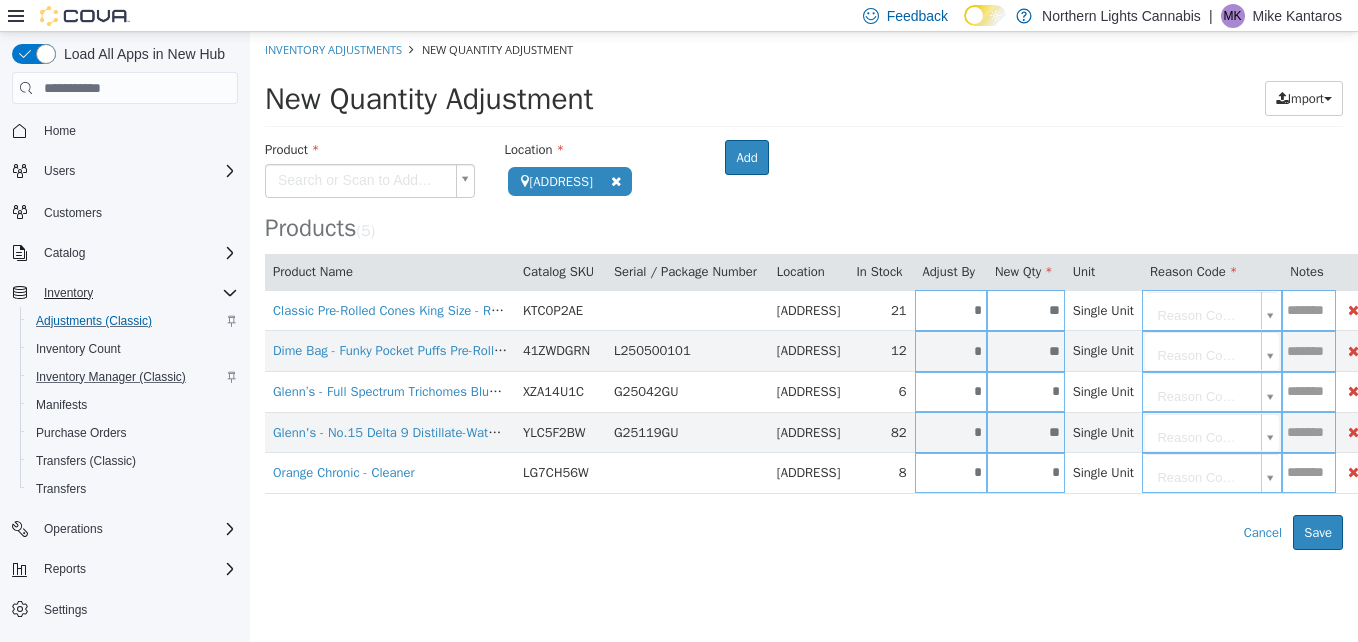 type on "*" 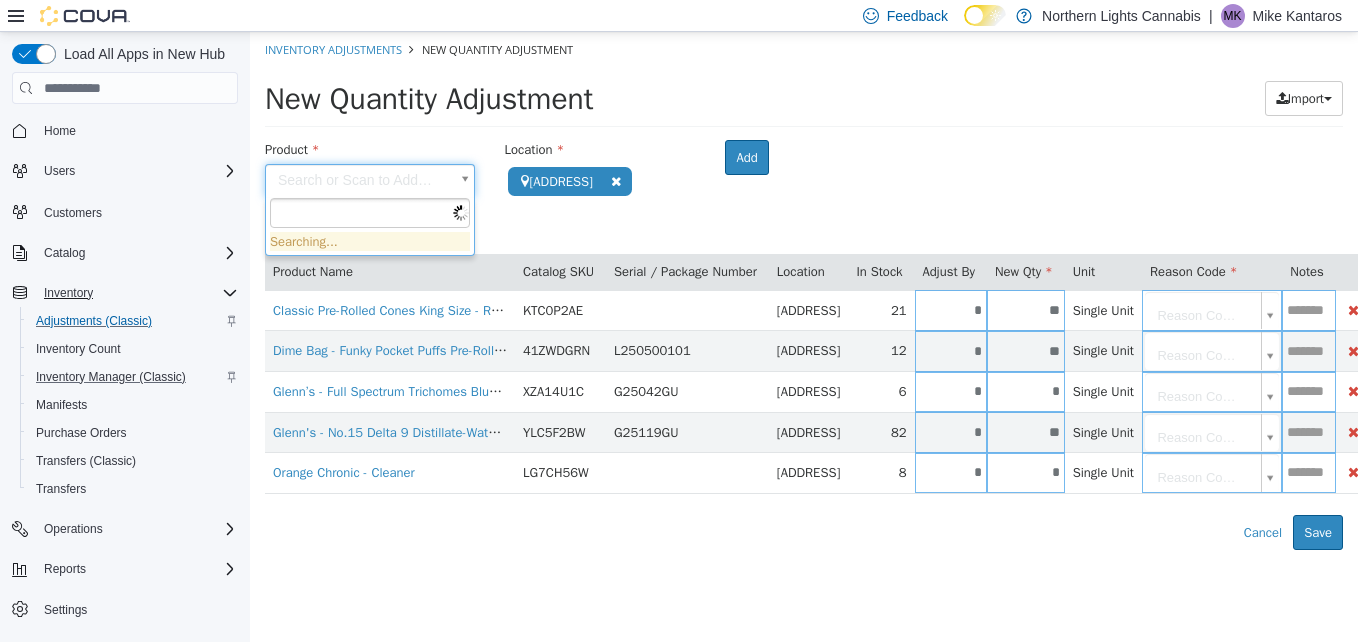 click on "**********" at bounding box center (804, 291) 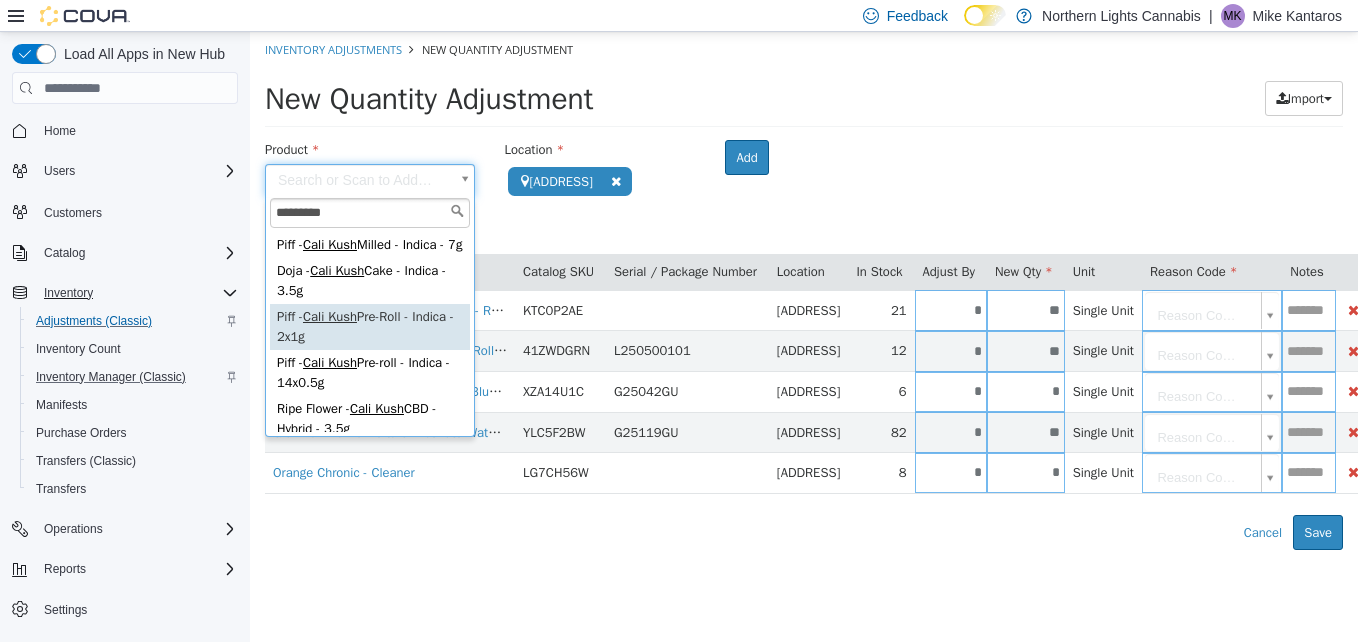 type on "*********" 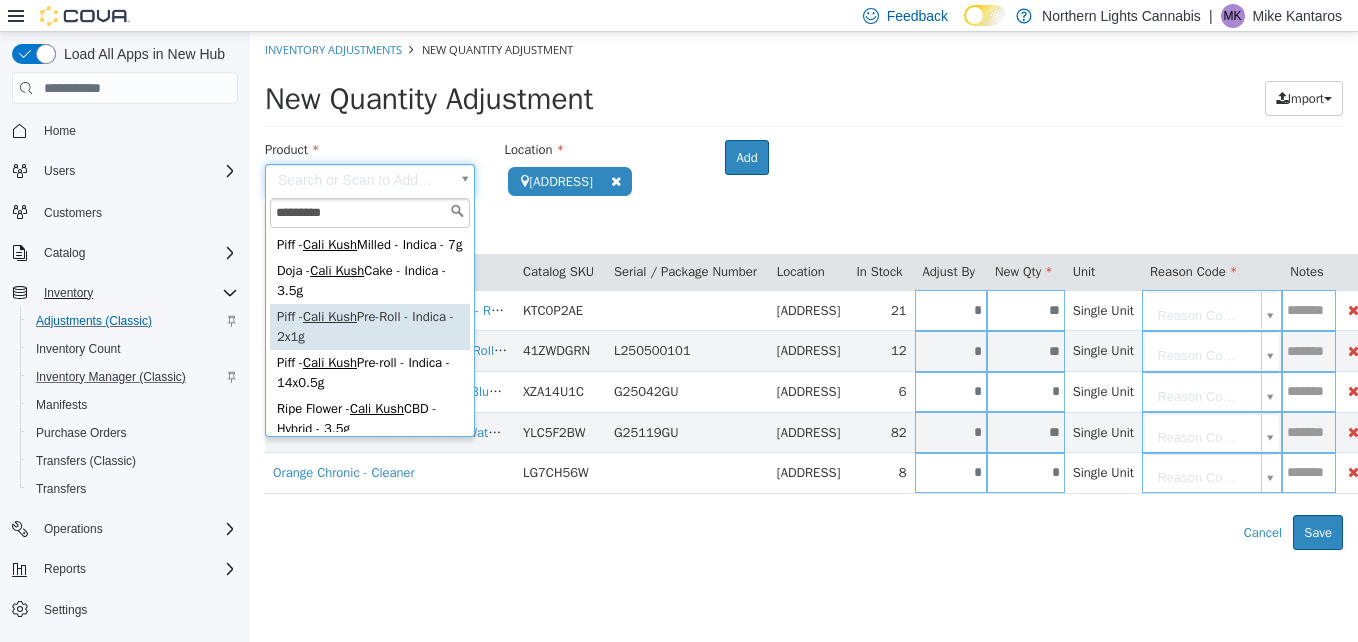type on "**********" 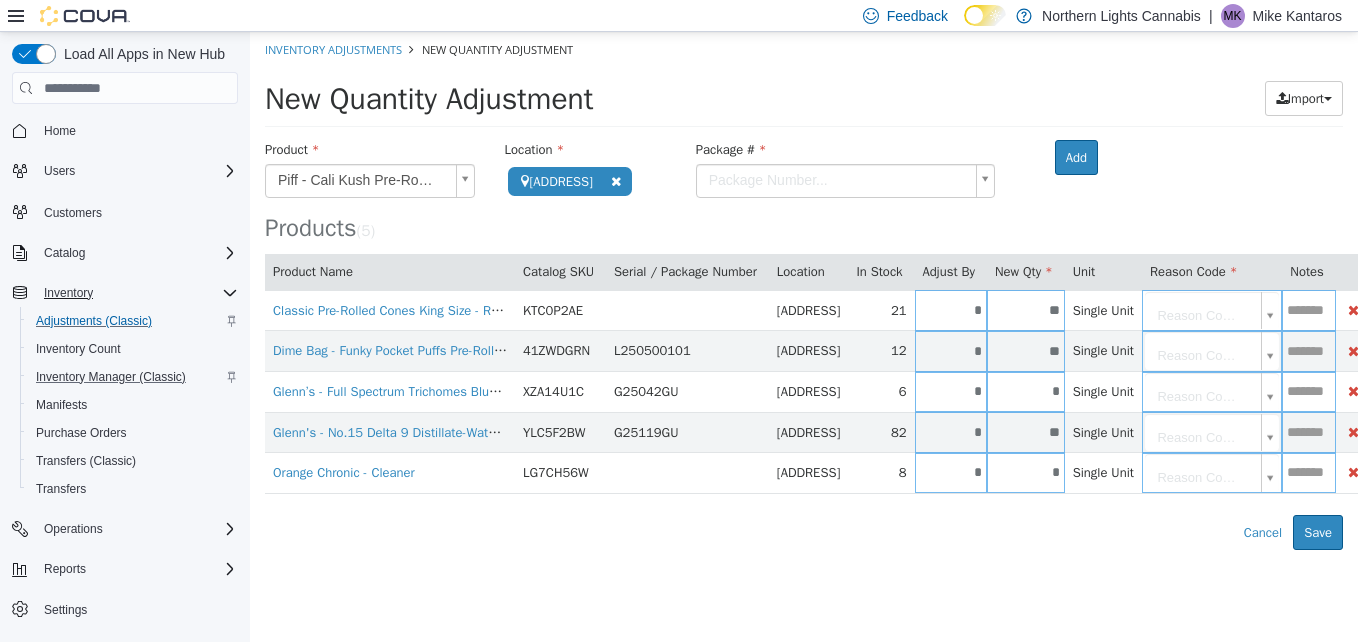 click on "**********" at bounding box center [804, 291] 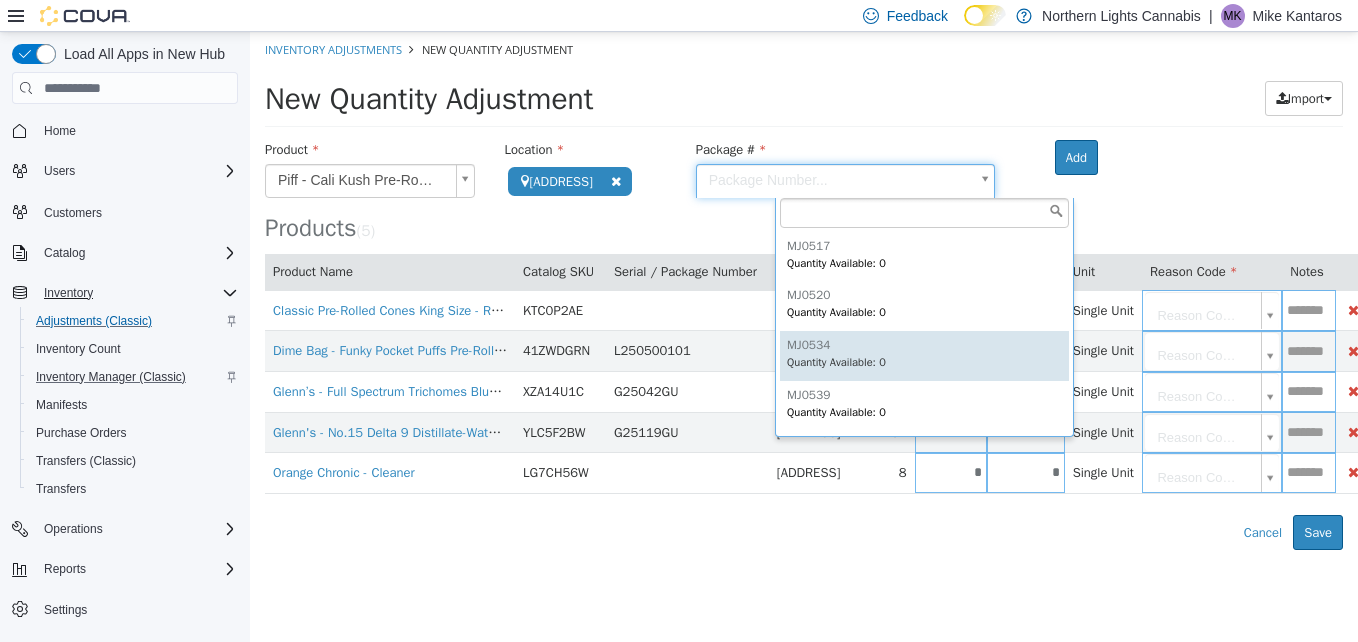 scroll, scrollTop: 247, scrollLeft: 0, axis: vertical 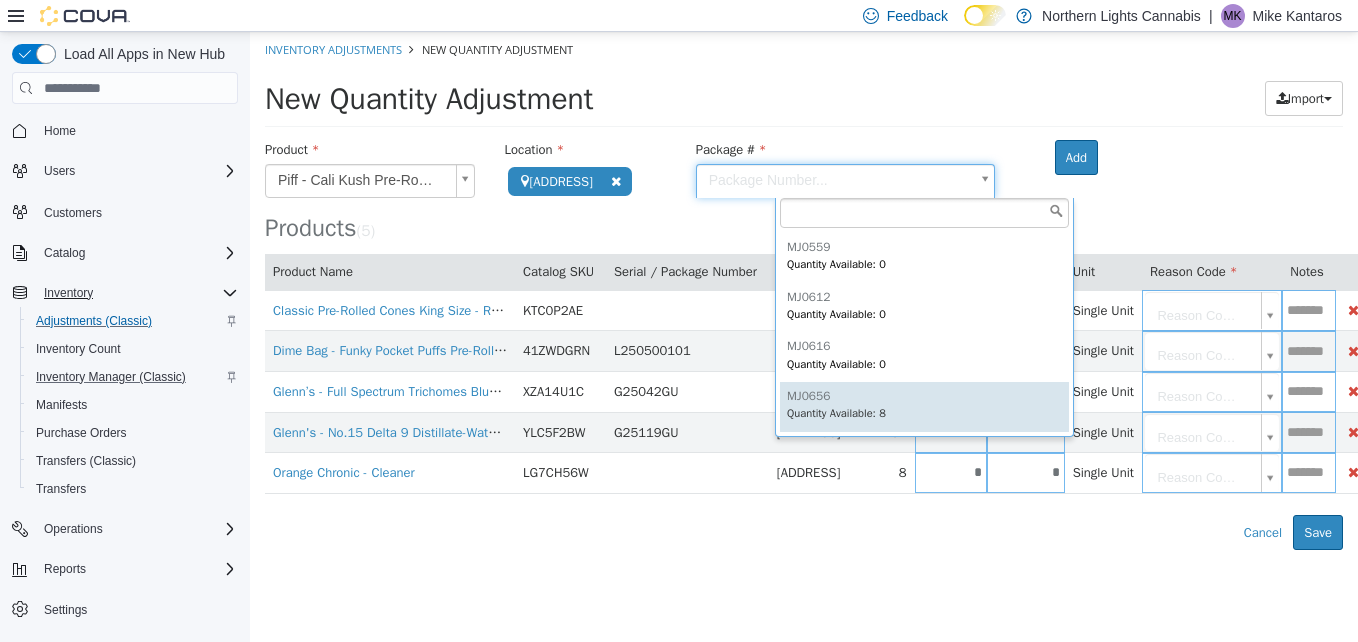 type on "******" 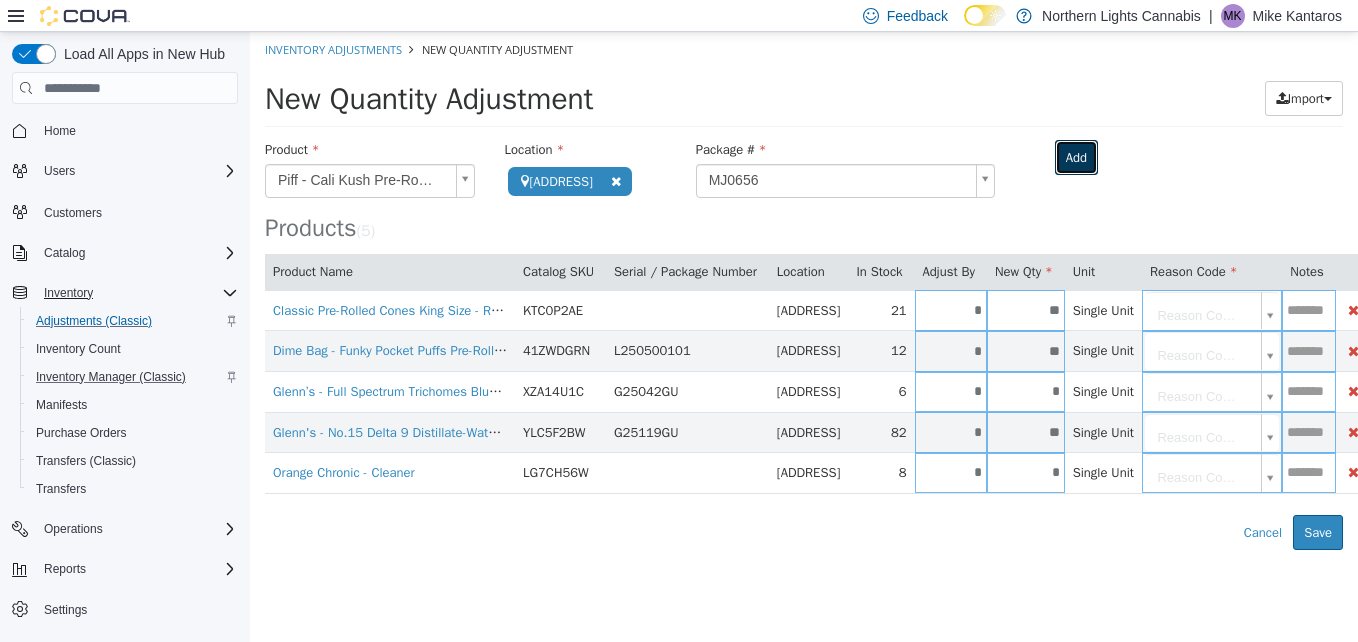 click on "Add" at bounding box center [1076, 158] 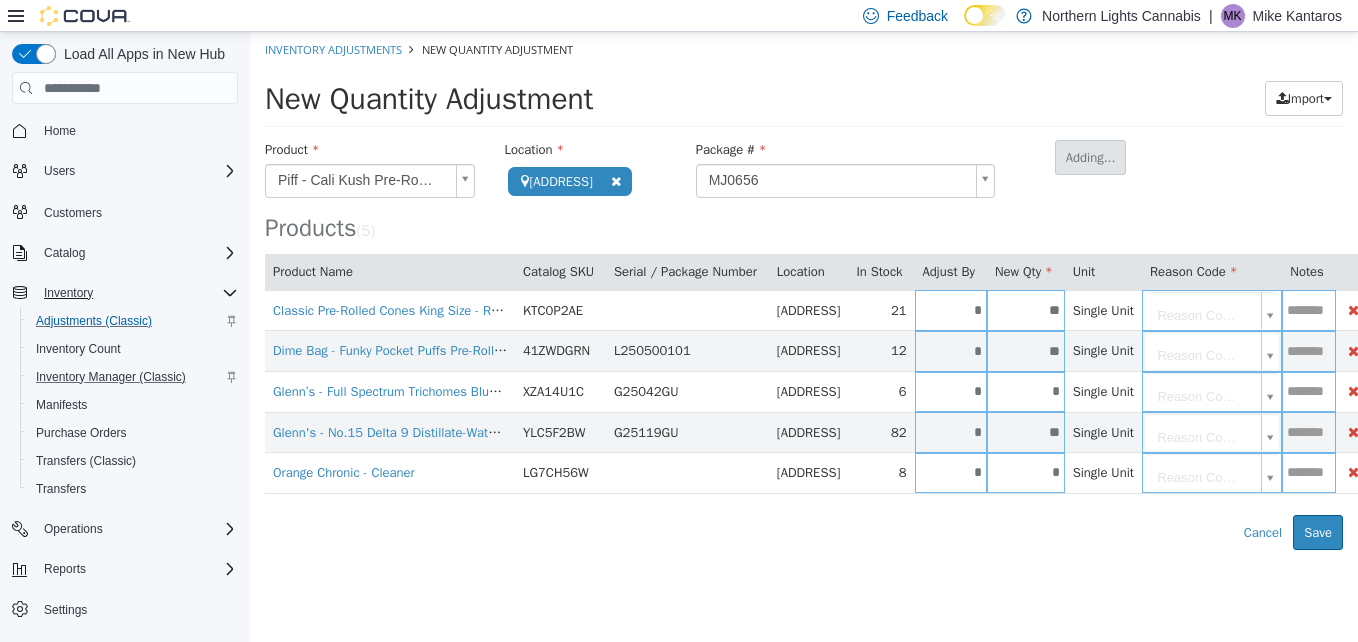 type 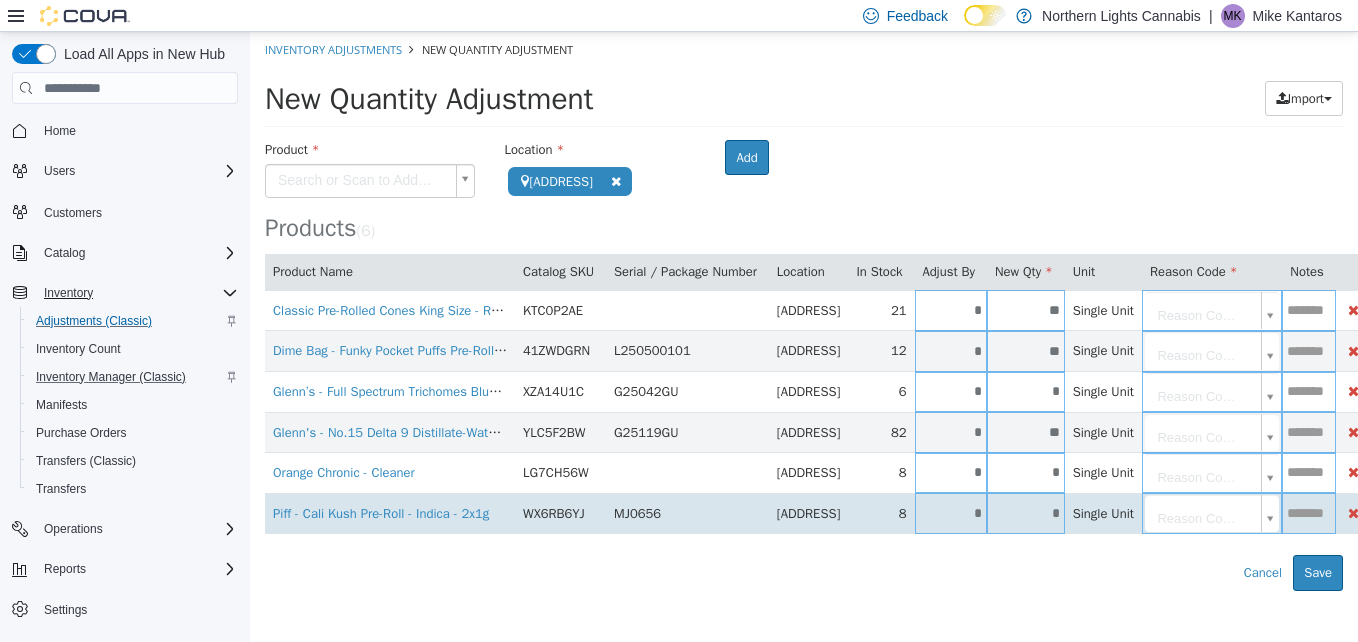 click on "*" at bounding box center (951, 513) 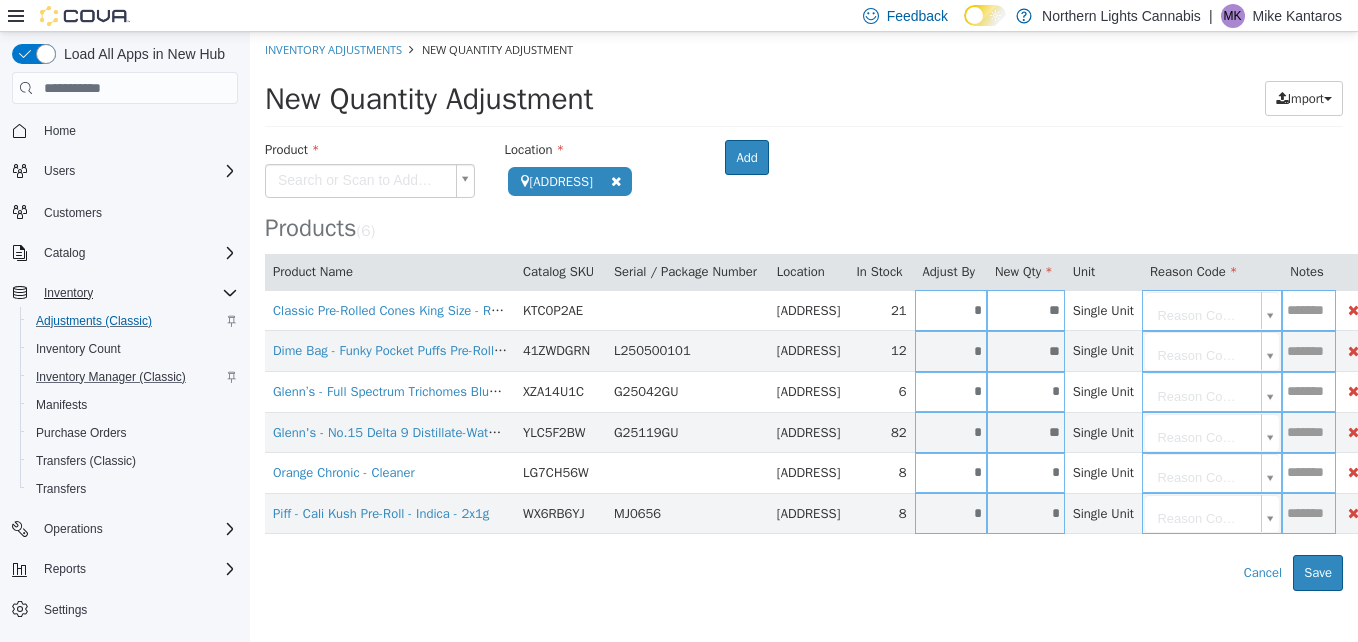 type on "*" 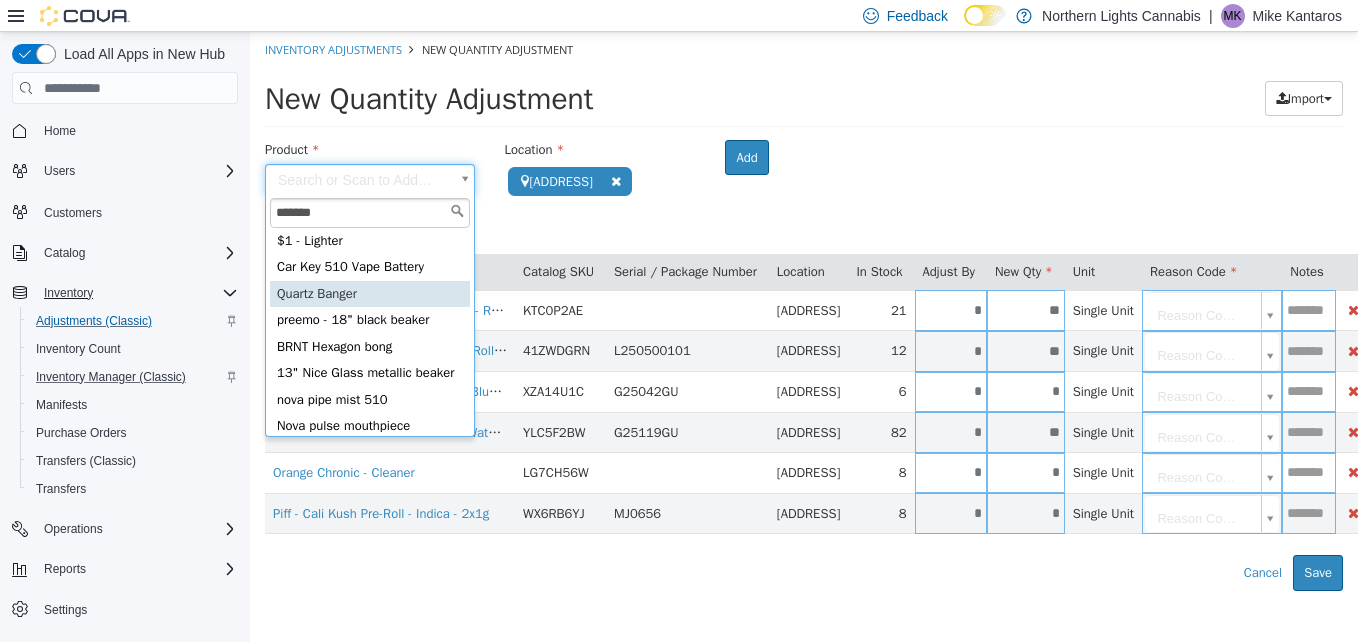 scroll, scrollTop: 0, scrollLeft: 0, axis: both 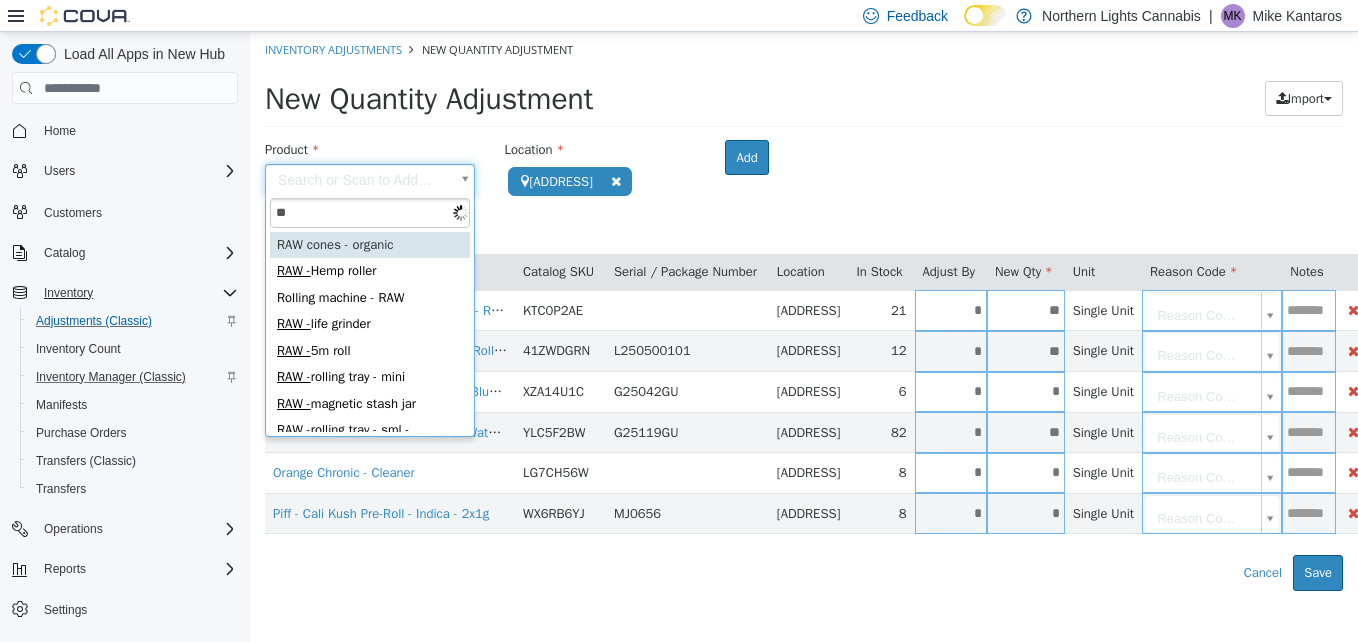 type on "*" 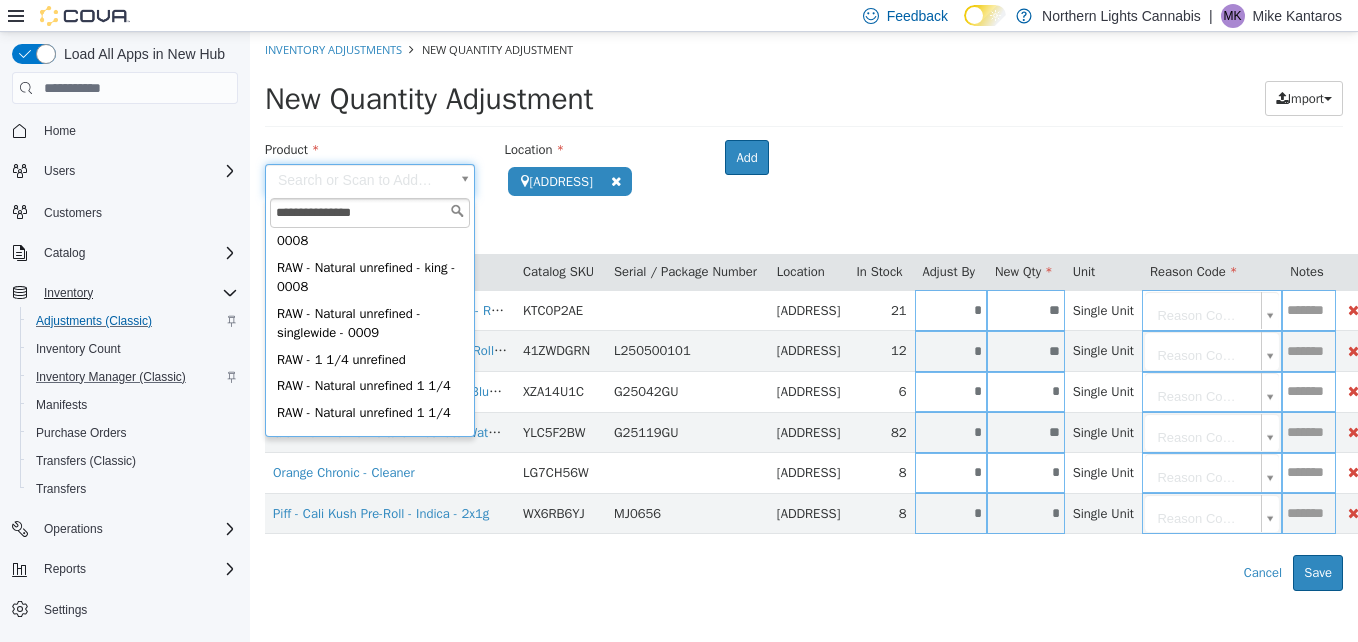 scroll, scrollTop: 127, scrollLeft: 0, axis: vertical 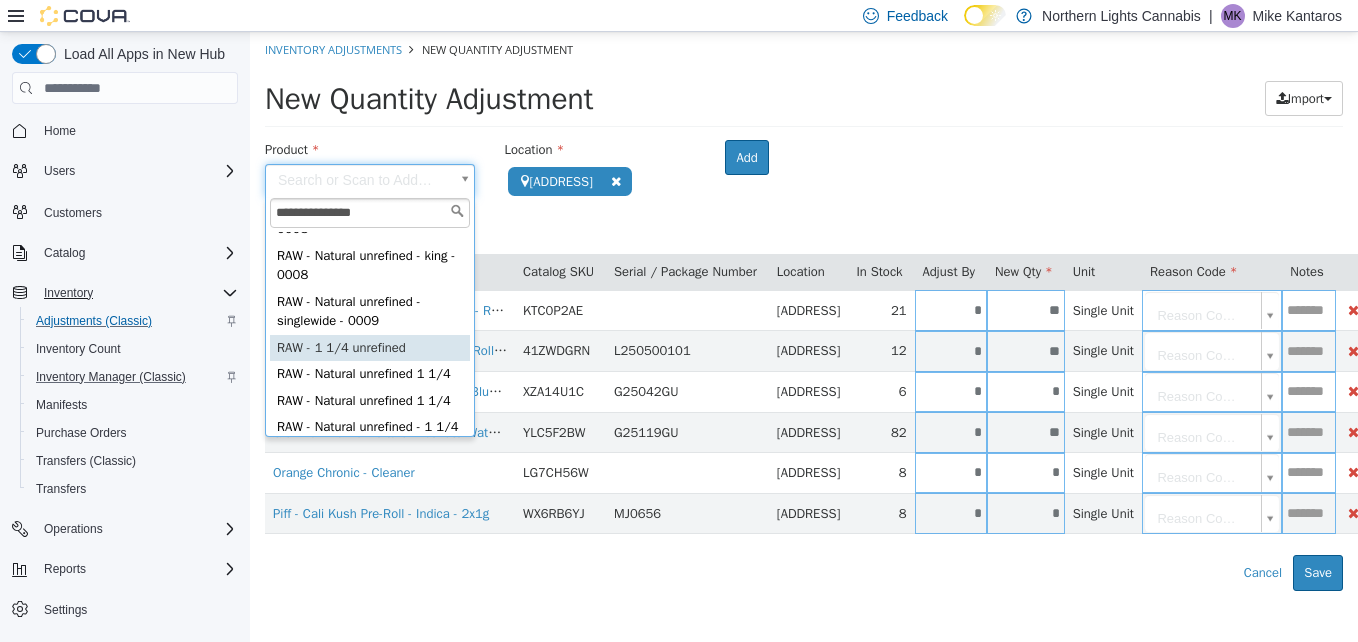 type on "**********" 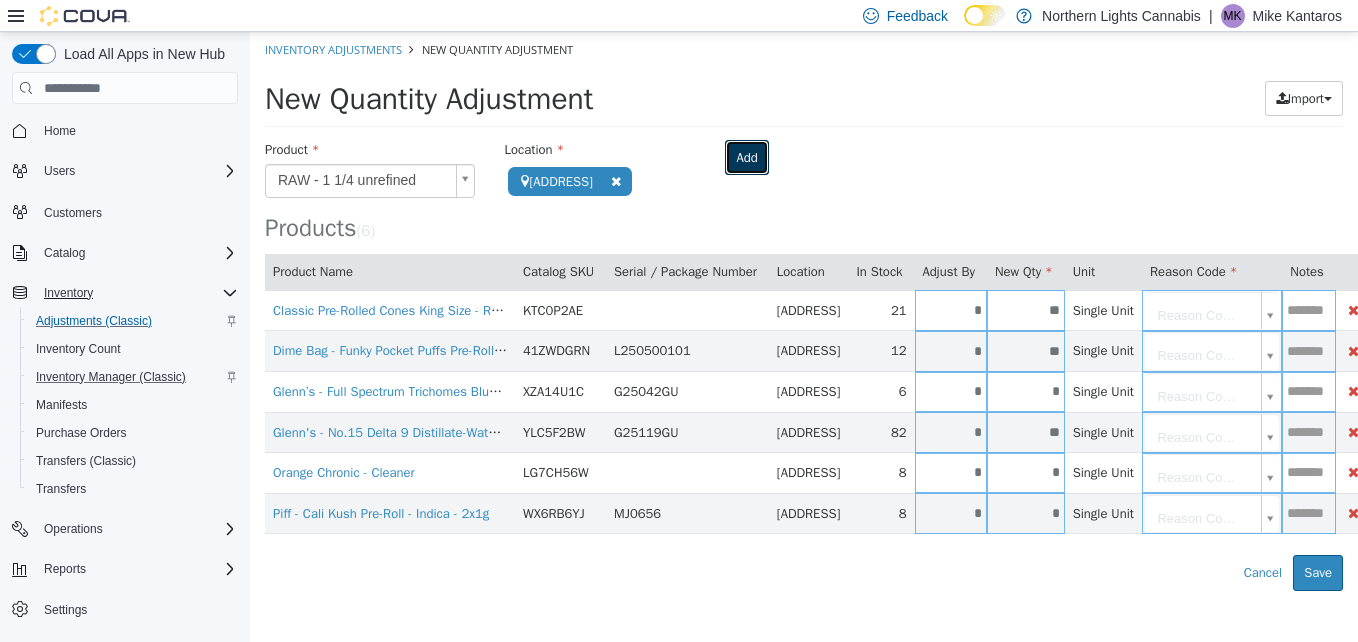 click on "Add" at bounding box center (746, 158) 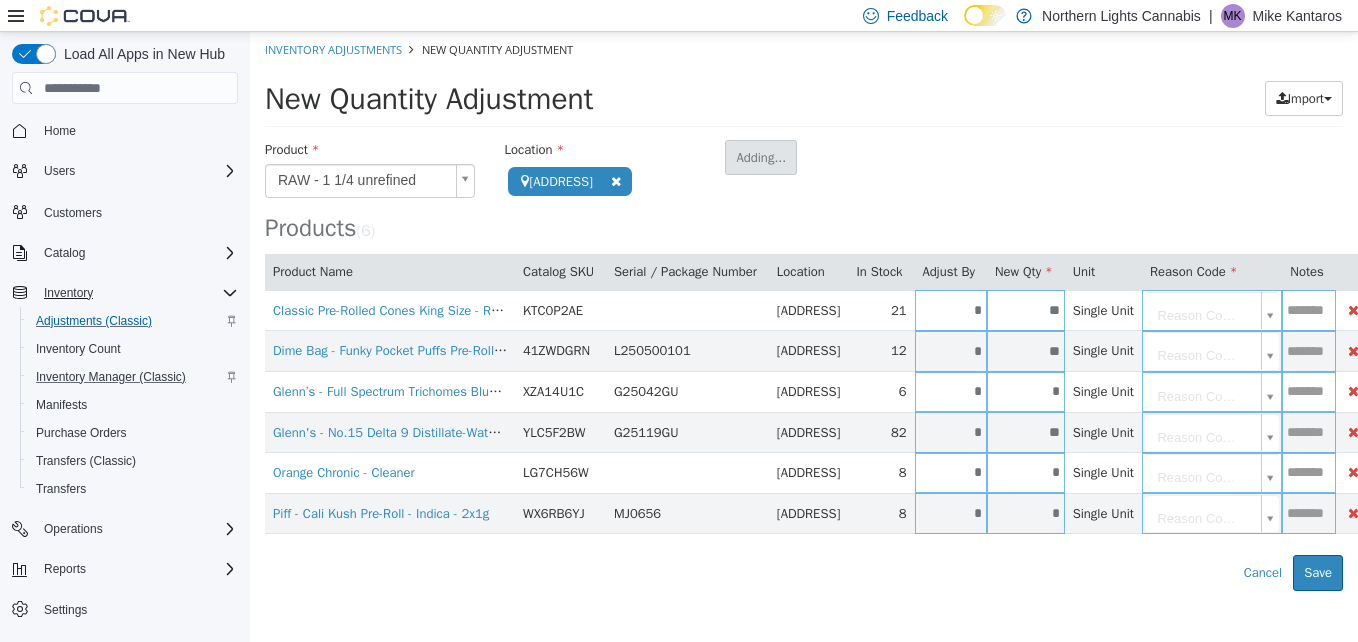 type 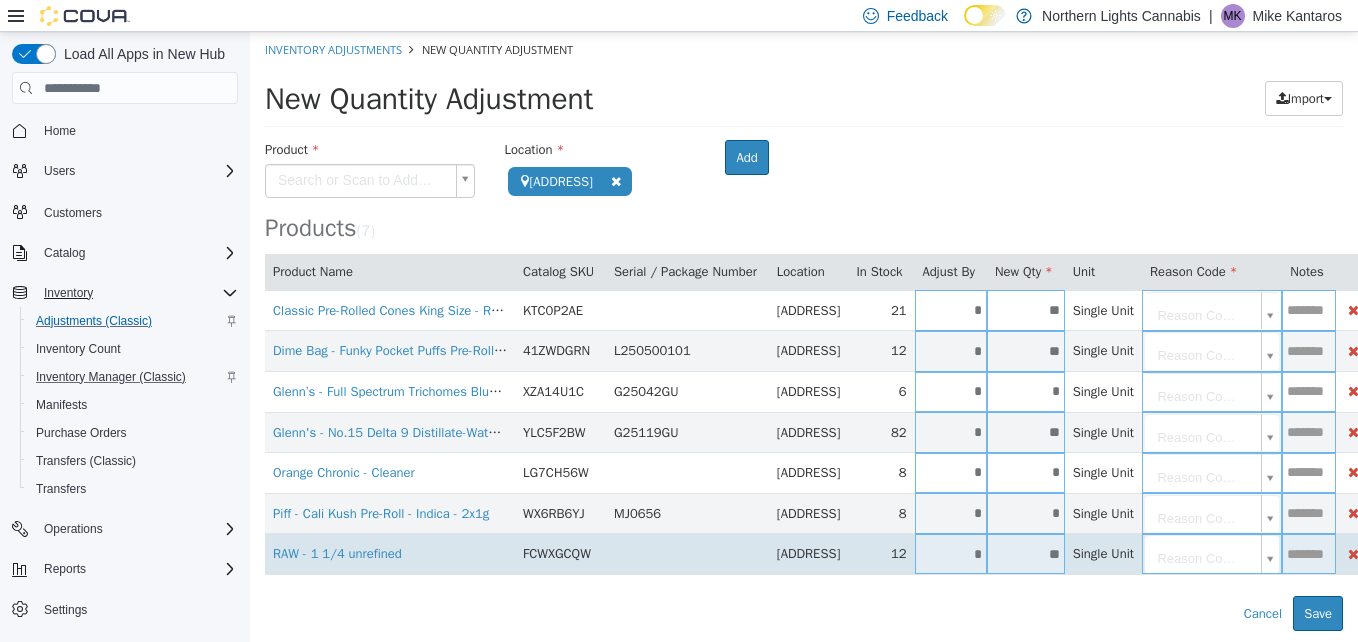 click on "*" at bounding box center (951, 554) 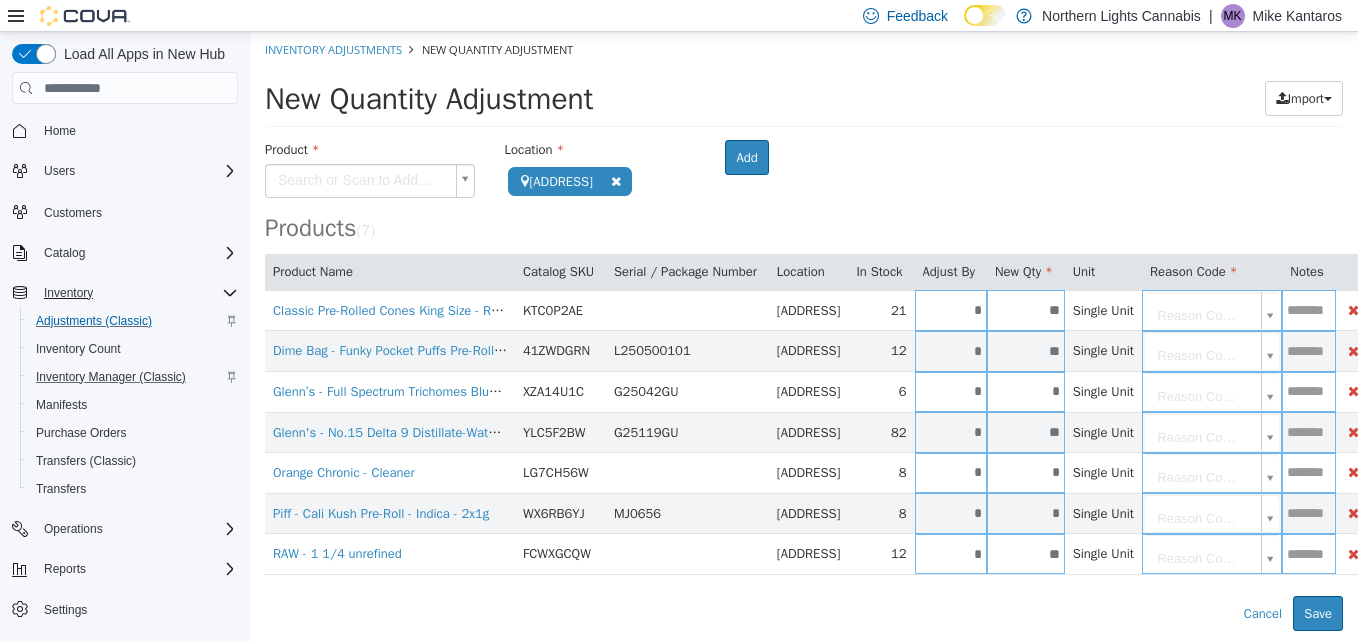 type on "*" 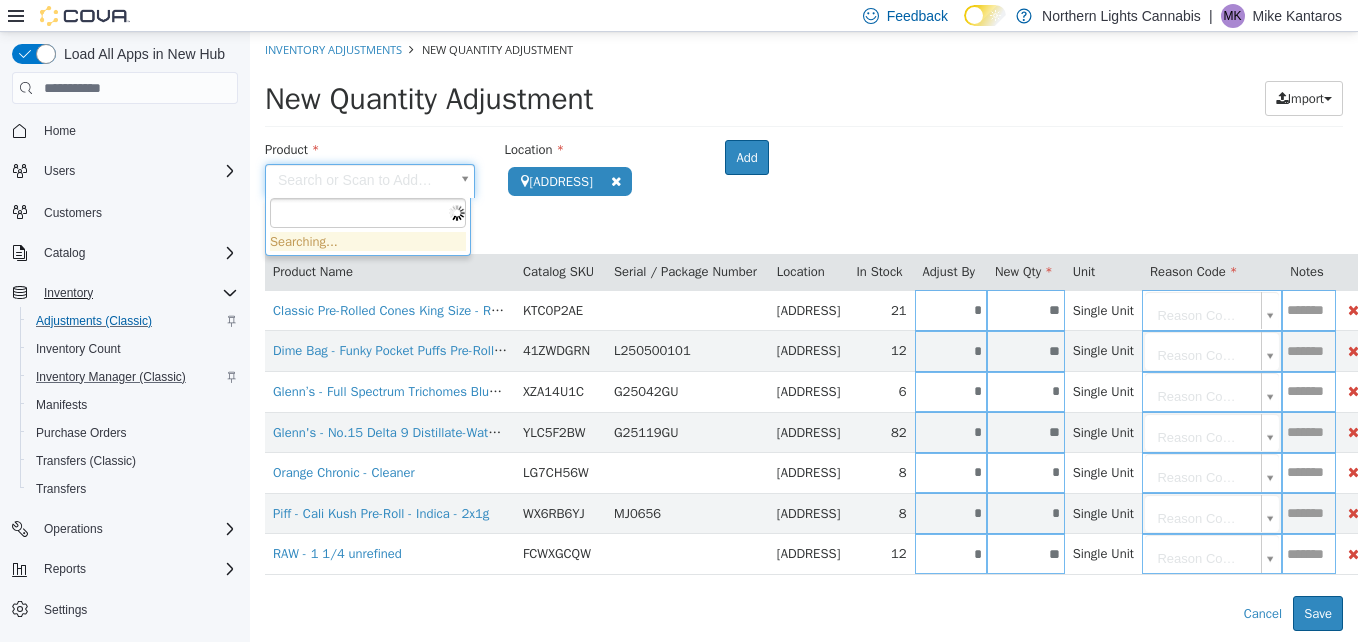 click on "**********" at bounding box center [804, 331] 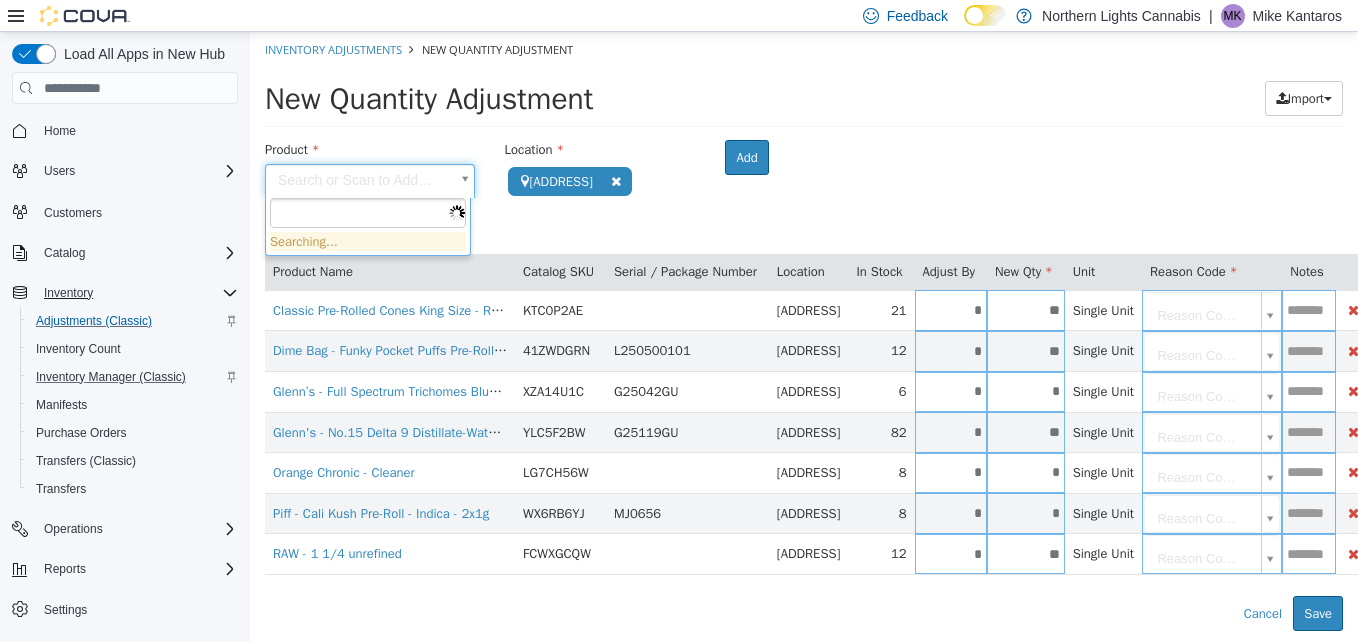 scroll, scrollTop: 0, scrollLeft: 0, axis: both 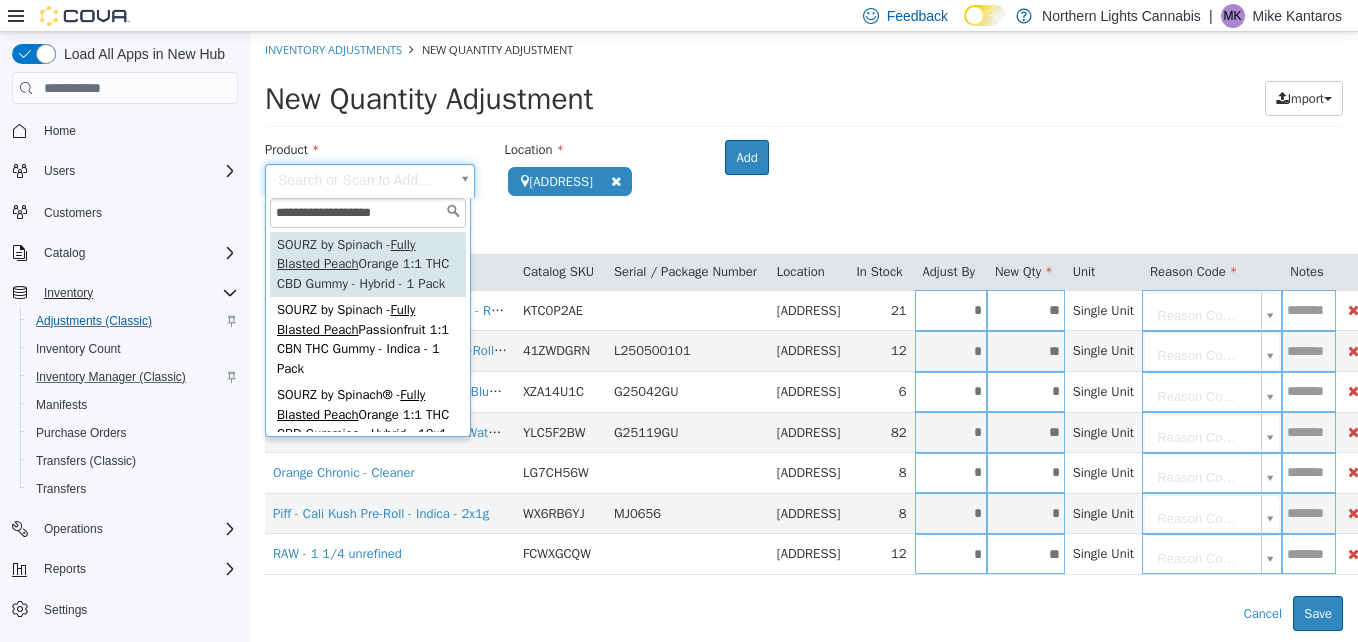 type on "**********" 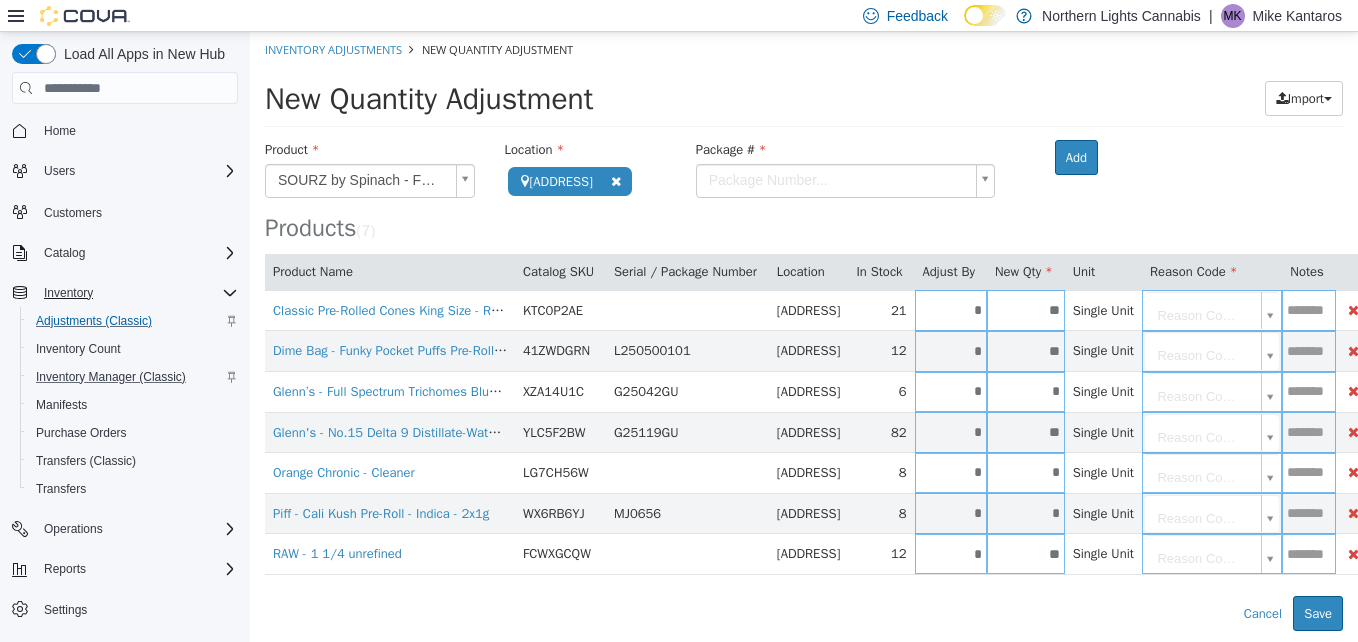 click on "**********" at bounding box center [804, 331] 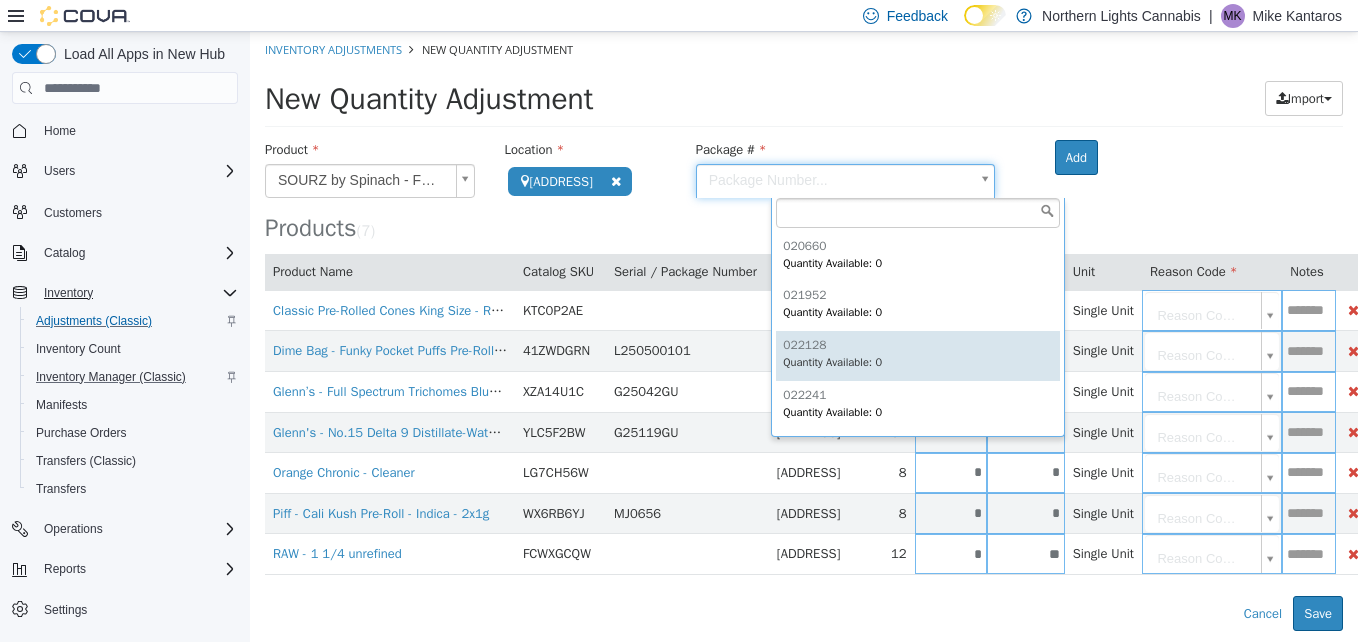 scroll, scrollTop: 148, scrollLeft: 0, axis: vertical 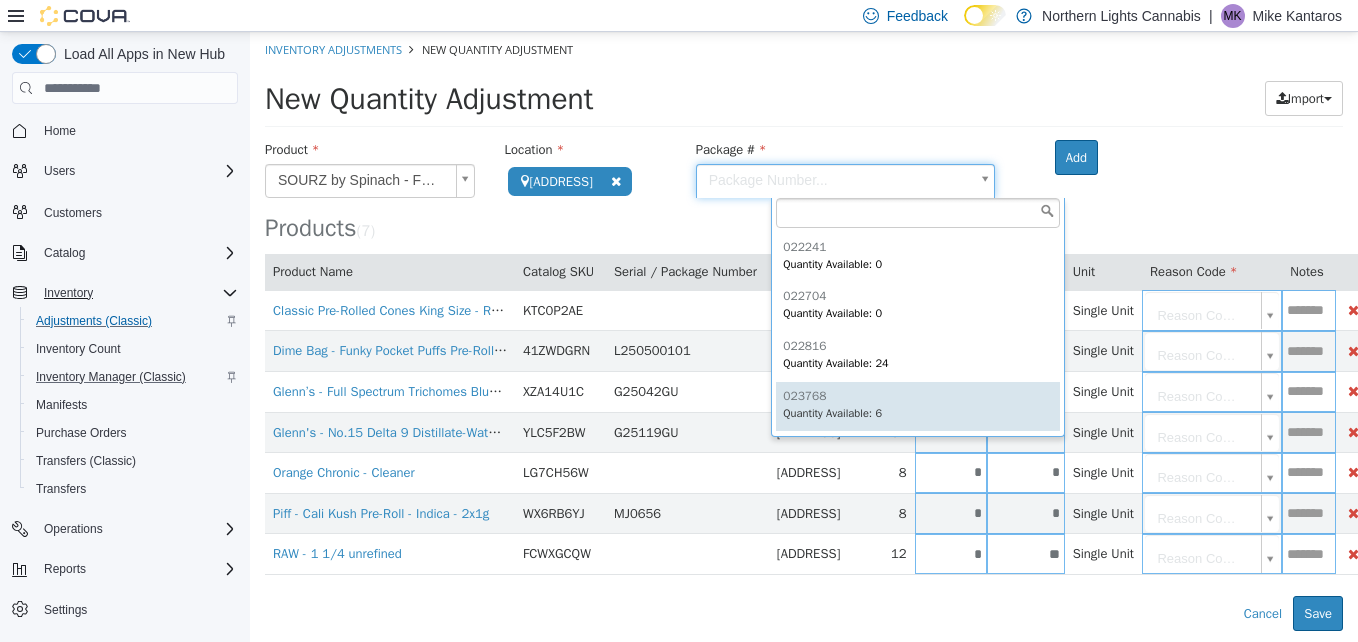 type on "******" 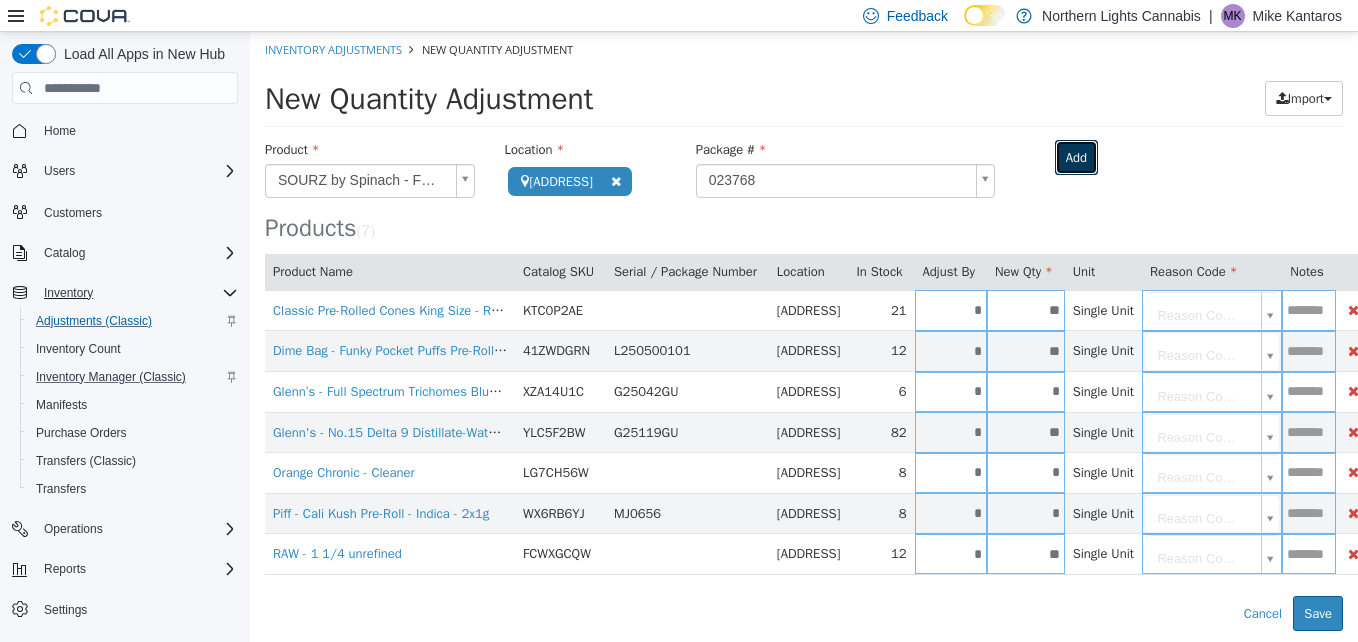 click on "Add" at bounding box center [1076, 158] 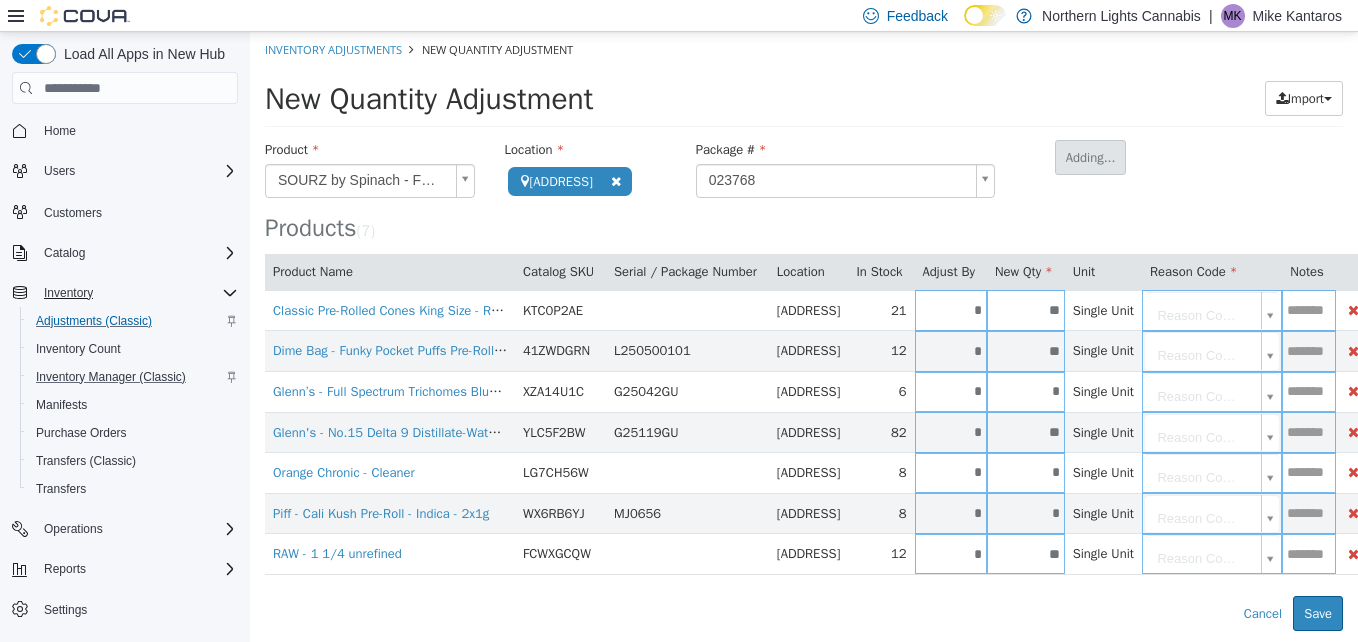 type 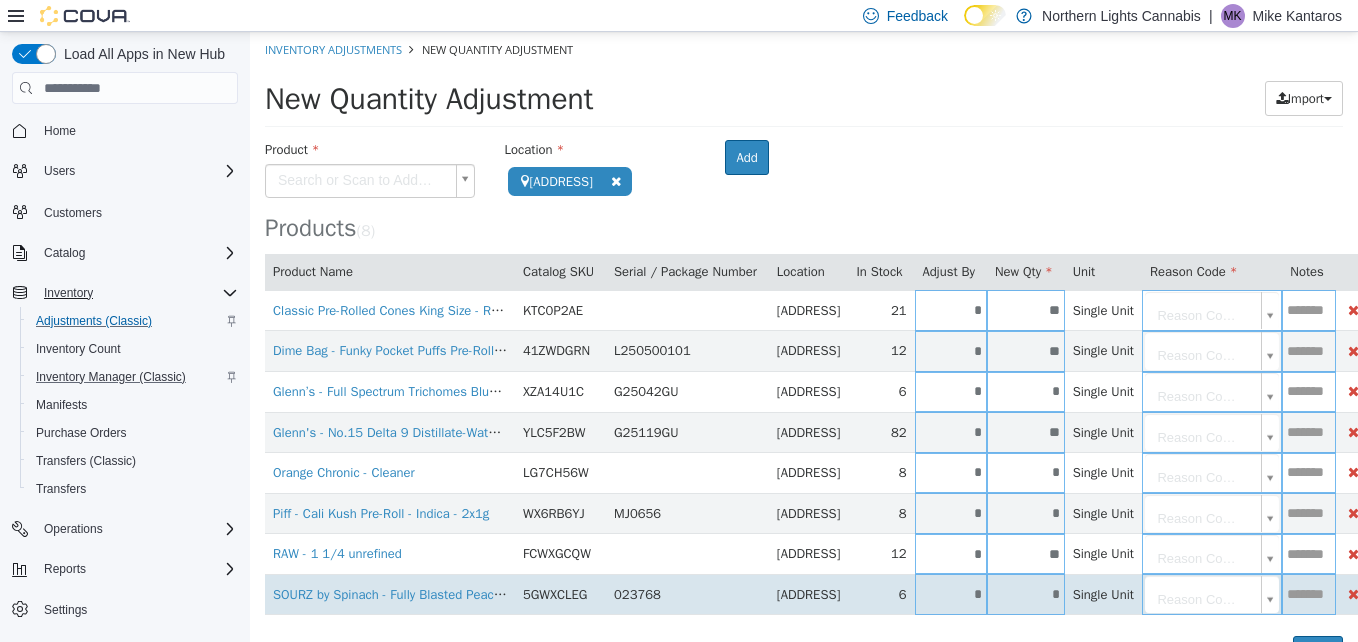 click on "*" at bounding box center [951, 594] 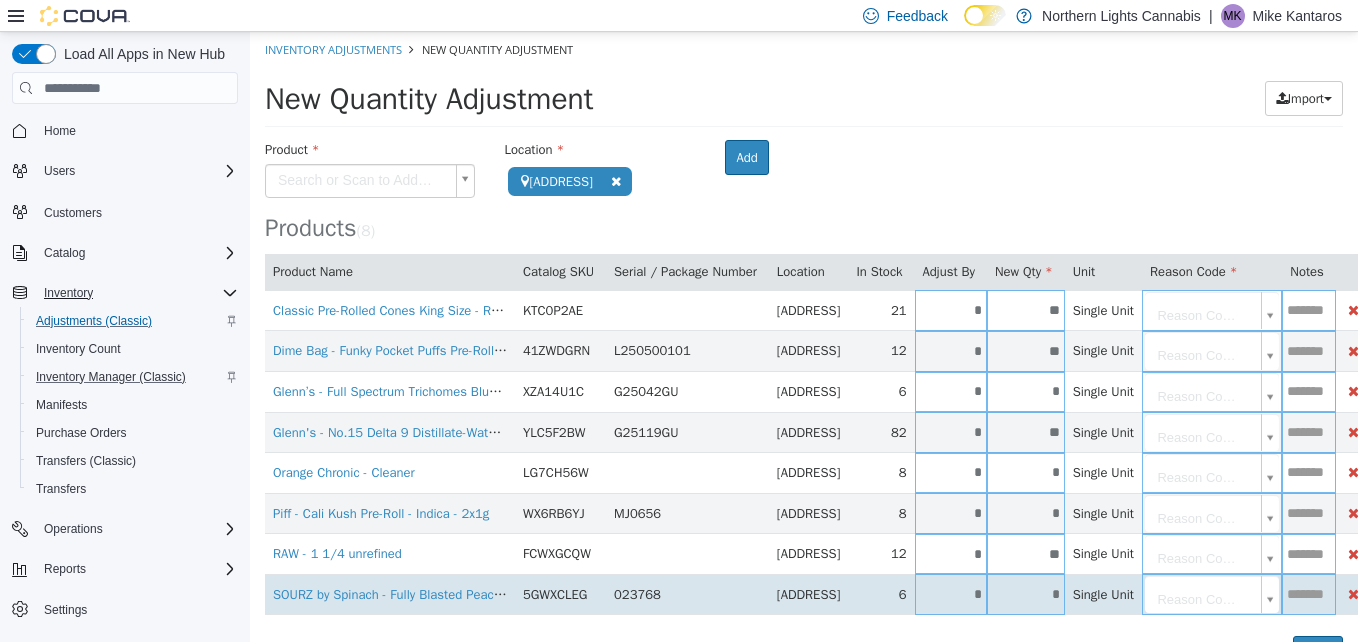 scroll, scrollTop: 45, scrollLeft: 0, axis: vertical 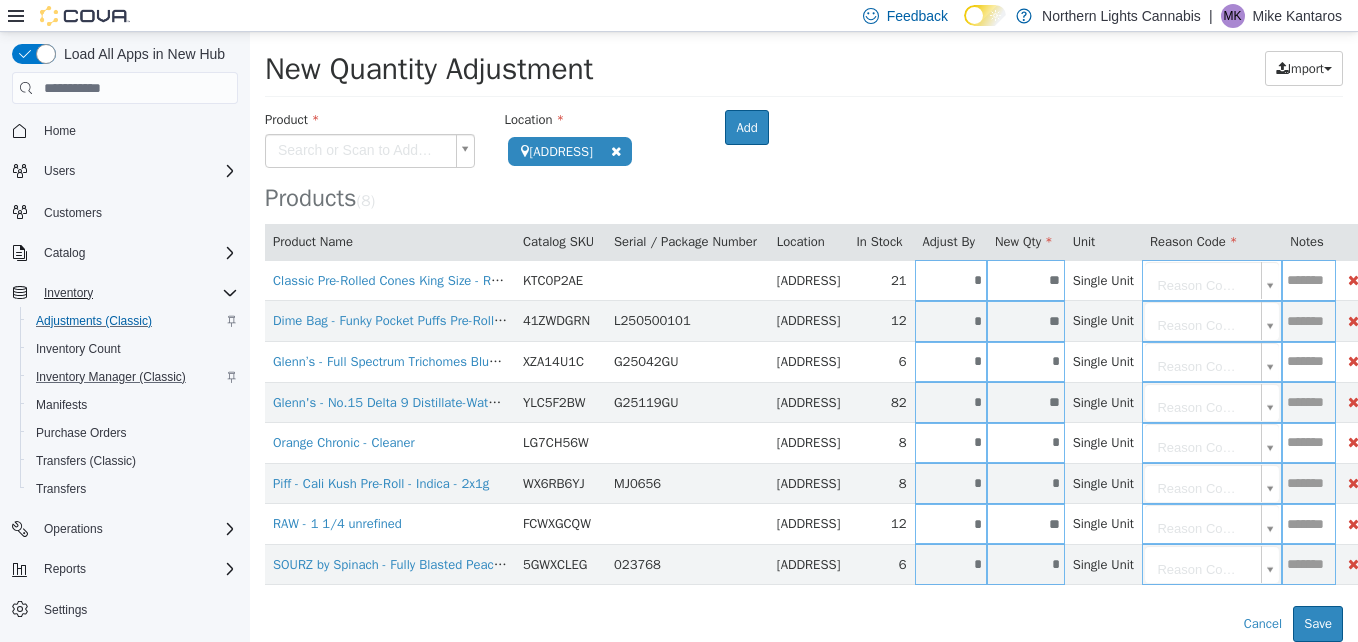 type on "*" 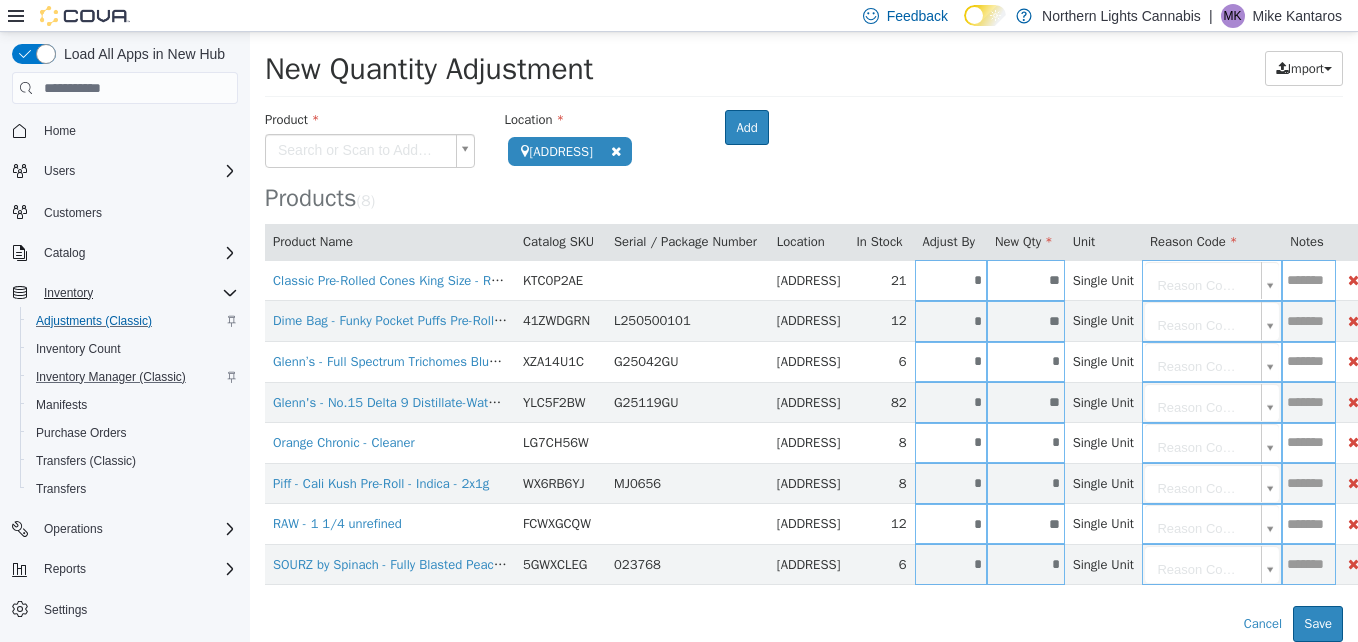 click on "**********" at bounding box center [804, 322] 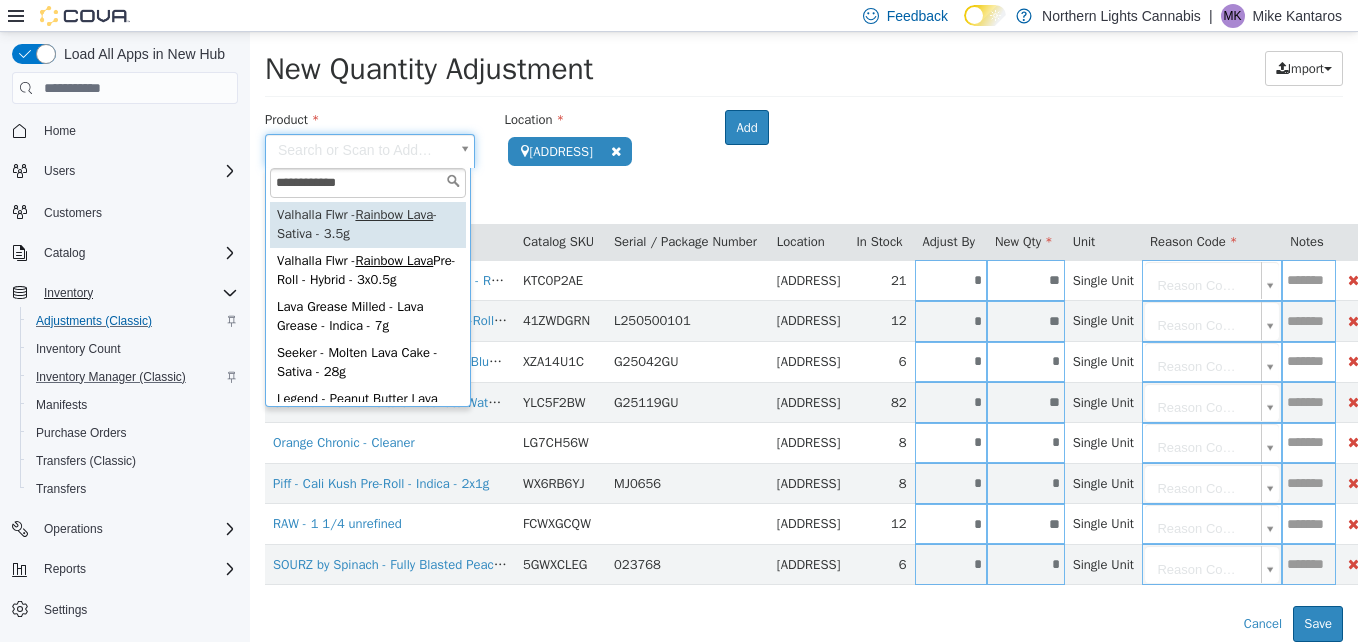 type on "**********" 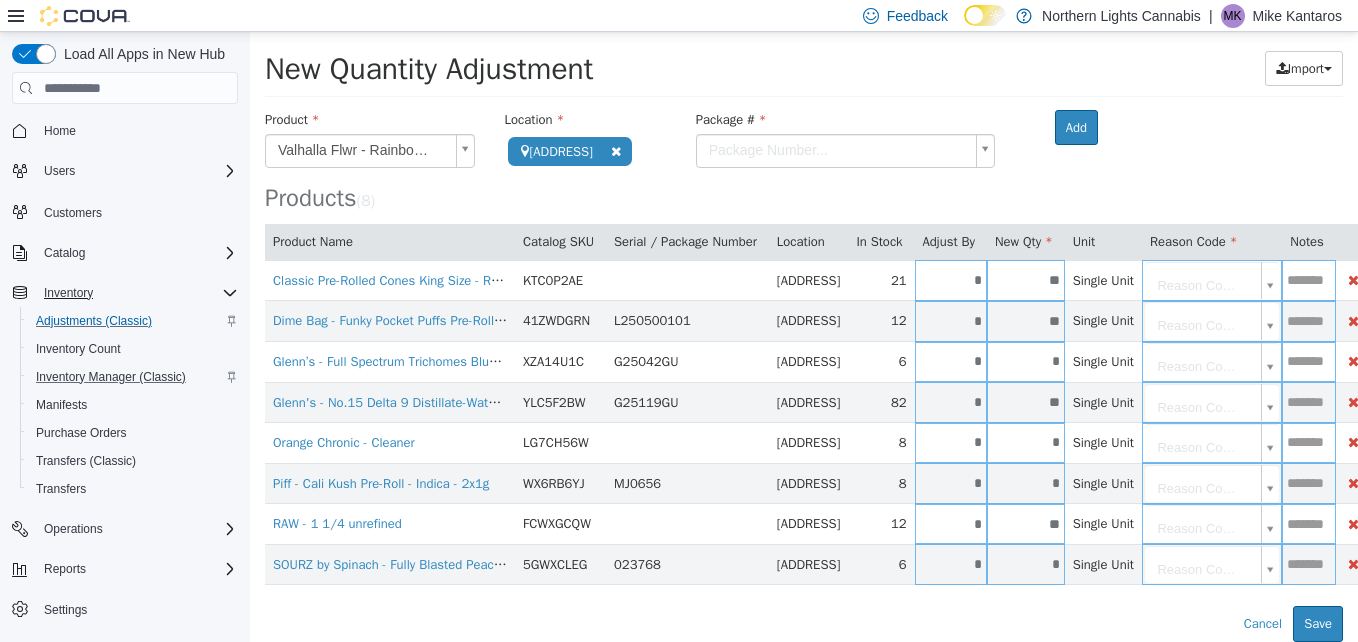 click on "**********" at bounding box center [804, 322] 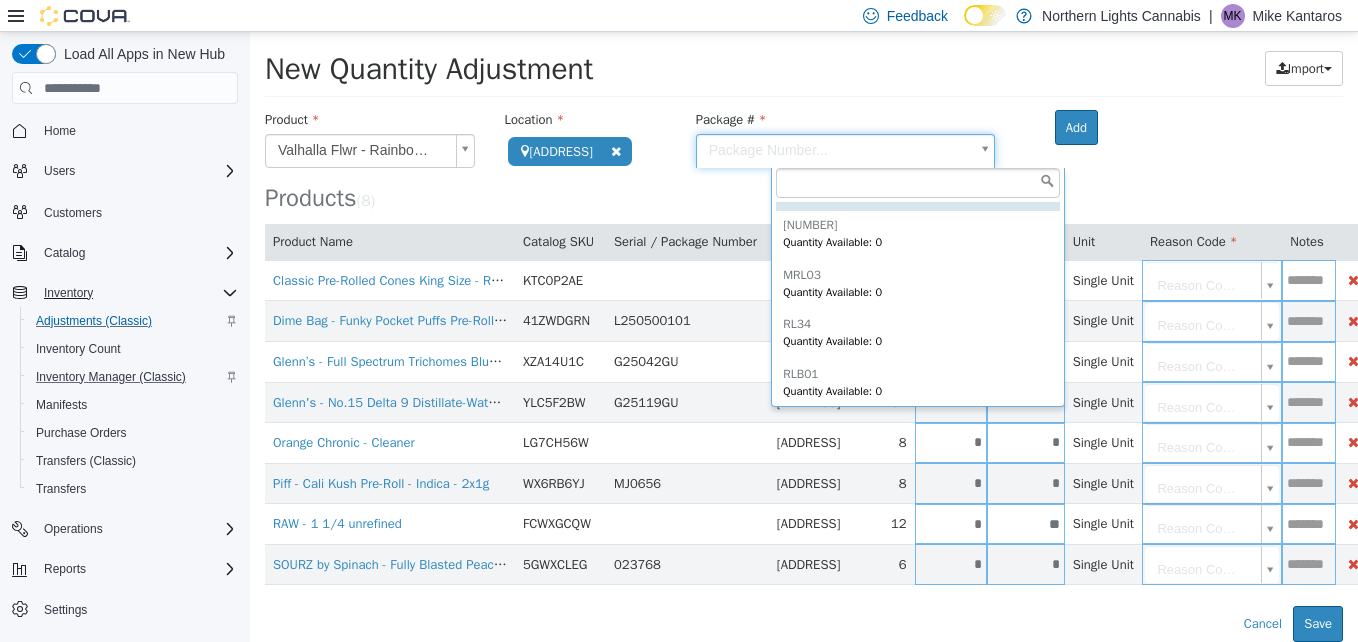 scroll, scrollTop: 98, scrollLeft: 0, axis: vertical 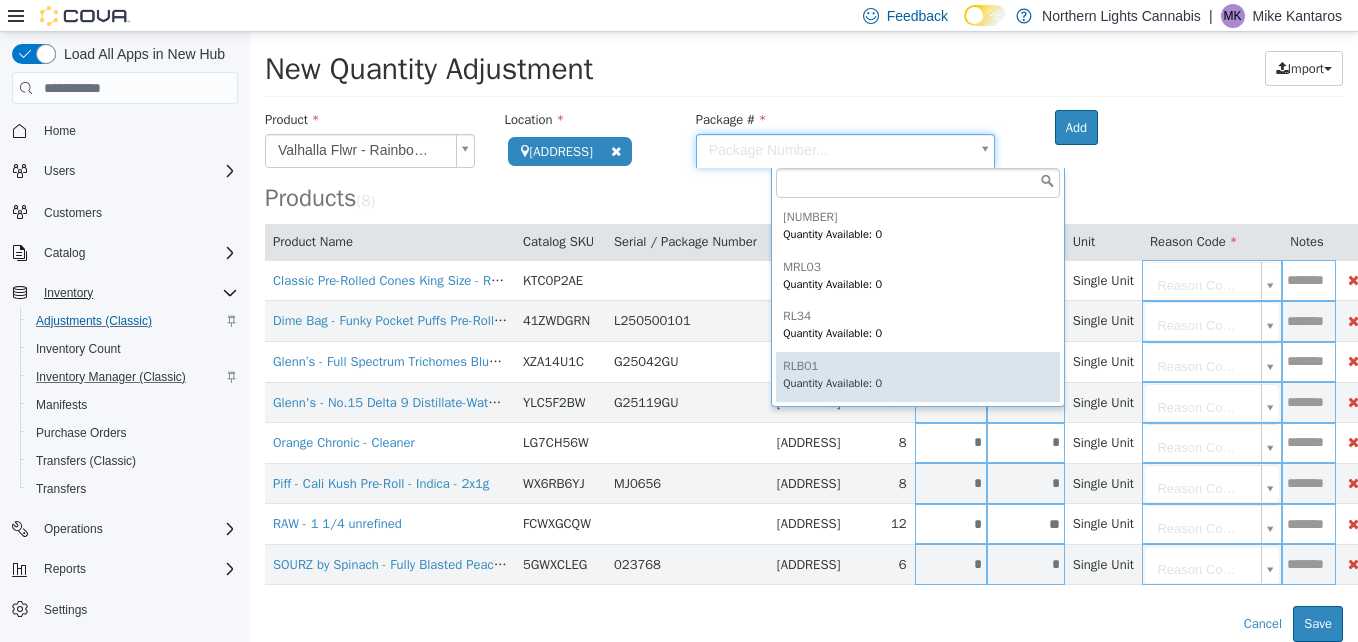 type on "*****" 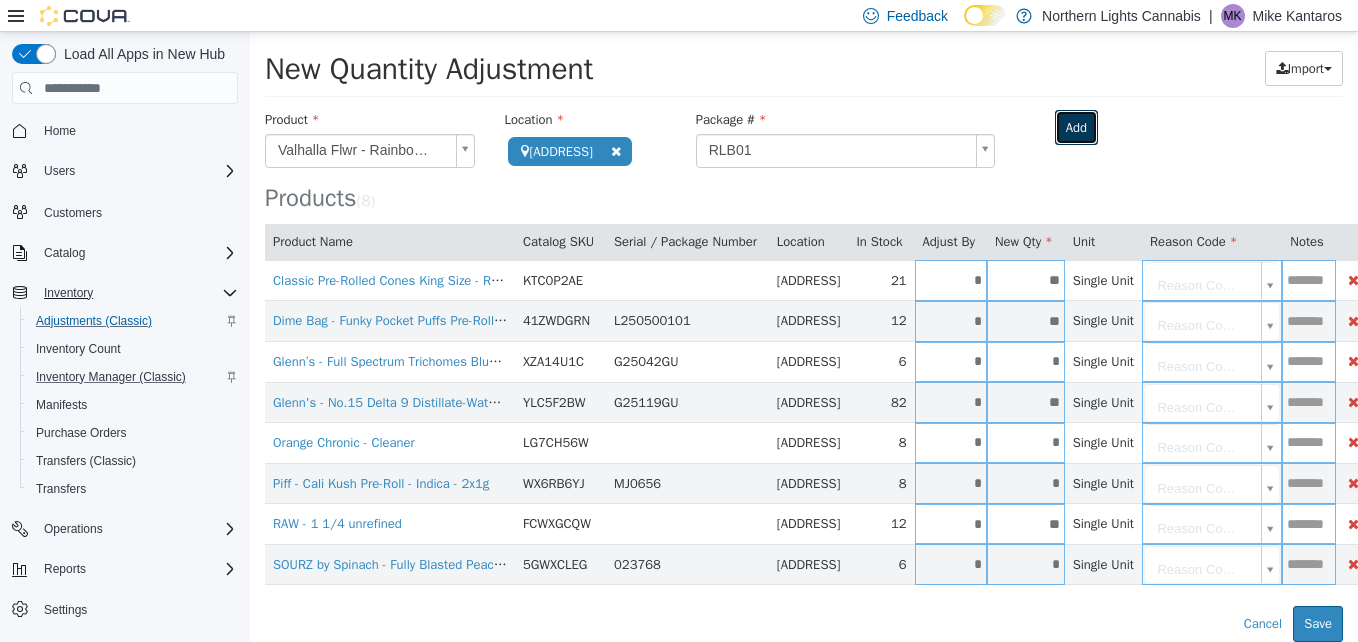 click on "Add" at bounding box center [1076, 128] 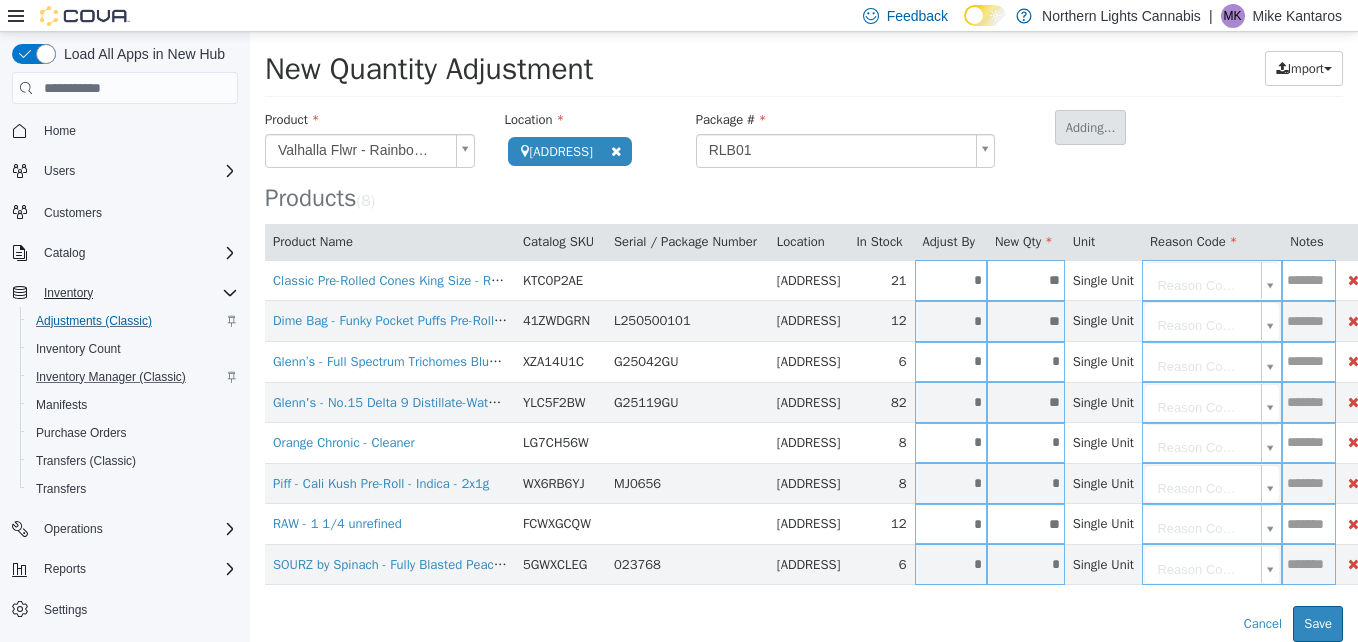 type 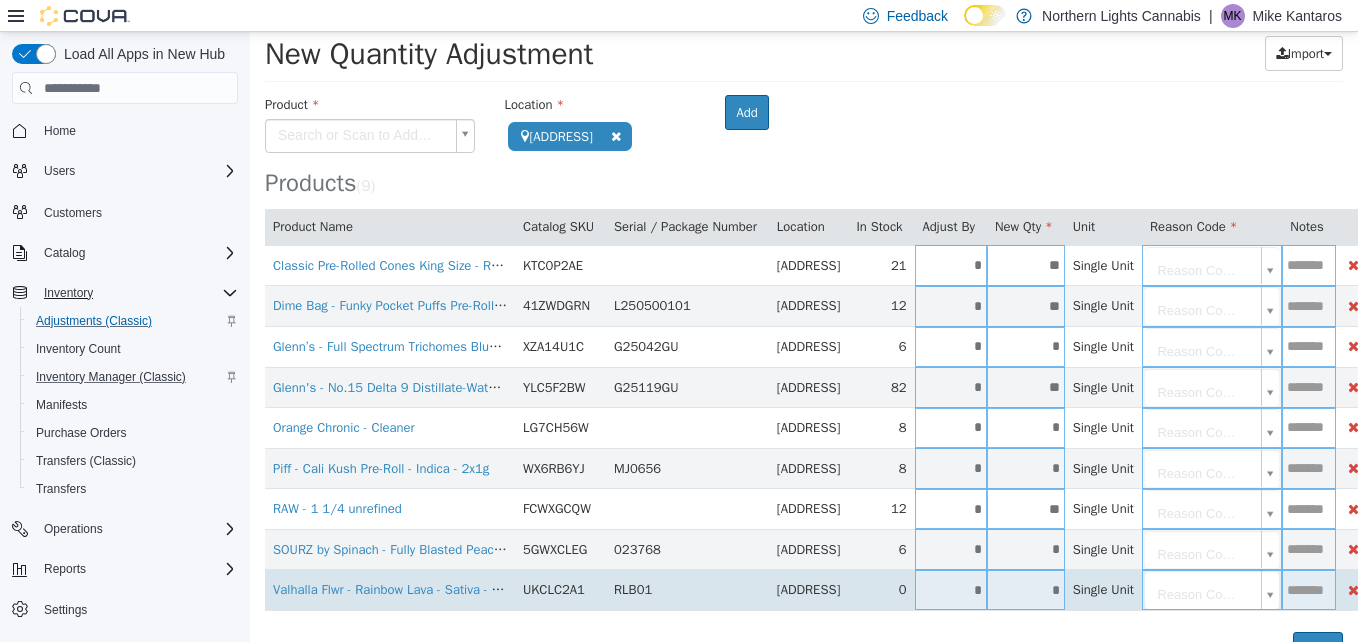click on "*" at bounding box center [951, 590] 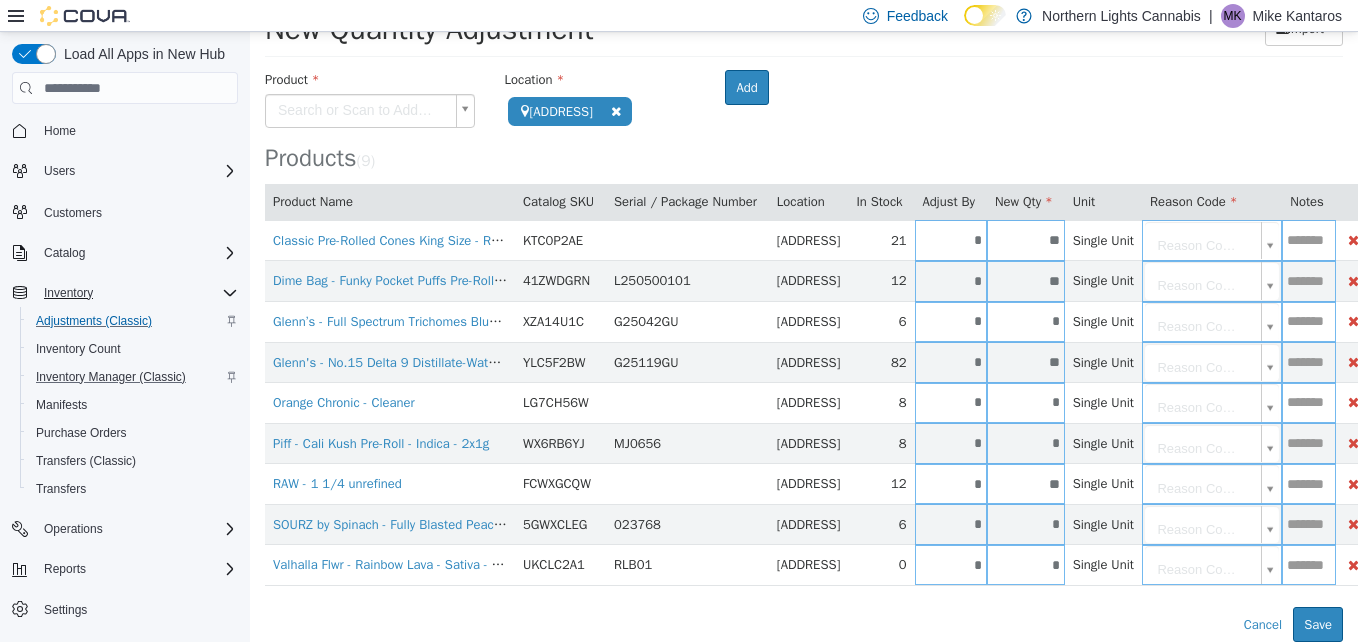 type on "*" 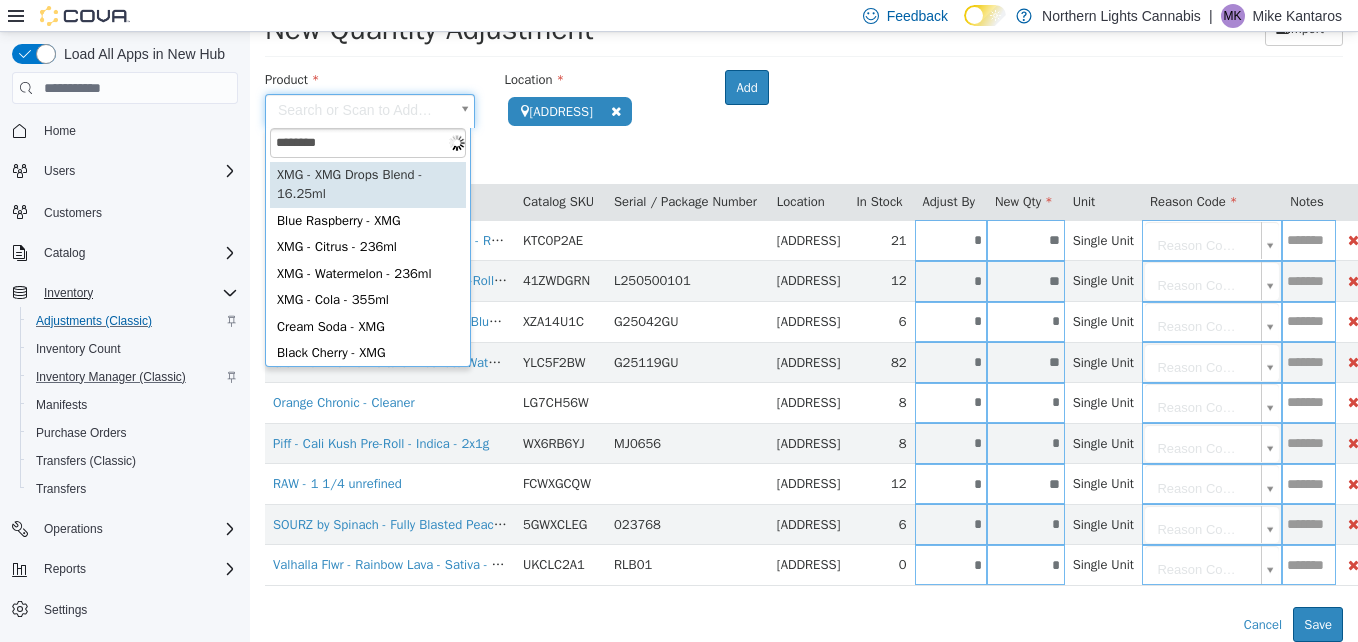 type on "*********" 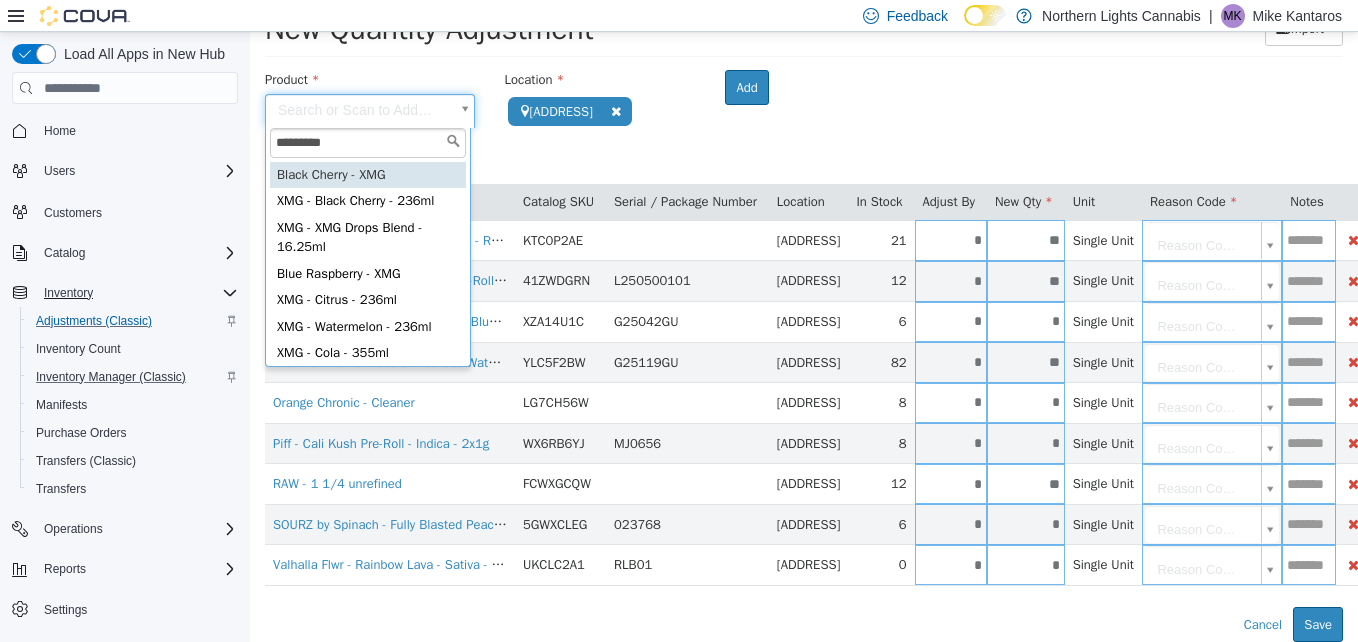 type on "**********" 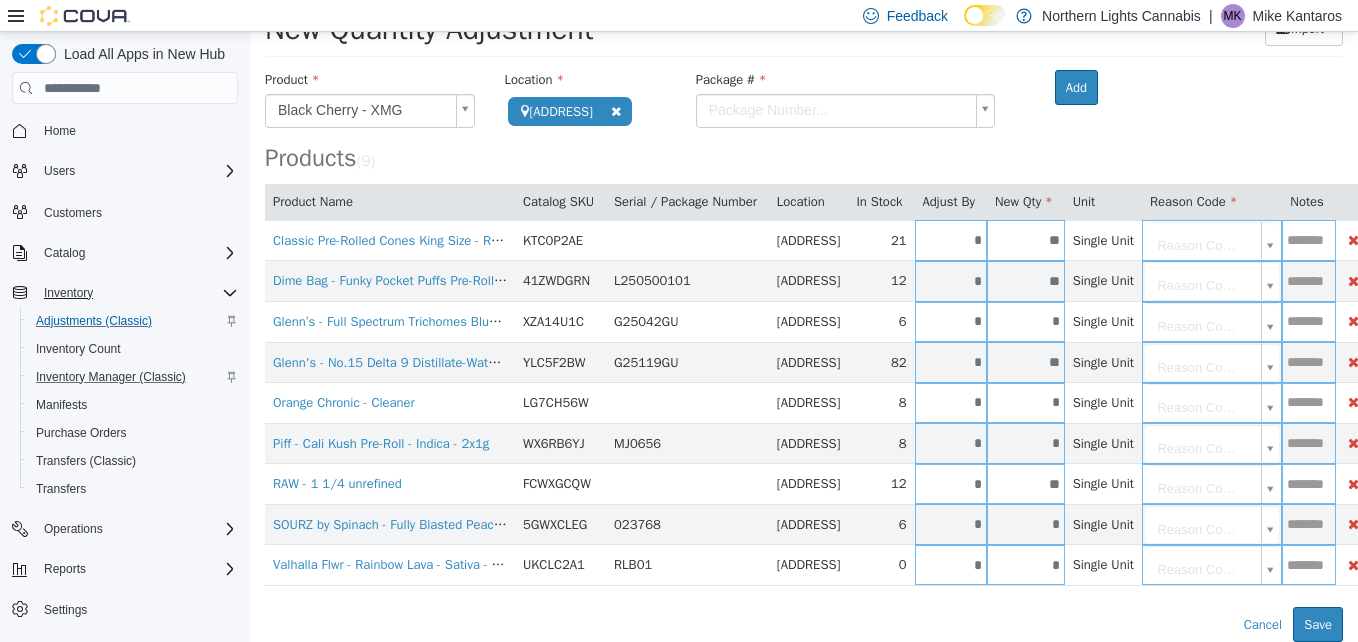 click on "**********" at bounding box center [804, 302] 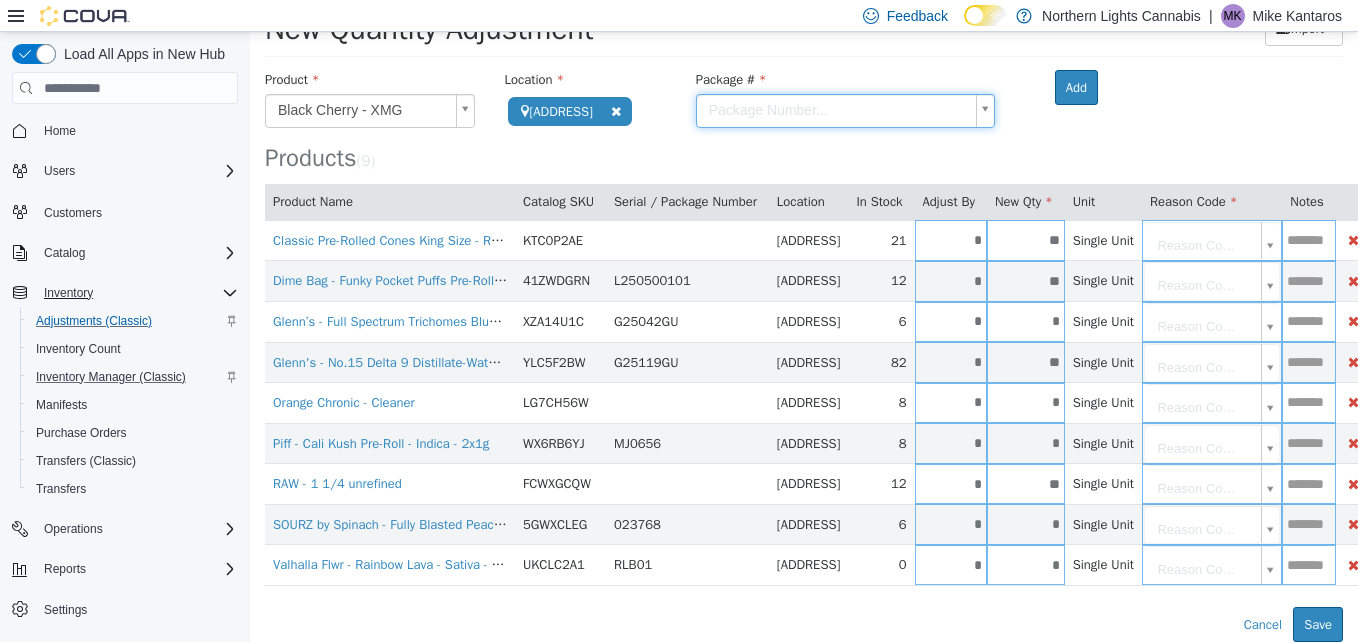 click on "**********" at bounding box center [804, 302] 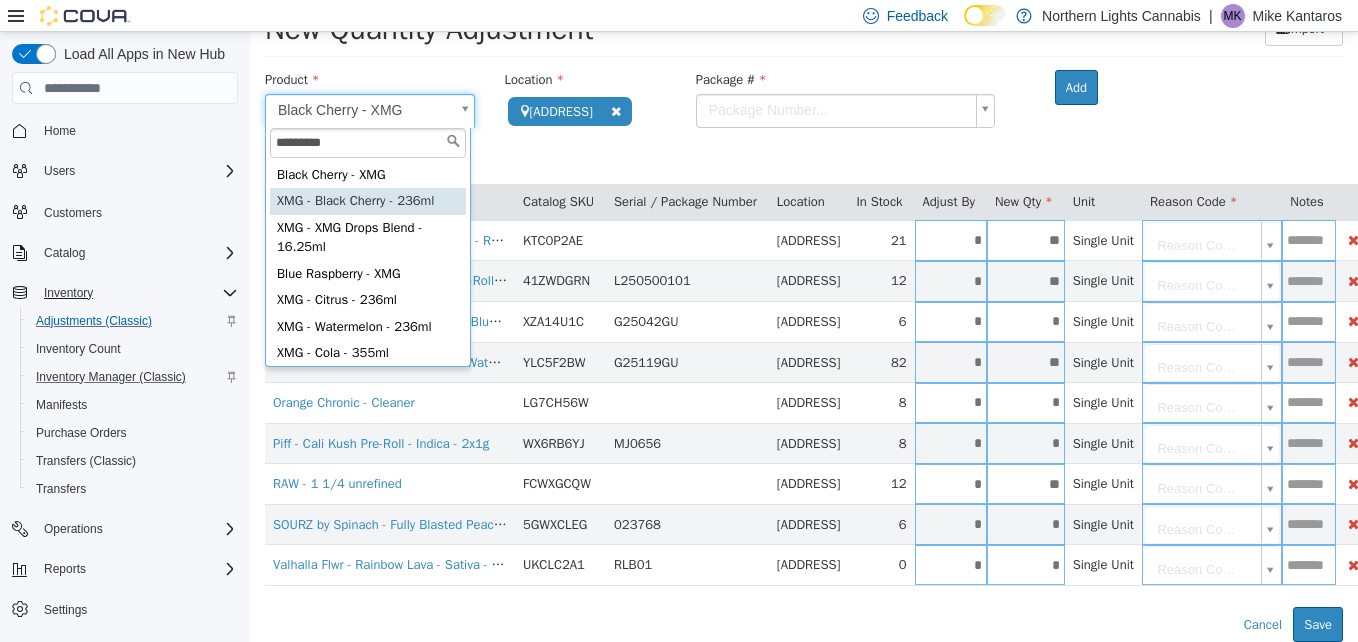 type on "*********" 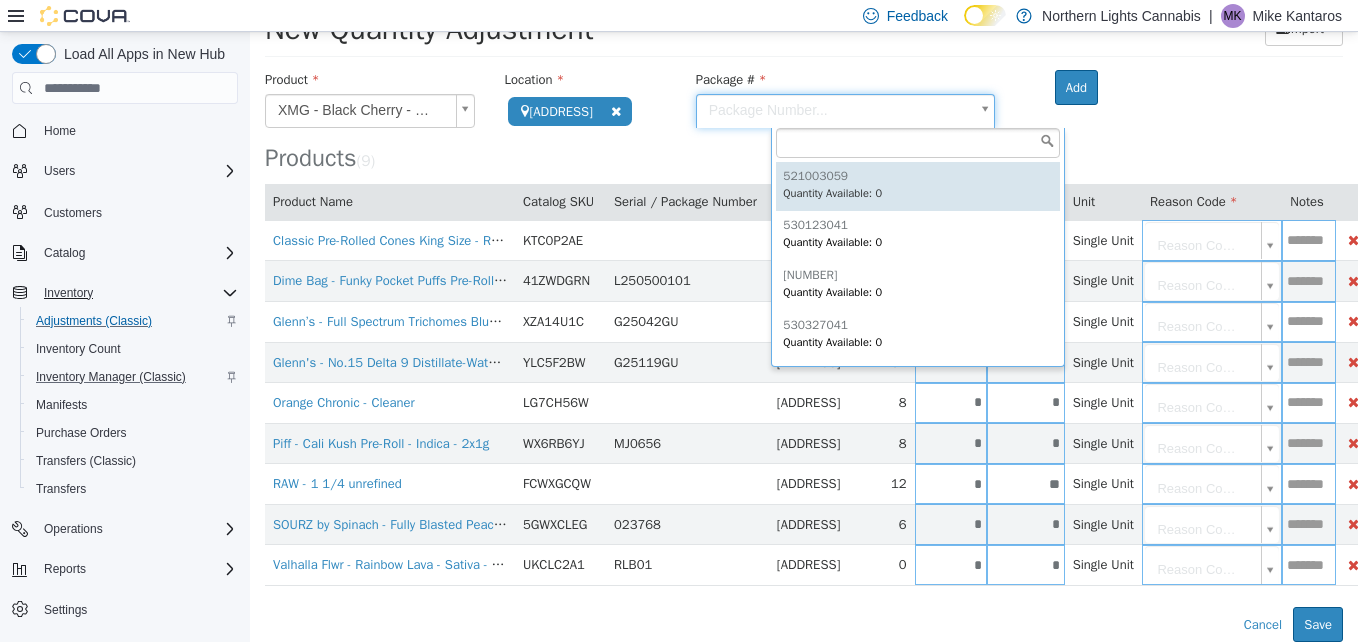 click on "**********" at bounding box center [804, 302] 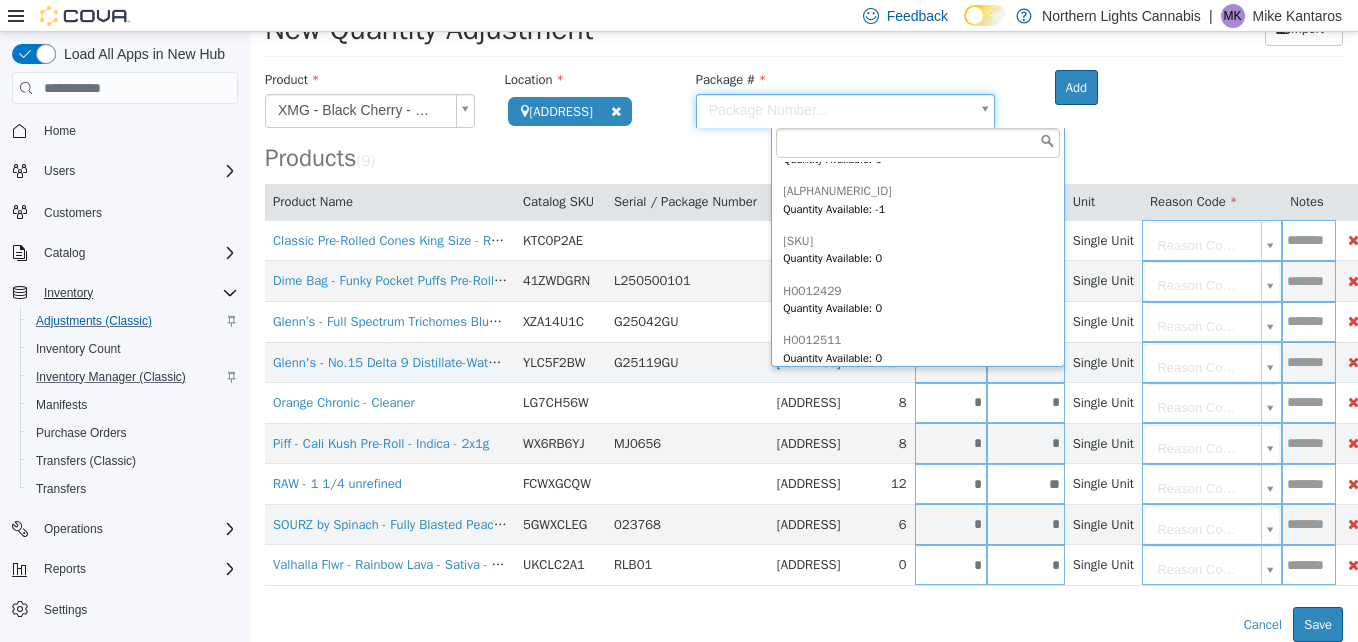 scroll, scrollTop: 795, scrollLeft: 0, axis: vertical 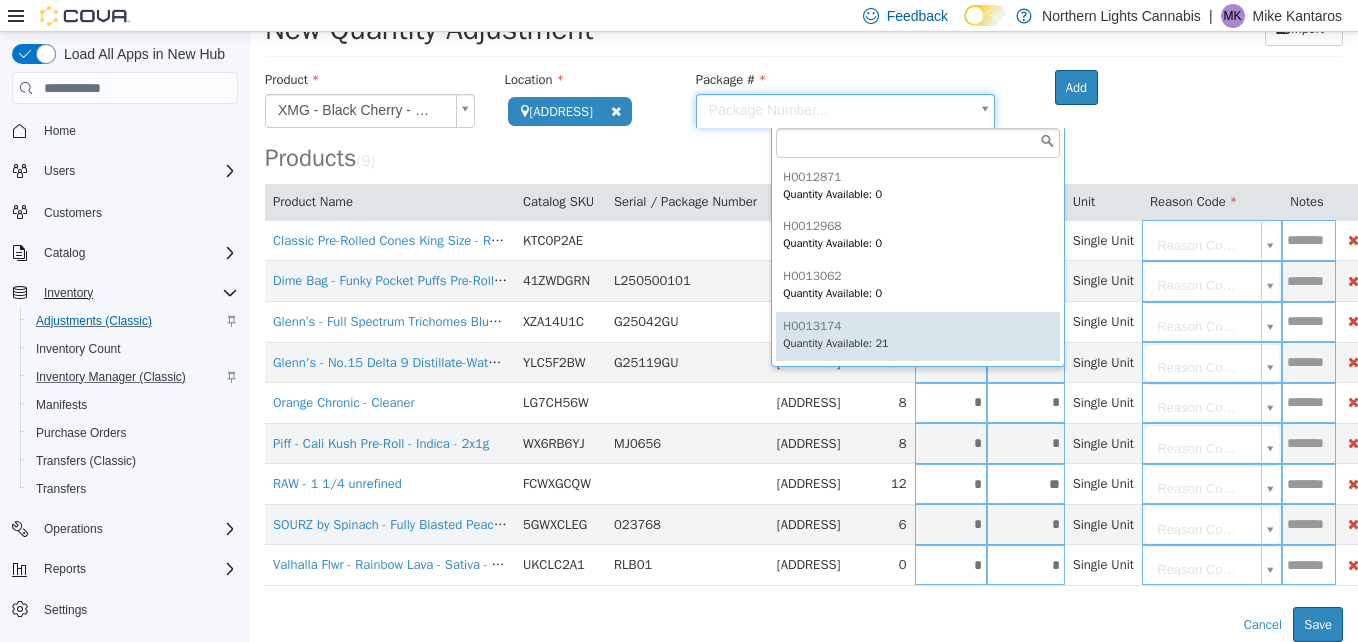 type on "********" 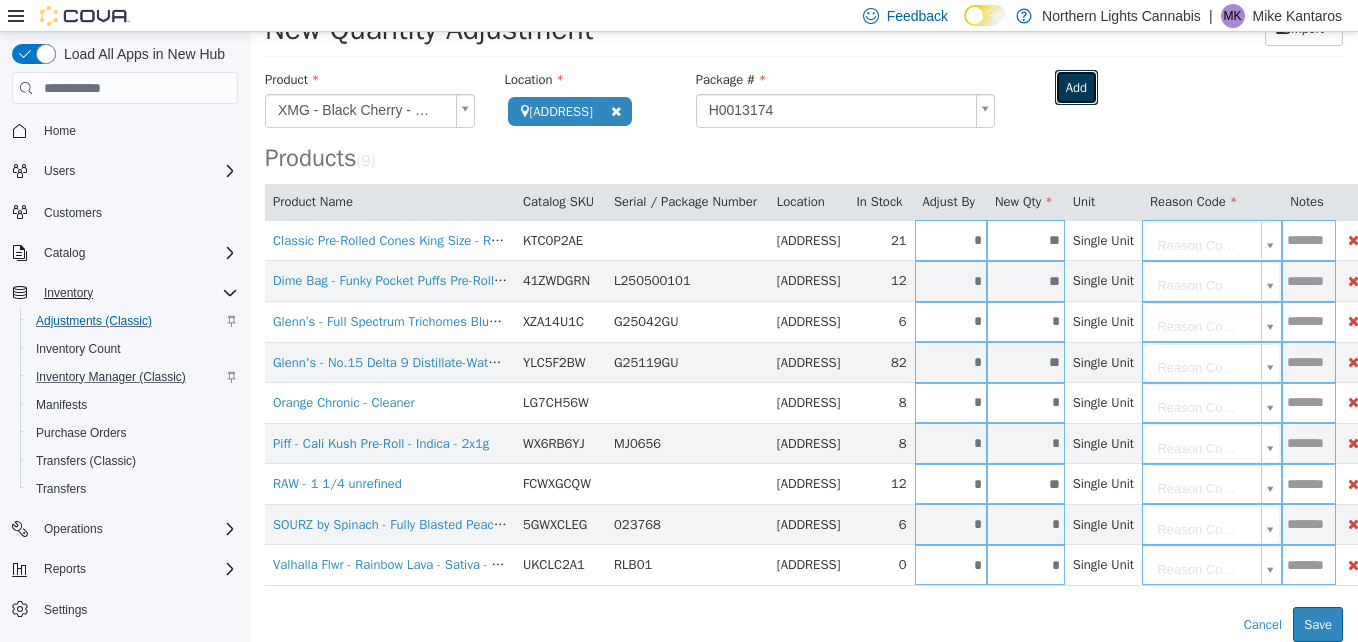 click on "Add" at bounding box center [1076, 88] 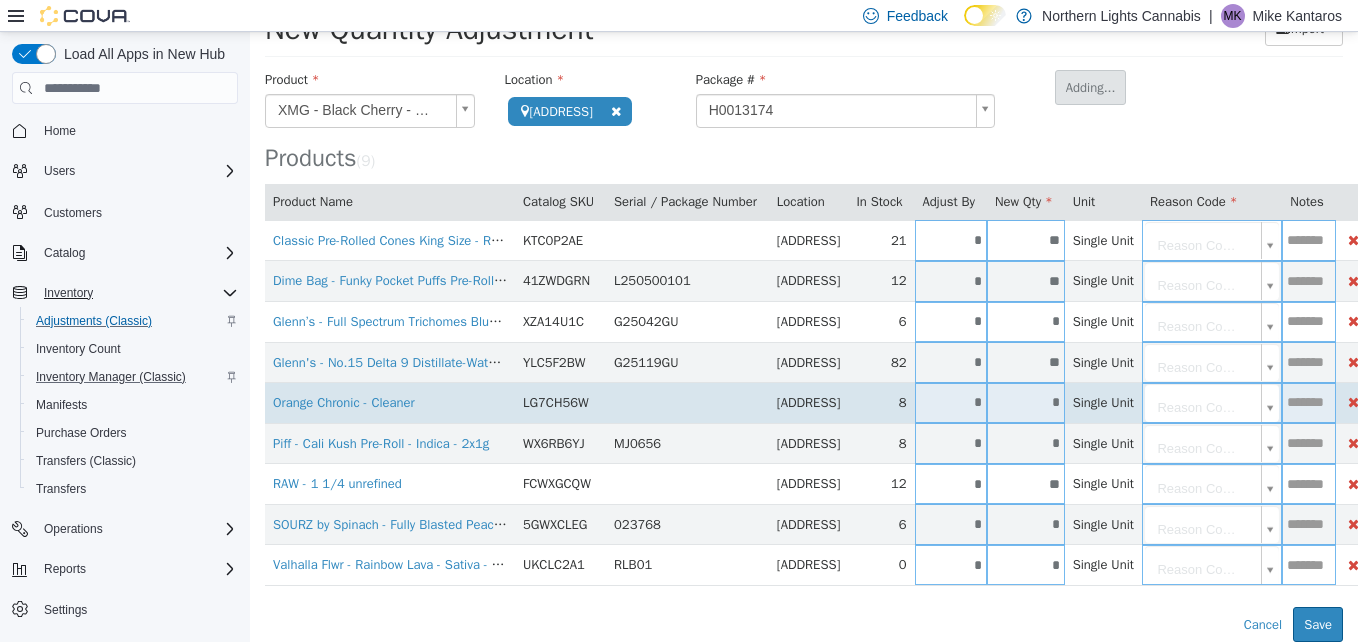 type 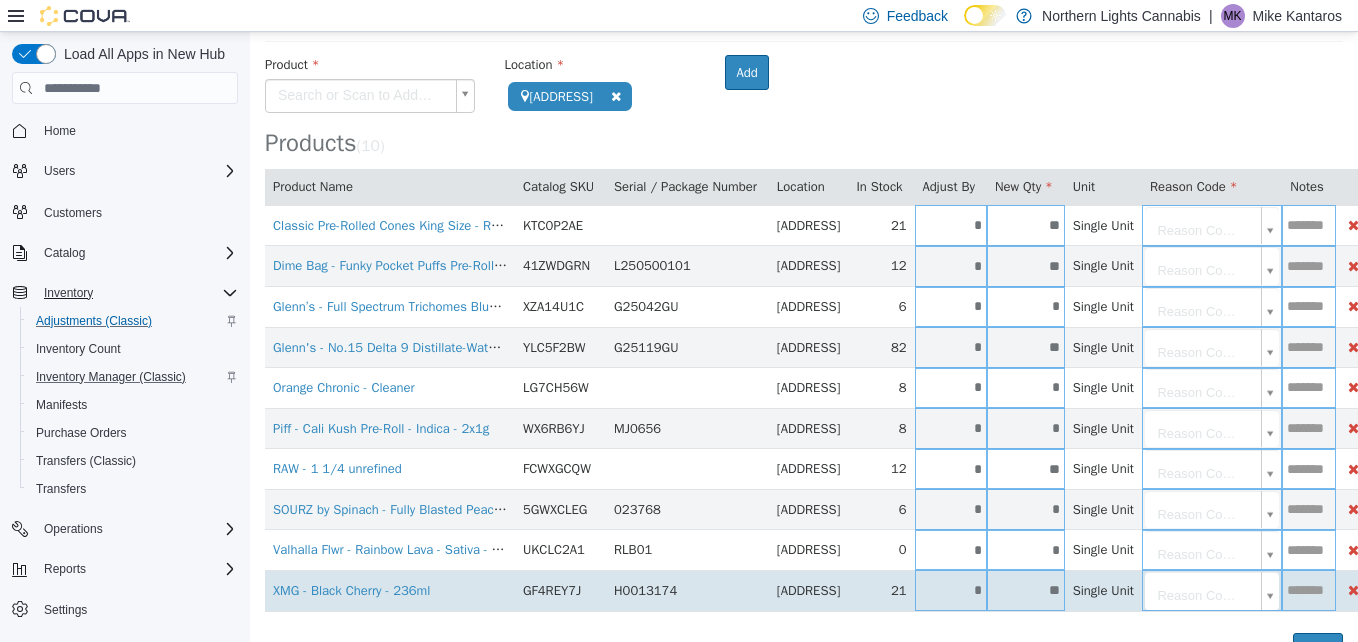 click on "*" at bounding box center [951, 590] 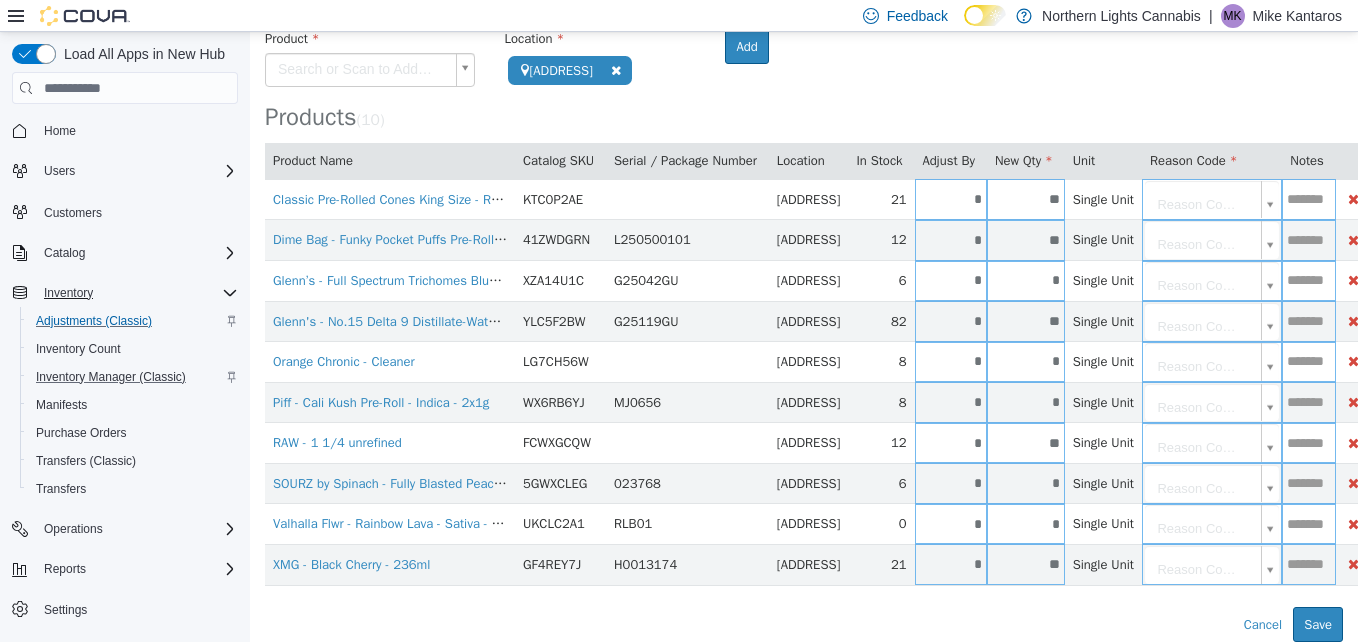 type on "*" 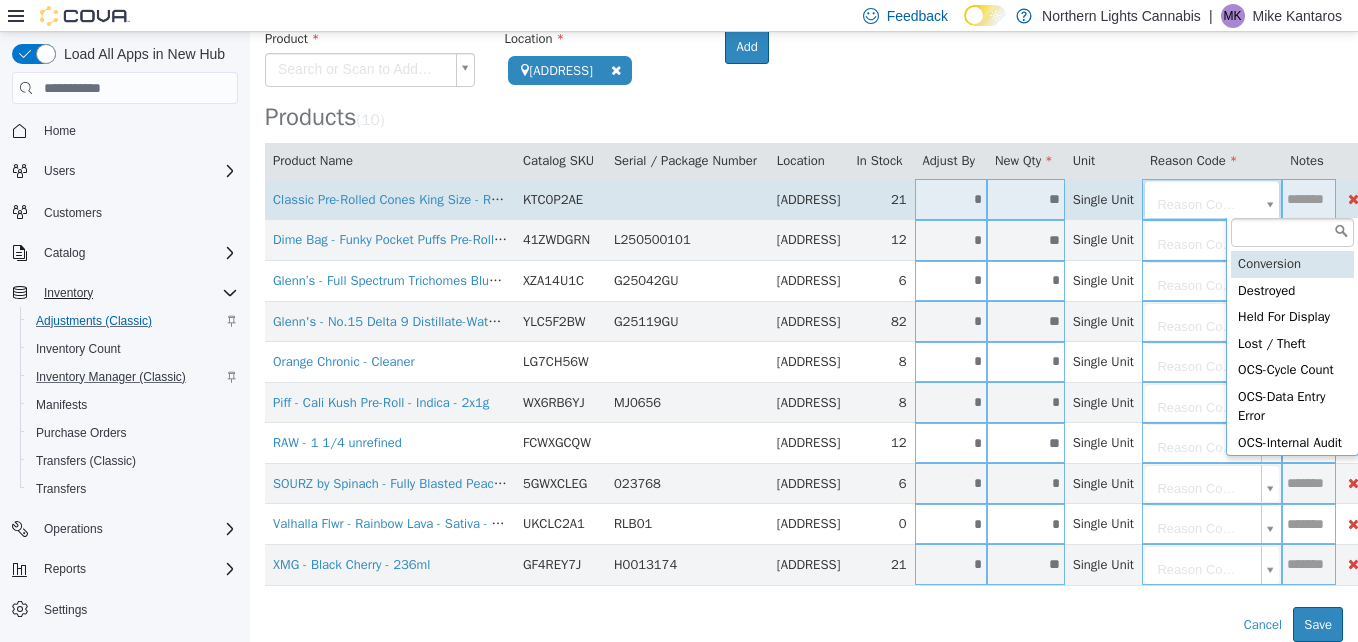 click on "**********" at bounding box center (804, 281) 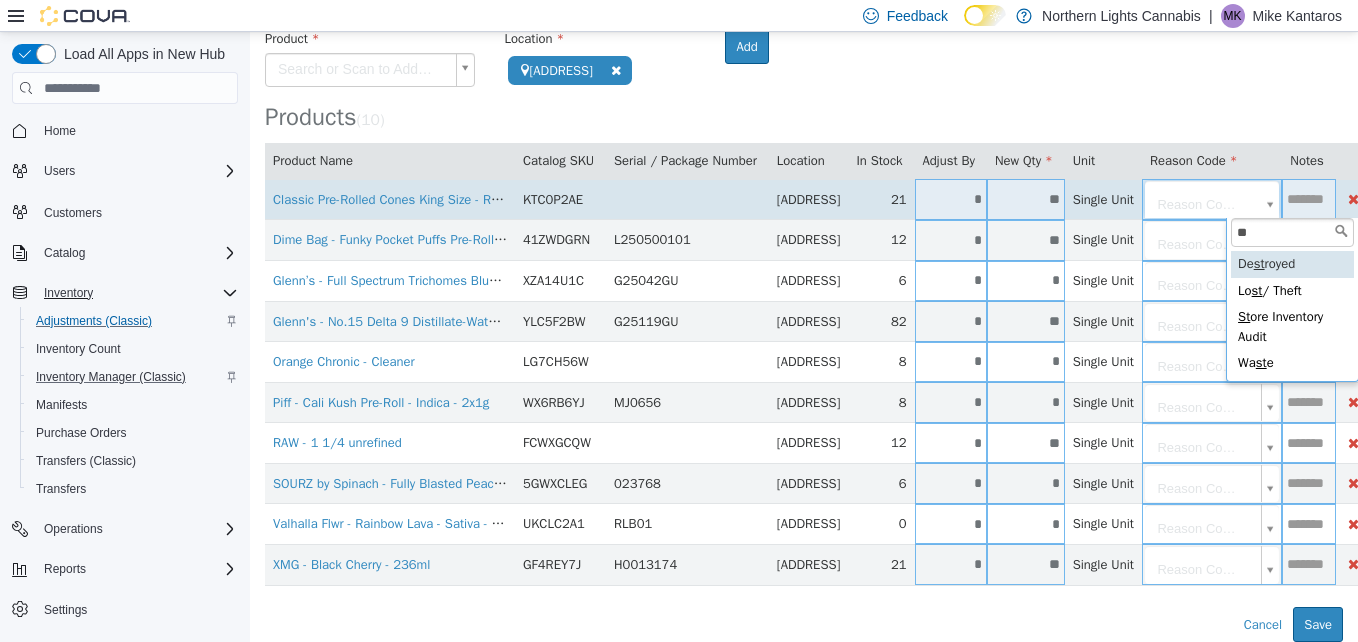 type on "***" 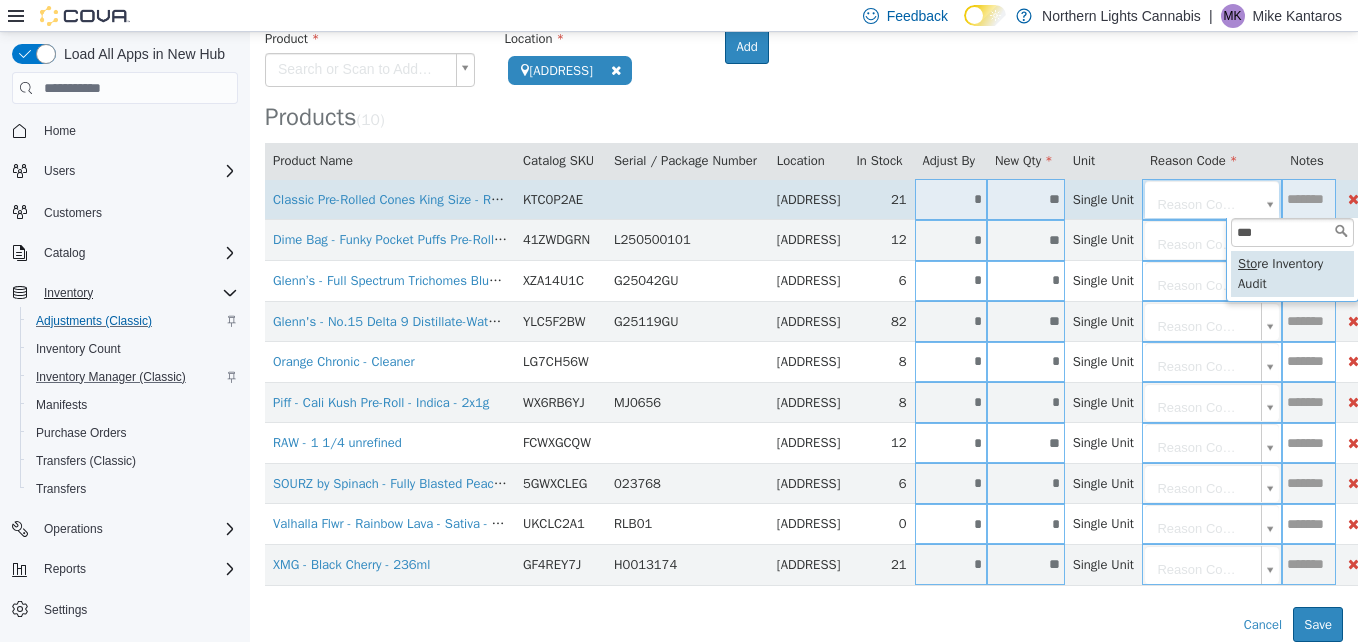 type on "**********" 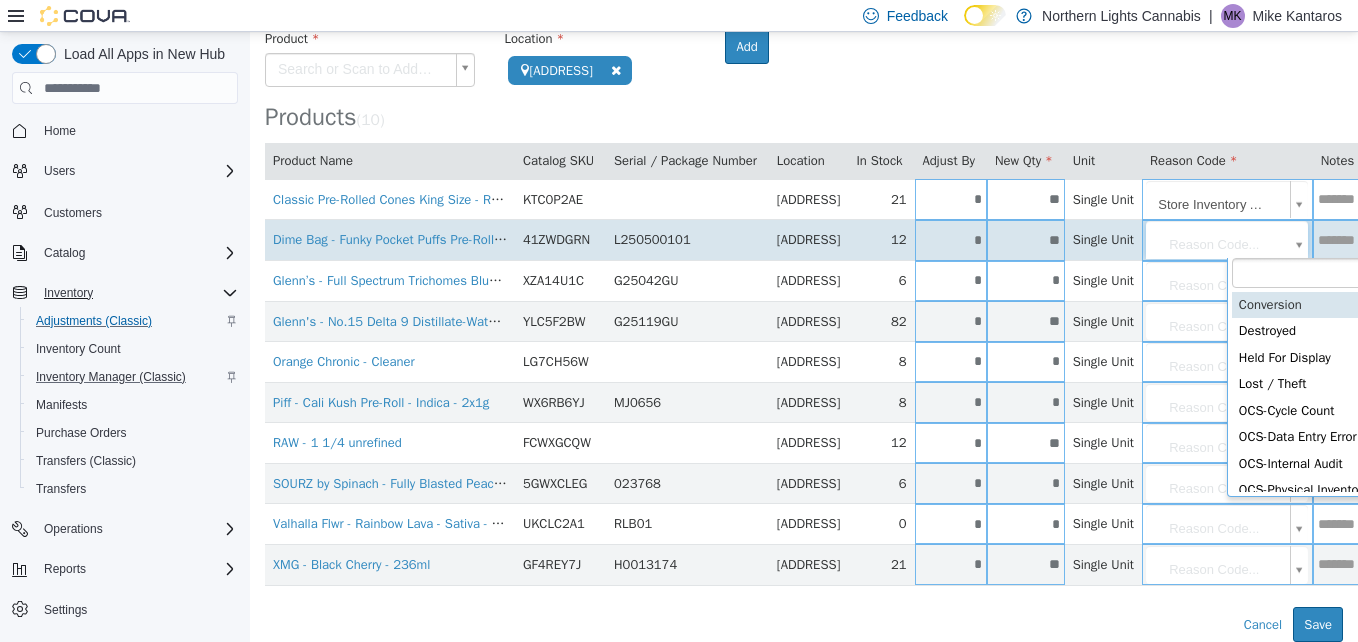 click on "**********" at bounding box center [804, 281] 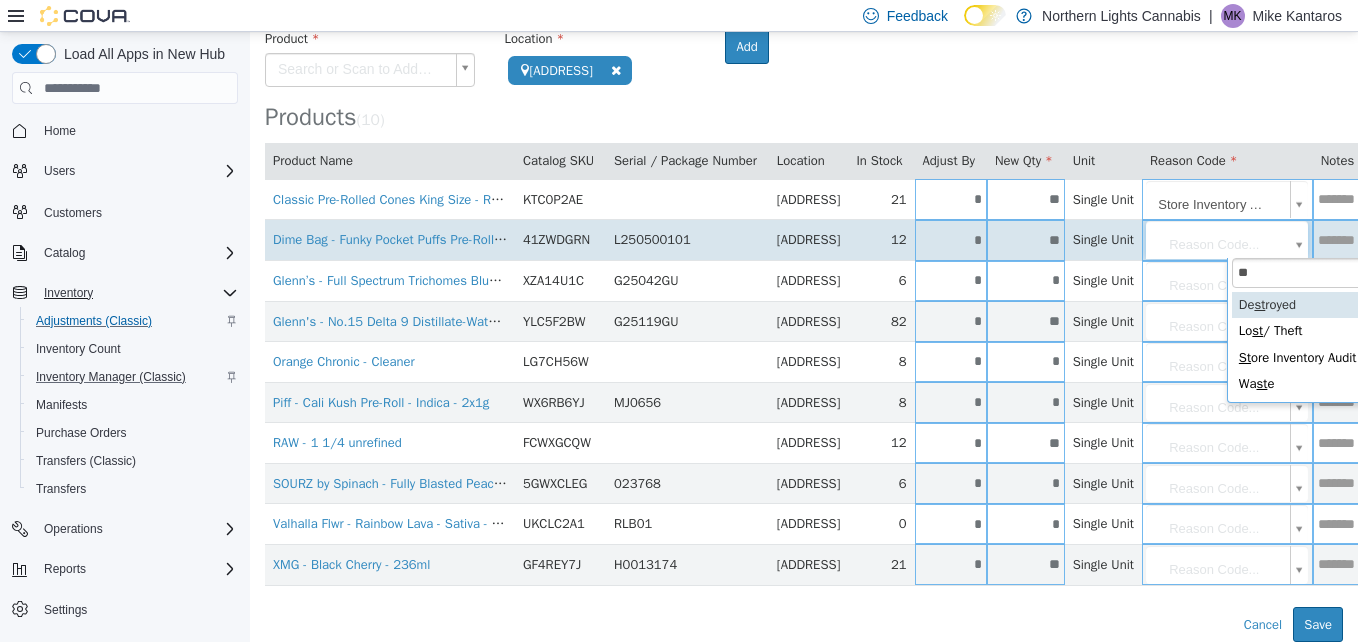 type on "***" 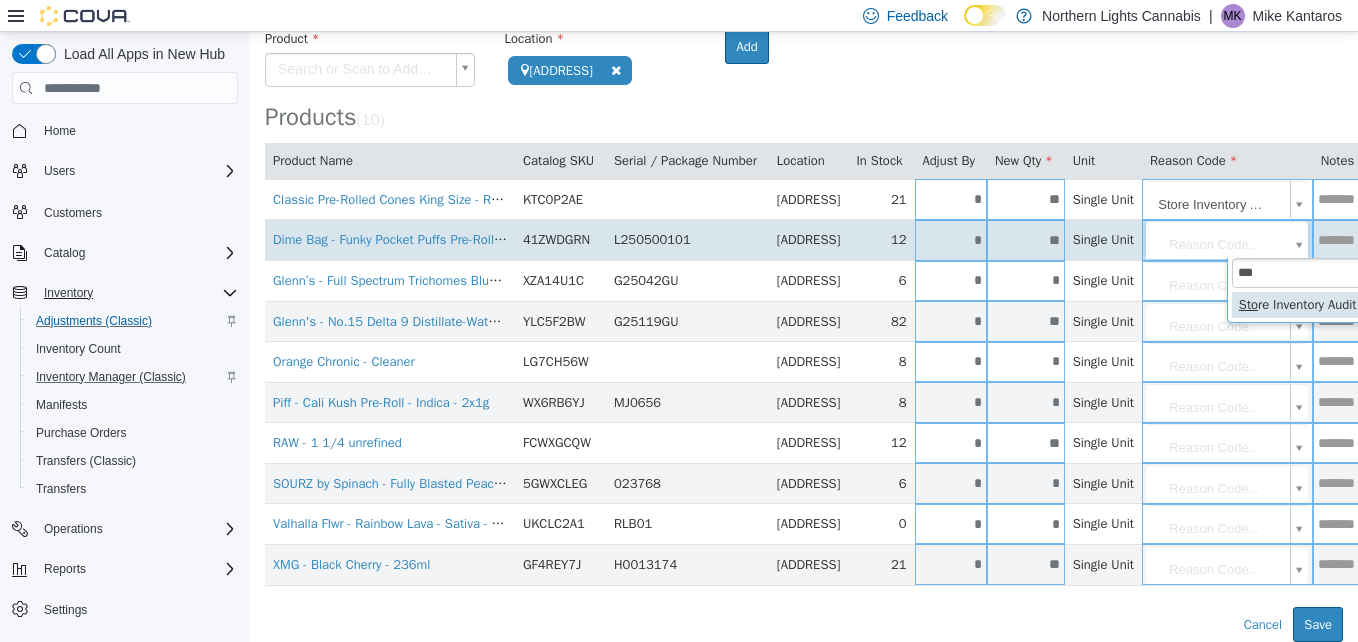 type on "**********" 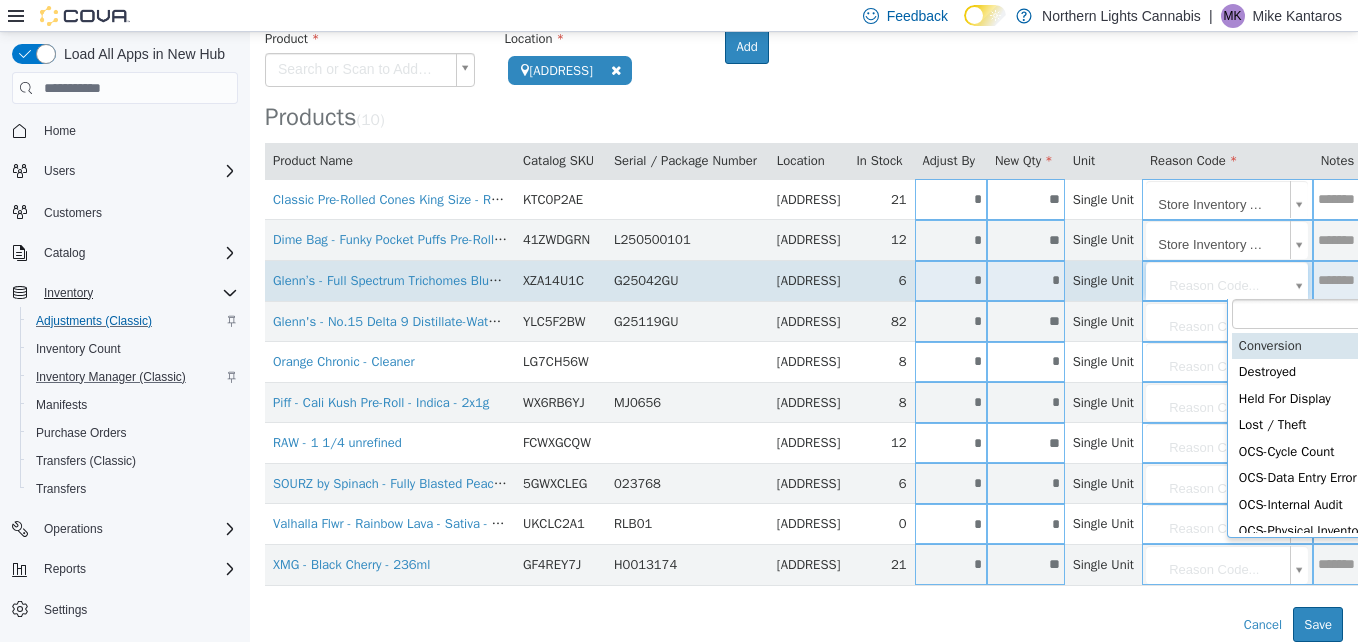 click on "**********" at bounding box center [804, 281] 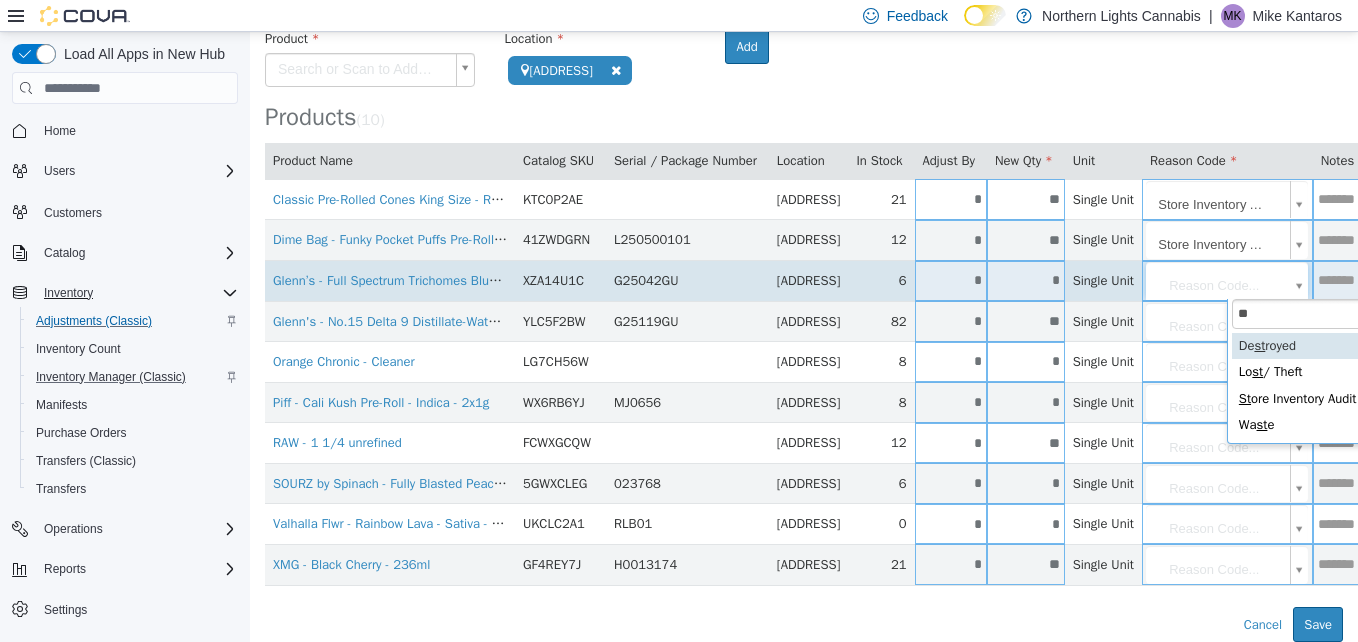 type on "***" 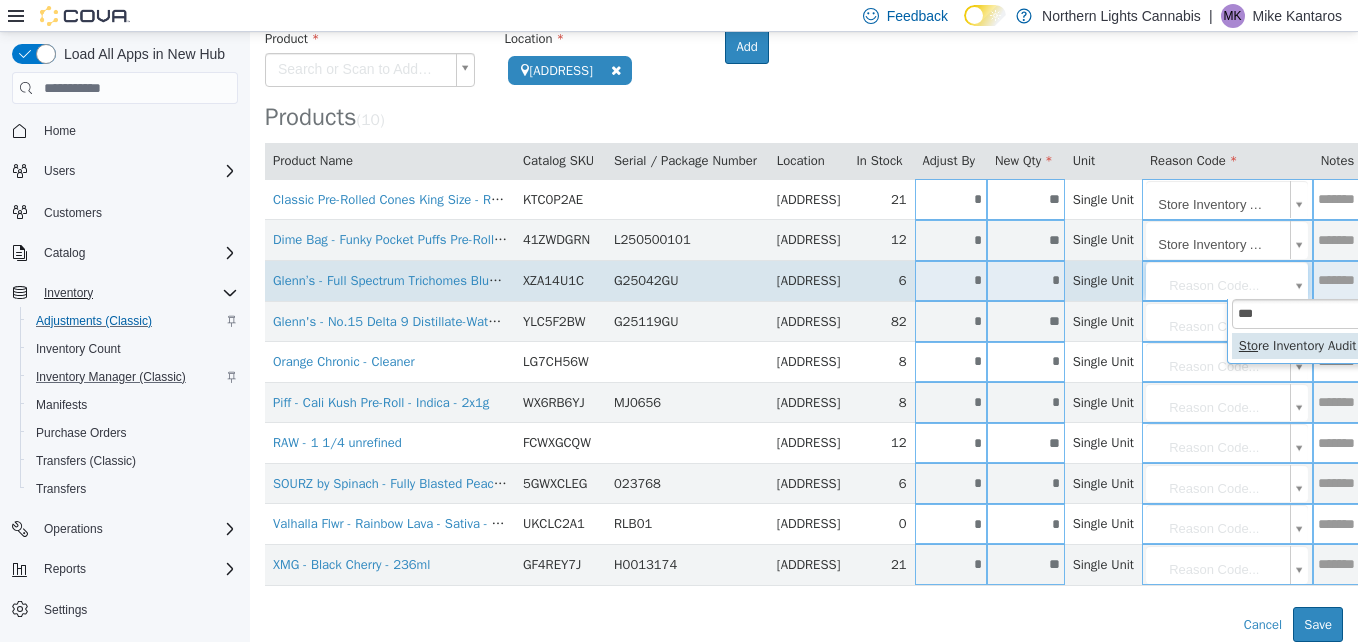 type on "**********" 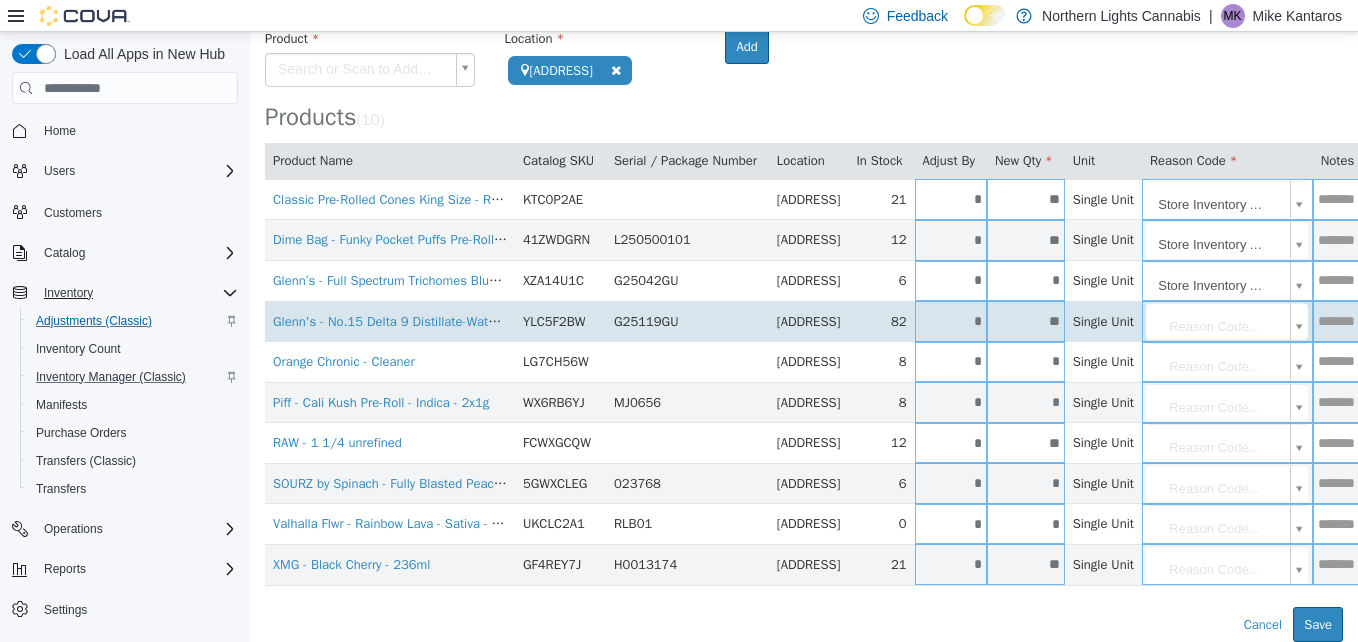 click on "**********" at bounding box center (804, 281) 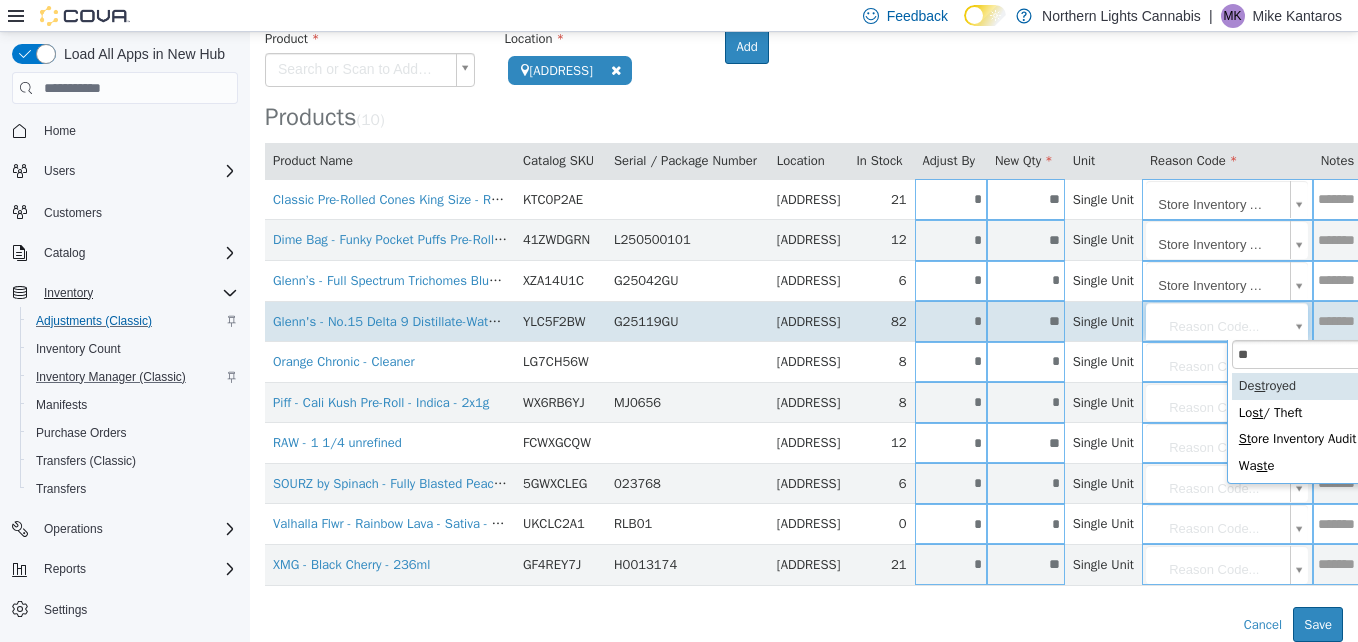 type on "***" 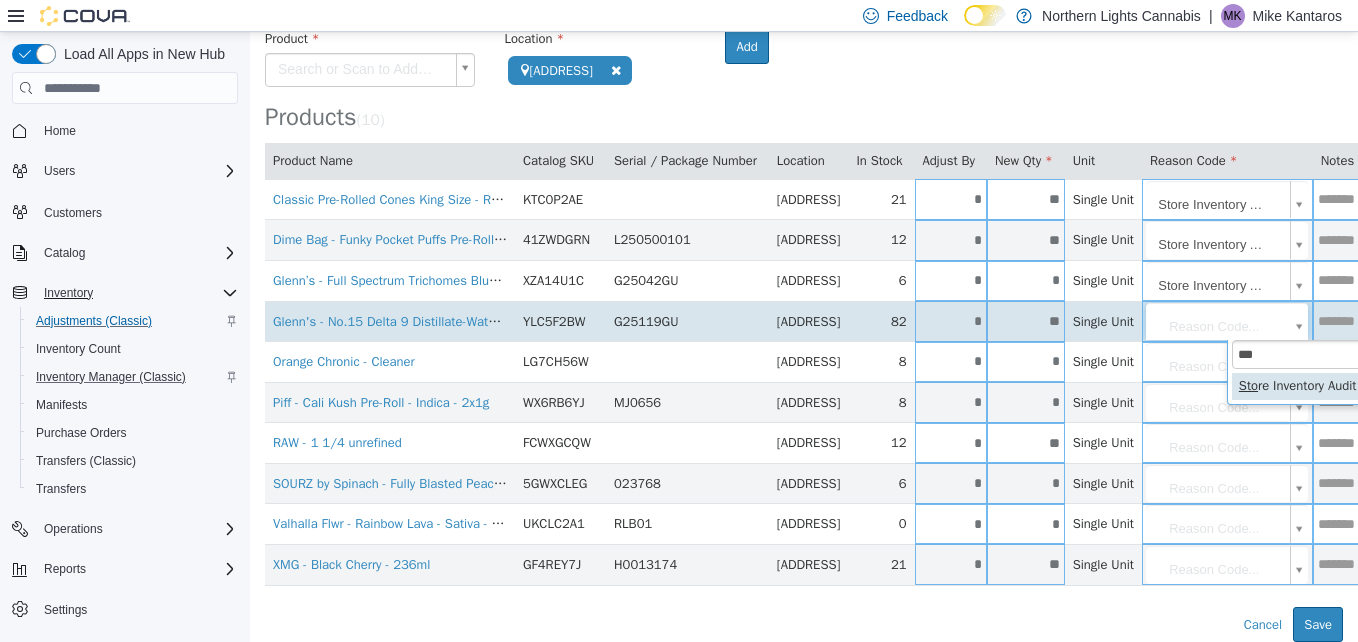 type on "**********" 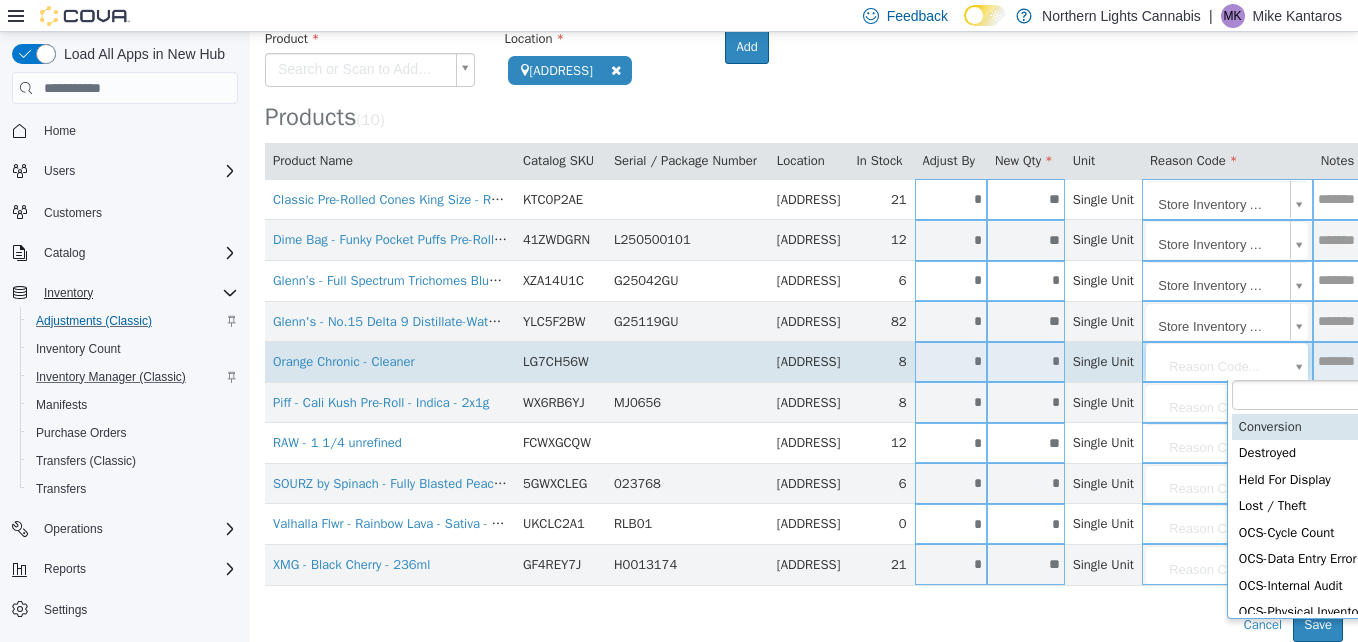 click on "**********" at bounding box center [804, 281] 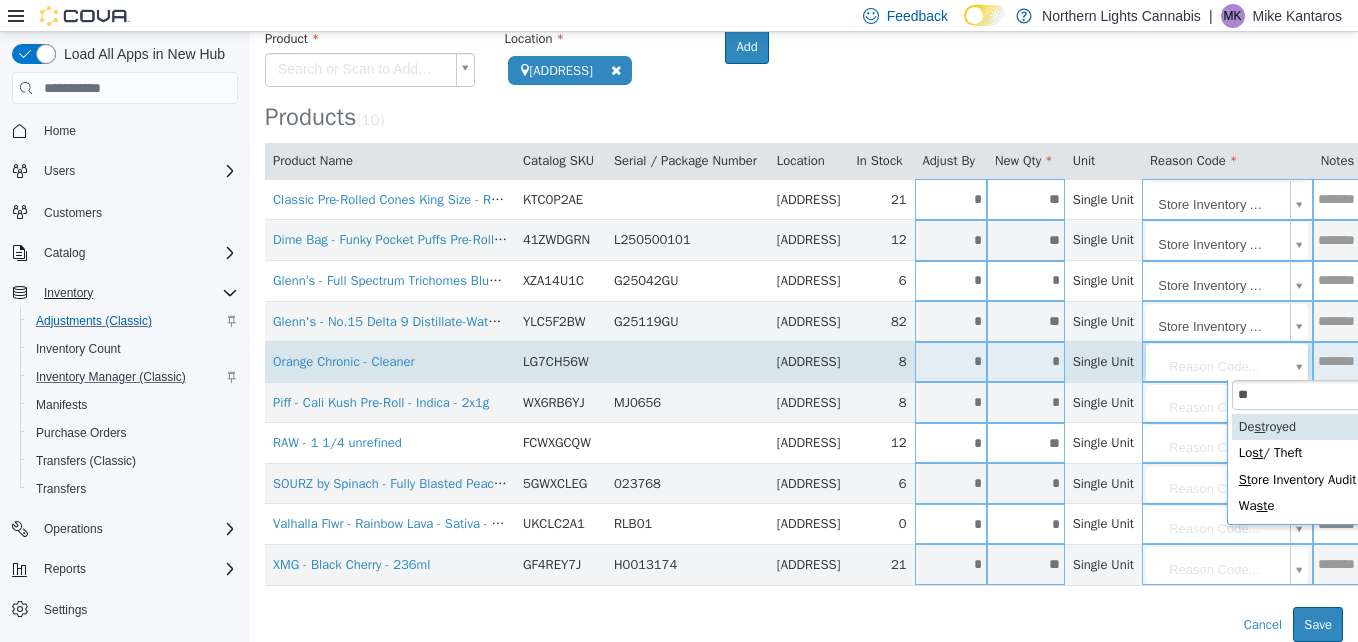 type on "***" 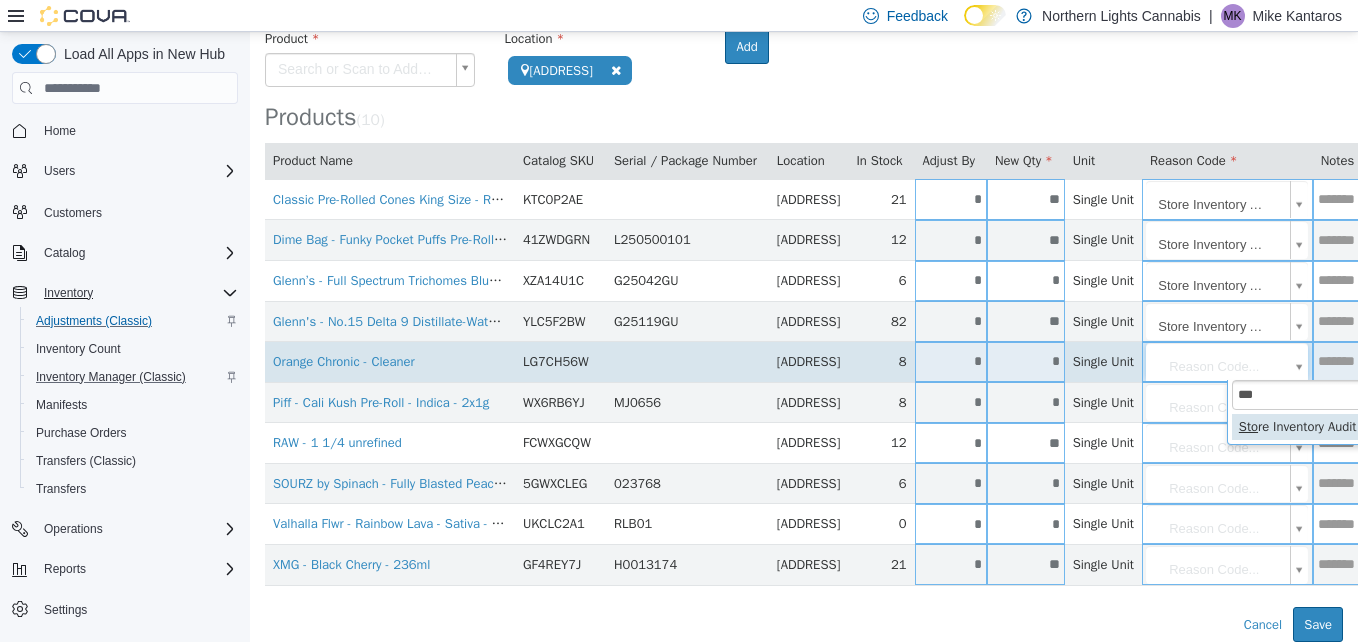 type on "**********" 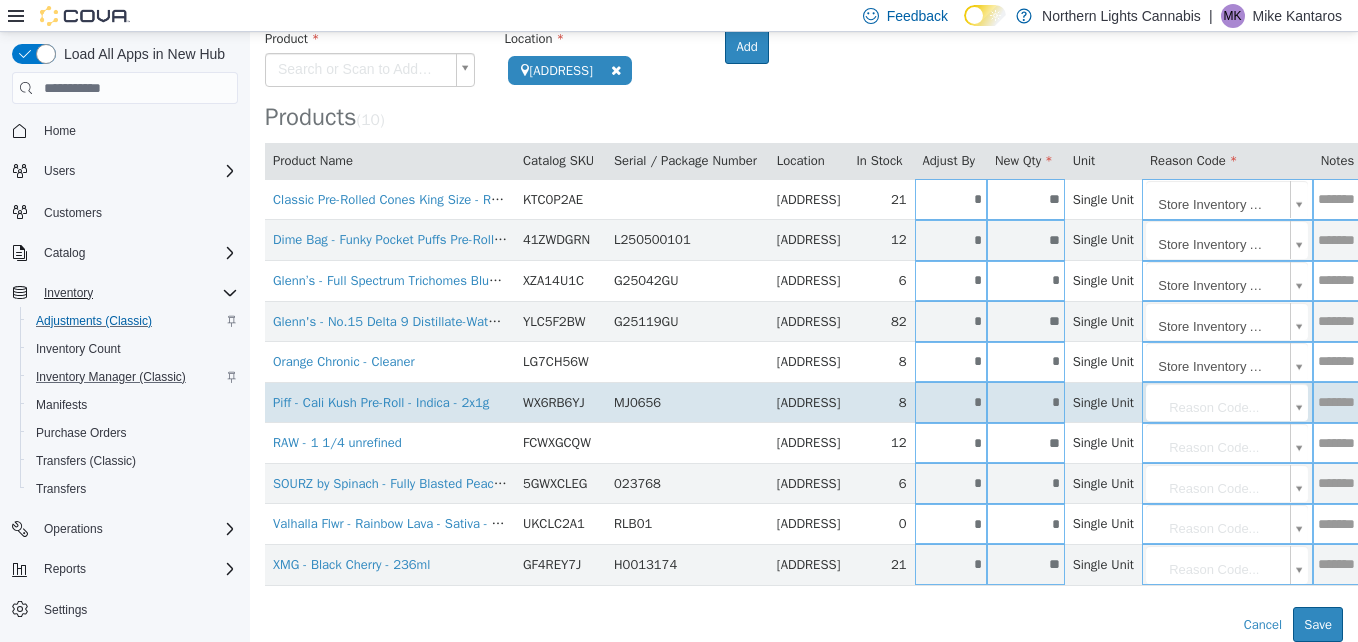 click on "**********" at bounding box center [804, 281] 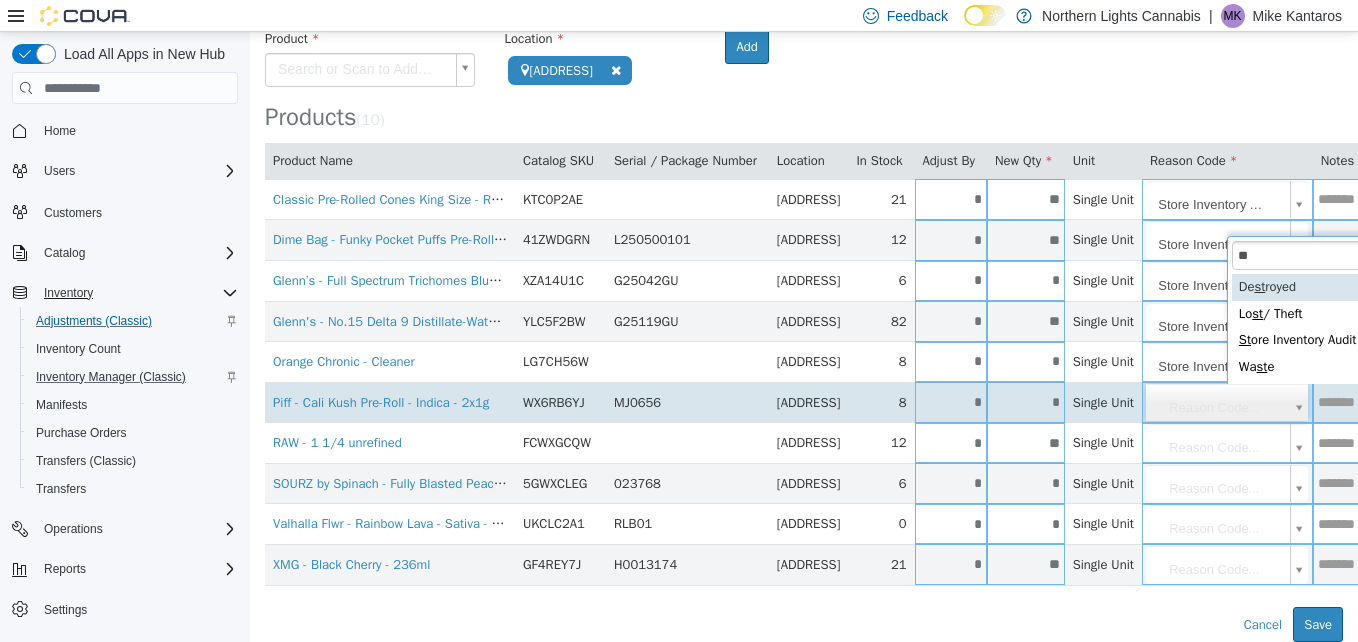 type on "***" 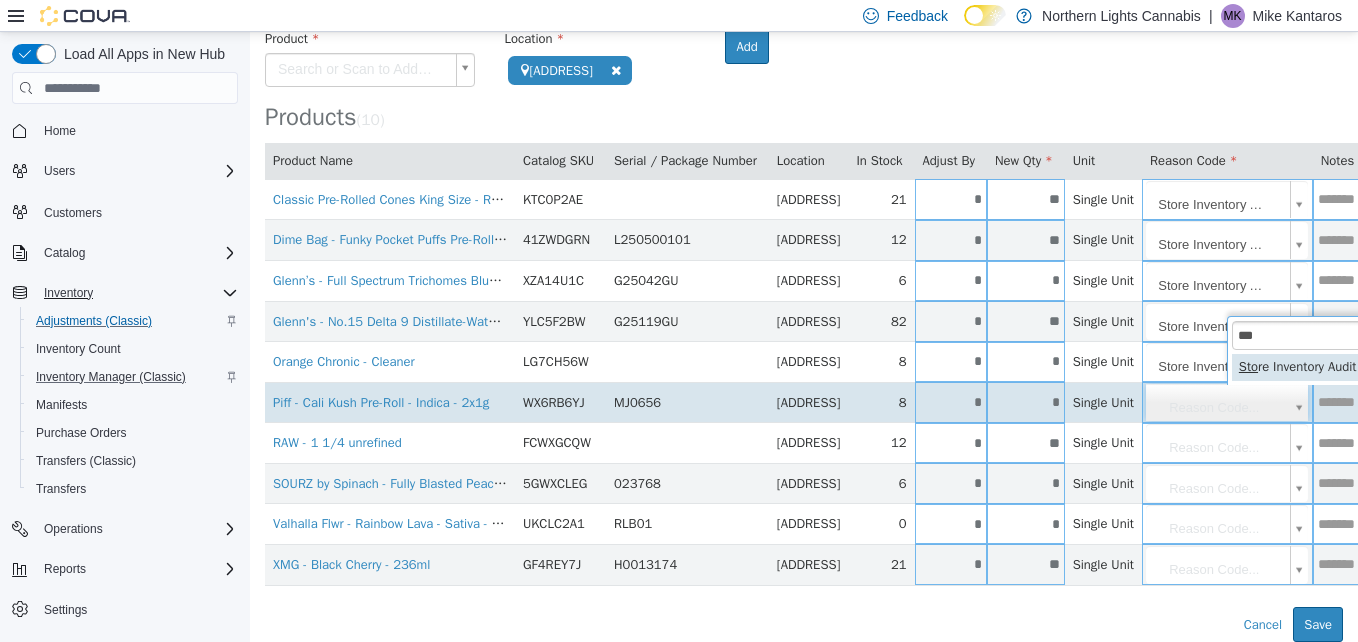 type on "**********" 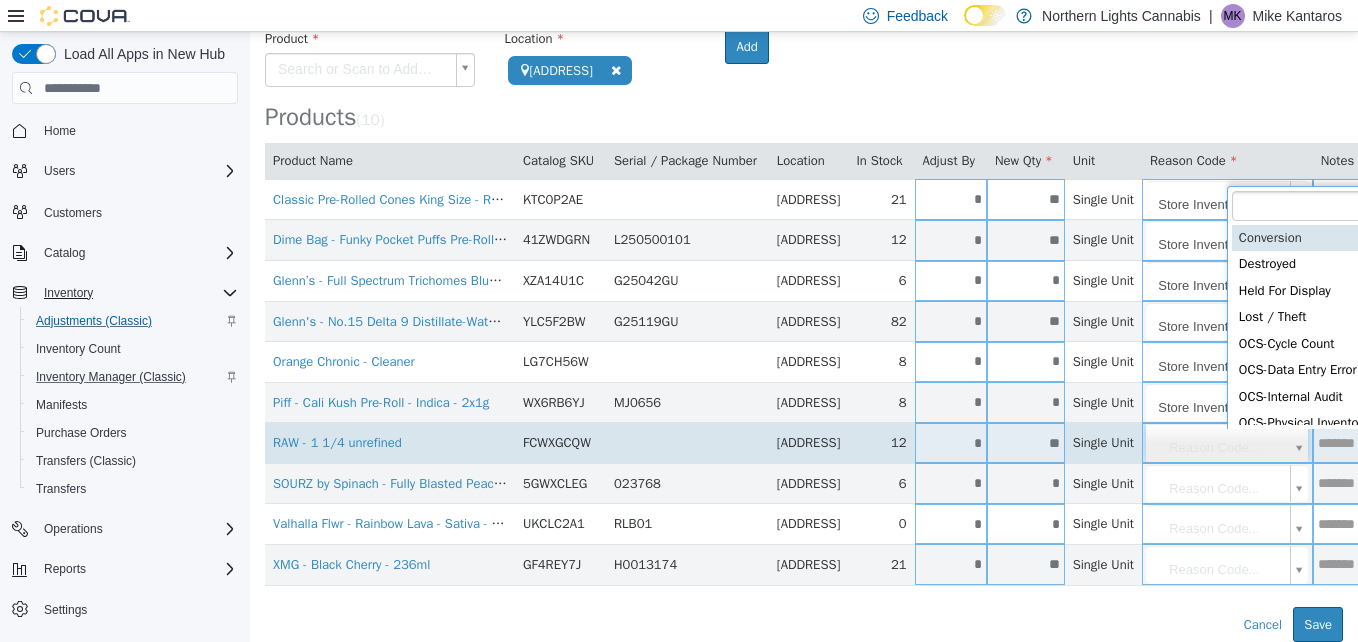 click on "**********" at bounding box center (804, 281) 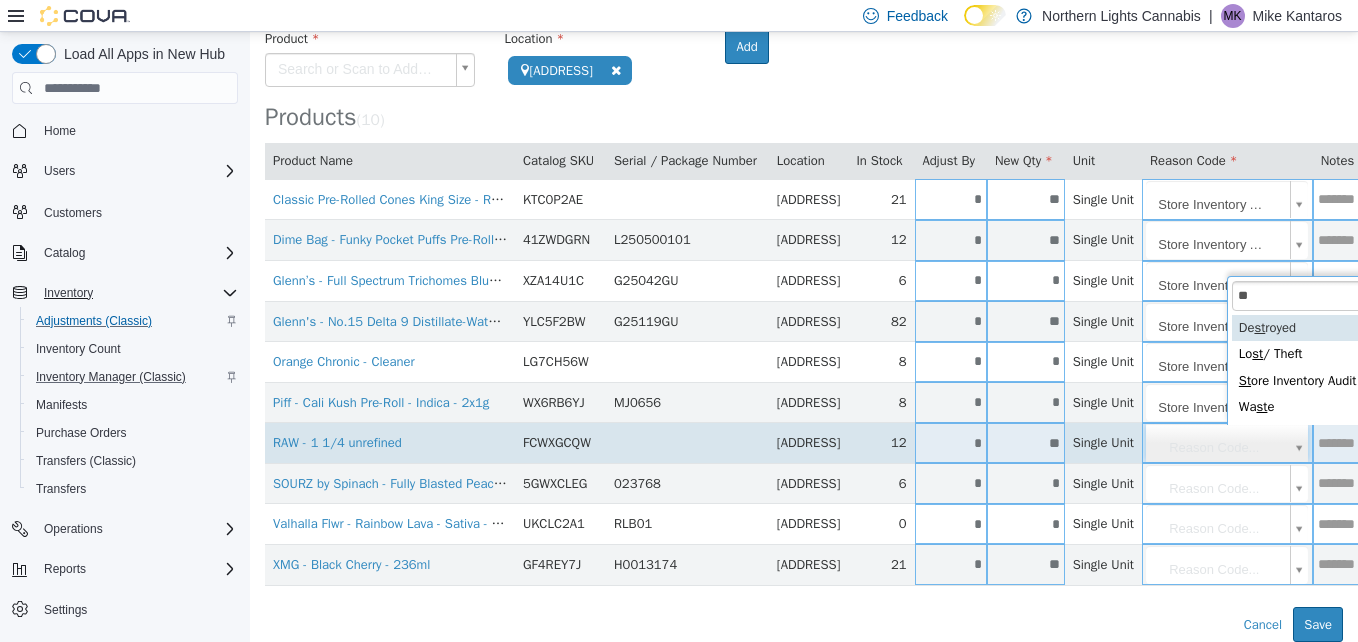 type on "***" 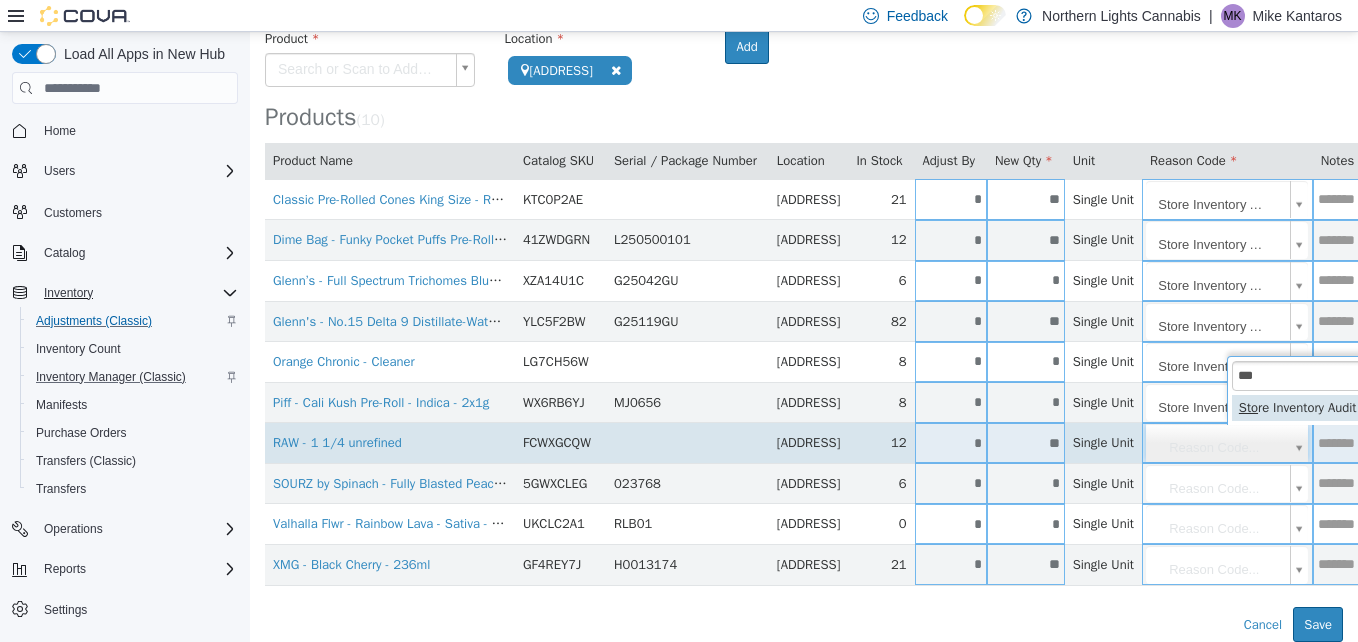 type on "**********" 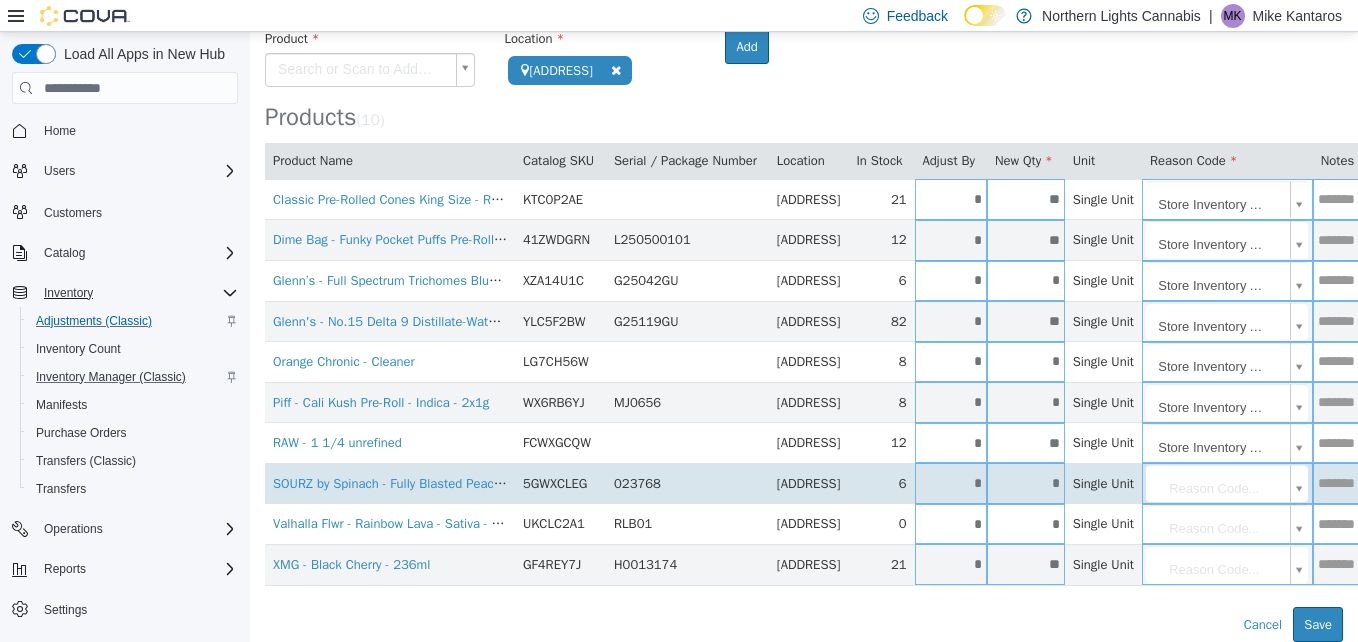 click on "**********" at bounding box center [804, 281] 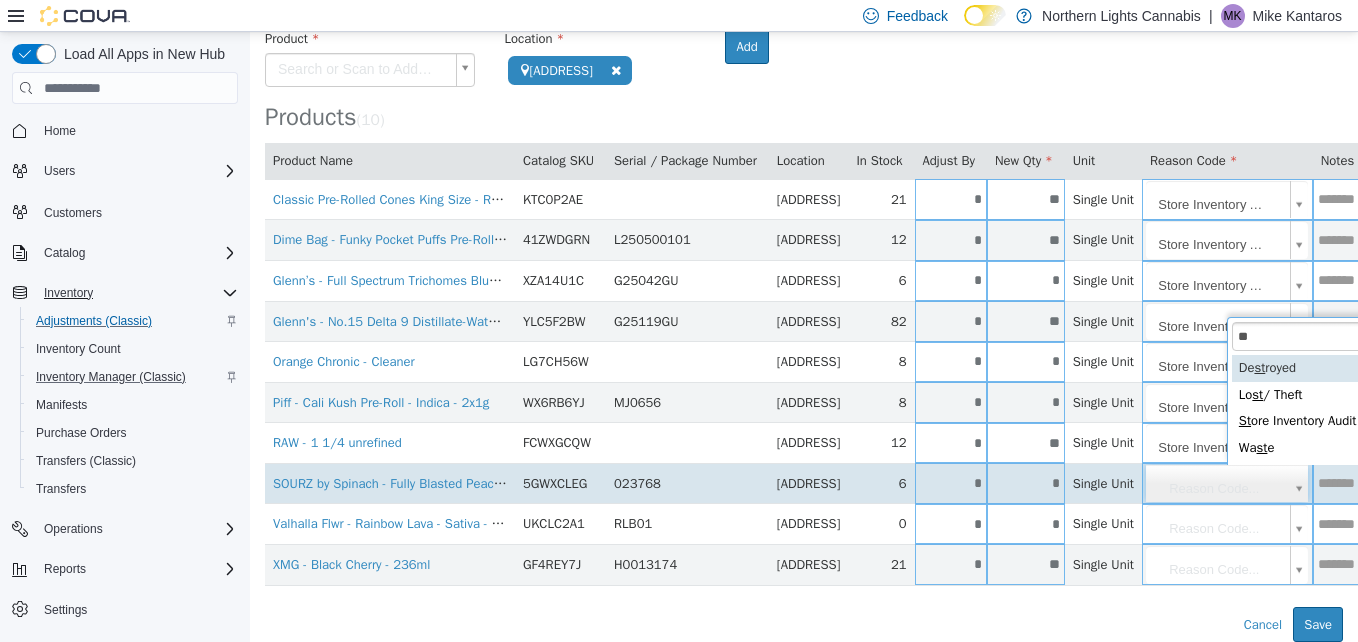 type on "***" 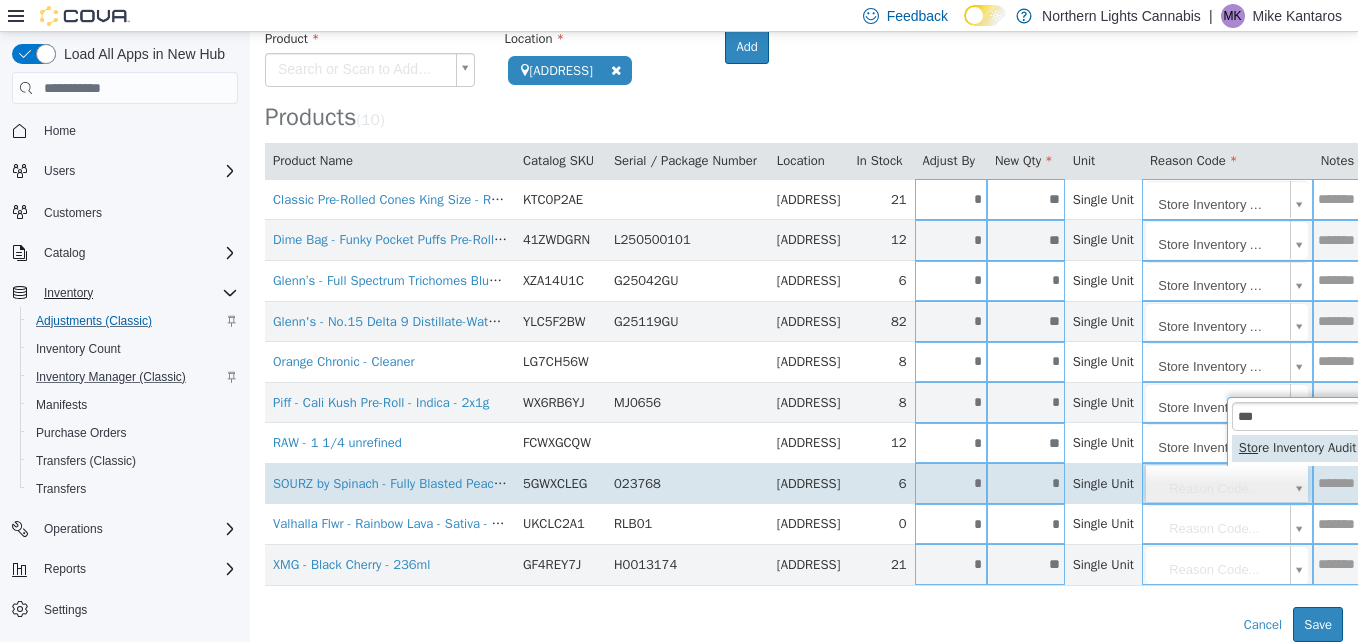 type on "**********" 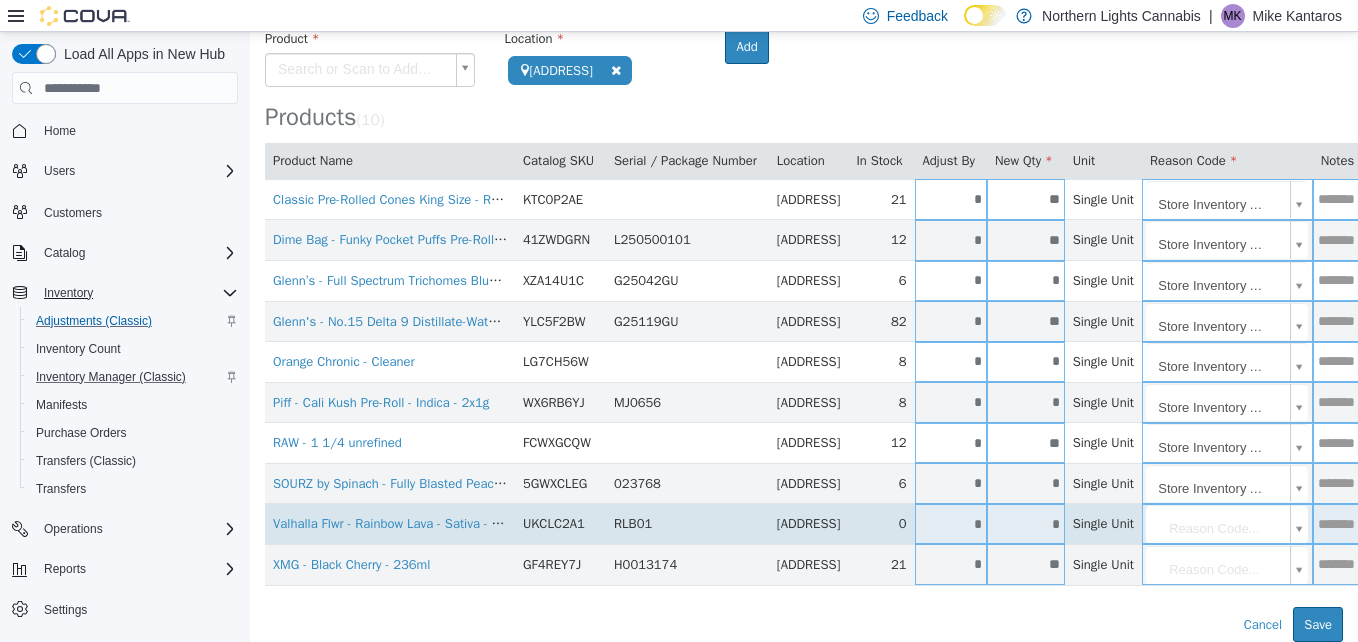 click on "**********" at bounding box center (804, 281) 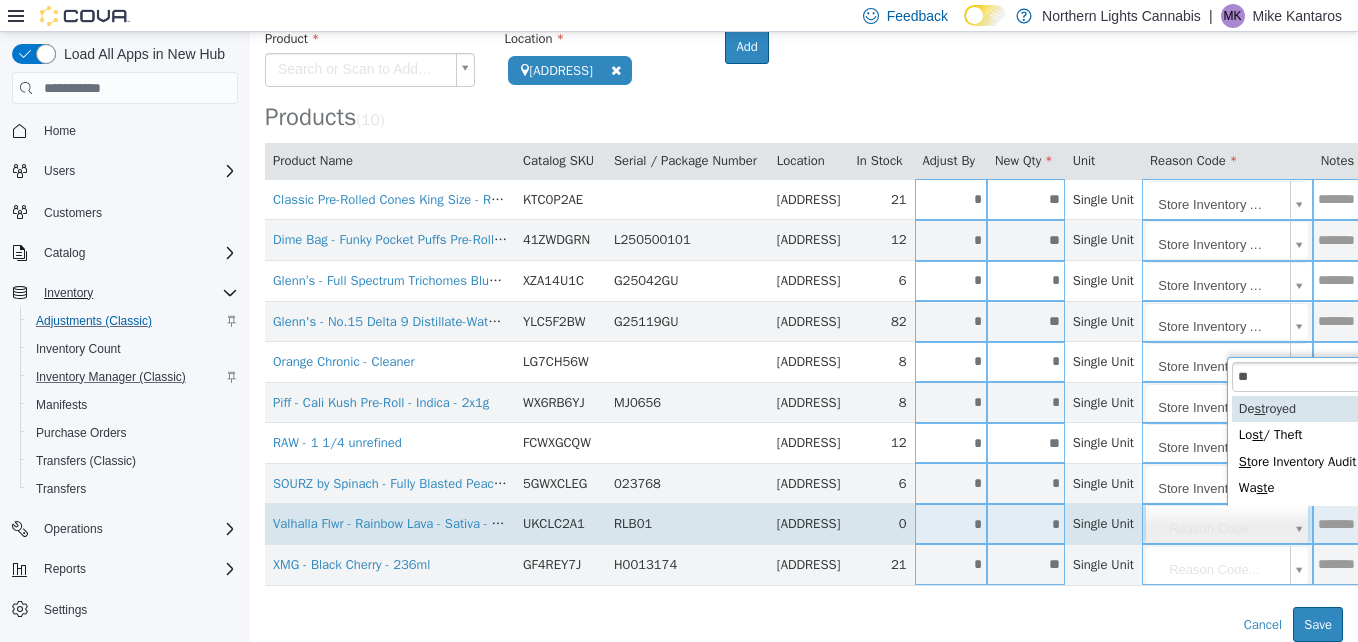 type on "***" 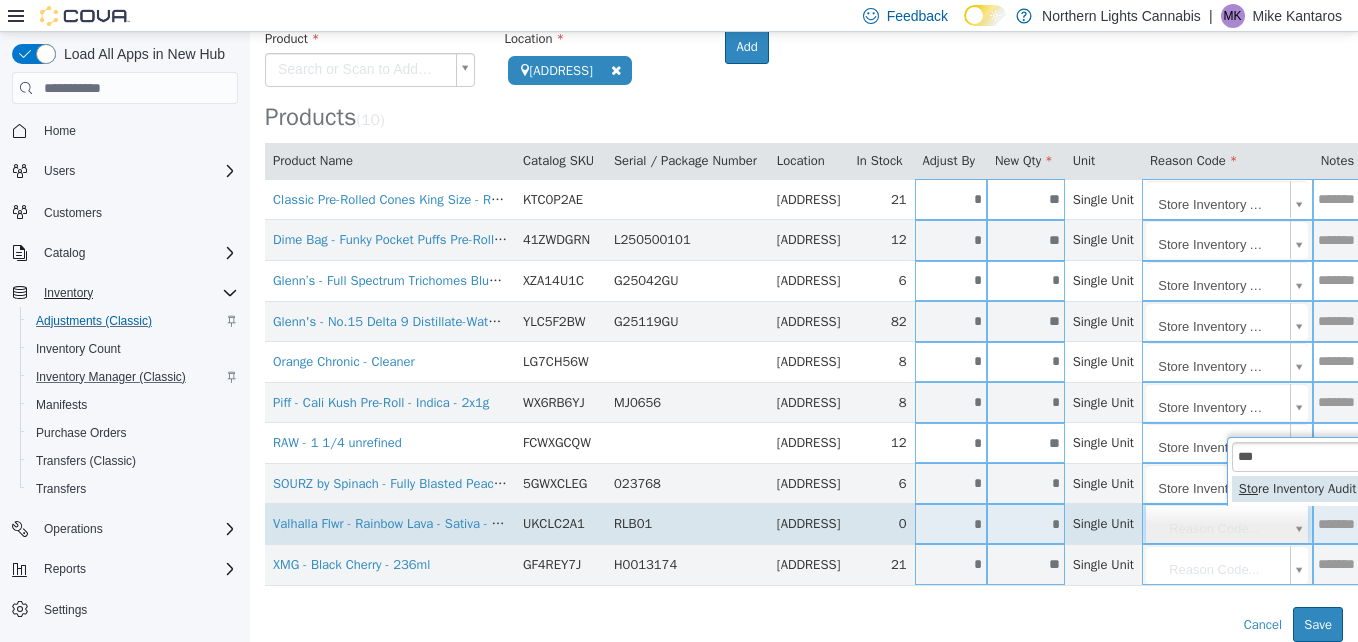 type on "**********" 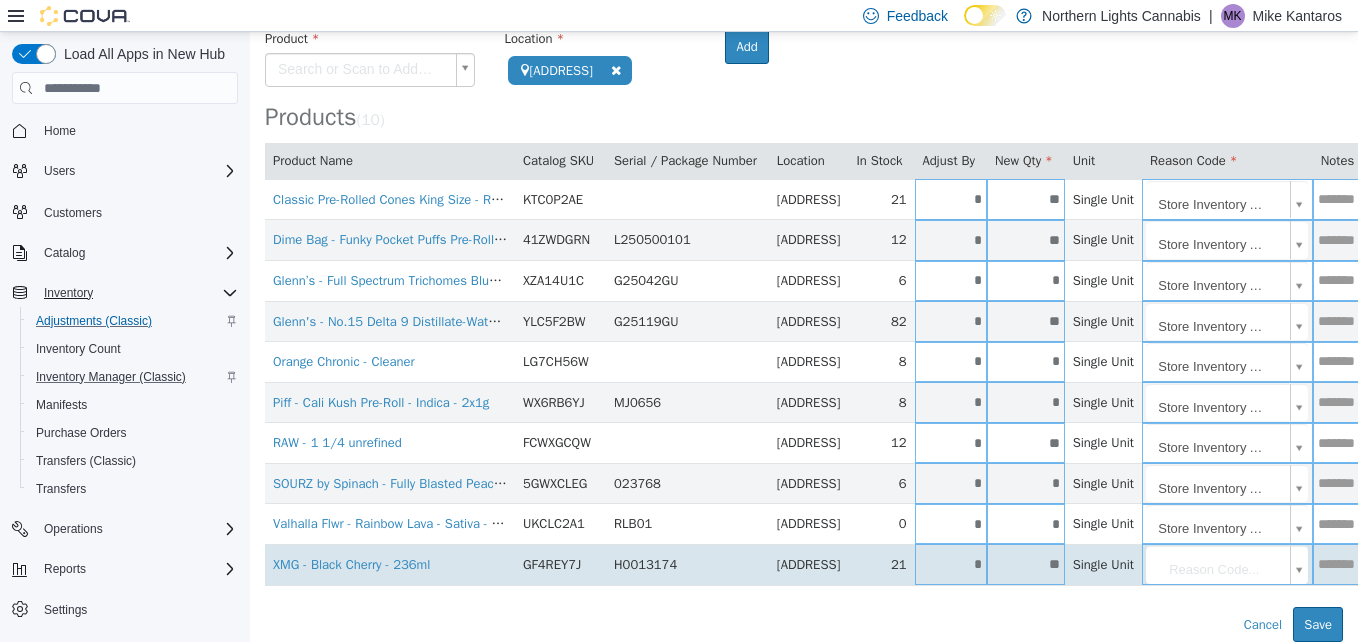 click on "**********" at bounding box center [804, 281] 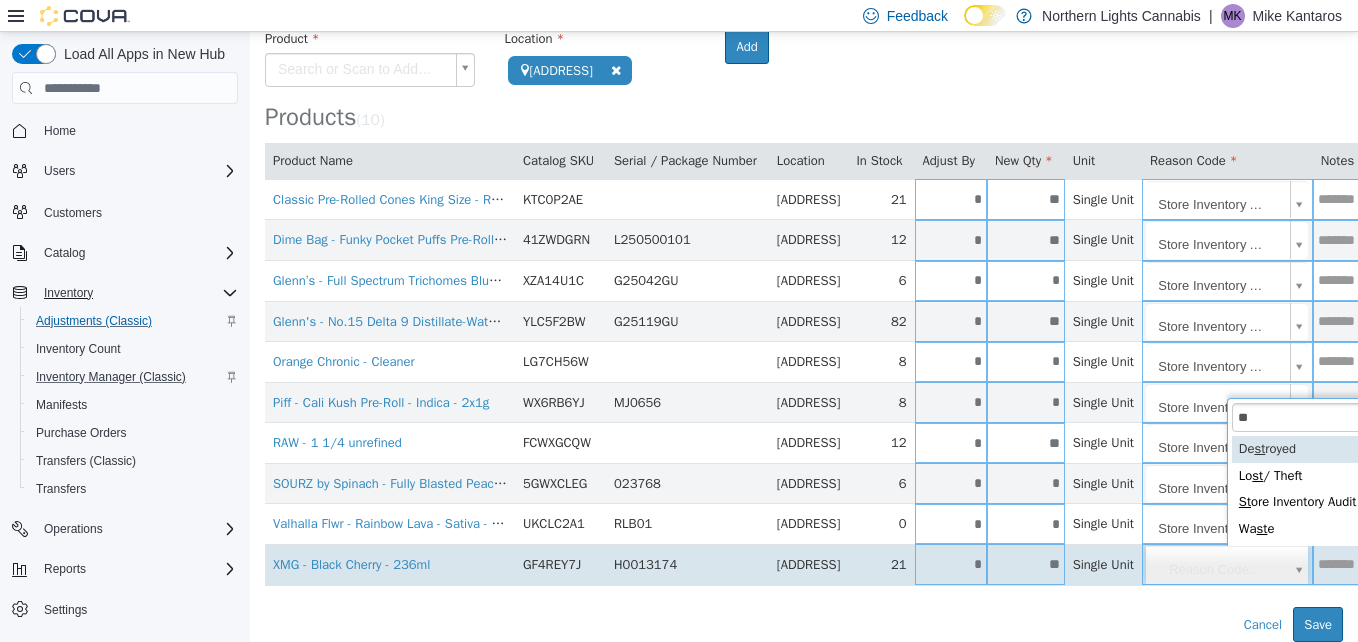 type on "***" 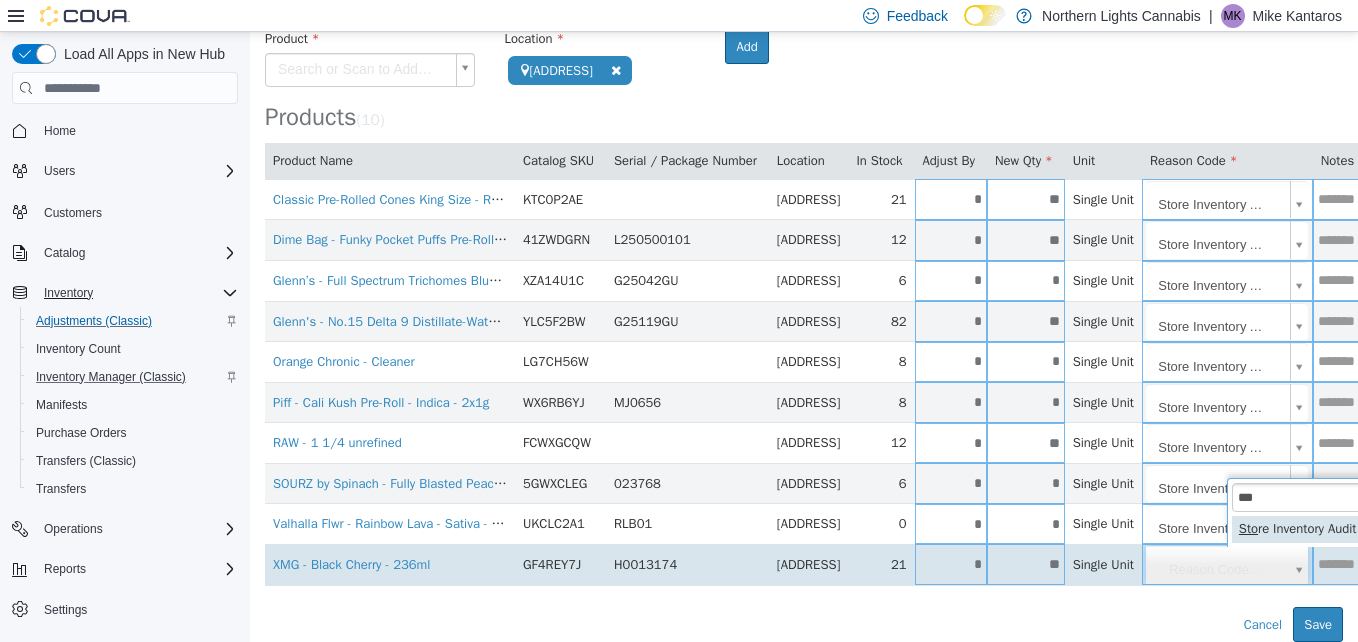 type on "**********" 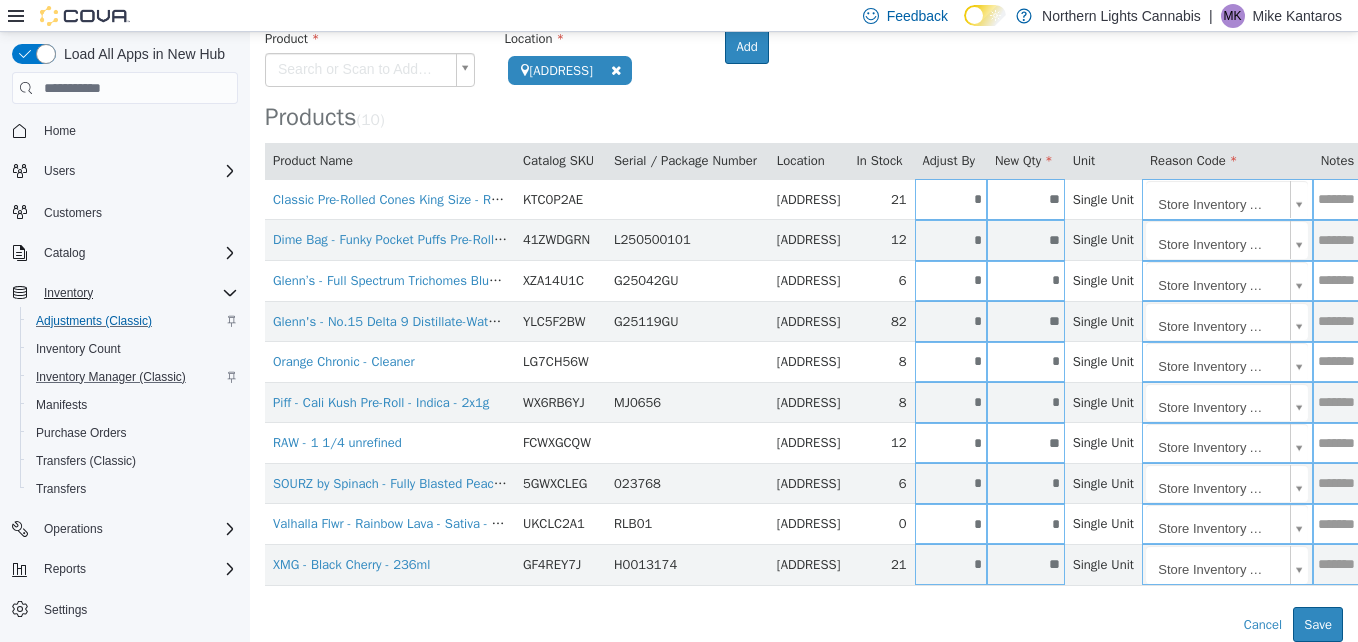 click on "**********" at bounding box center (804, 281) 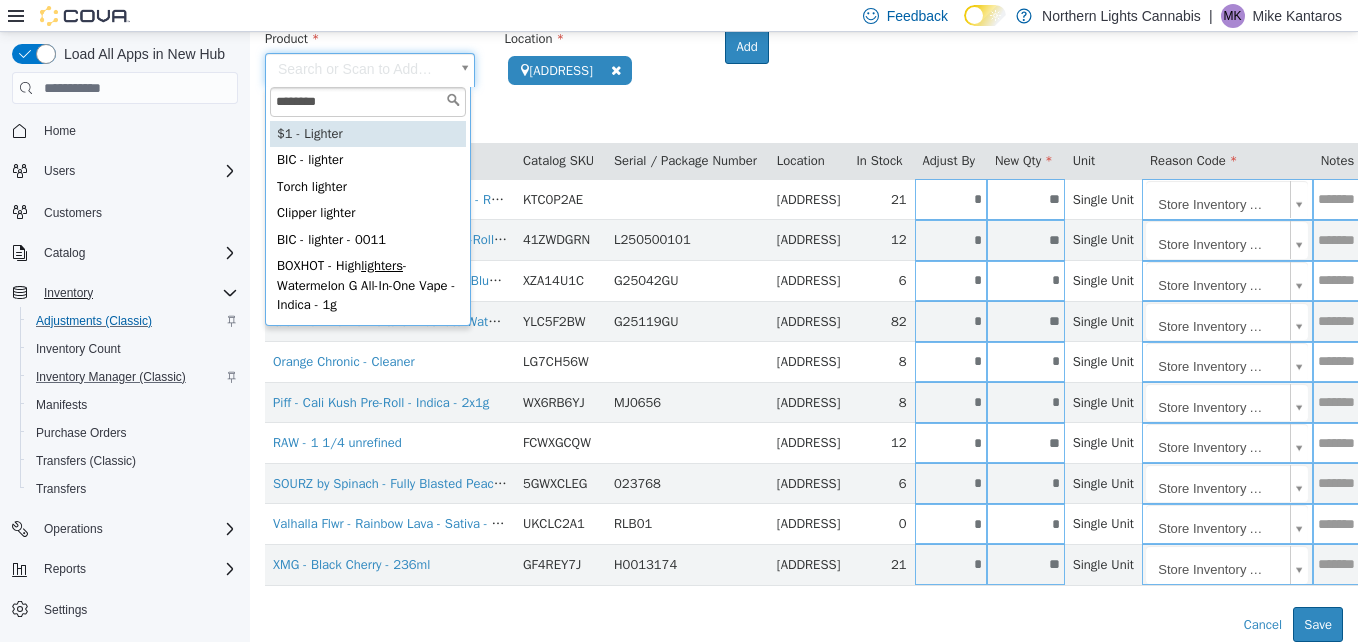 type on "********" 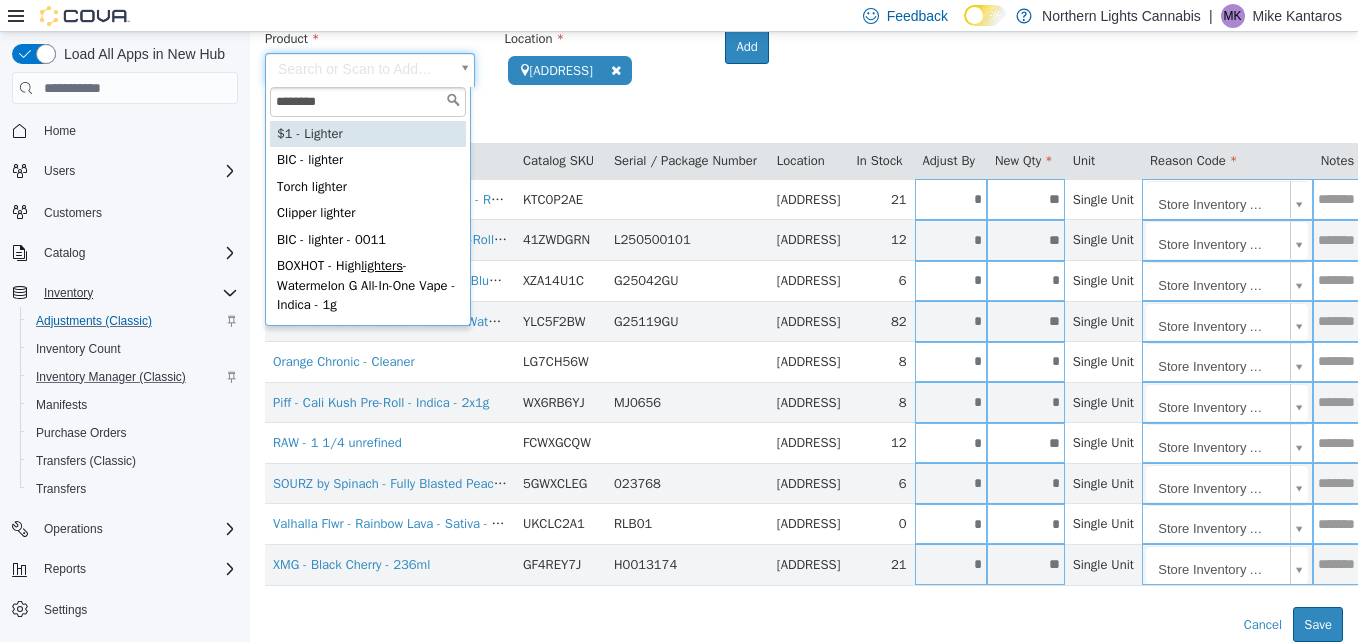 type on "**********" 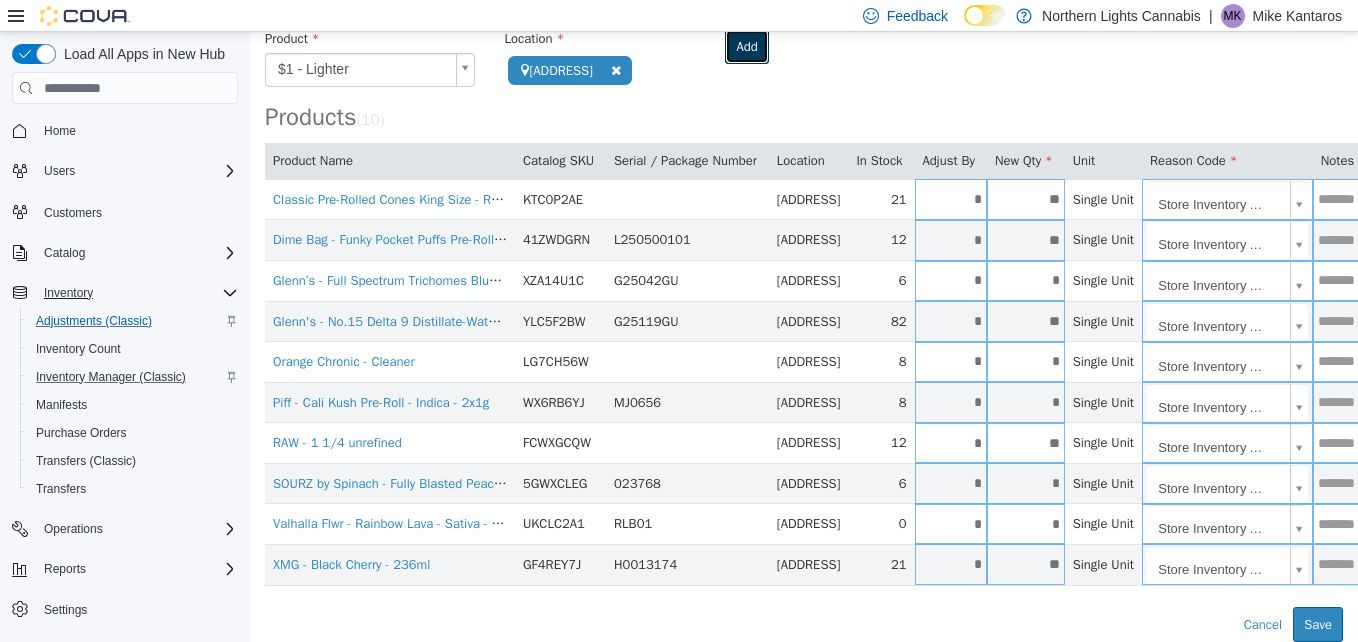 click on "Add" at bounding box center (746, 47) 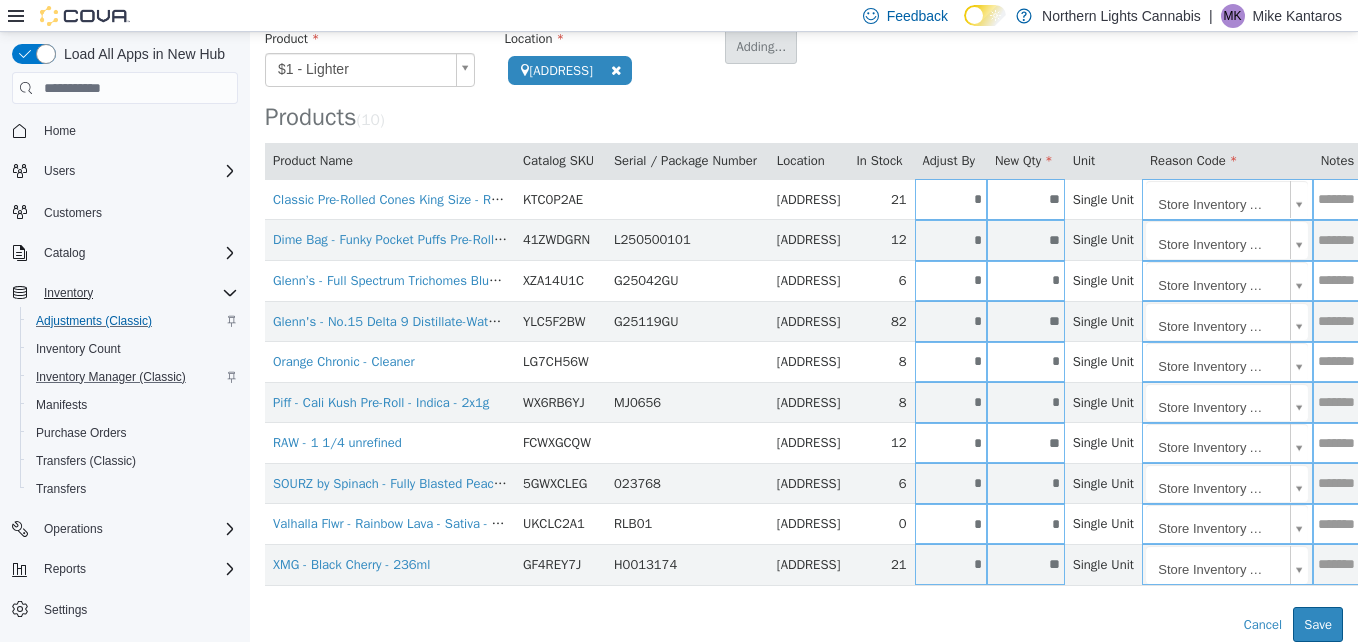 type 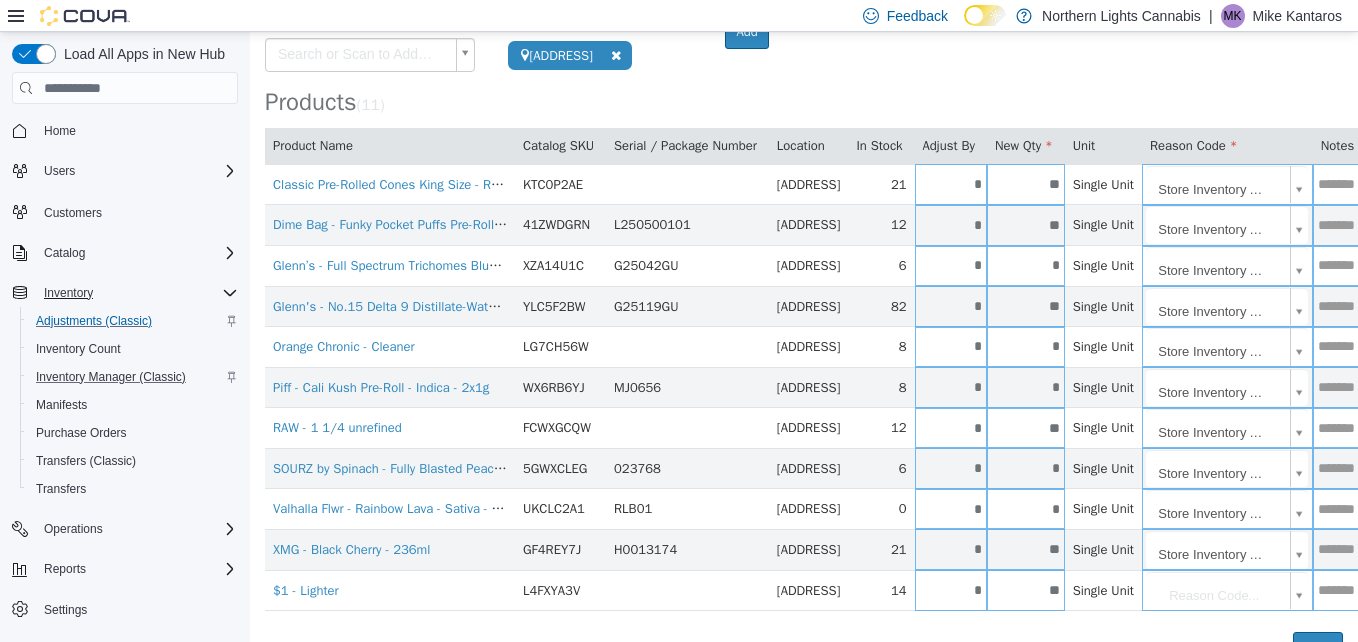 scroll, scrollTop: 167, scrollLeft: 0, axis: vertical 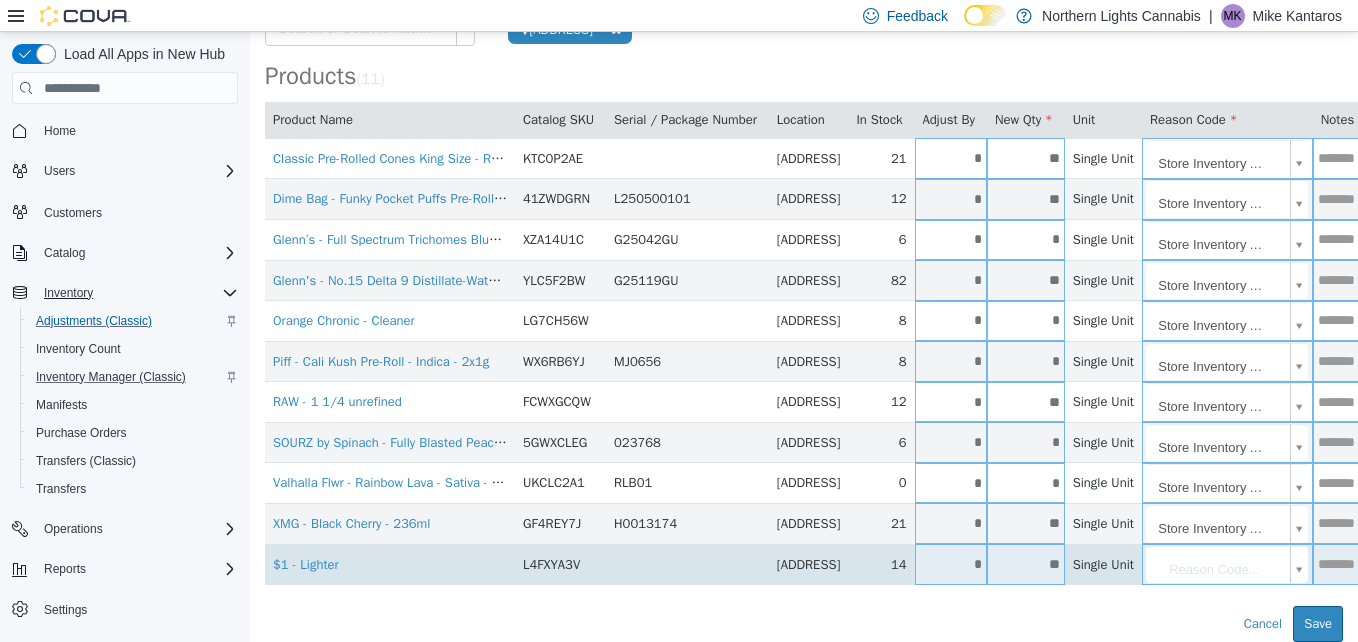 click on "*" at bounding box center [951, 564] 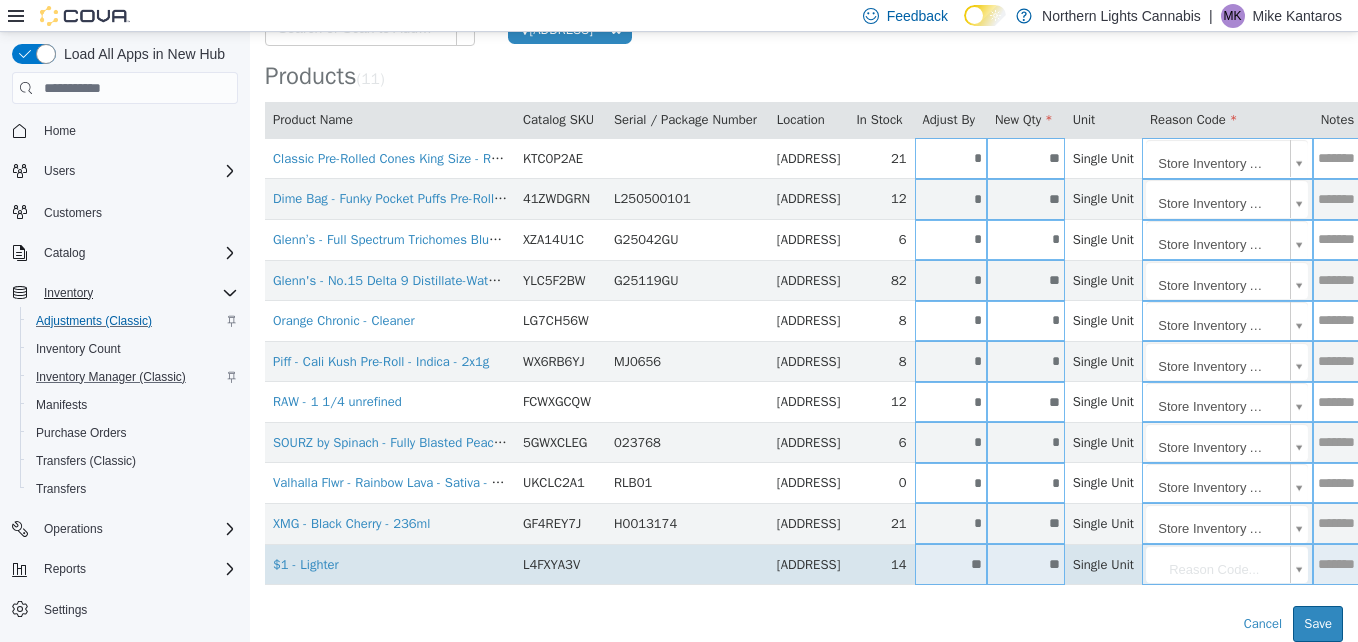 type on "**" 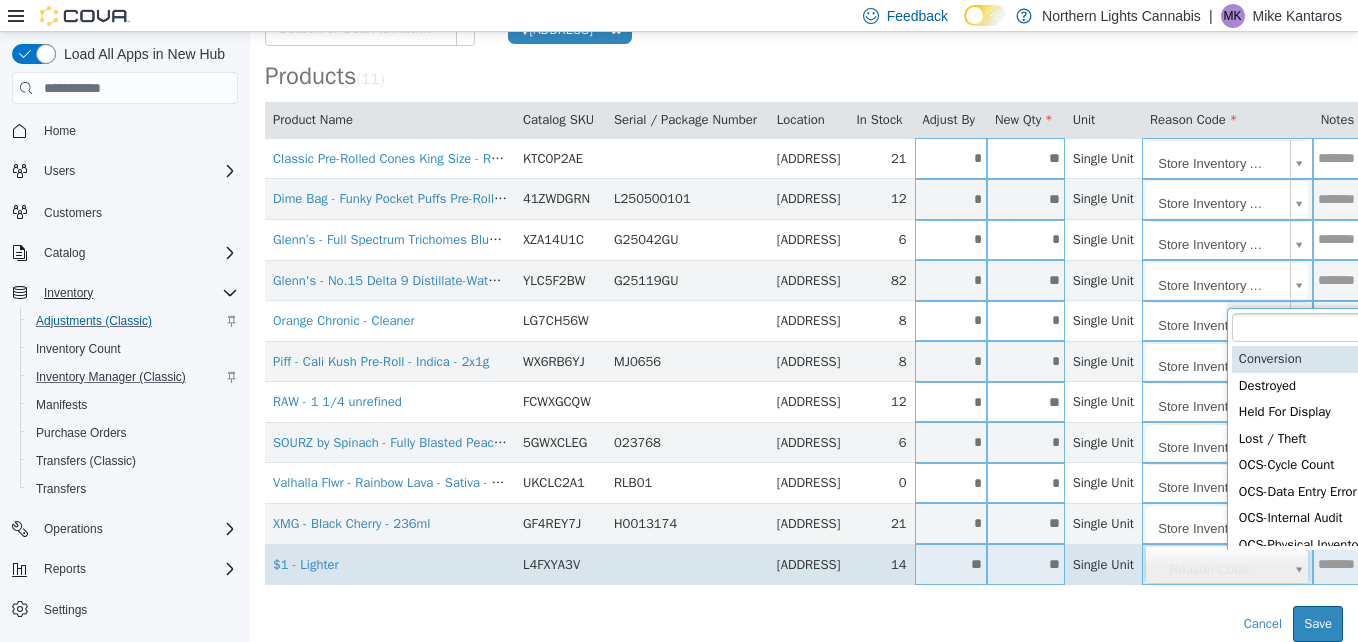 type on "*" 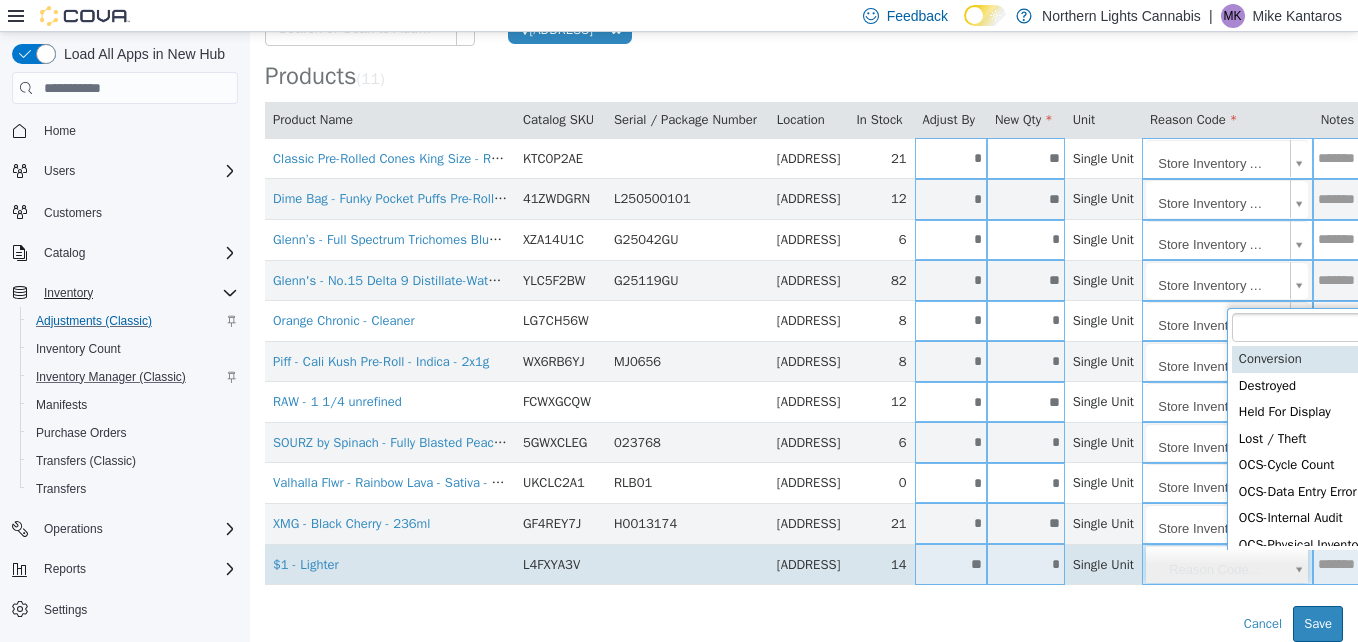 click on "Quantity Available: [NUMBER]" at bounding box center [804, 261] 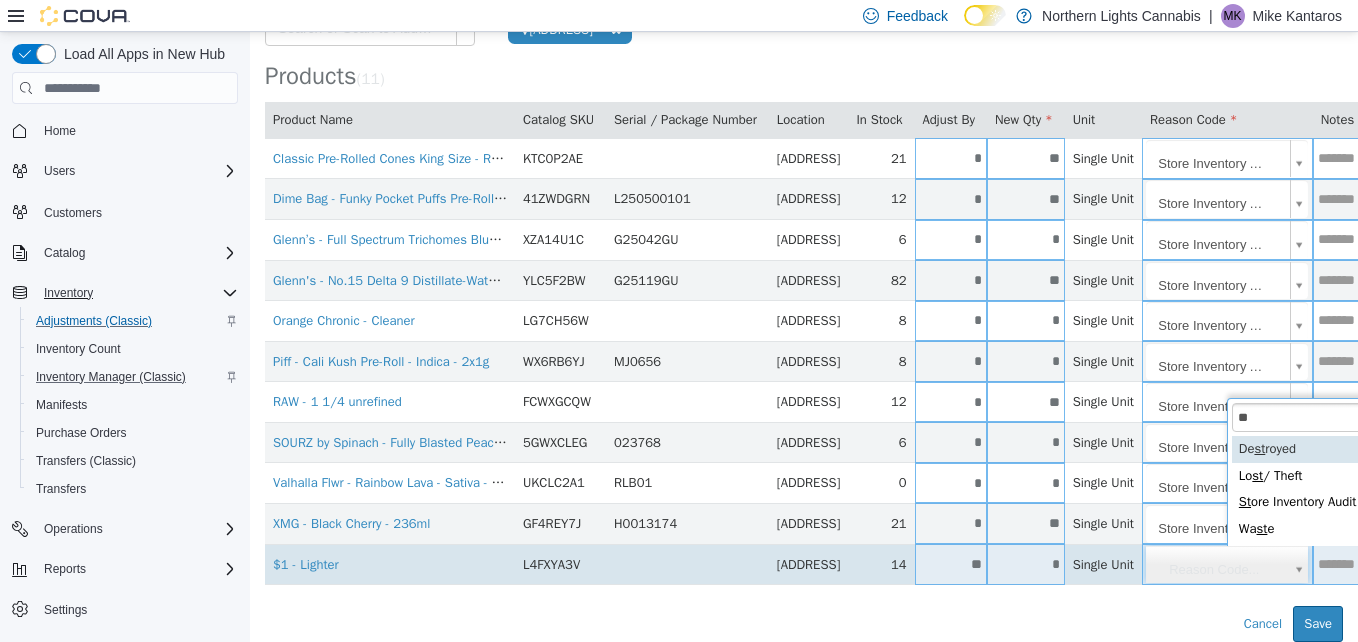 type on "***" 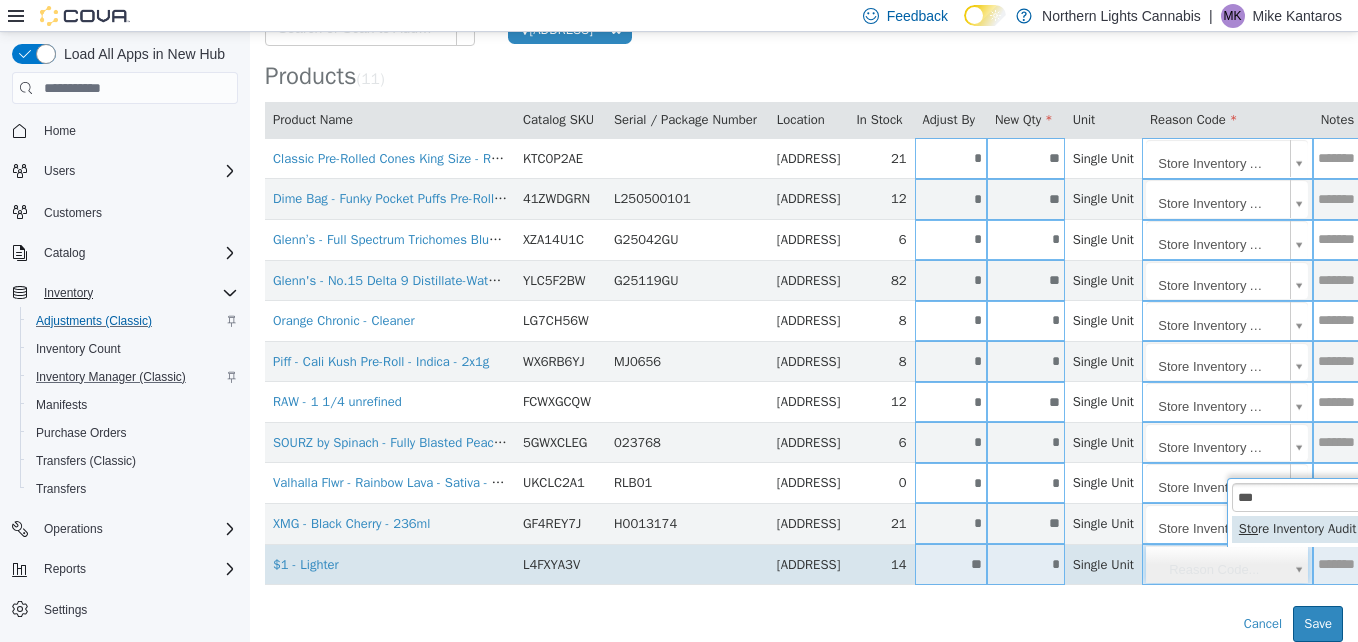 type on "**********" 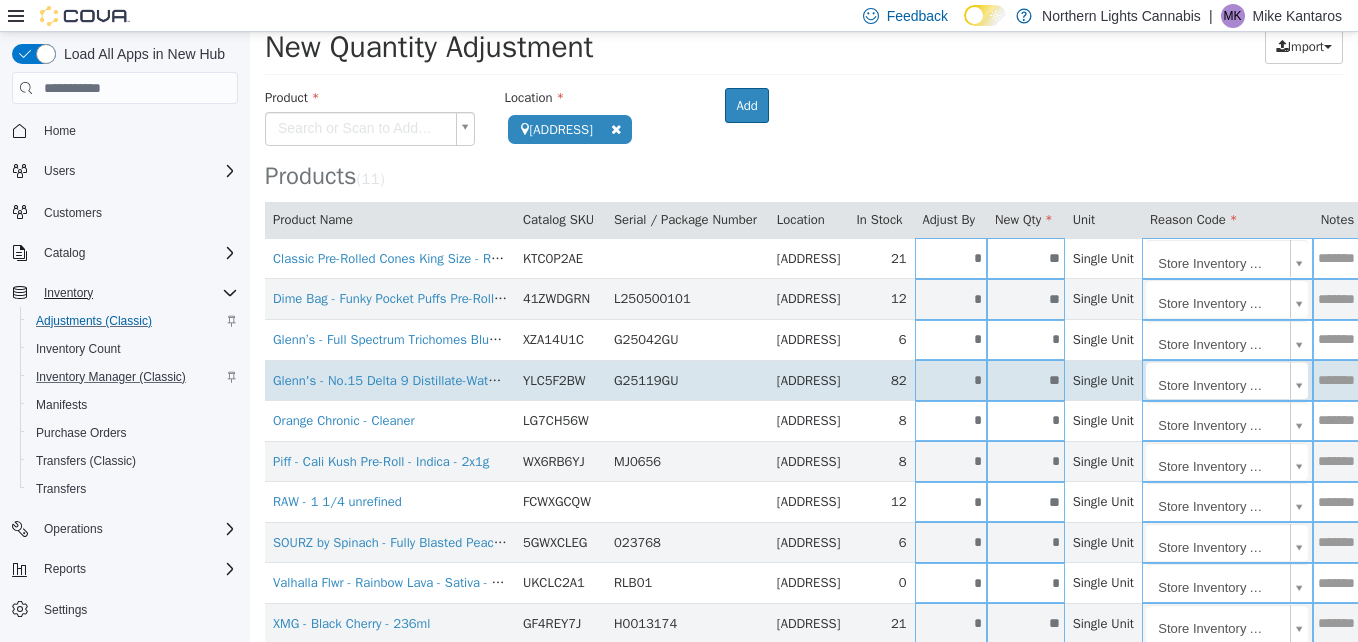 scroll, scrollTop: 0, scrollLeft: 0, axis: both 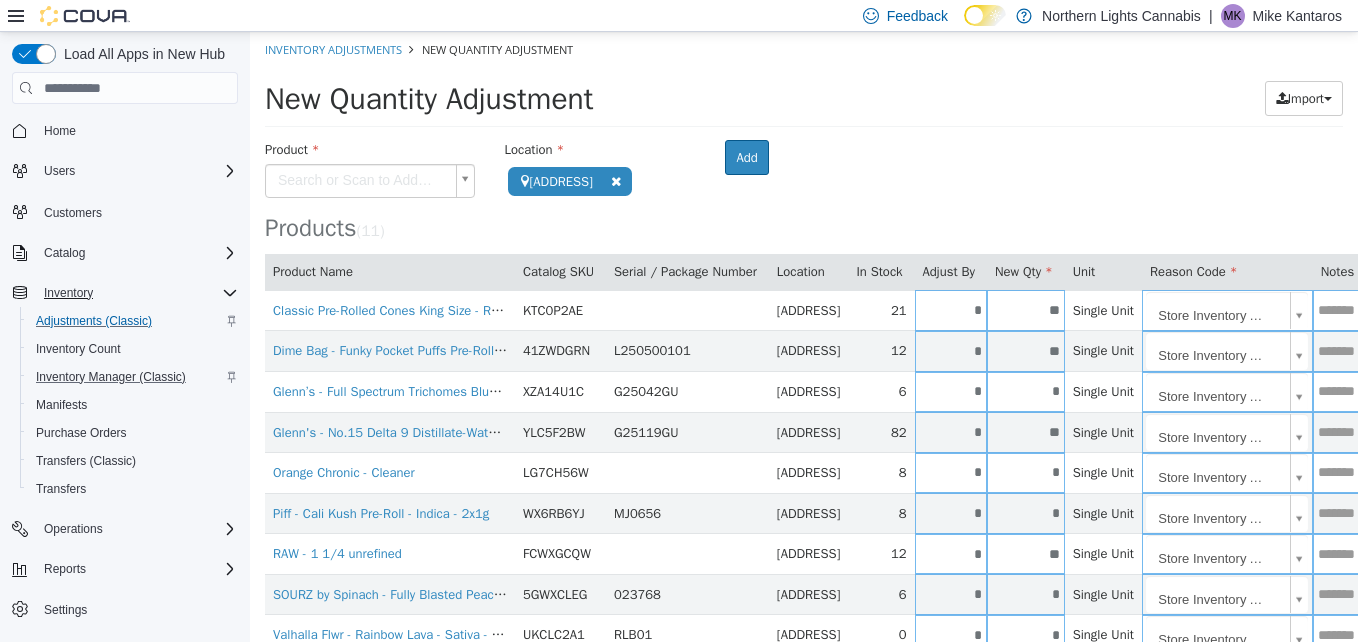 click on "Quantity Available: [NUMBER]" at bounding box center [804, 413] 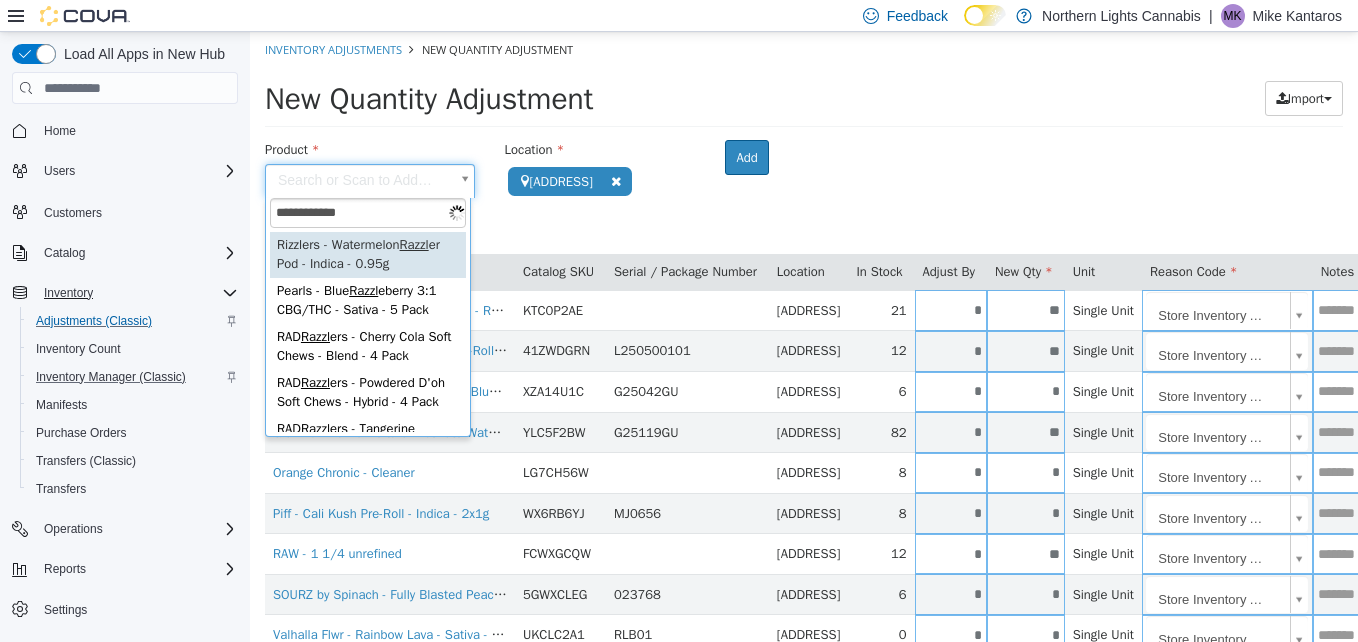 type on "**********" 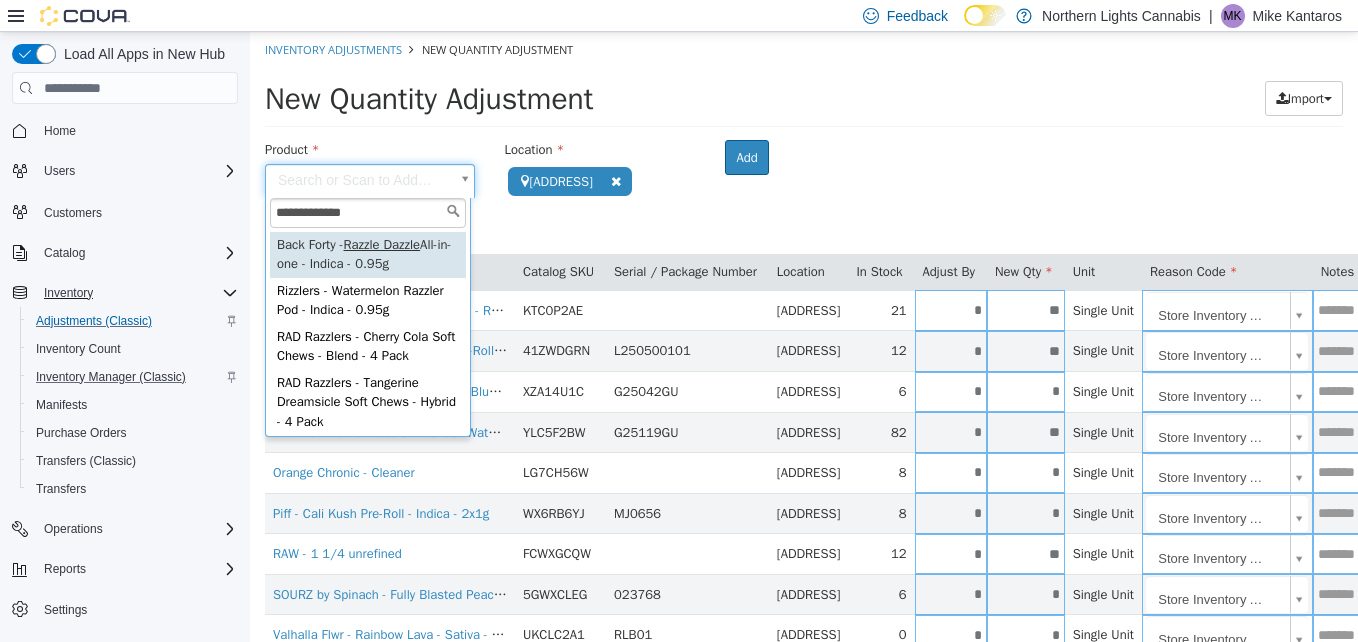 type on "**********" 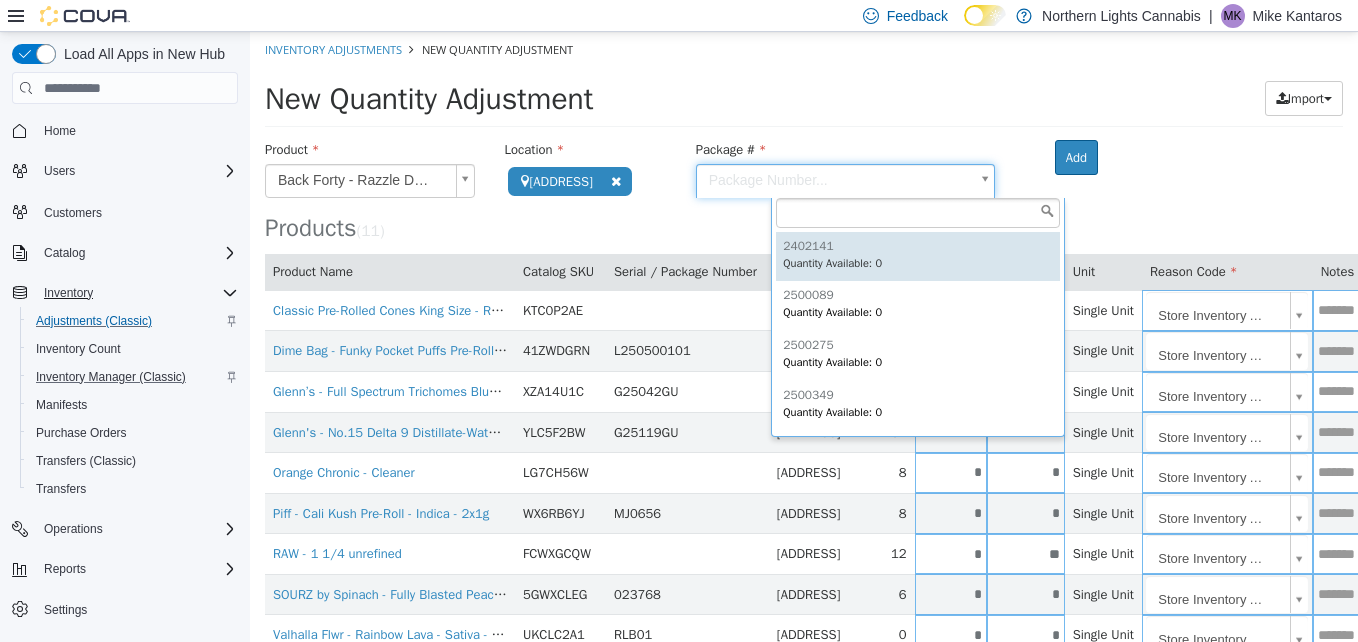 click on "**********" at bounding box center [804, 413] 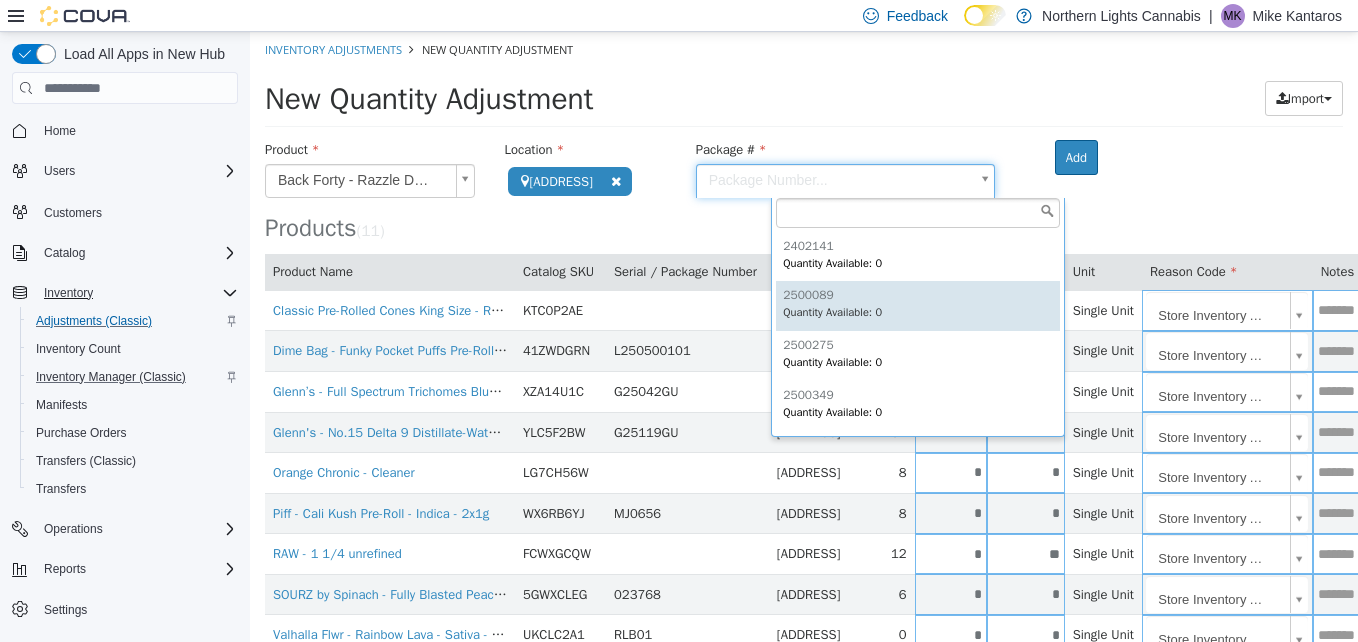 scroll, scrollTop: 198, scrollLeft: 0, axis: vertical 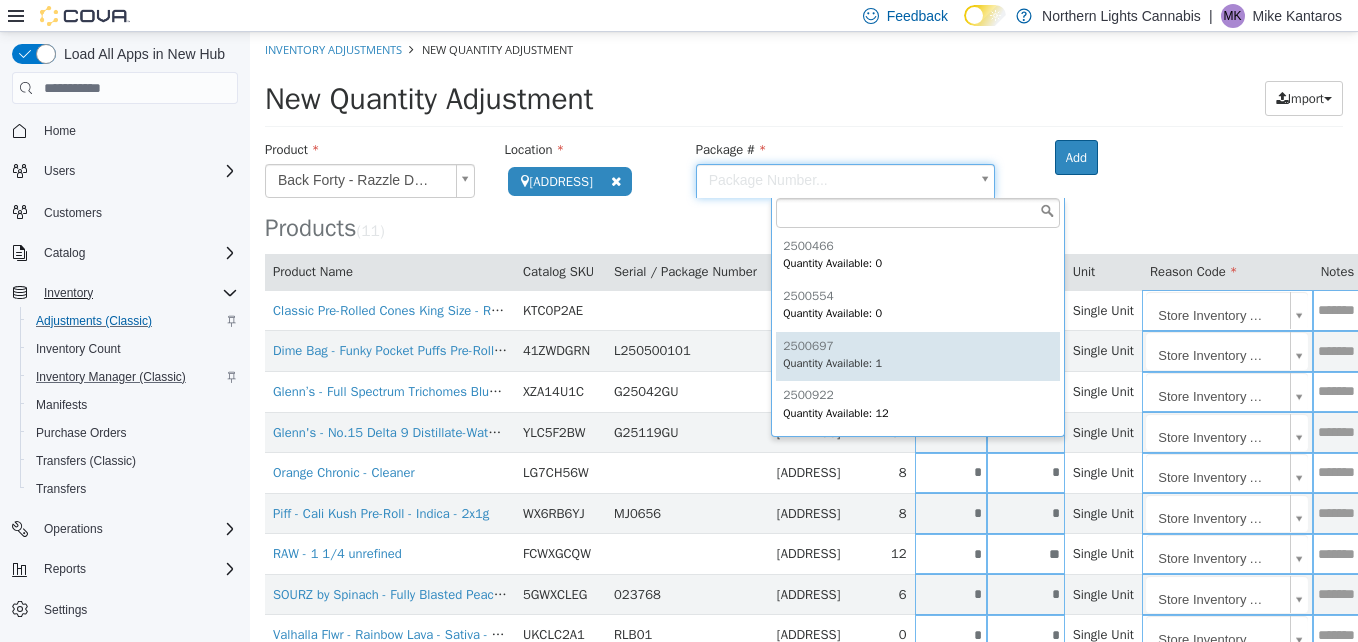 type on "*******" 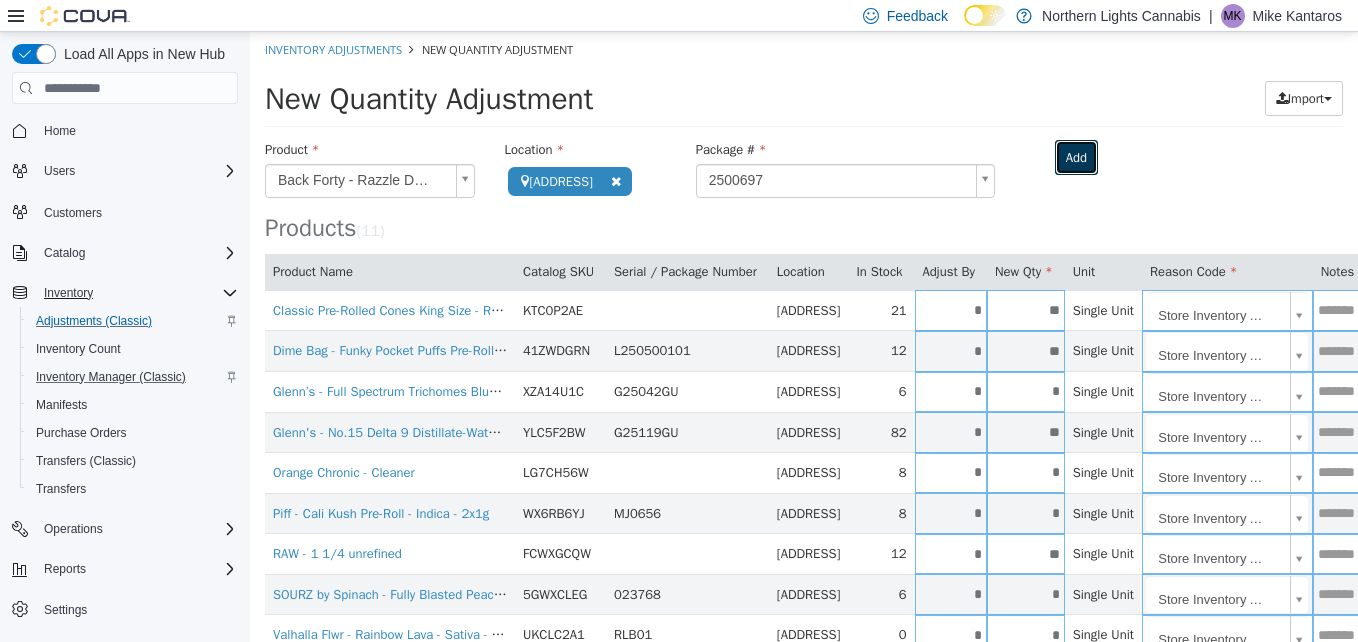 click on "Add" at bounding box center (1076, 158) 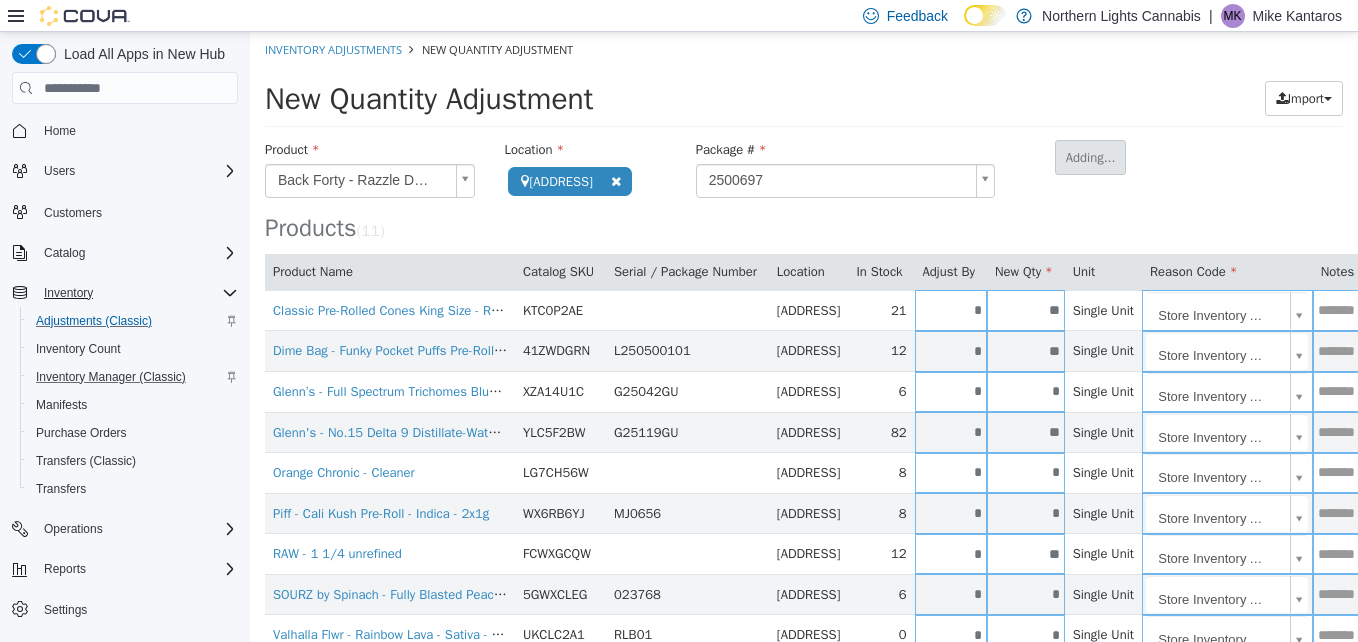 type 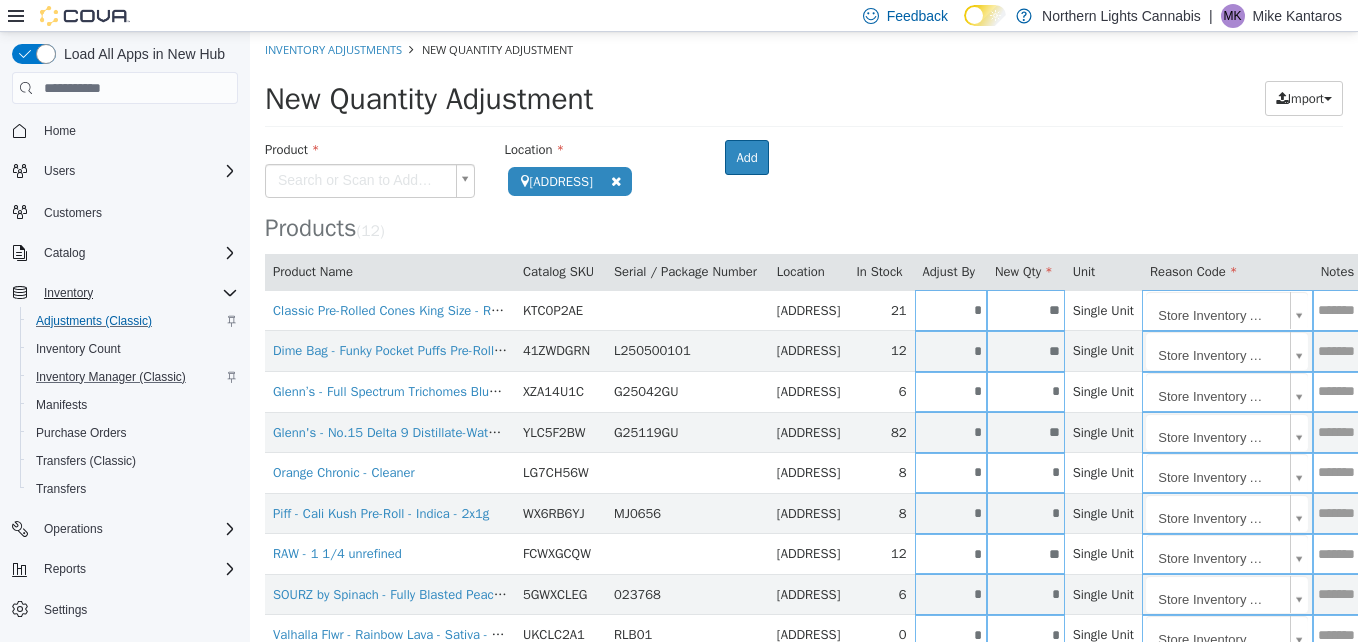 click on "**********" at bounding box center [804, 433] 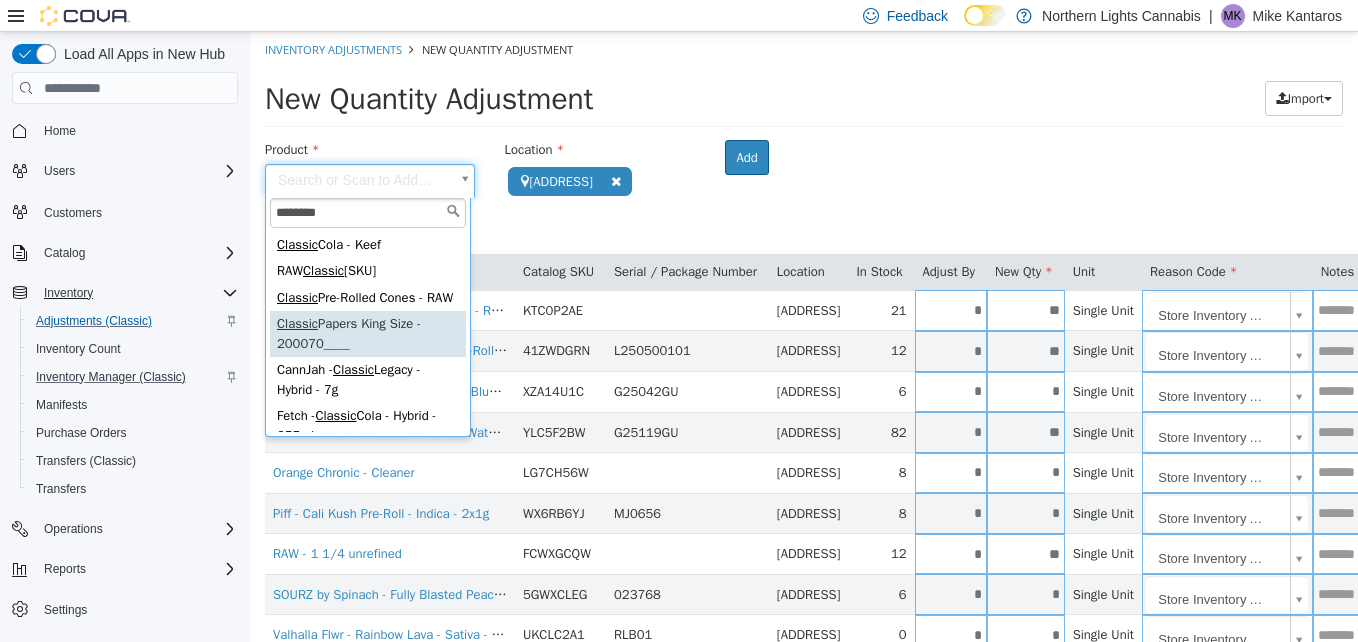 type on "*******" 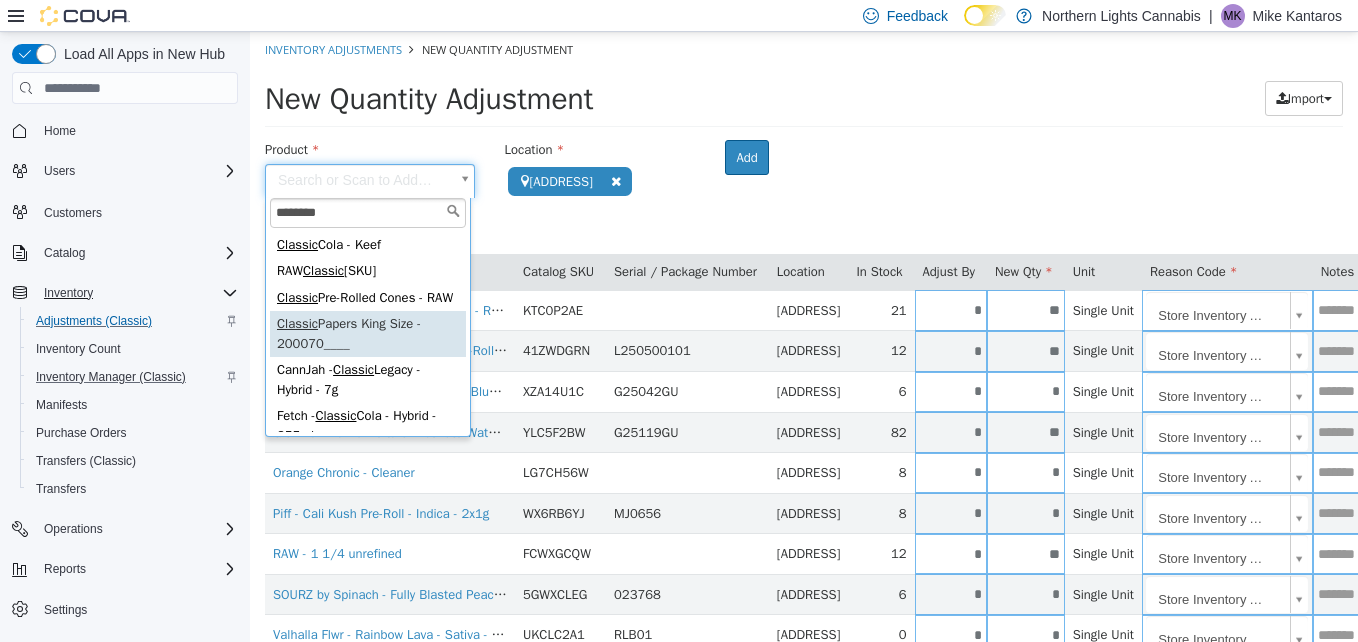 type on "**********" 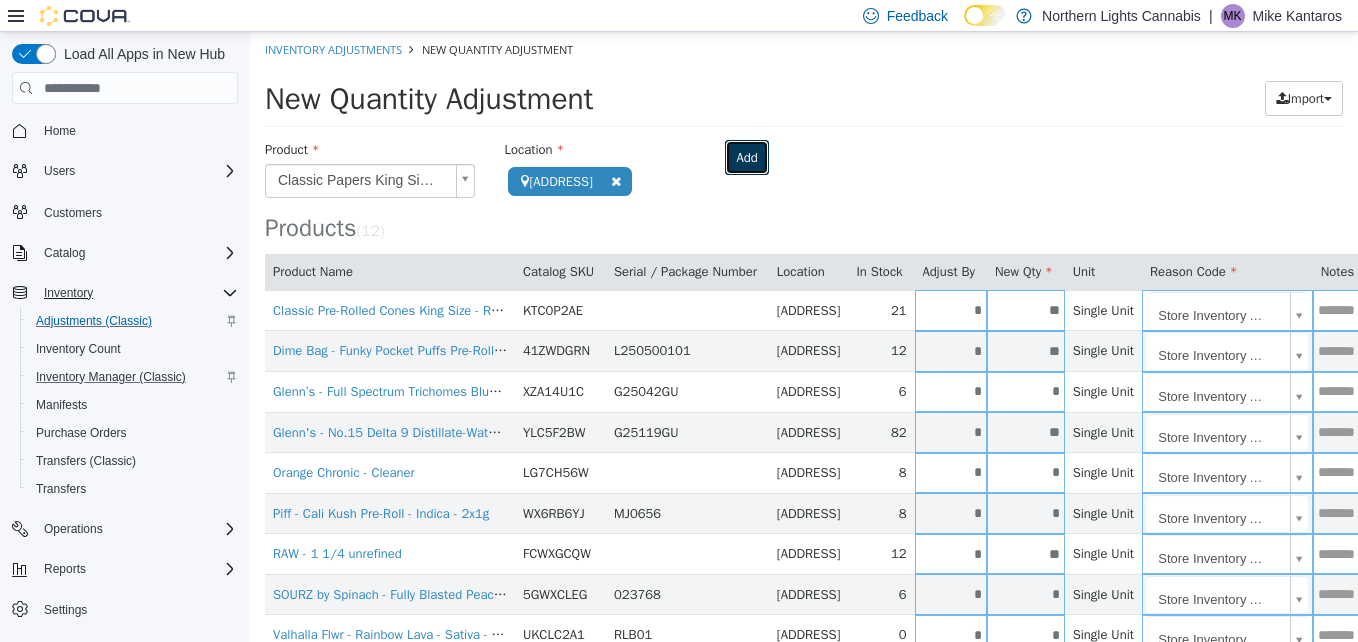 click on "Add" at bounding box center (746, 158) 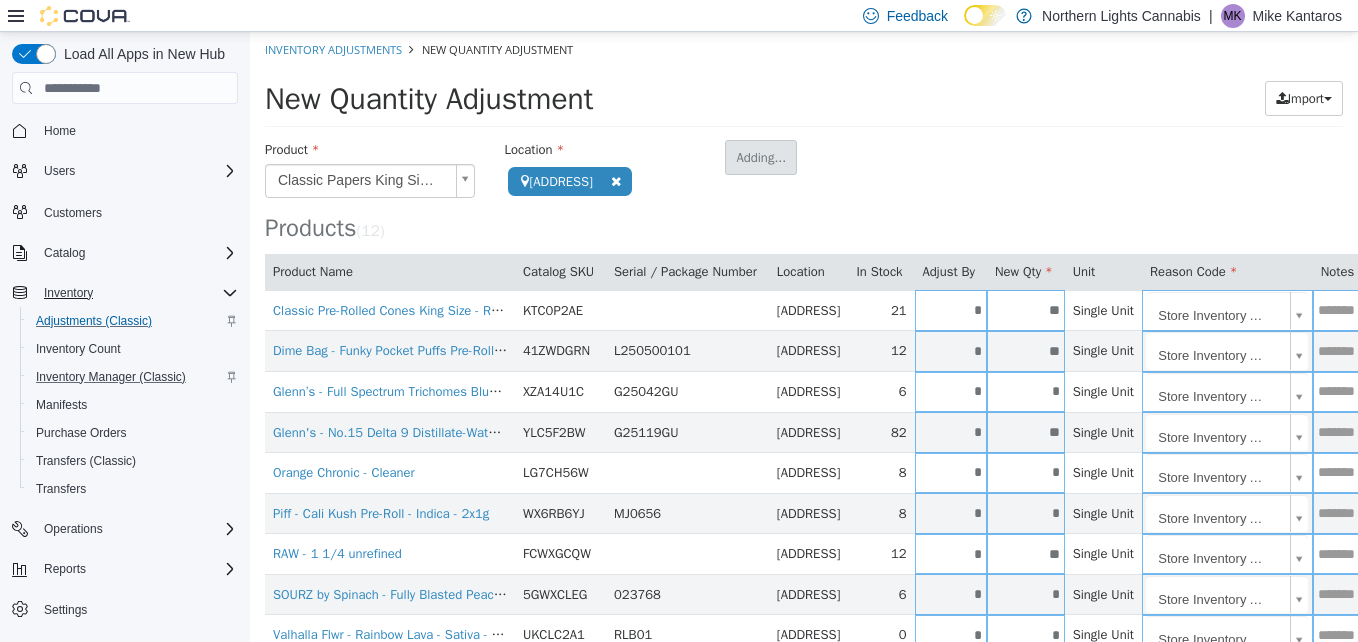 type 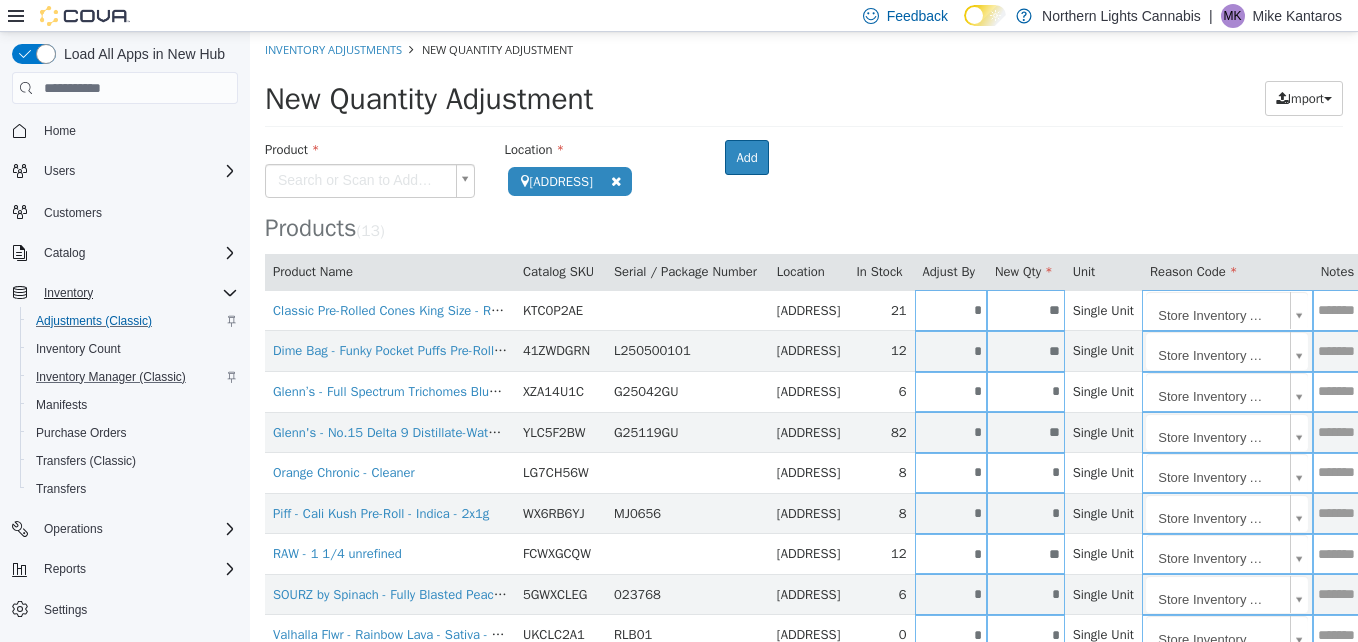 scroll, scrollTop: 248, scrollLeft: 0, axis: vertical 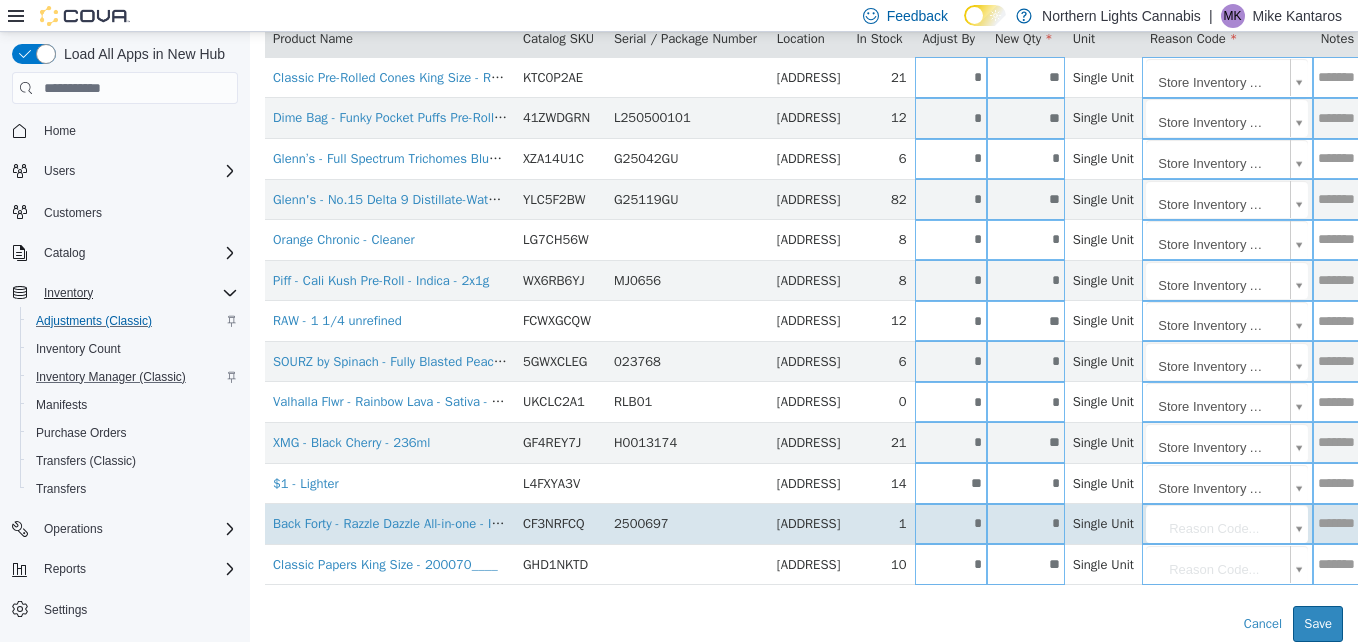 click on "*" at bounding box center [951, 523] 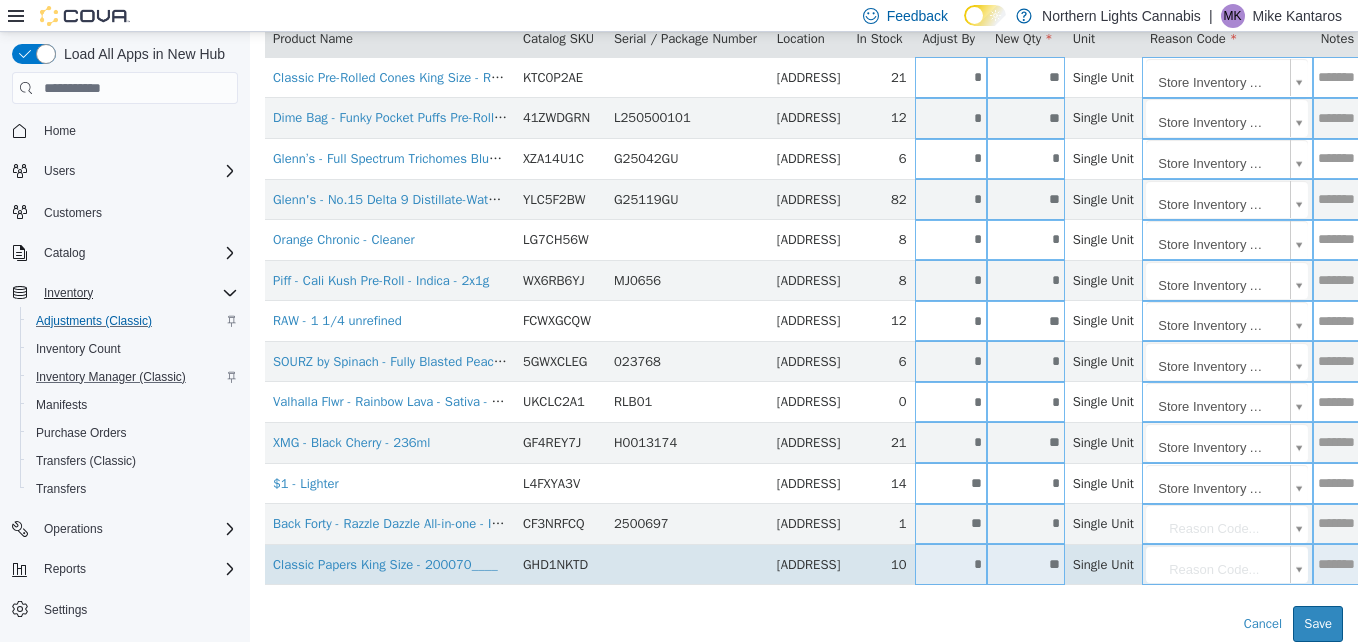 type on "**" 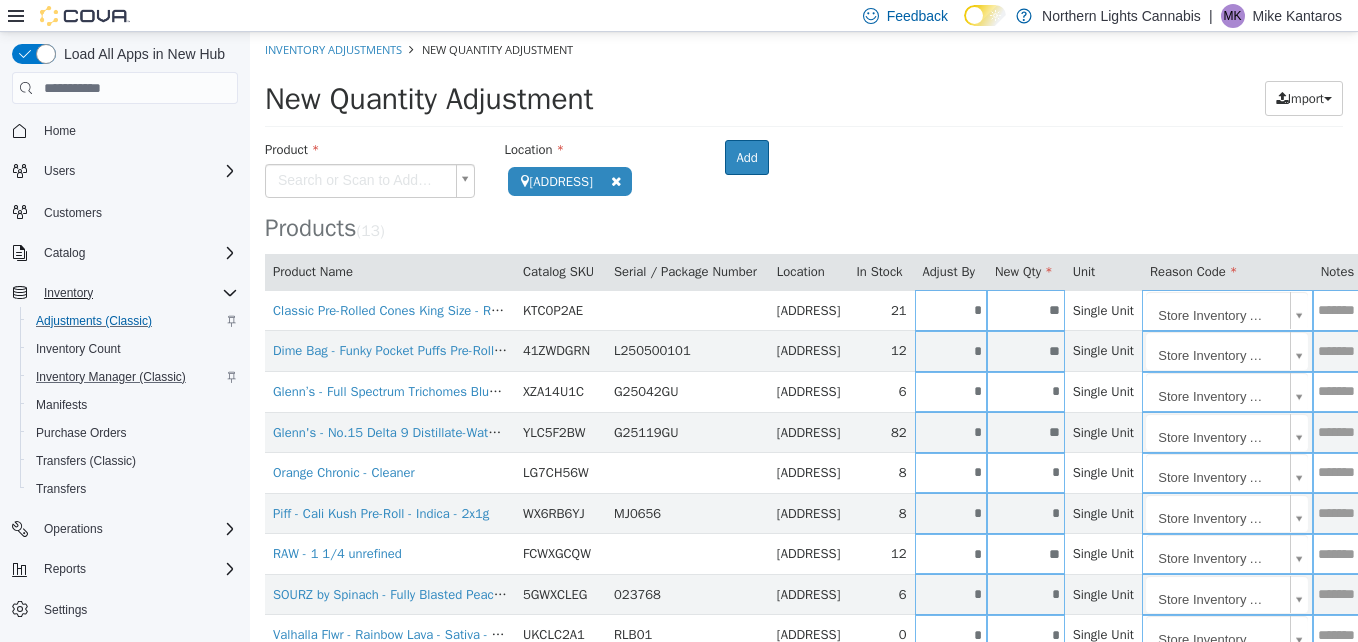 scroll, scrollTop: 0, scrollLeft: 1, axis: horizontal 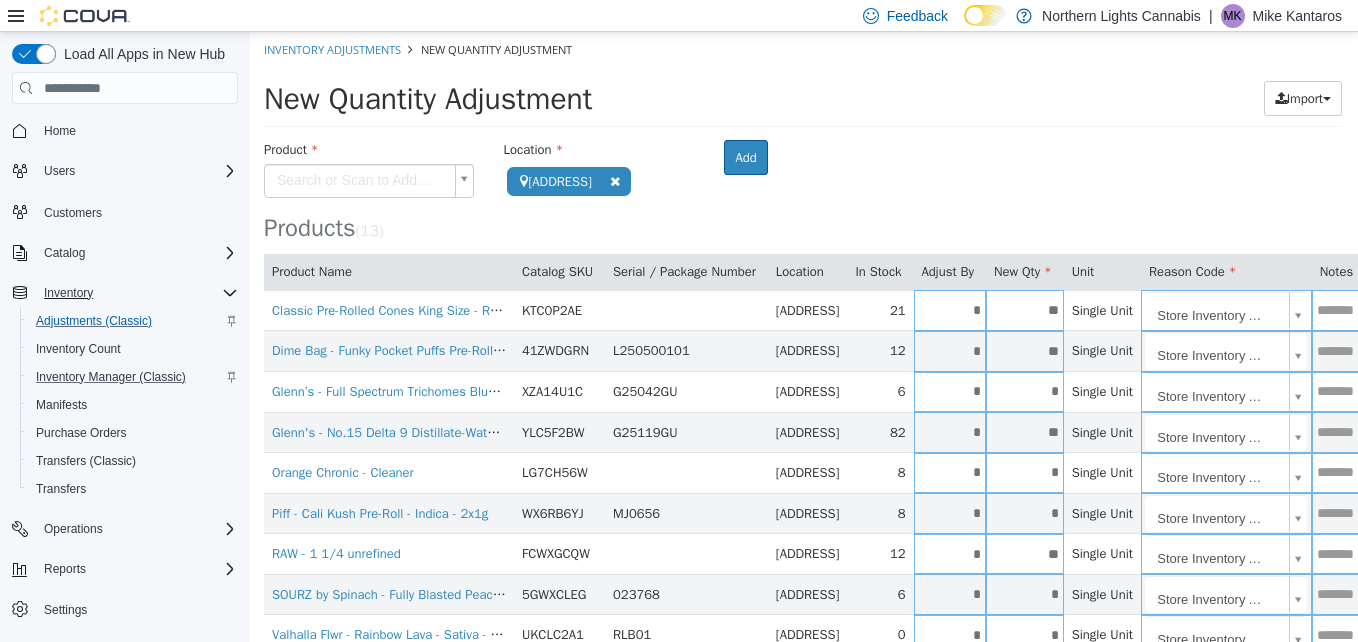 type on "**" 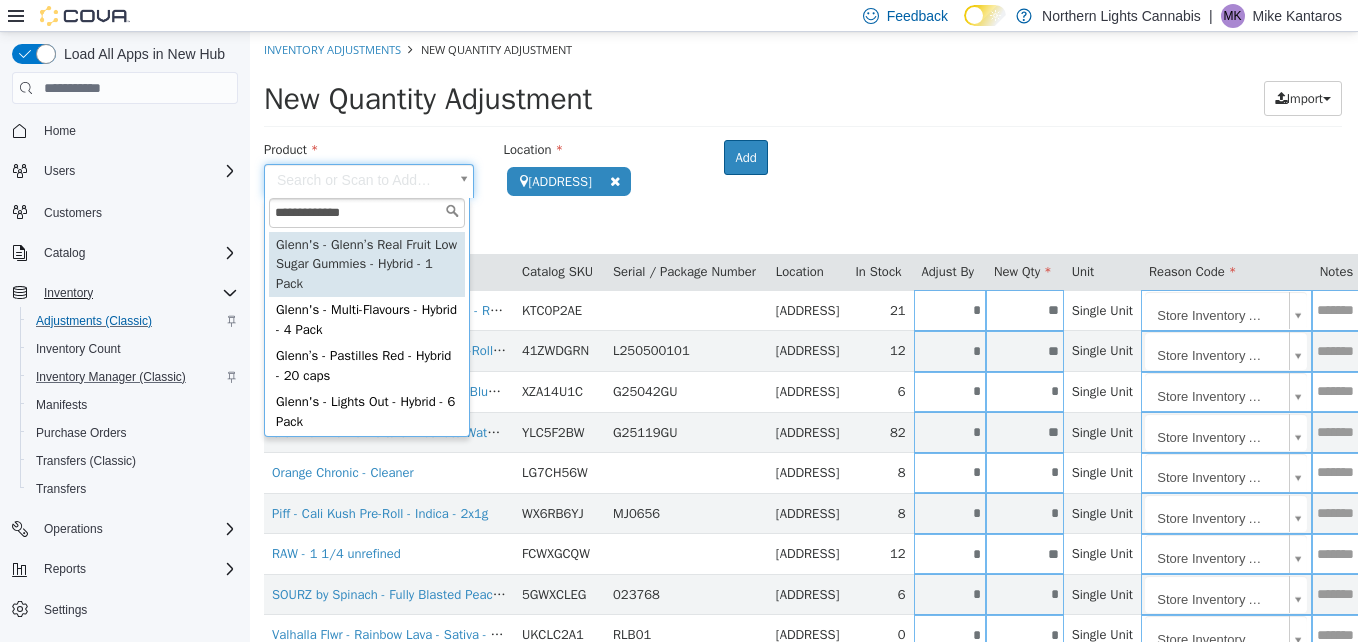 type on "**********" 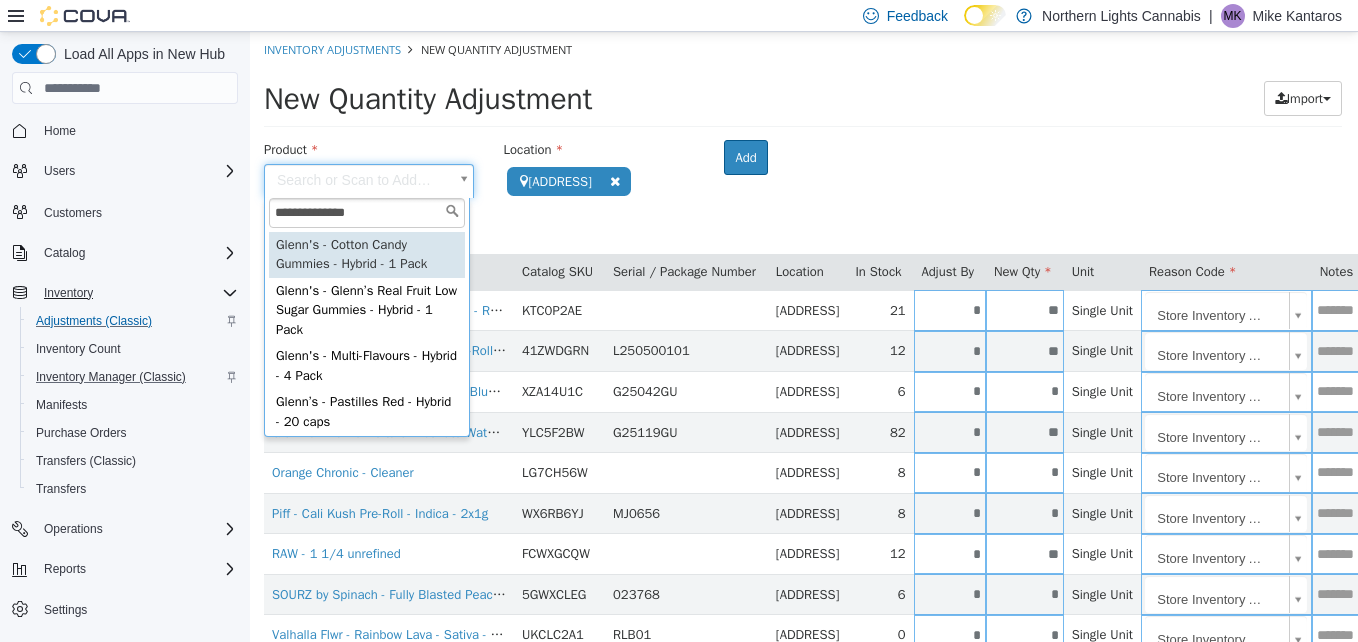 type on "**********" 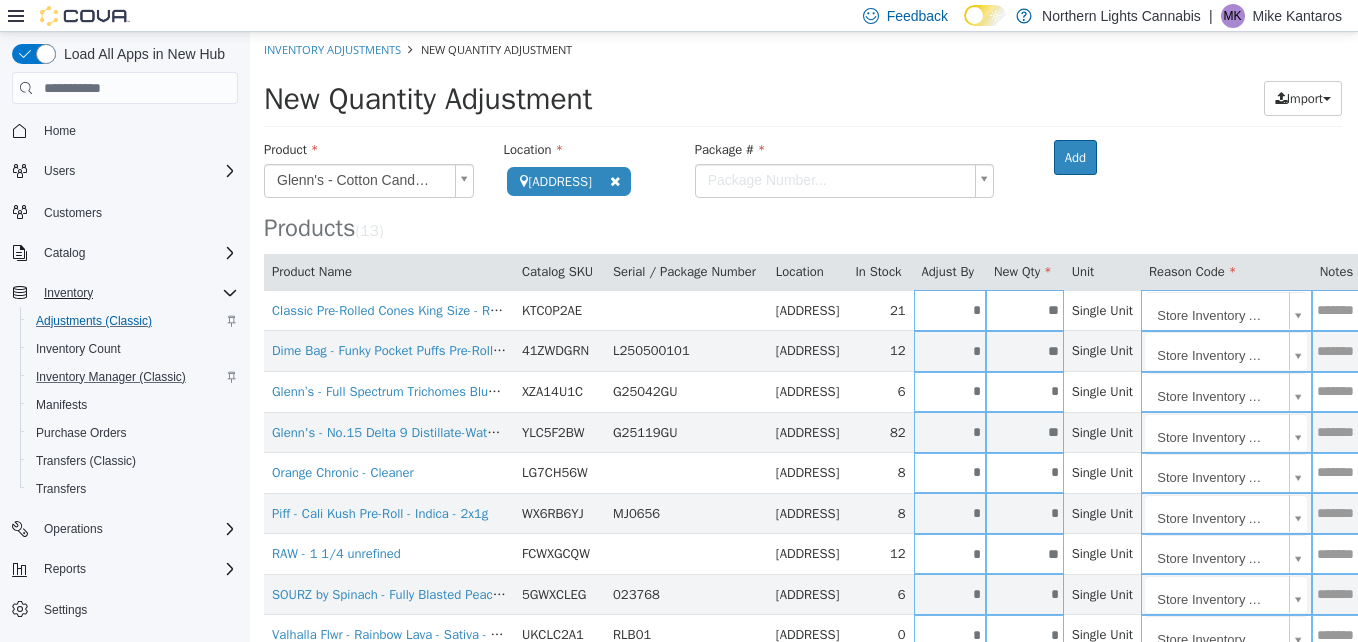 click on "**********" at bounding box center [803, 453] 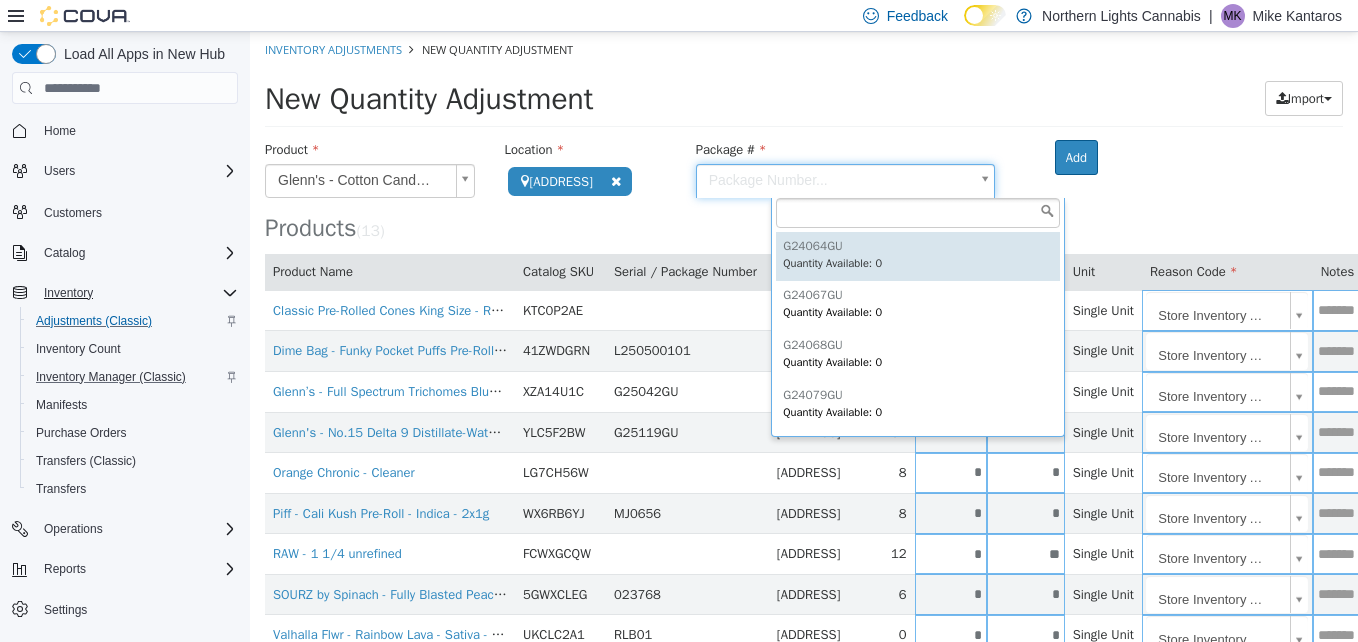 scroll, scrollTop: 247, scrollLeft: 0, axis: vertical 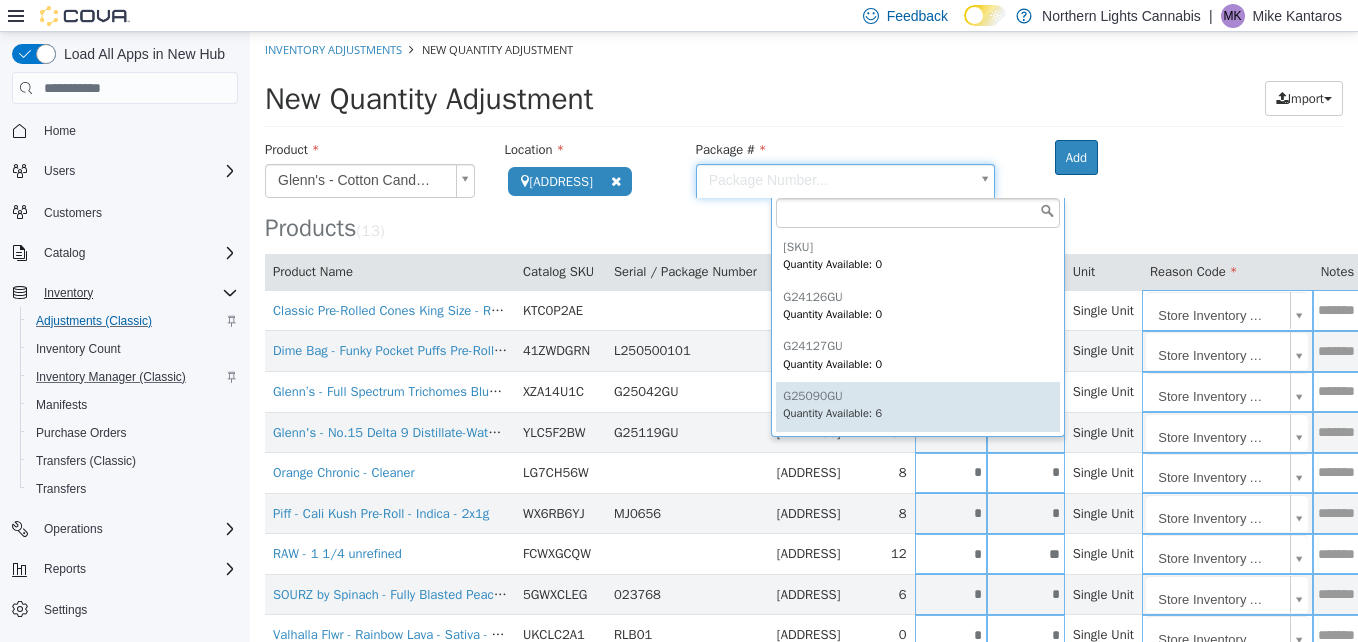 type on "********" 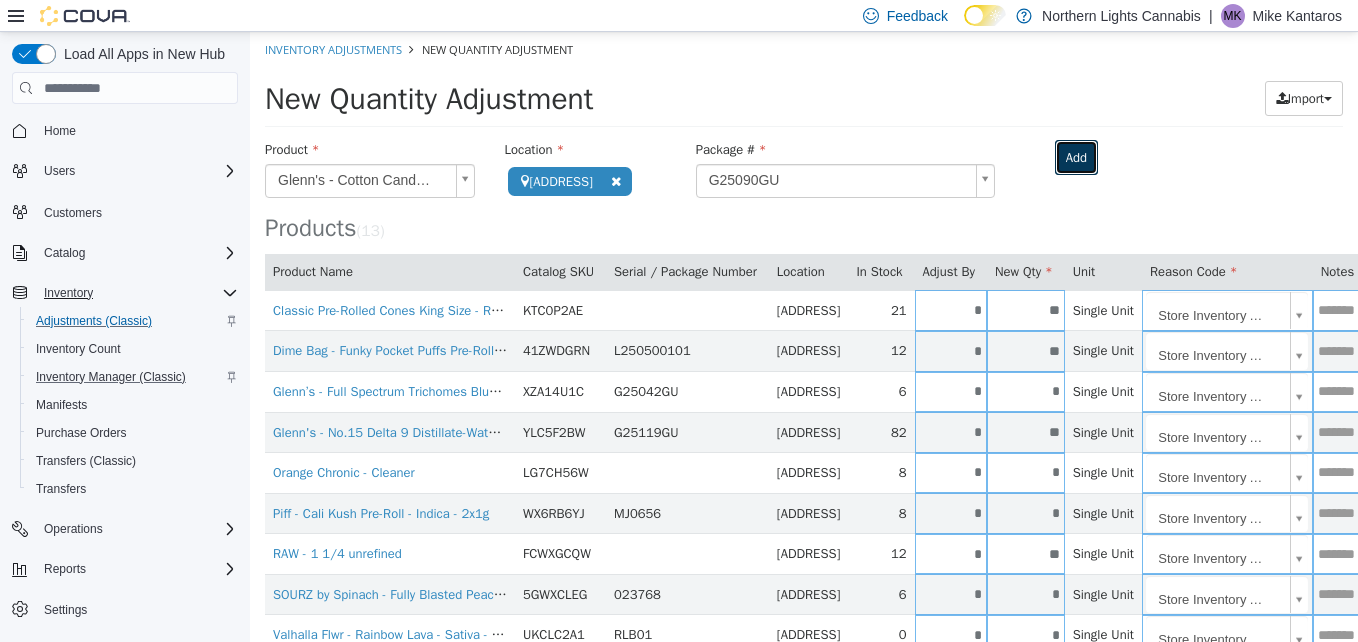 click on "Add" at bounding box center (1076, 158) 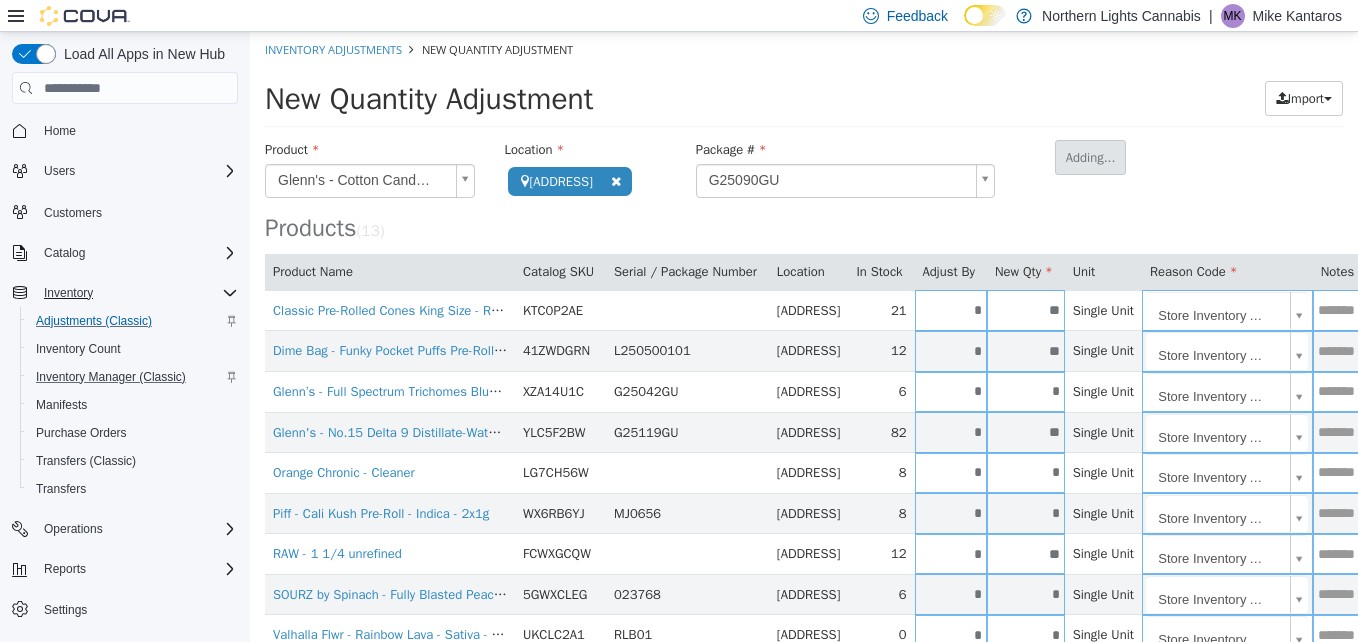 type 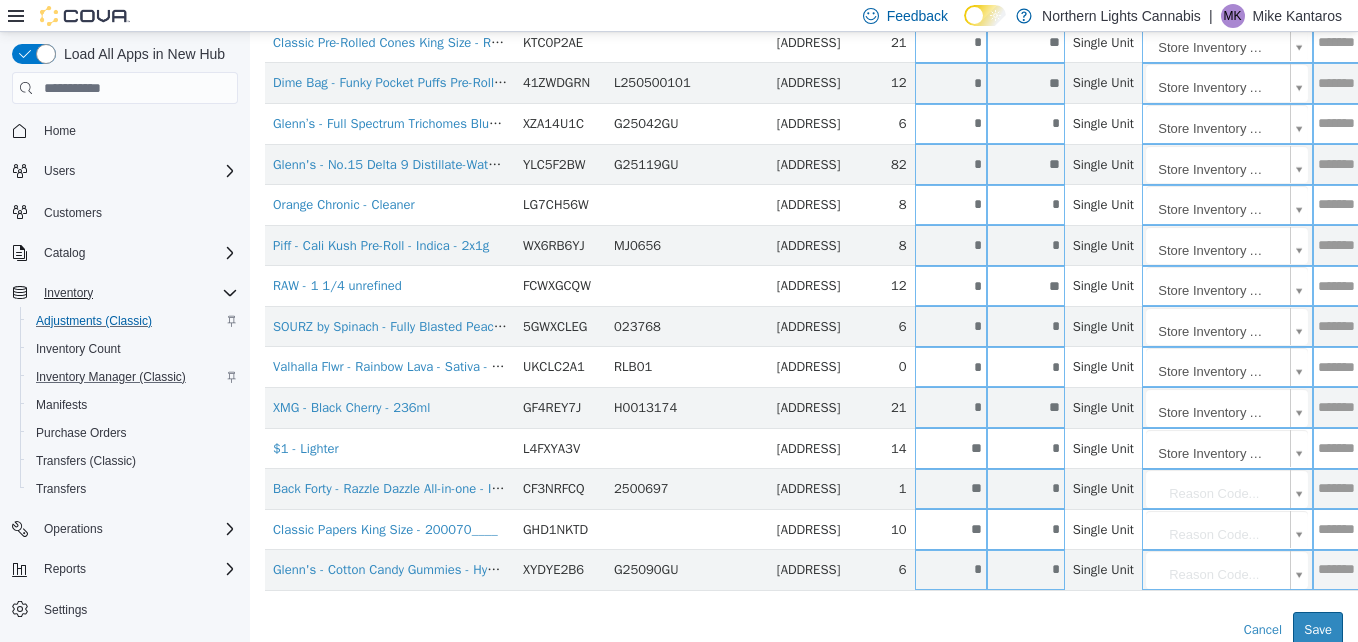 scroll, scrollTop: 288, scrollLeft: 0, axis: vertical 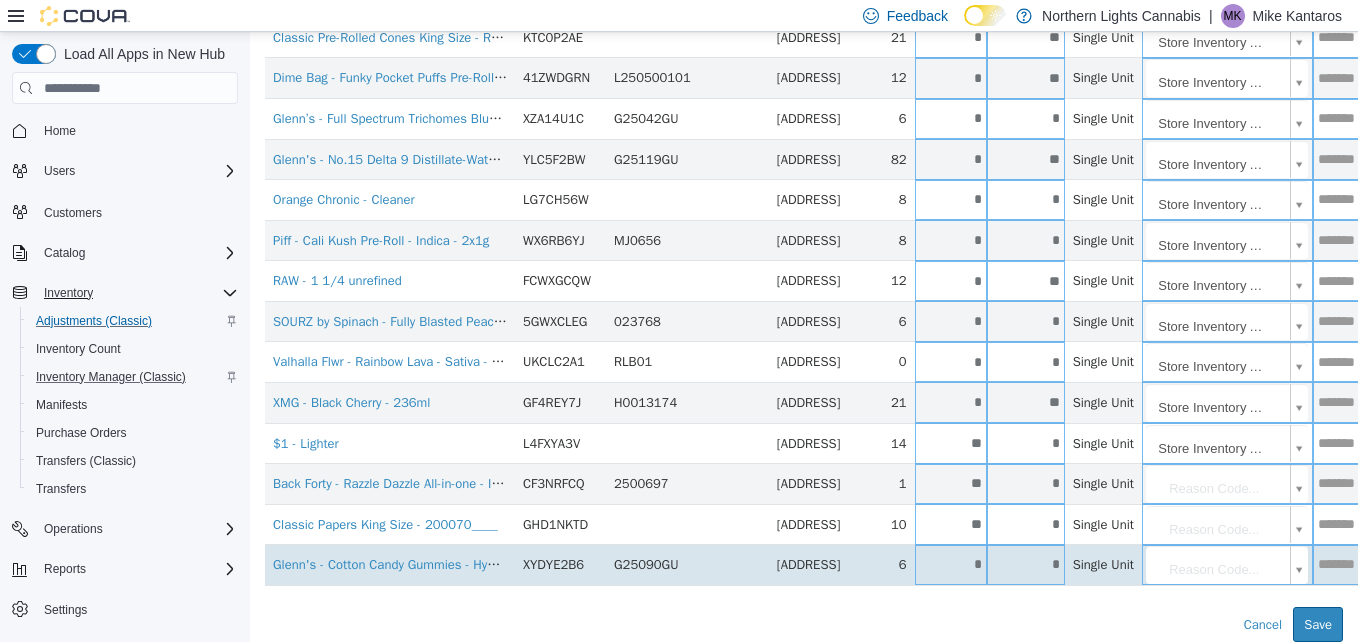 click on "*" at bounding box center [951, 565] 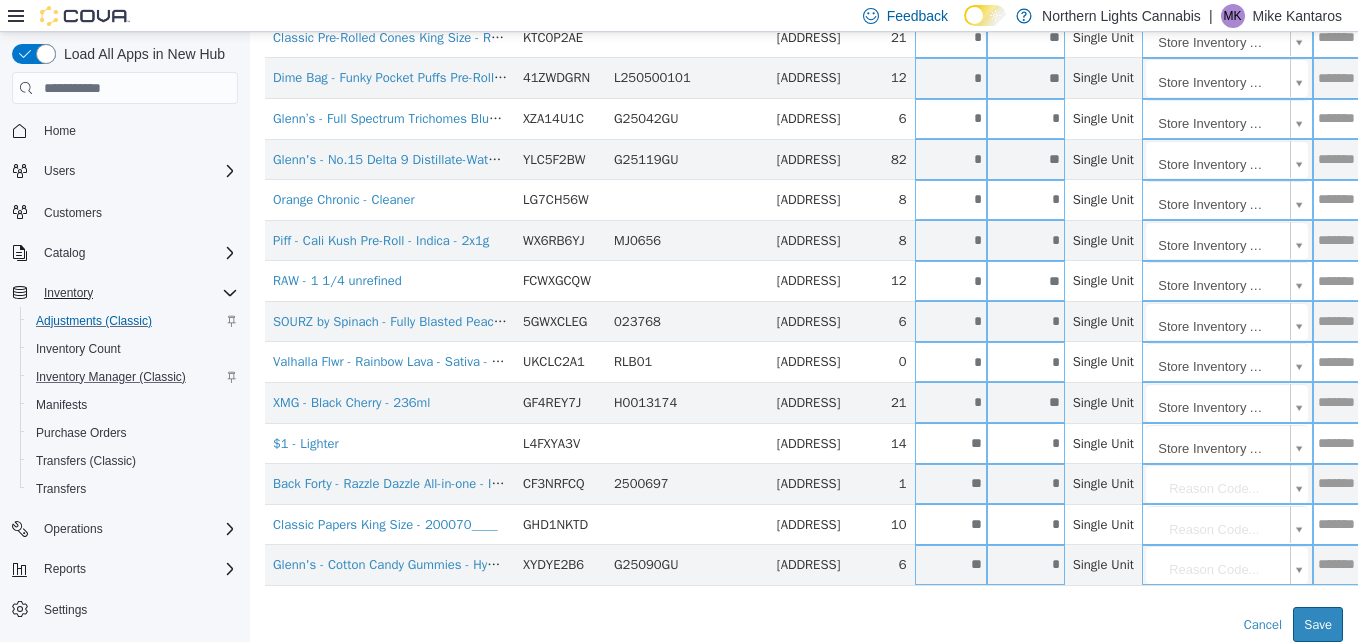 type on "**" 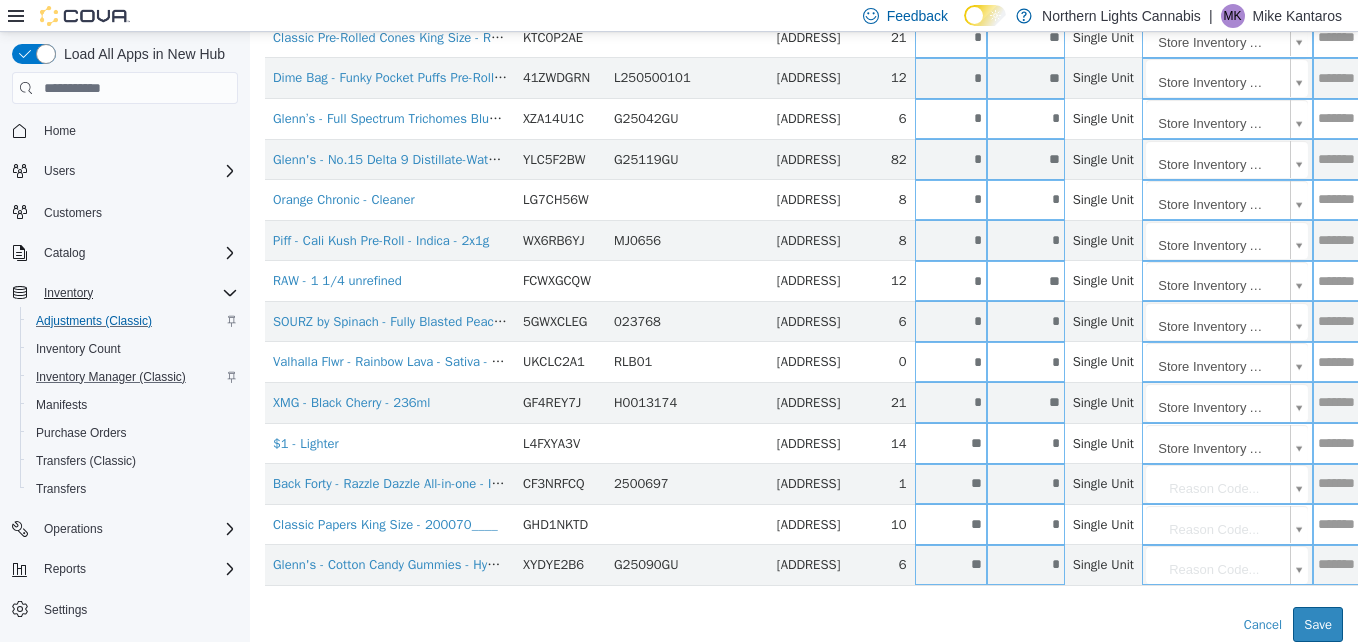 type on "*" 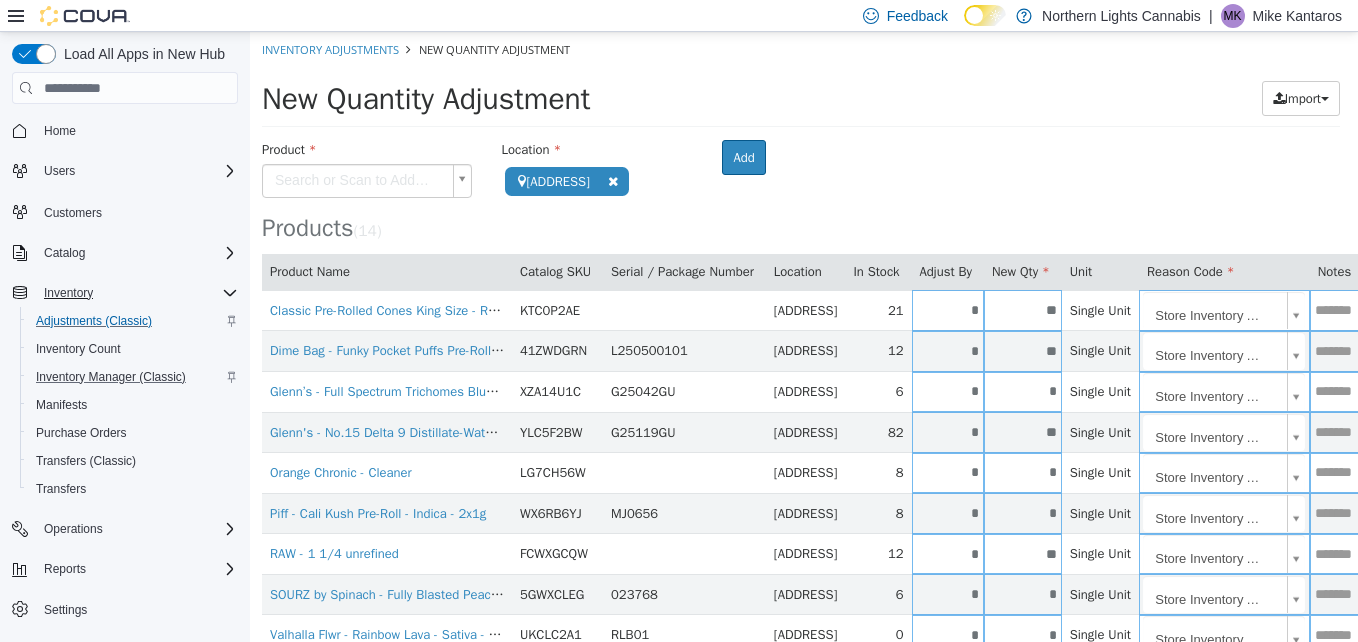 scroll, scrollTop: 0, scrollLeft: 10, axis: horizontal 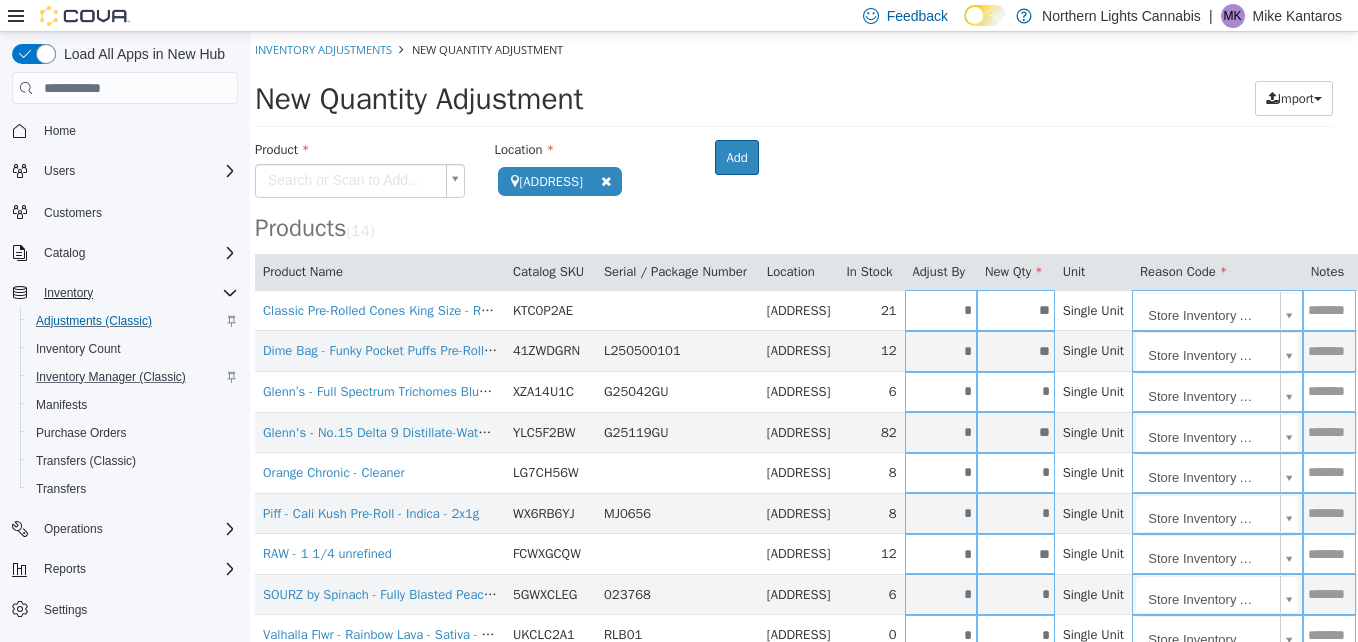 click on "**********" at bounding box center (794, 473) 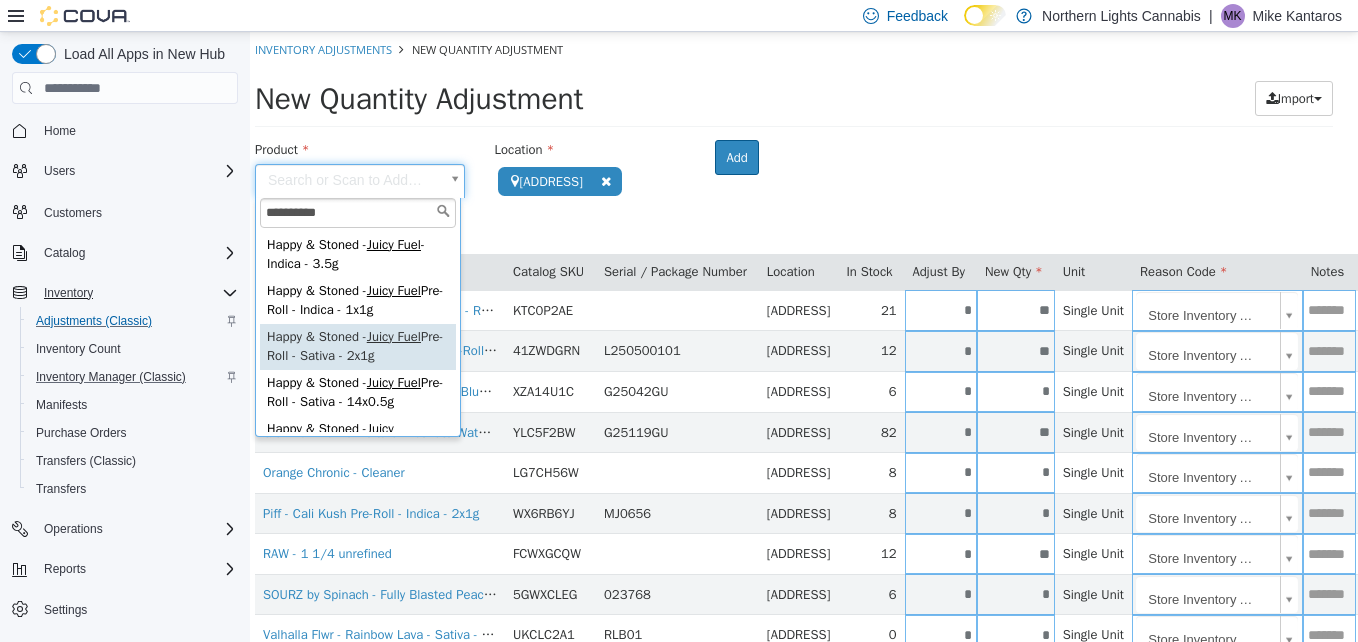 type on "**********" 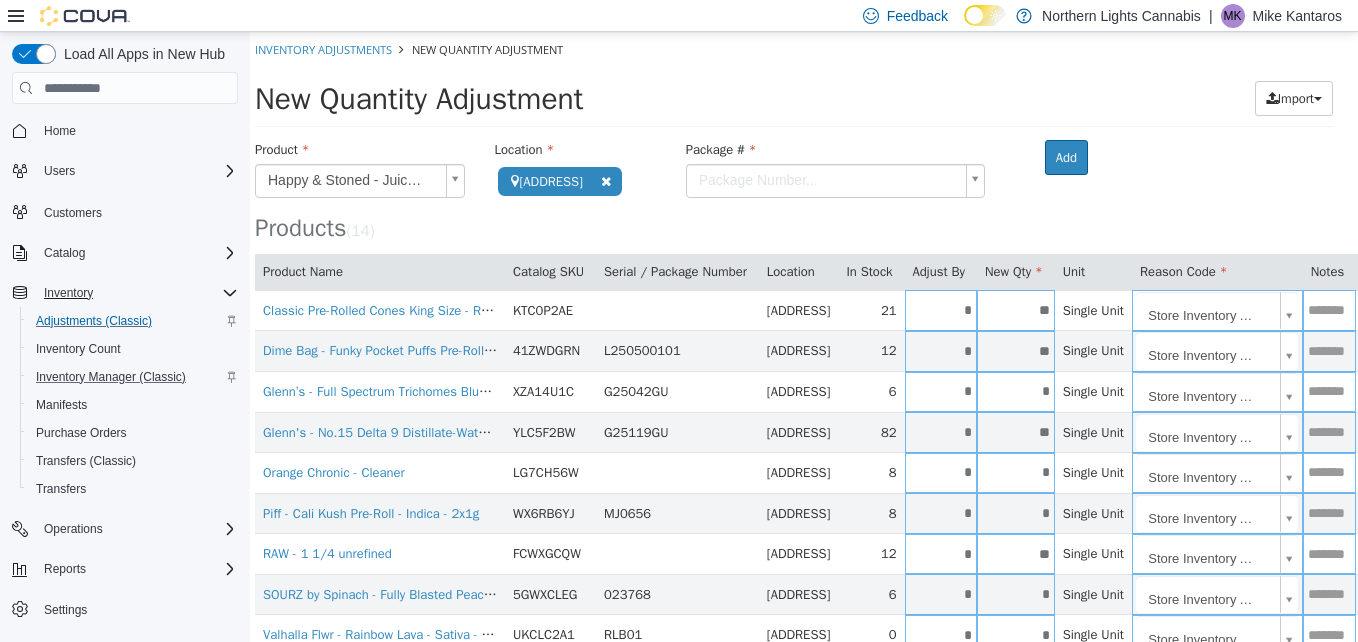 scroll, scrollTop: 0, scrollLeft: 0, axis: both 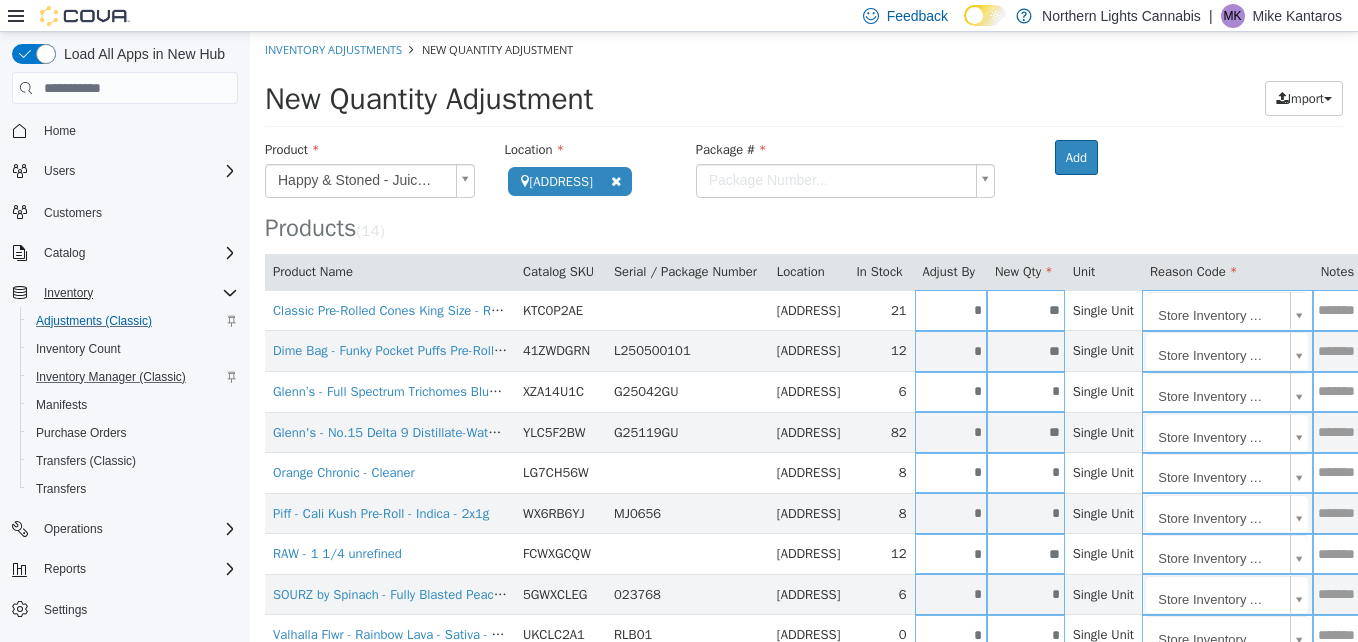 click on "**********" at bounding box center [804, 473] 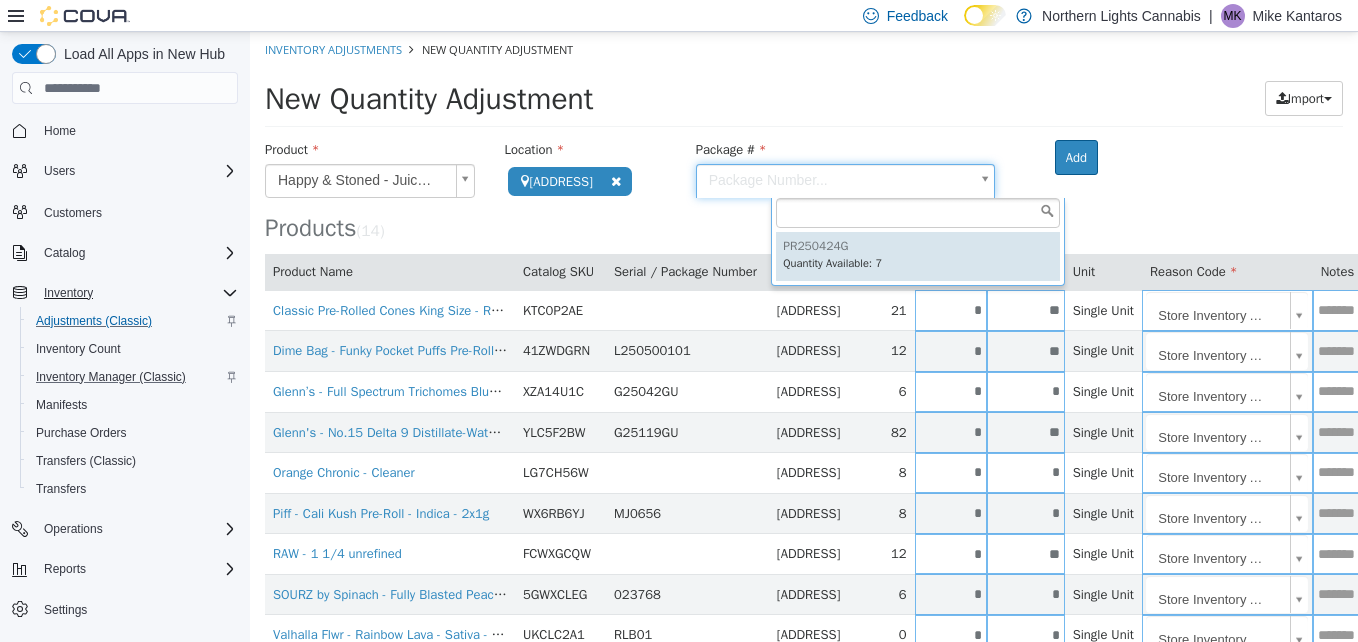 type on "*********" 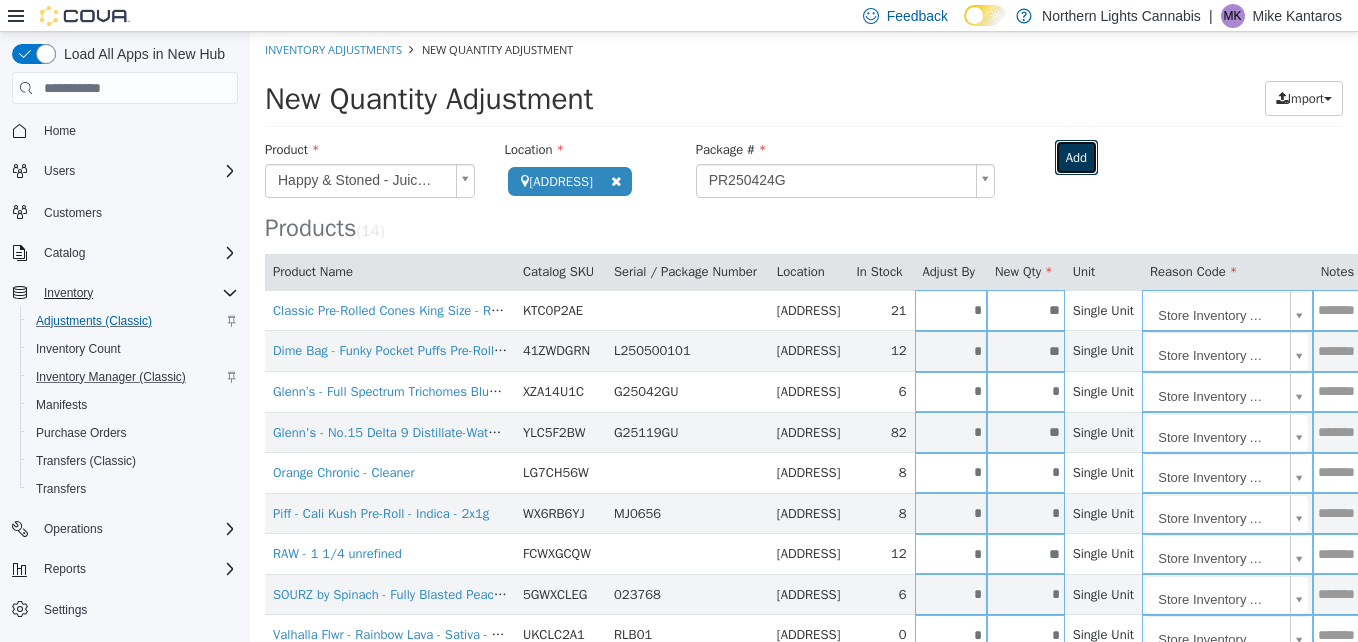 click on "Add" at bounding box center (1076, 158) 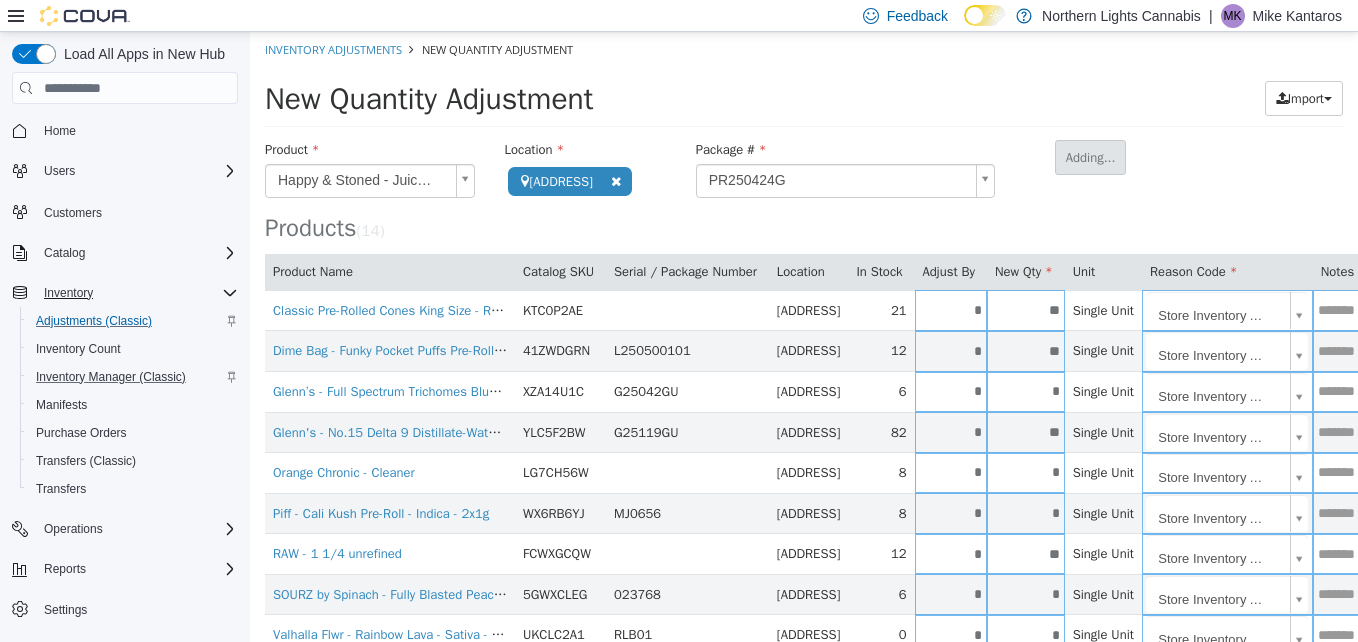 type 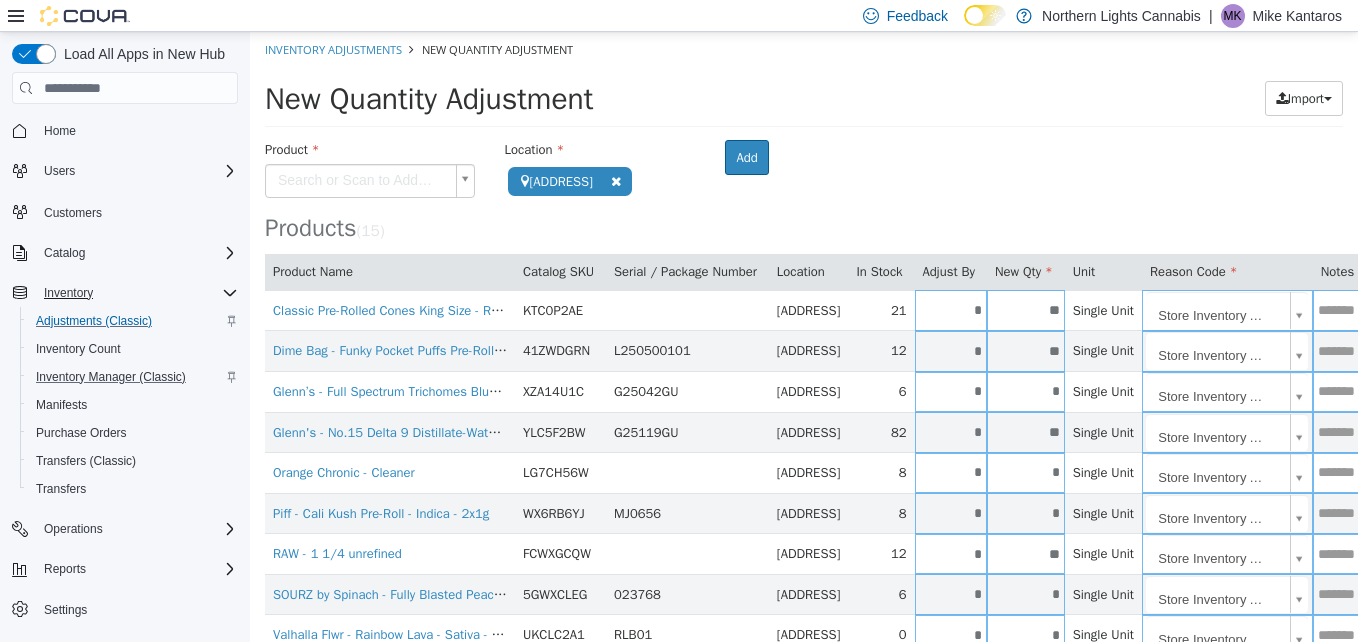 click on "**********" at bounding box center [804, 494] 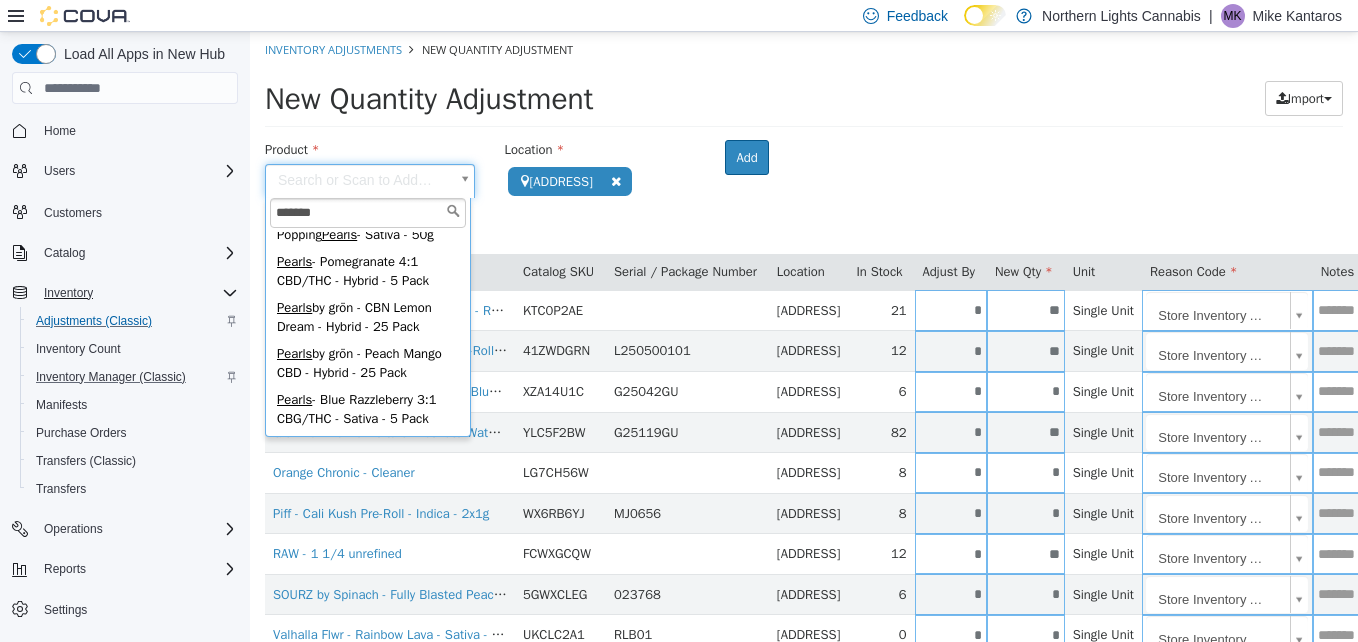scroll, scrollTop: 175, scrollLeft: 0, axis: vertical 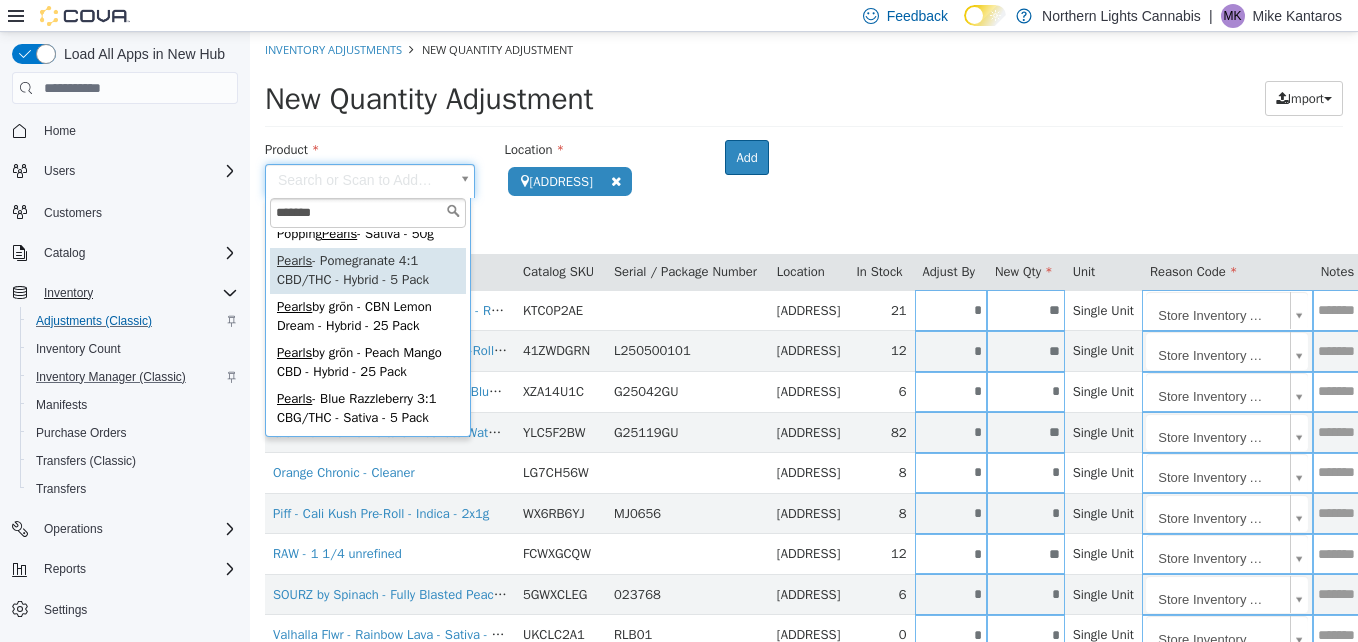 type on "******" 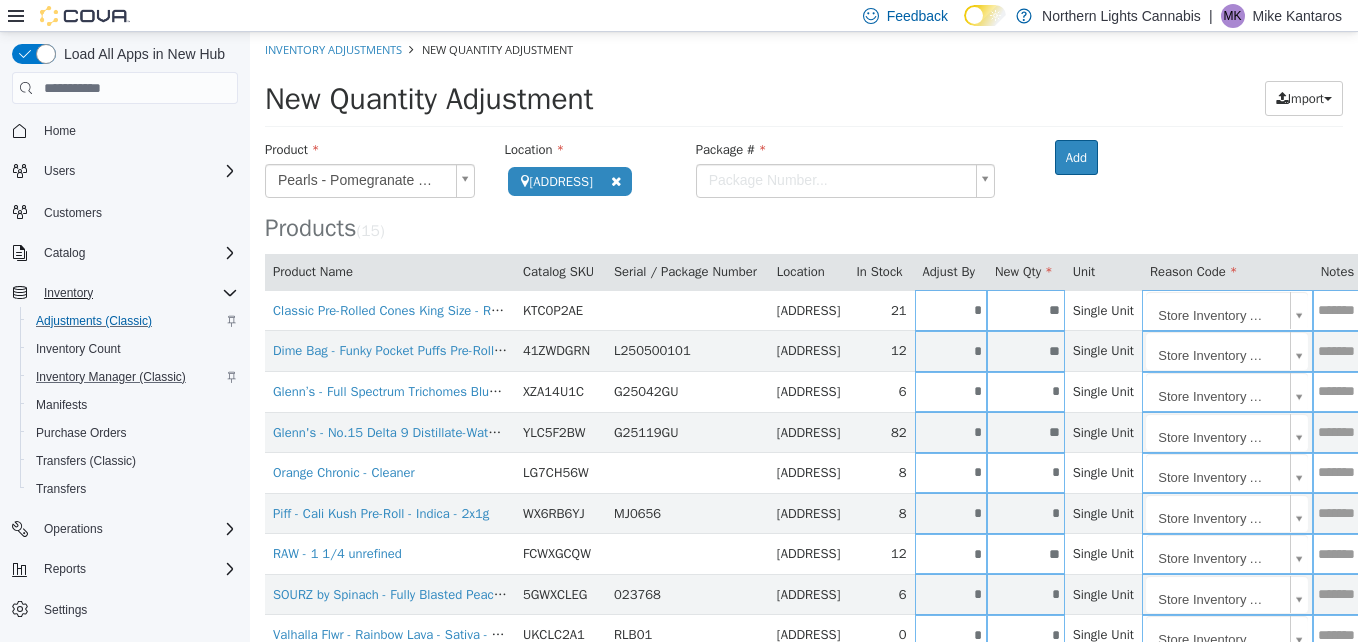 click on "**********" at bounding box center [804, 494] 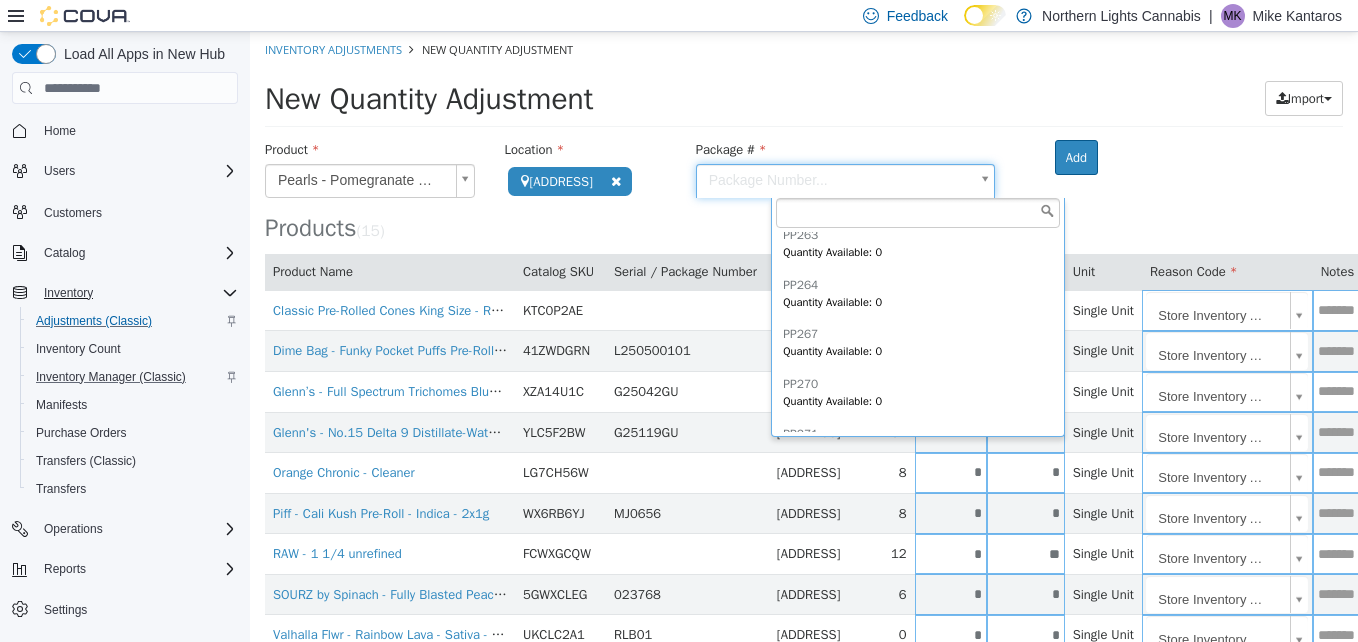 scroll, scrollTop: 4128, scrollLeft: 0, axis: vertical 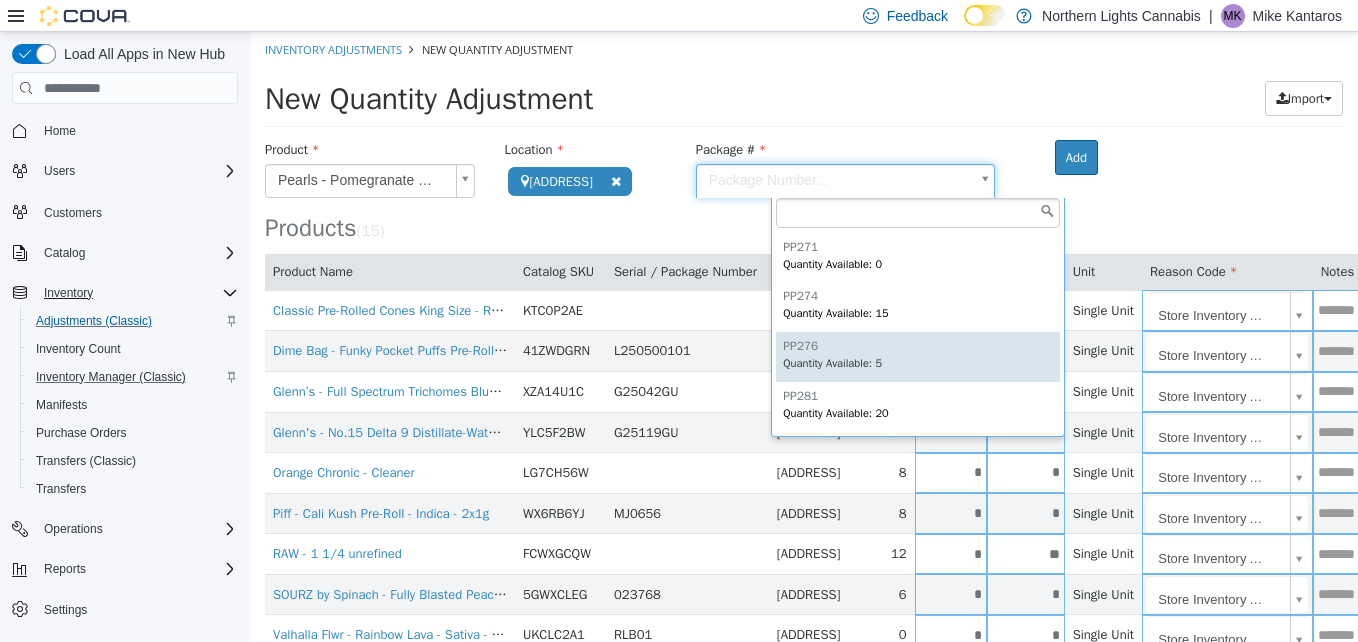 type on "*****" 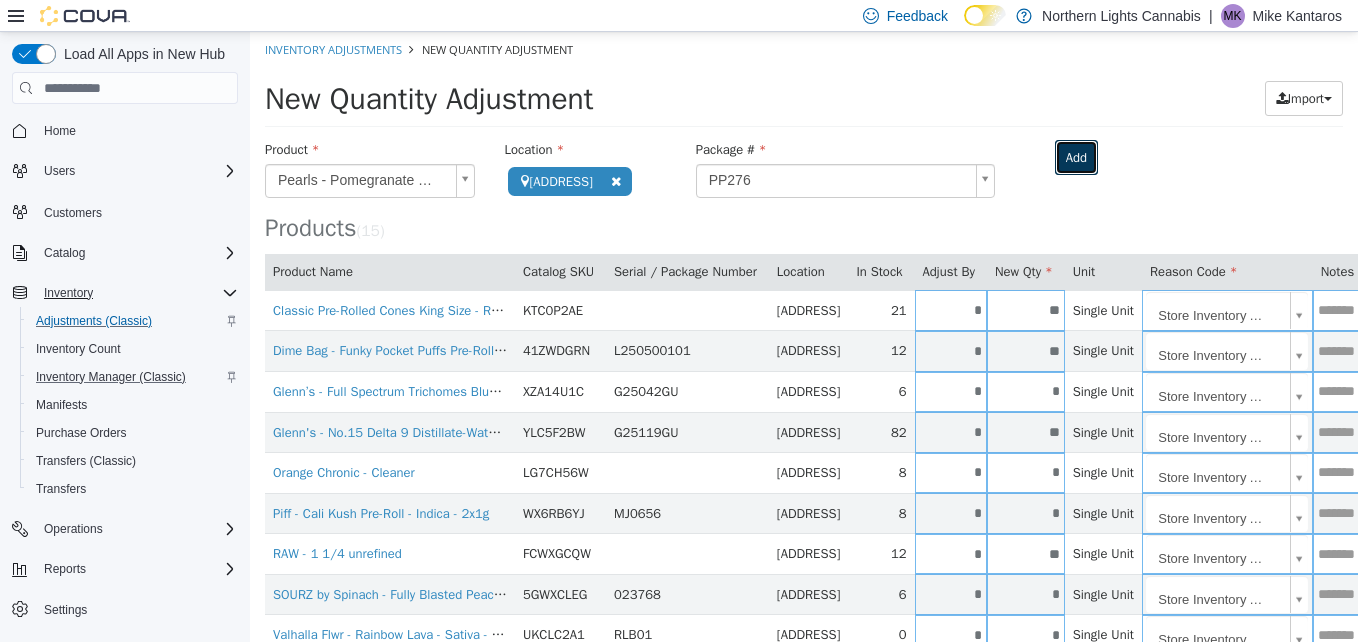 click on "Add" at bounding box center [1076, 158] 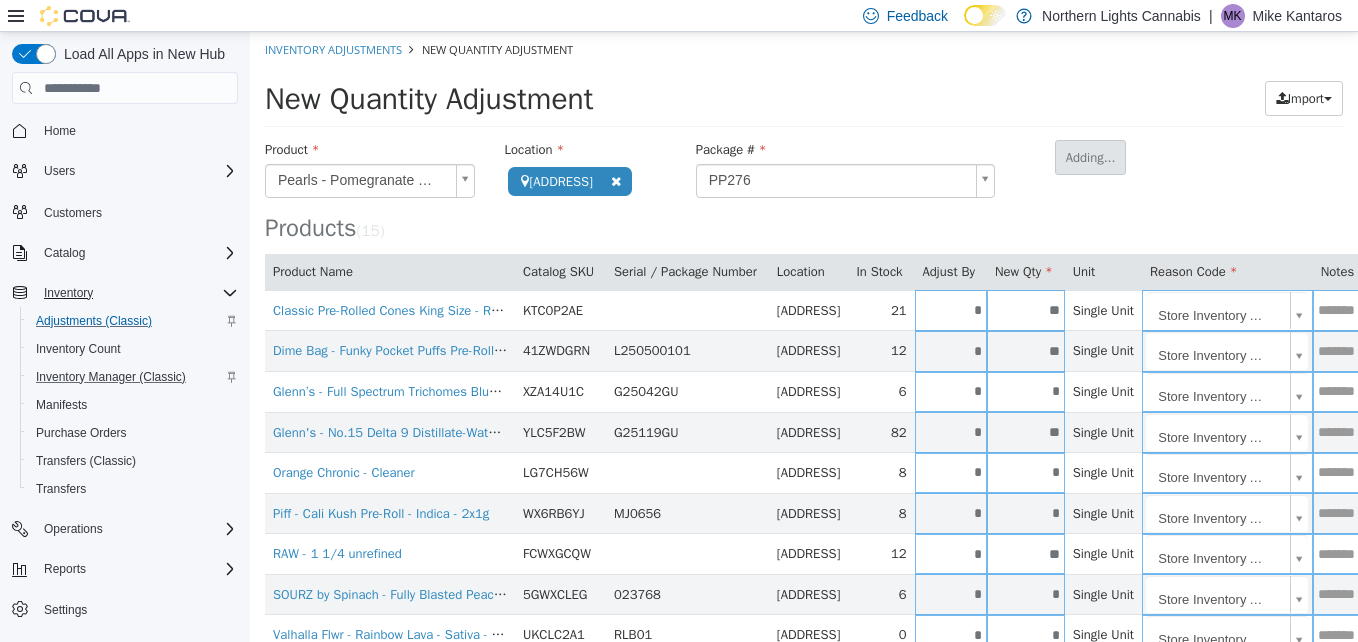 type 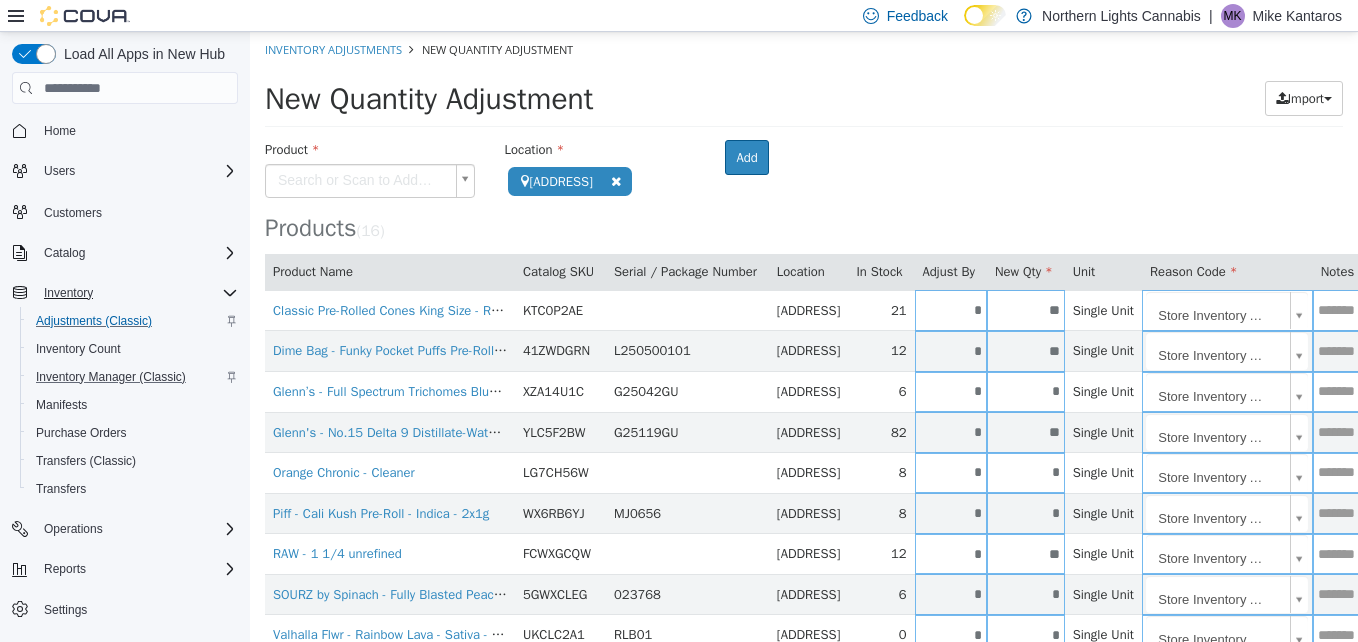 click on "**********" at bounding box center (804, 514) 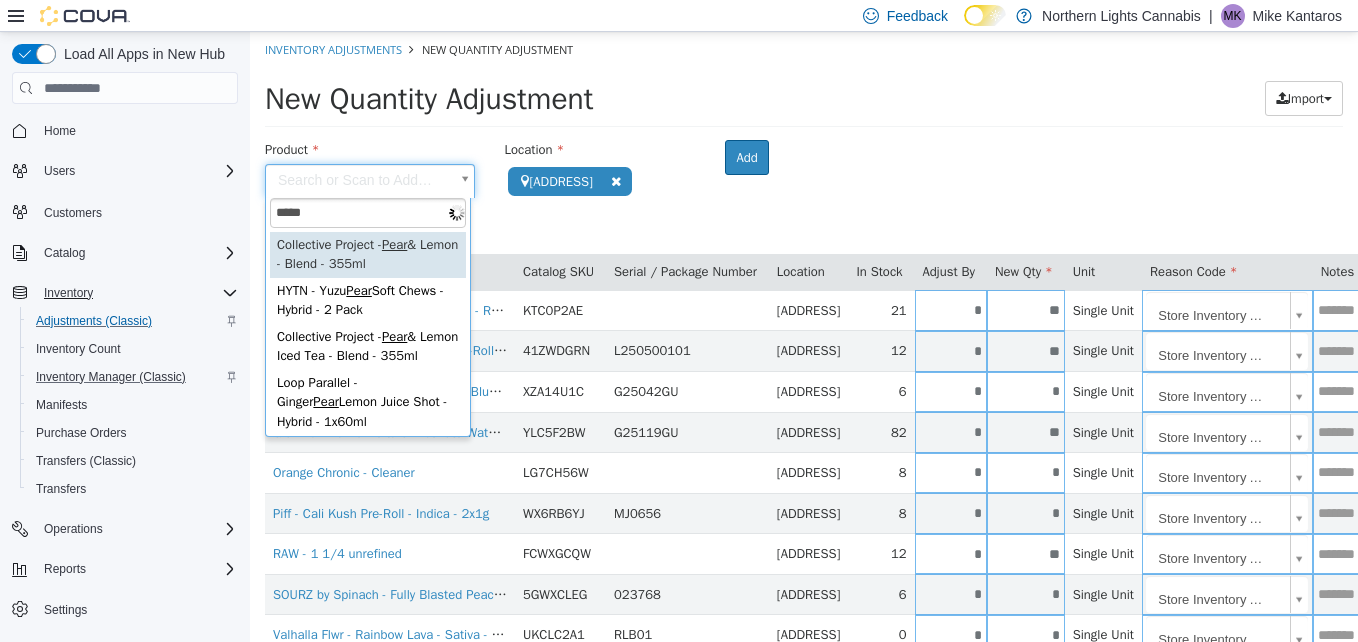 type on "******" 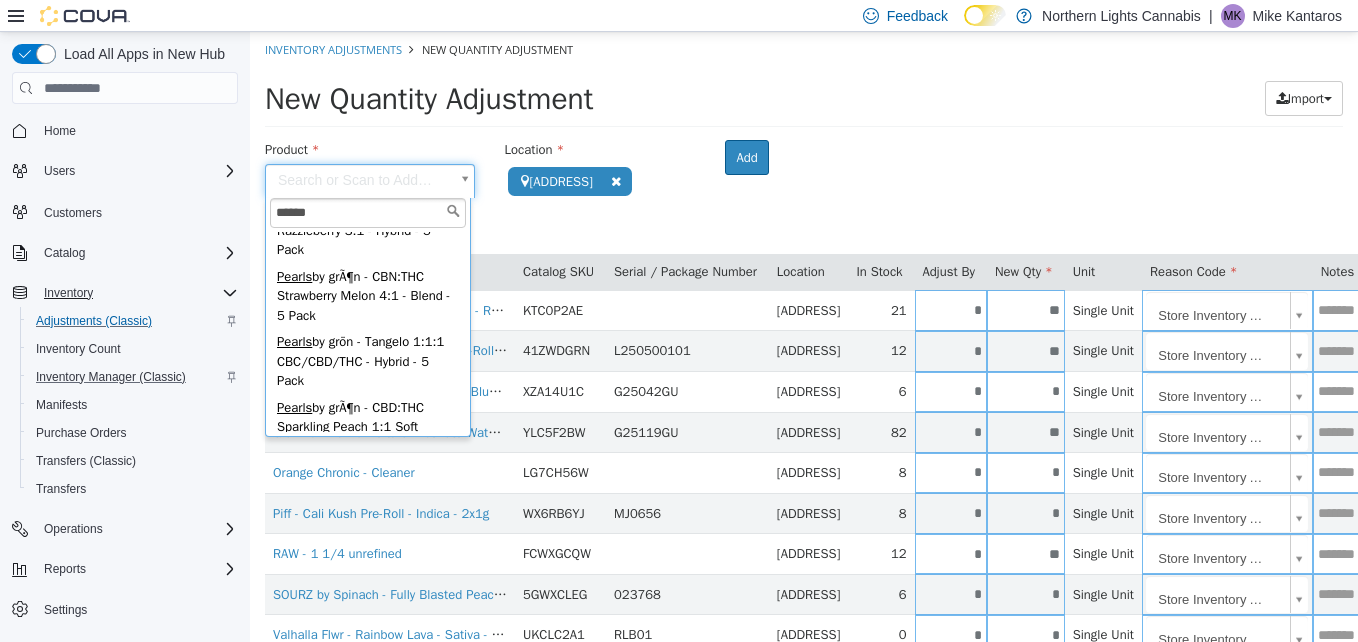 scroll, scrollTop: 604, scrollLeft: 0, axis: vertical 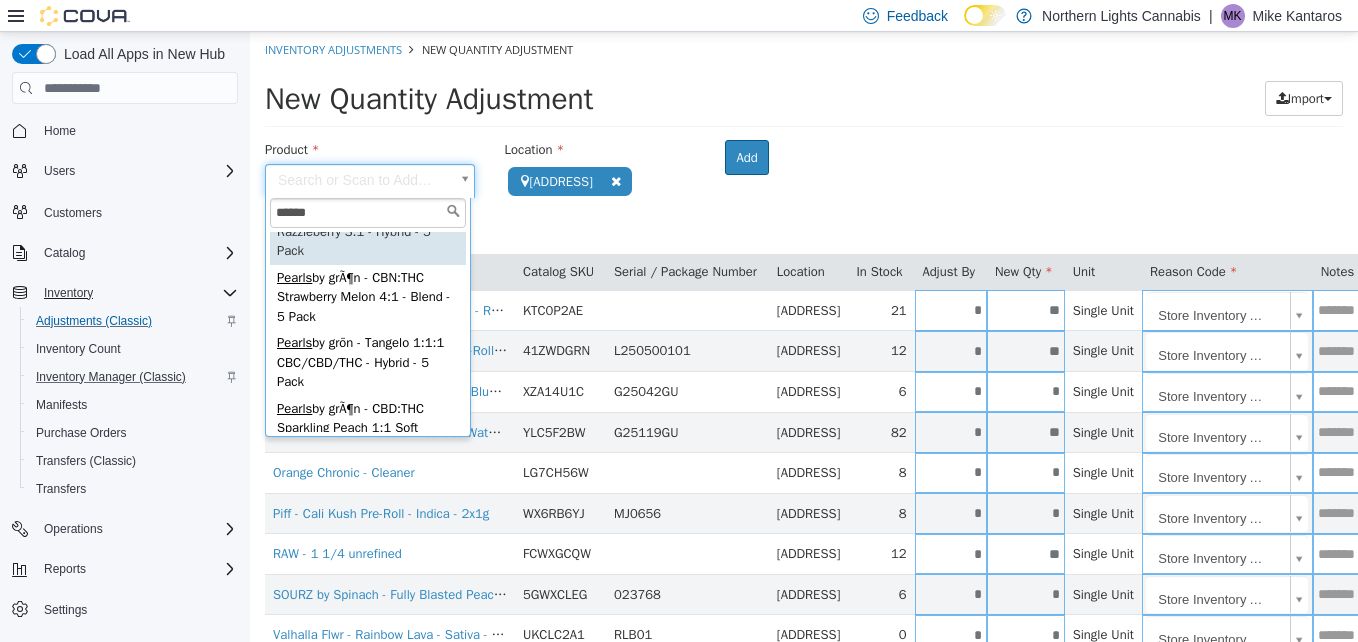 type on "**********" 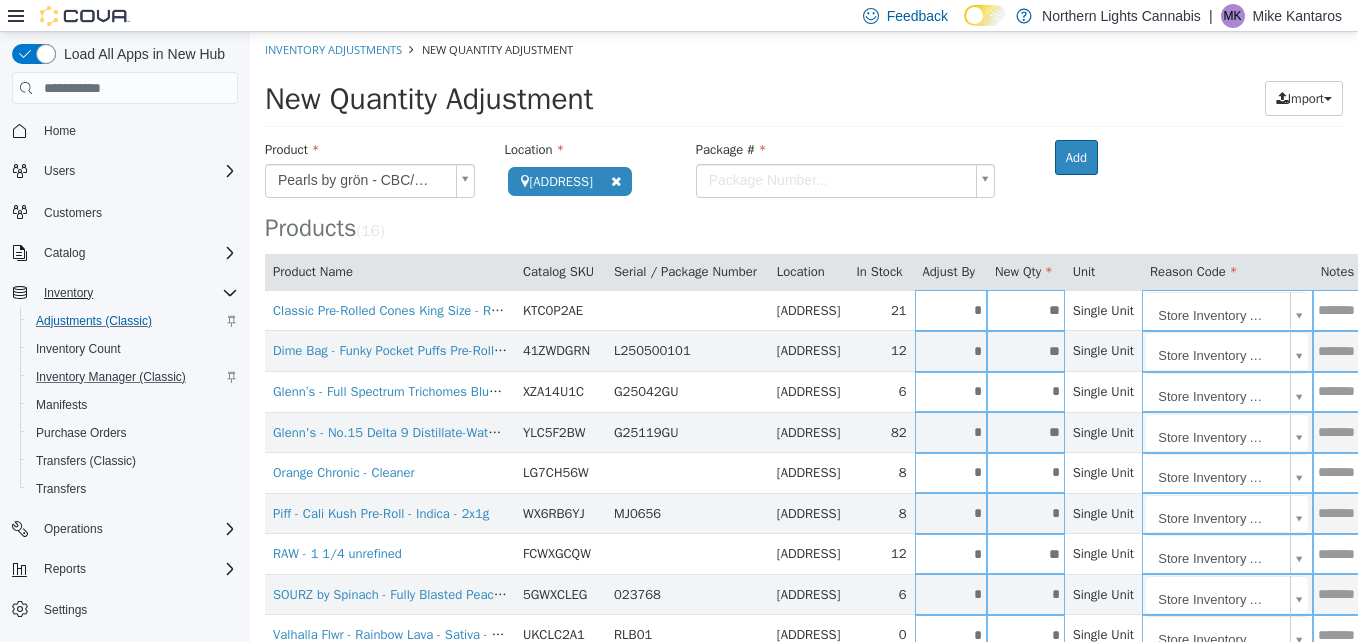 click on "**********" at bounding box center (804, 514) 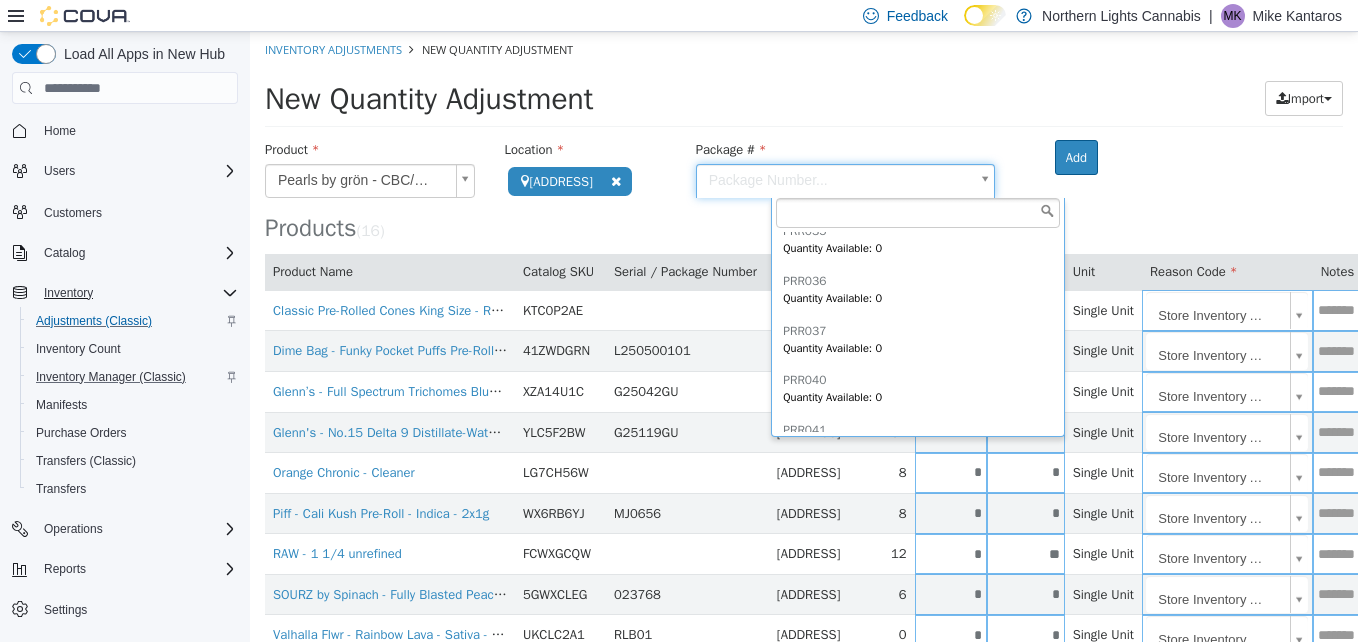 scroll, scrollTop: 1043, scrollLeft: 0, axis: vertical 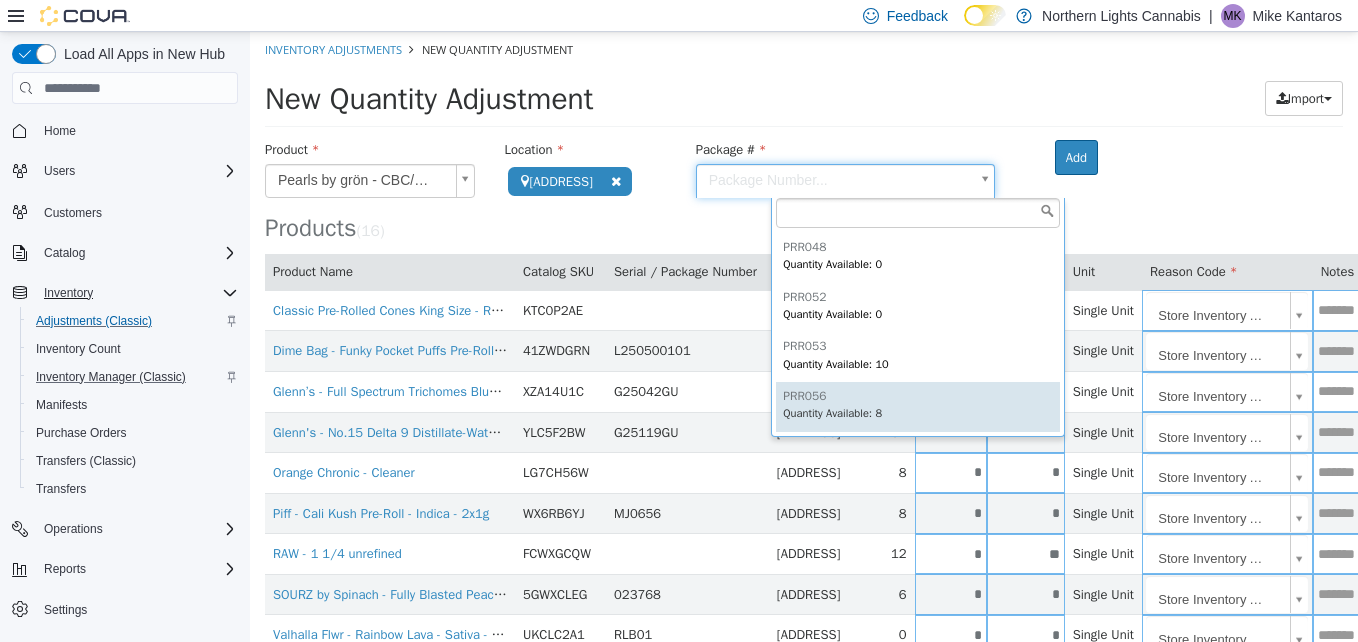 type on "******" 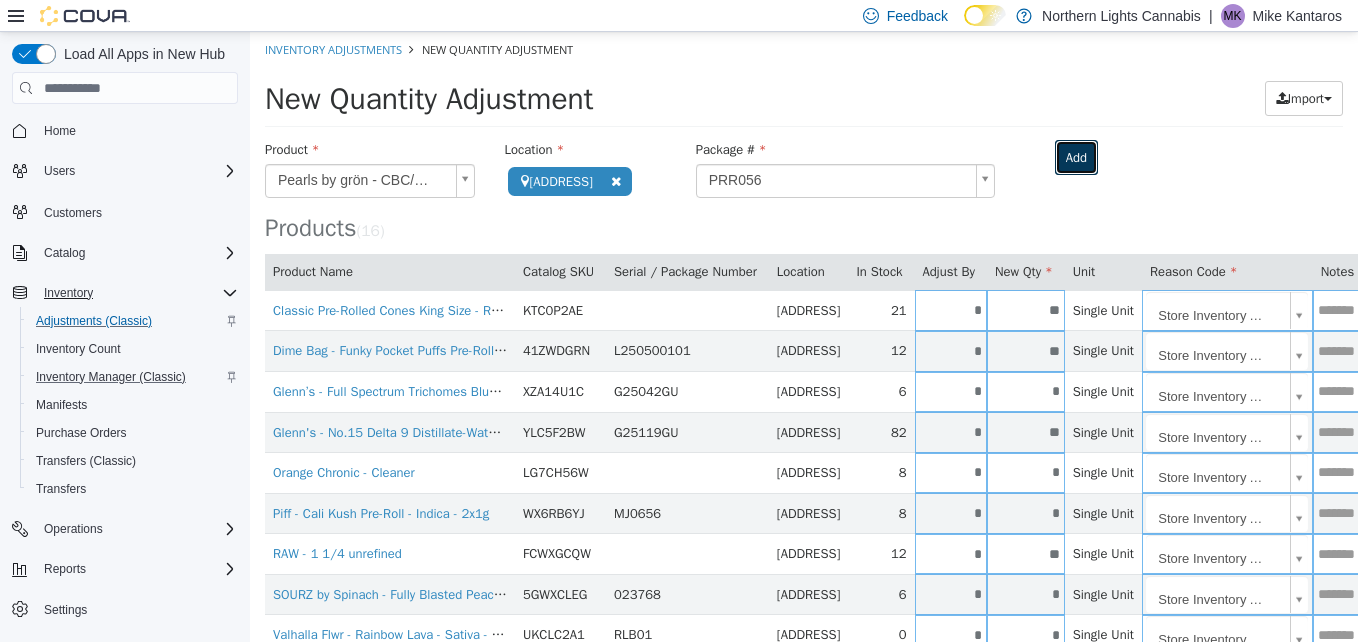 click on "Add" at bounding box center (1076, 158) 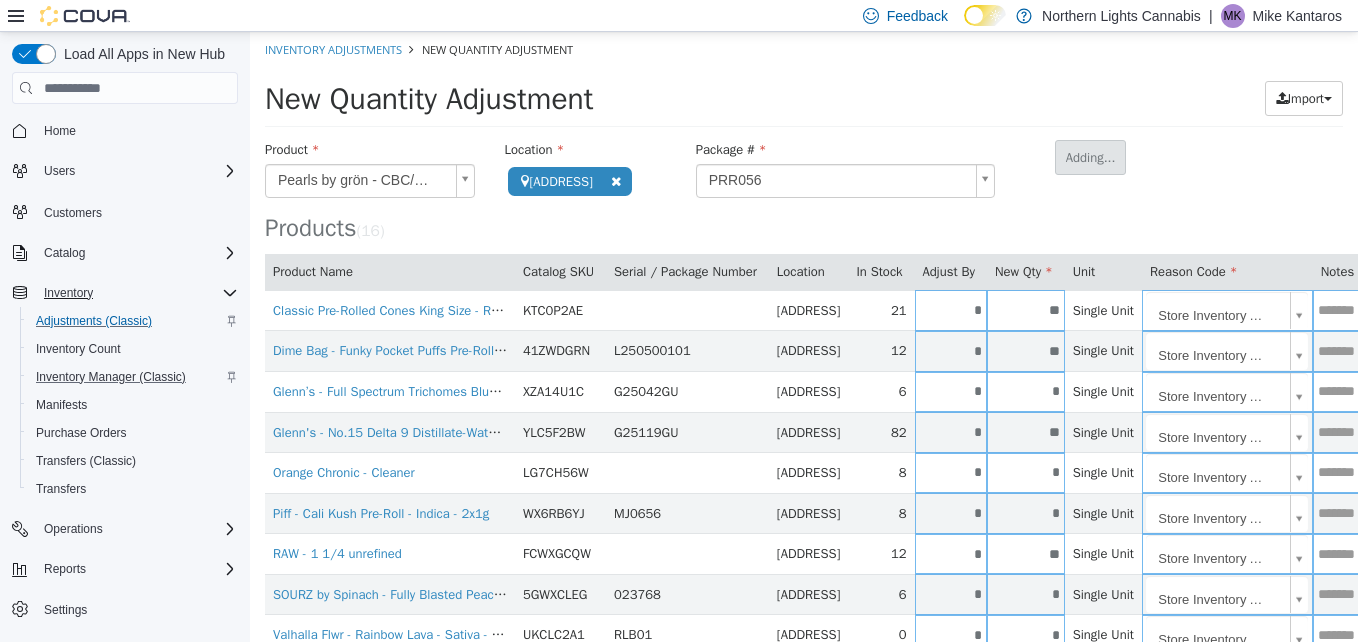 type 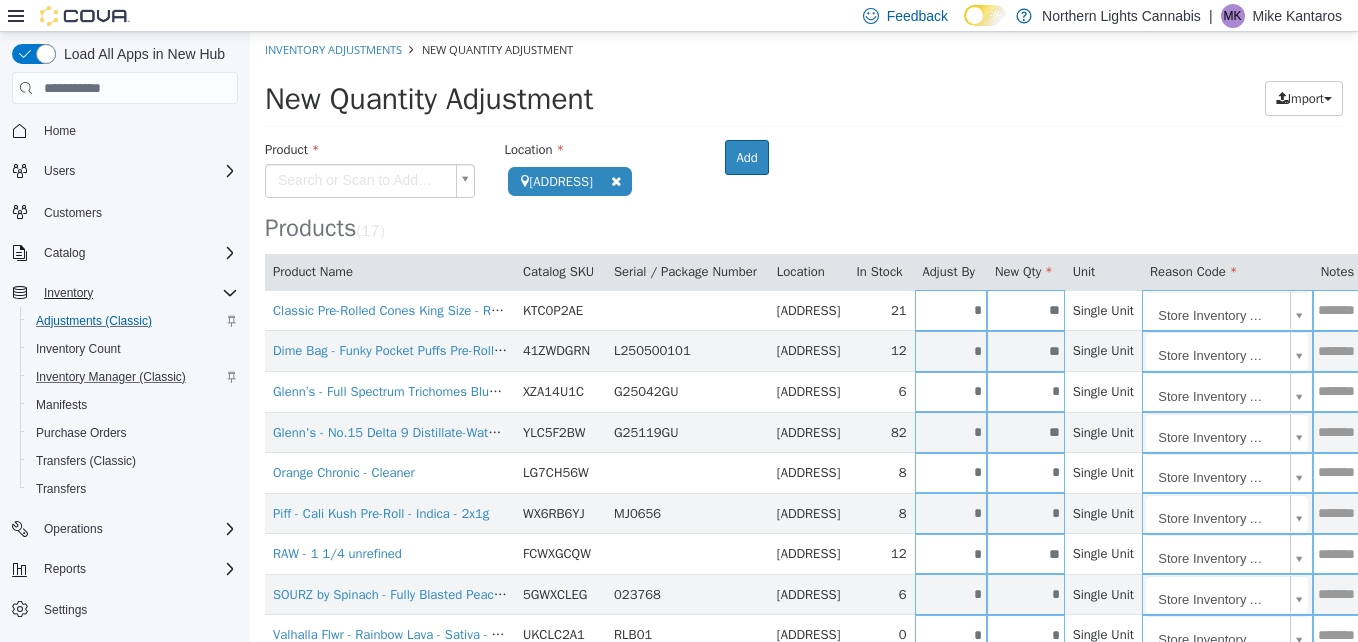 click on "**********" at bounding box center (804, 534) 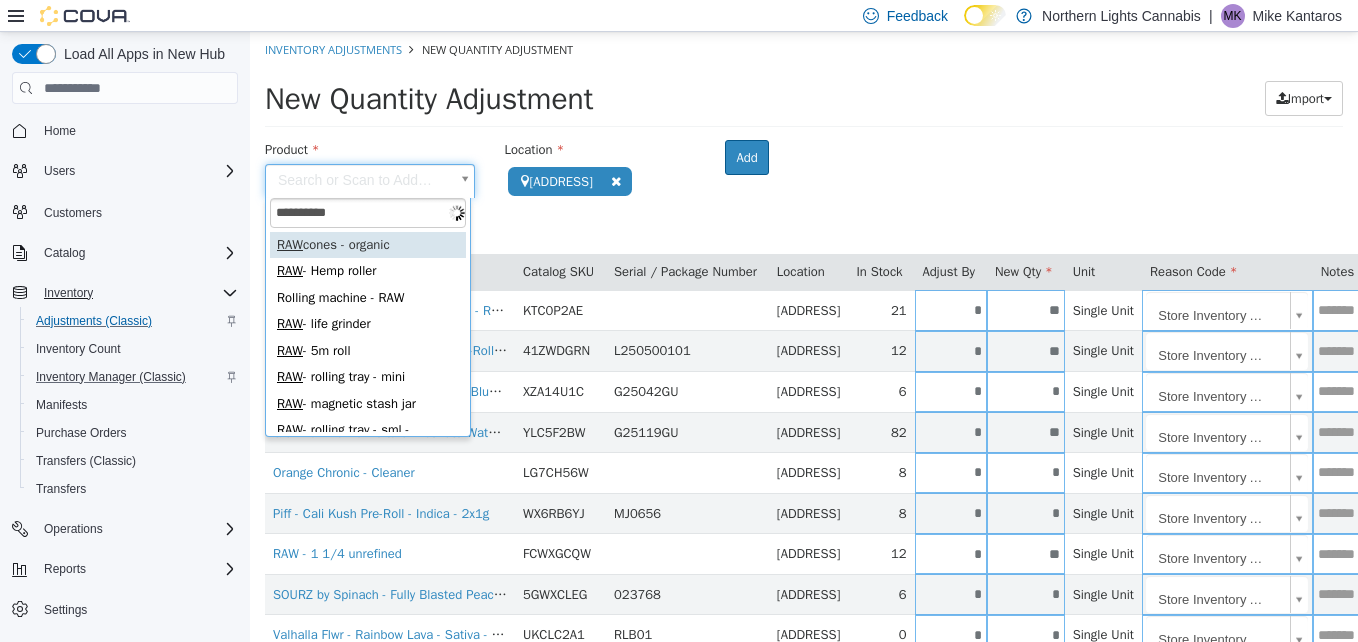 type on "**********" 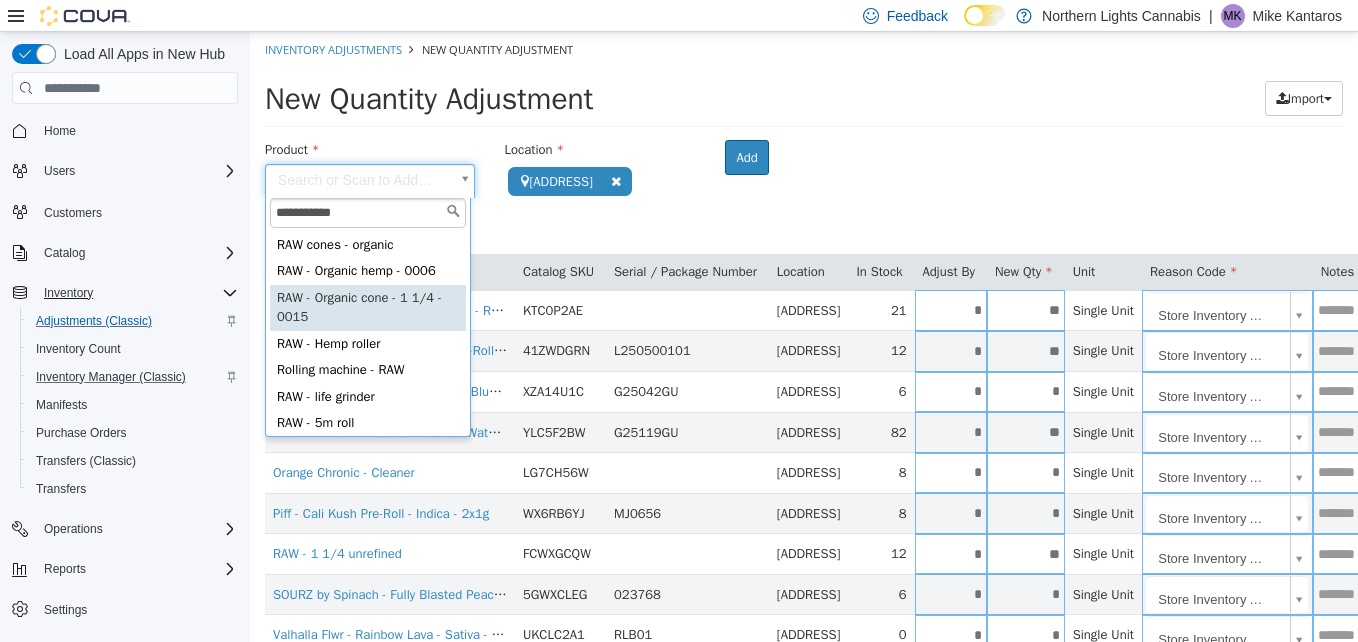 type on "**********" 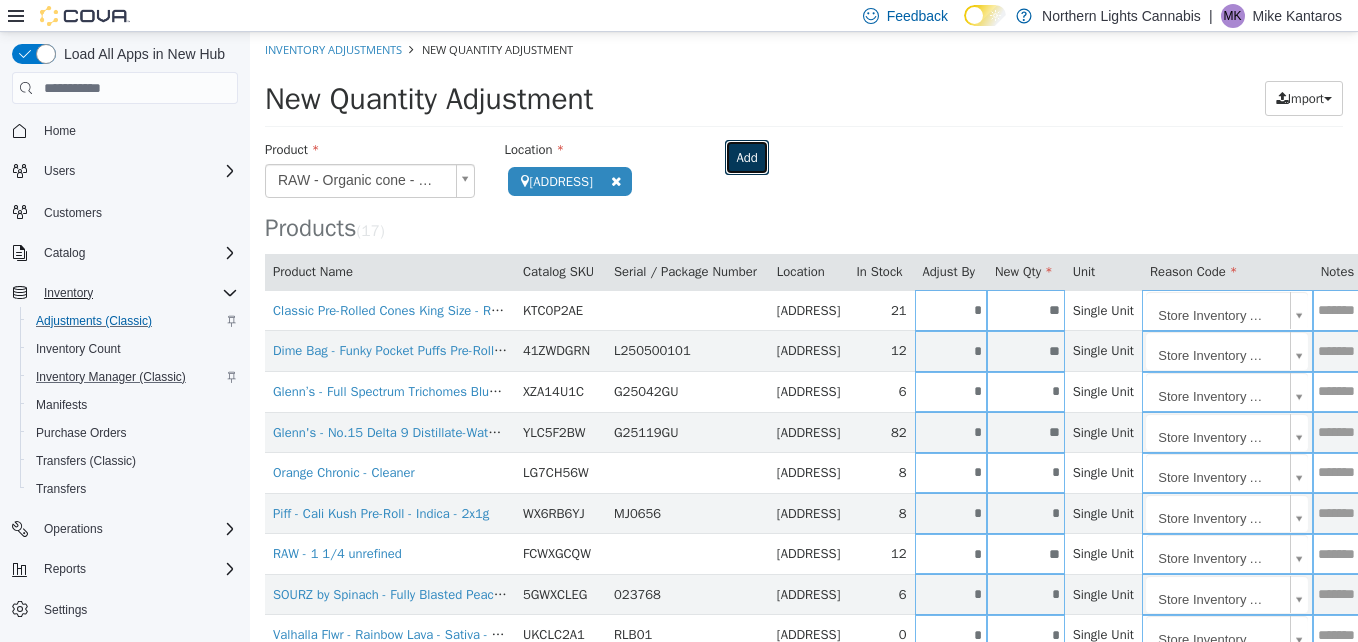 click on "Add" at bounding box center [746, 158] 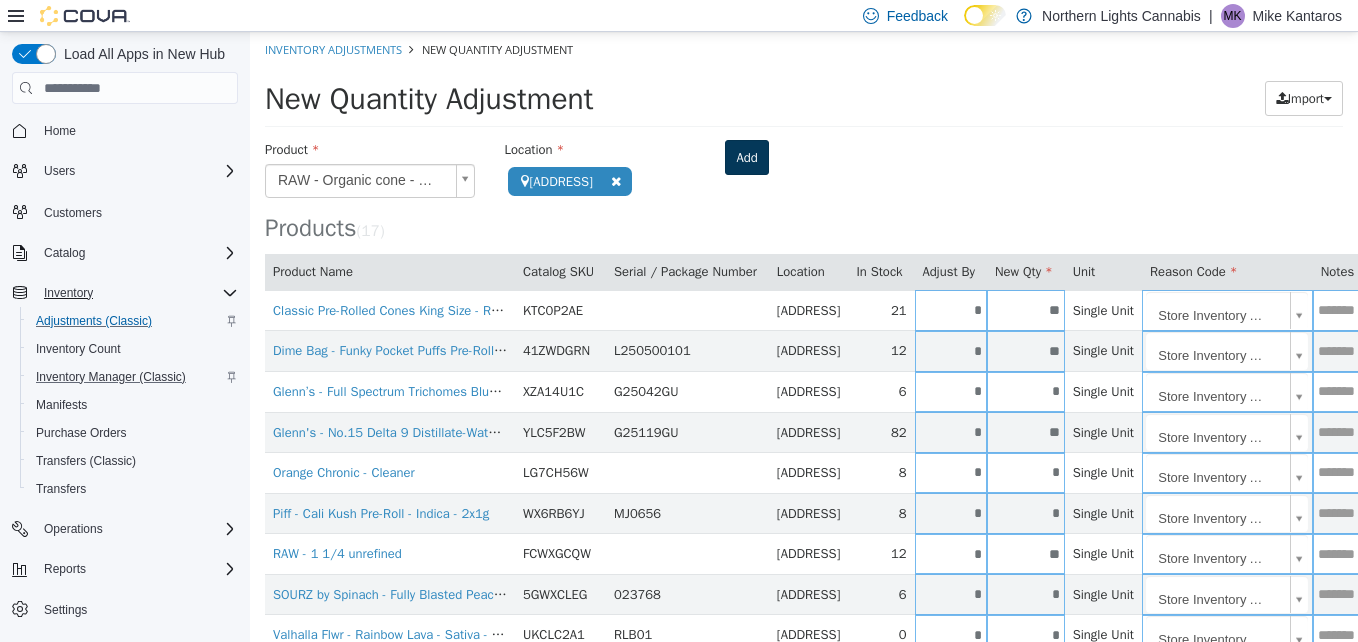 type 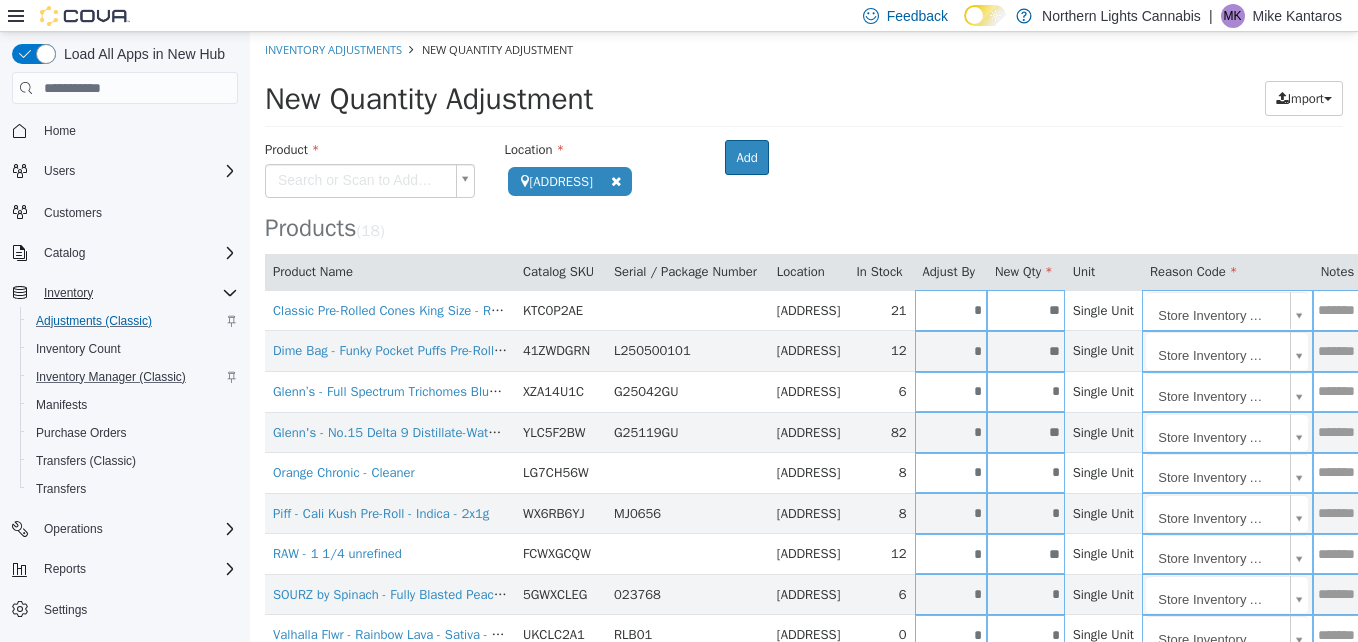 scroll, scrollTop: 451, scrollLeft: 0, axis: vertical 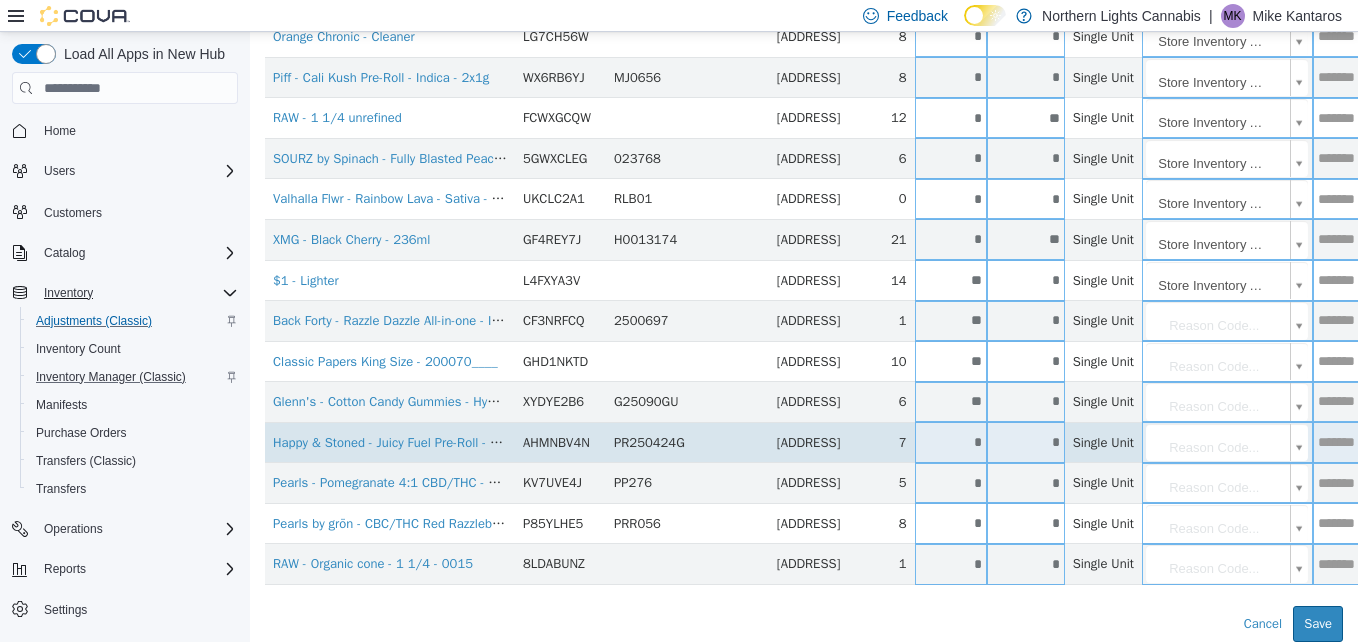 click on "*" at bounding box center [951, 442] 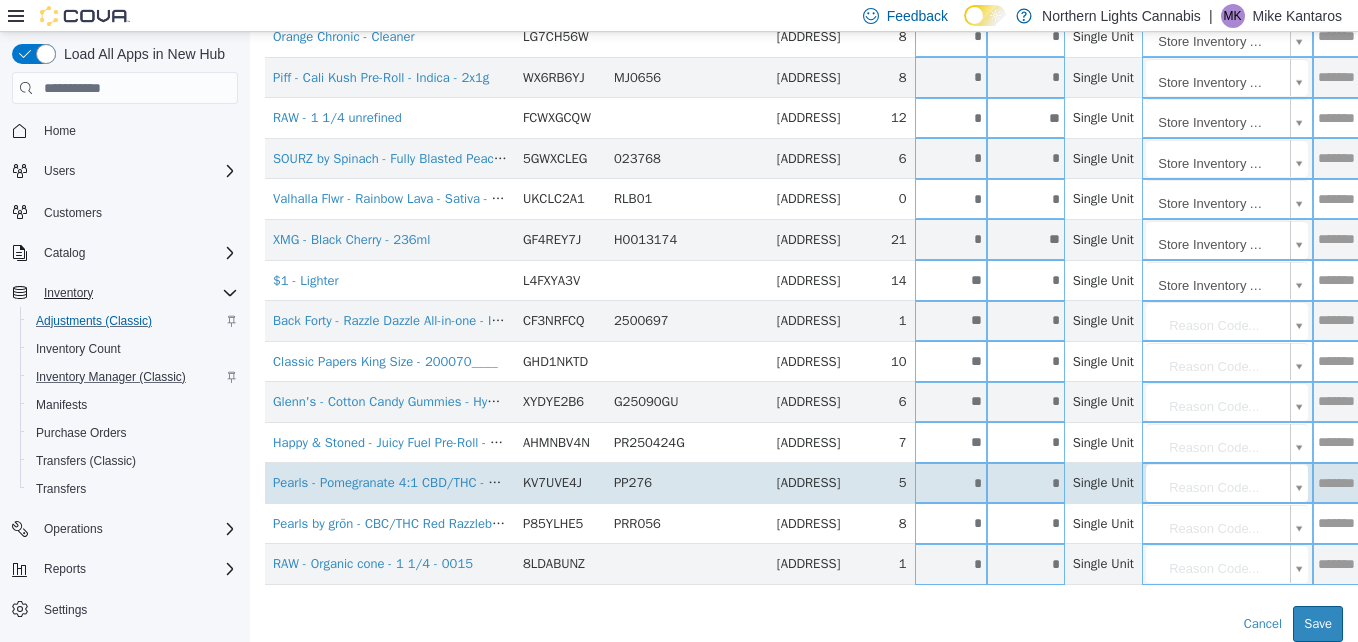 type on "**" 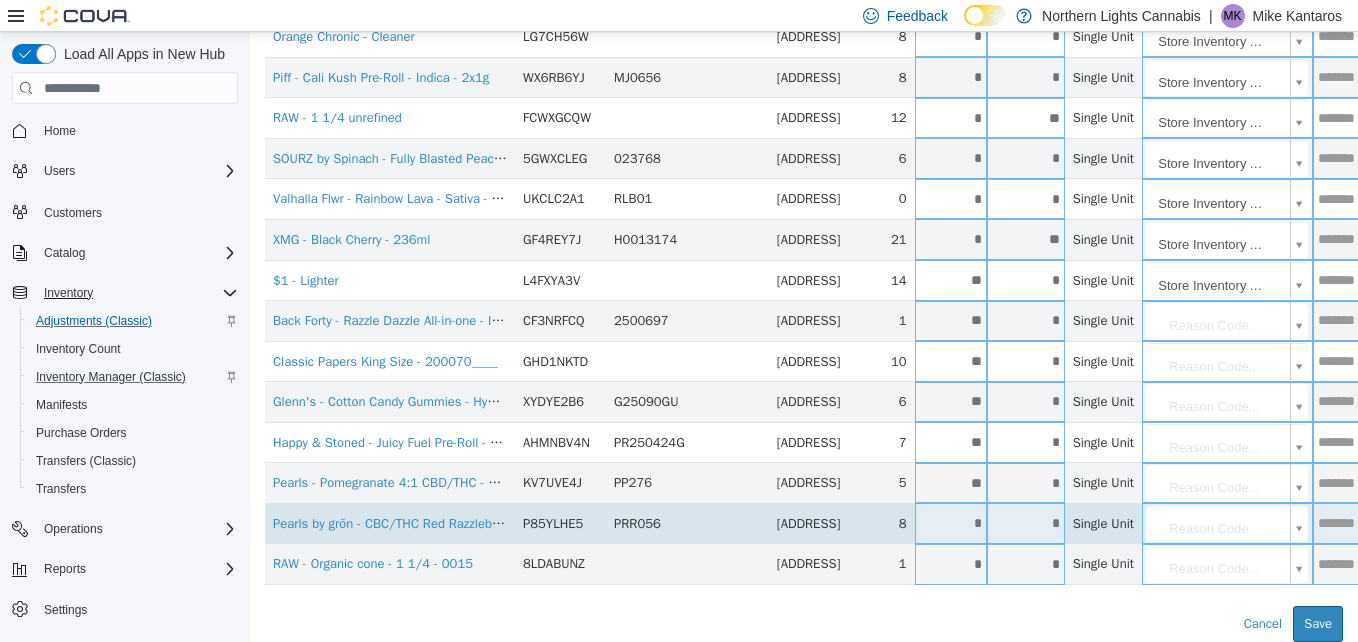 type on "**" 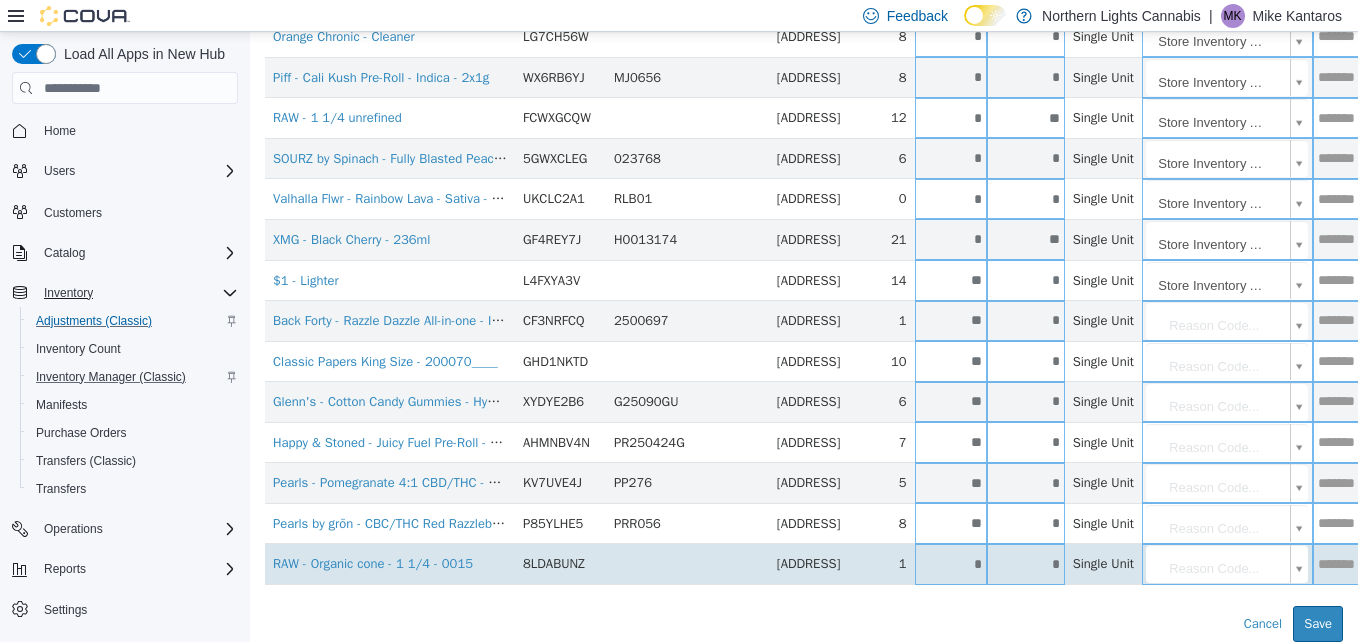 type on "**" 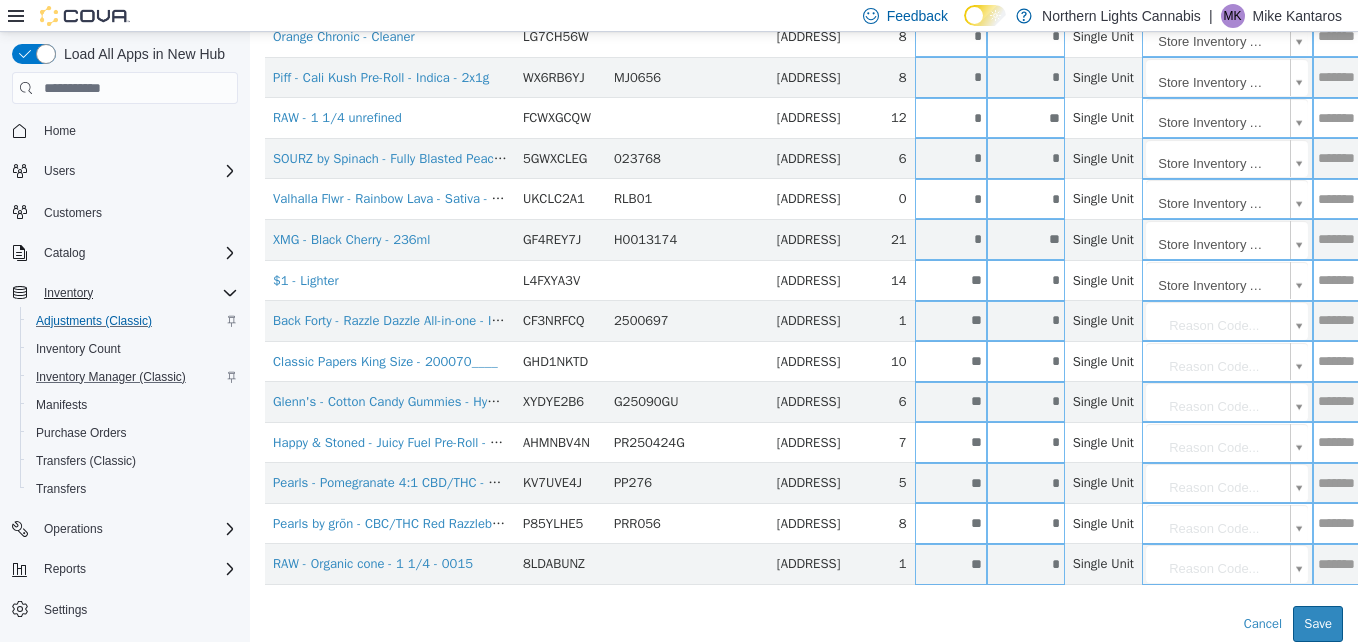 type on "**" 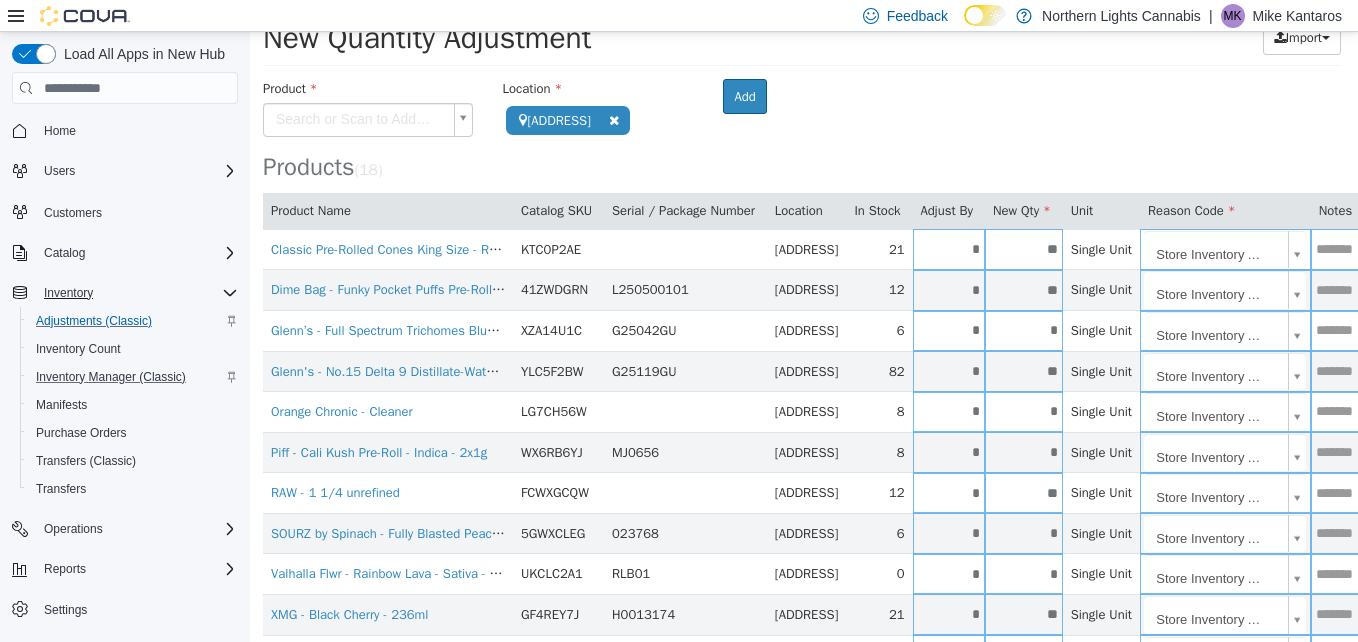 scroll, scrollTop: 0, scrollLeft: 7, axis: horizontal 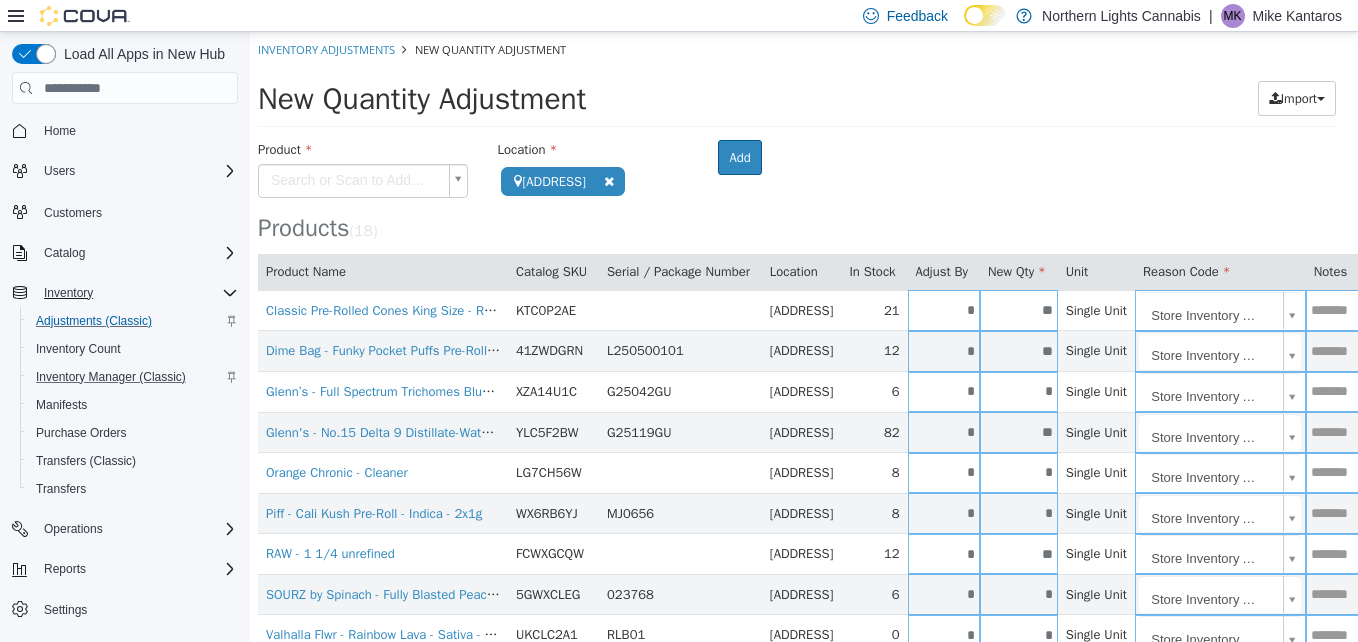 click on "**********" at bounding box center [797, 555] 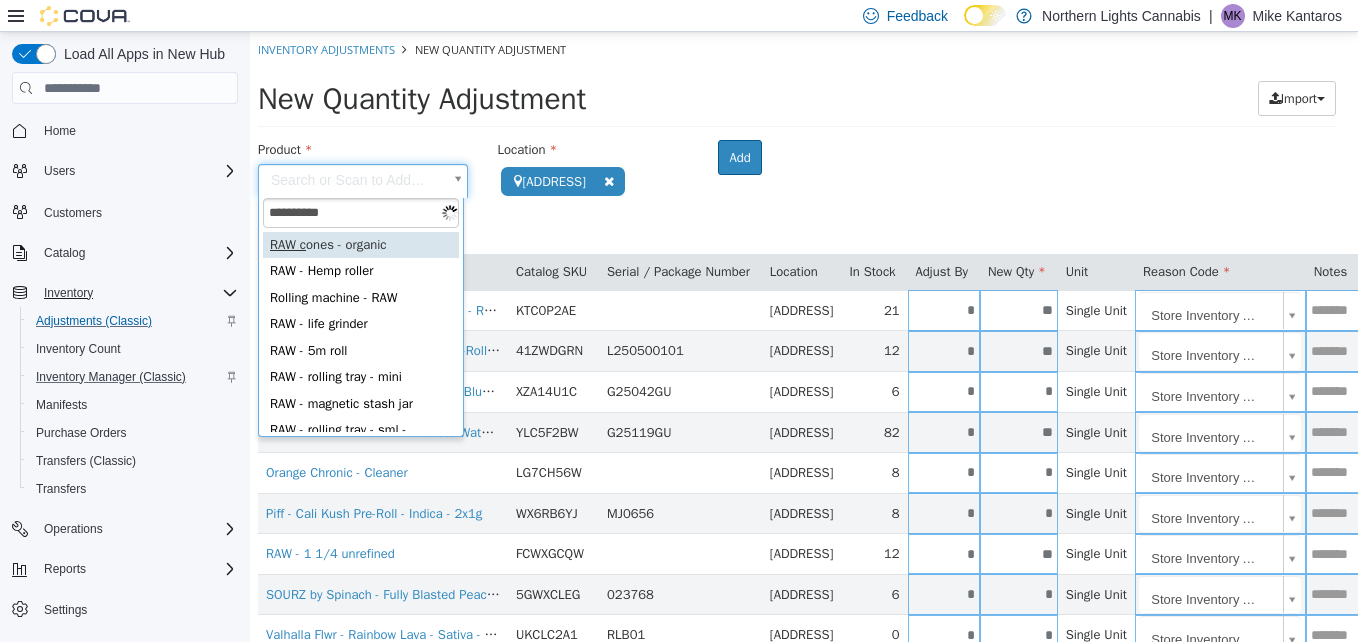 type on "**********" 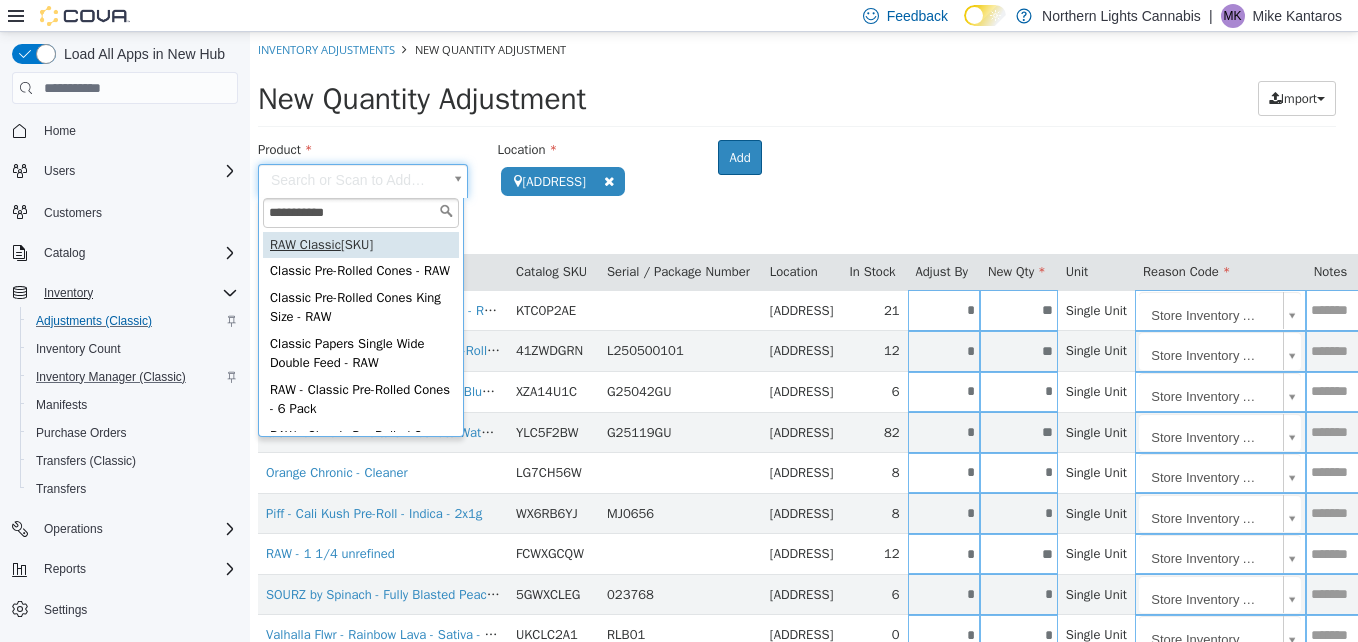 type on "**********" 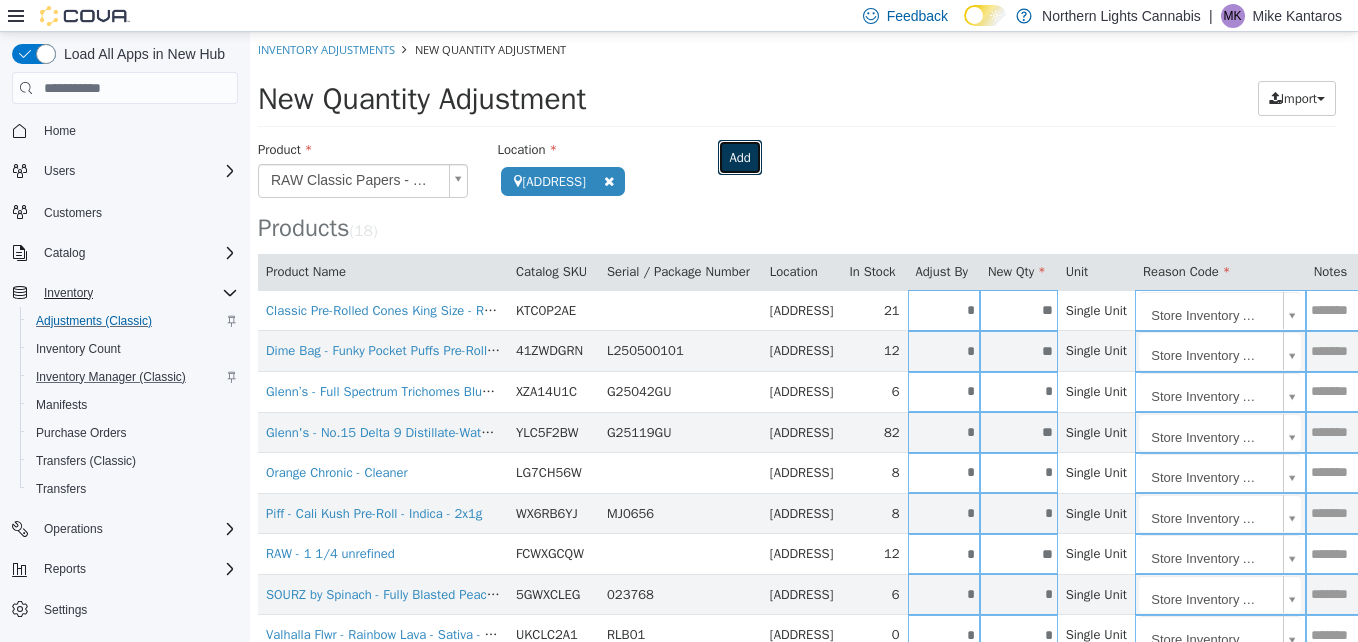 click on "Add" at bounding box center (739, 158) 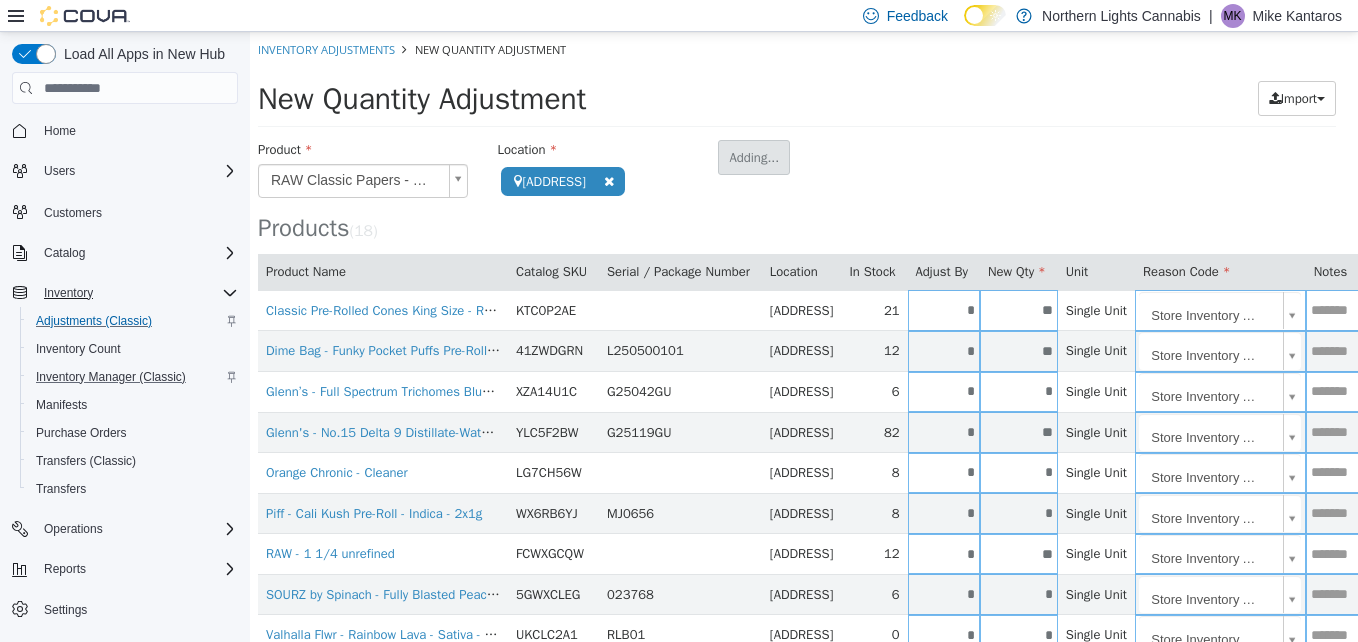 type 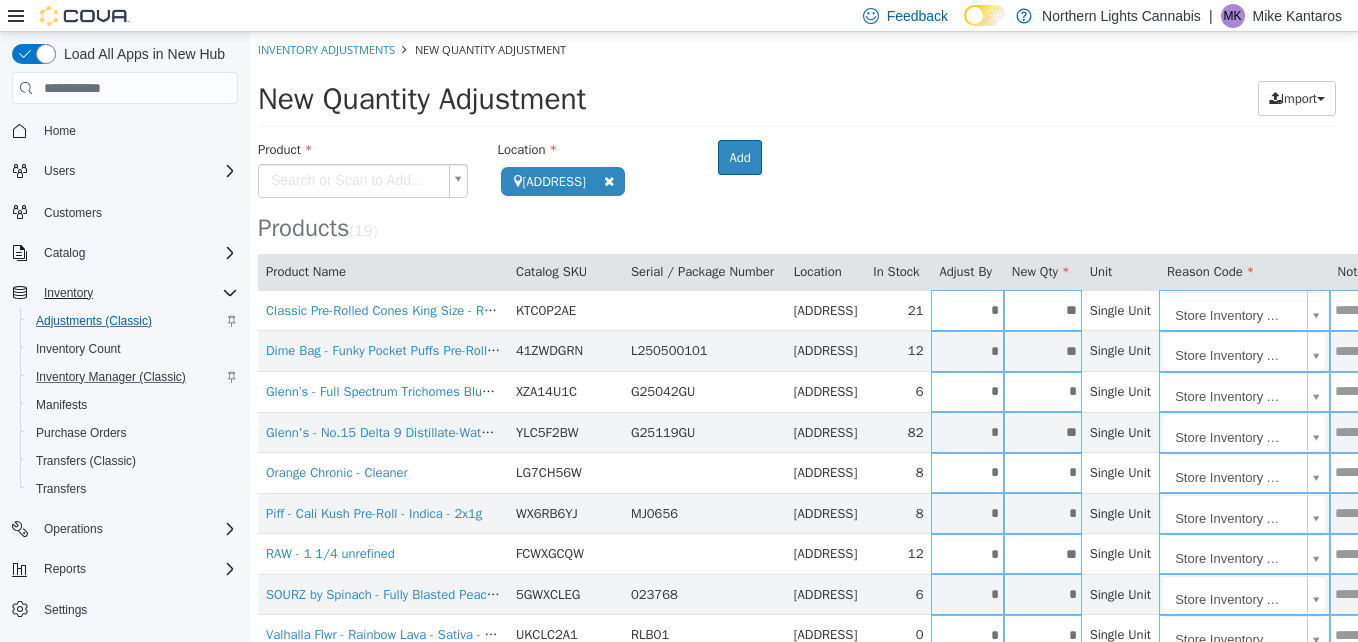 click on "**********" at bounding box center [797, 575] 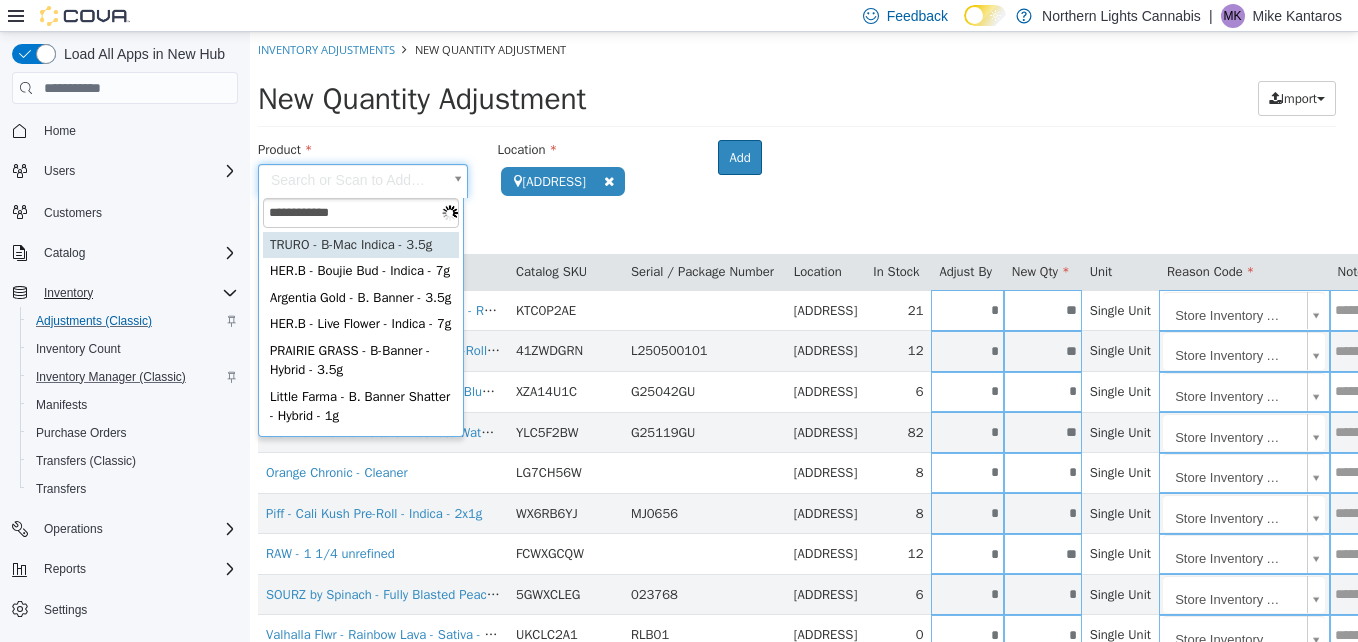 type on "**********" 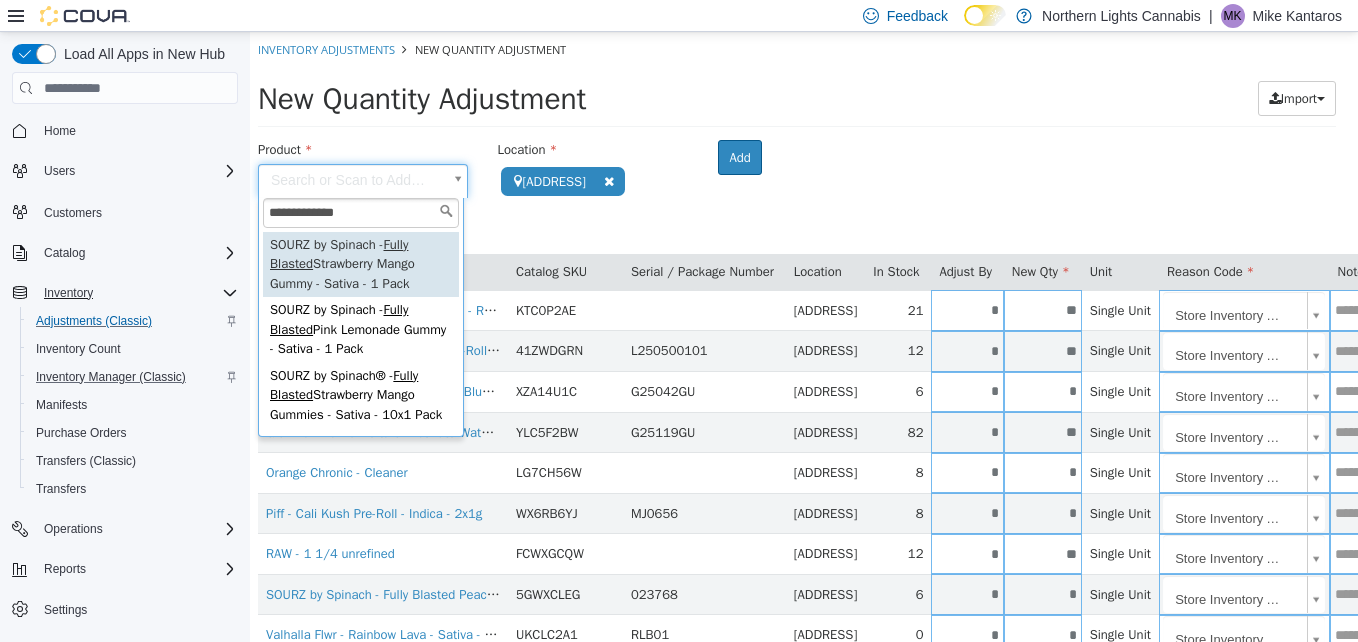 type on "**********" 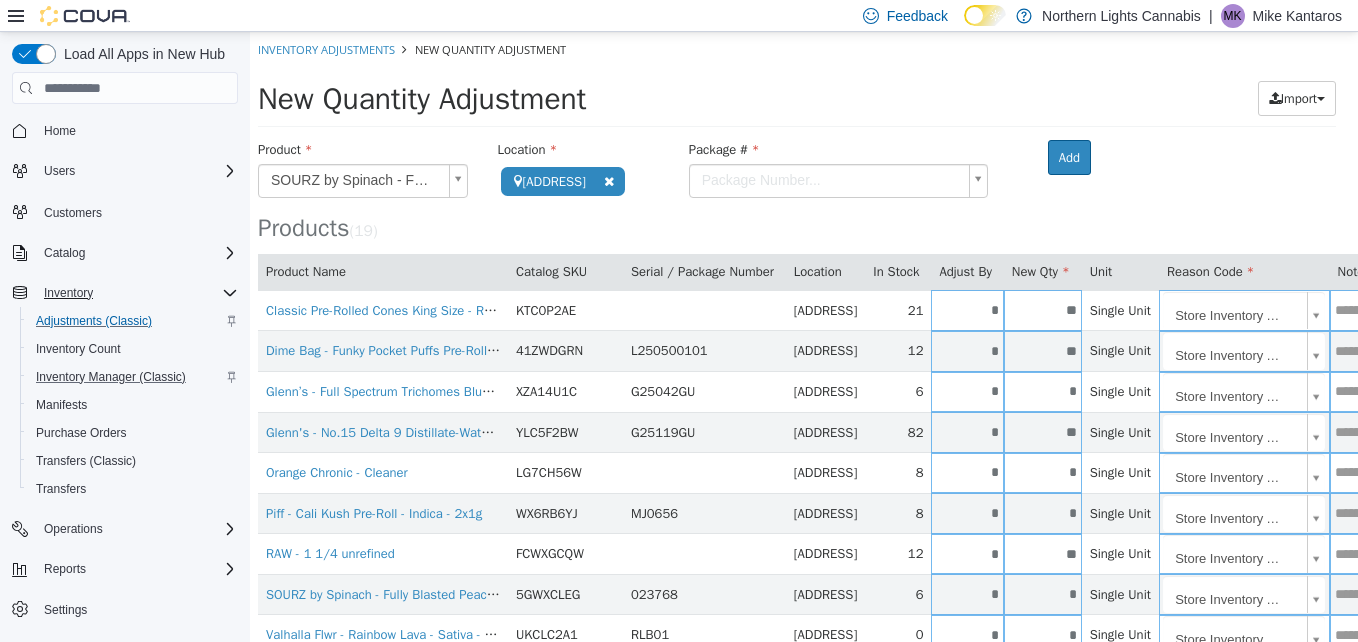 click on "**********" at bounding box center [797, 575] 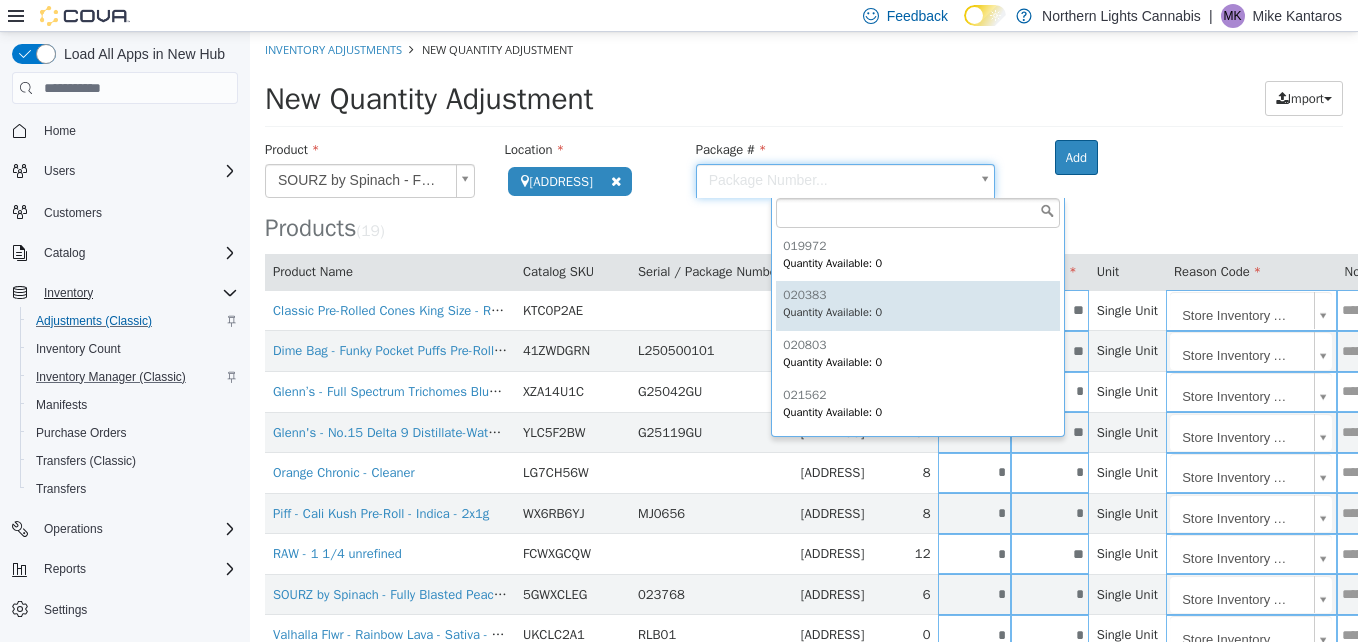 scroll, scrollTop: 148, scrollLeft: 0, axis: vertical 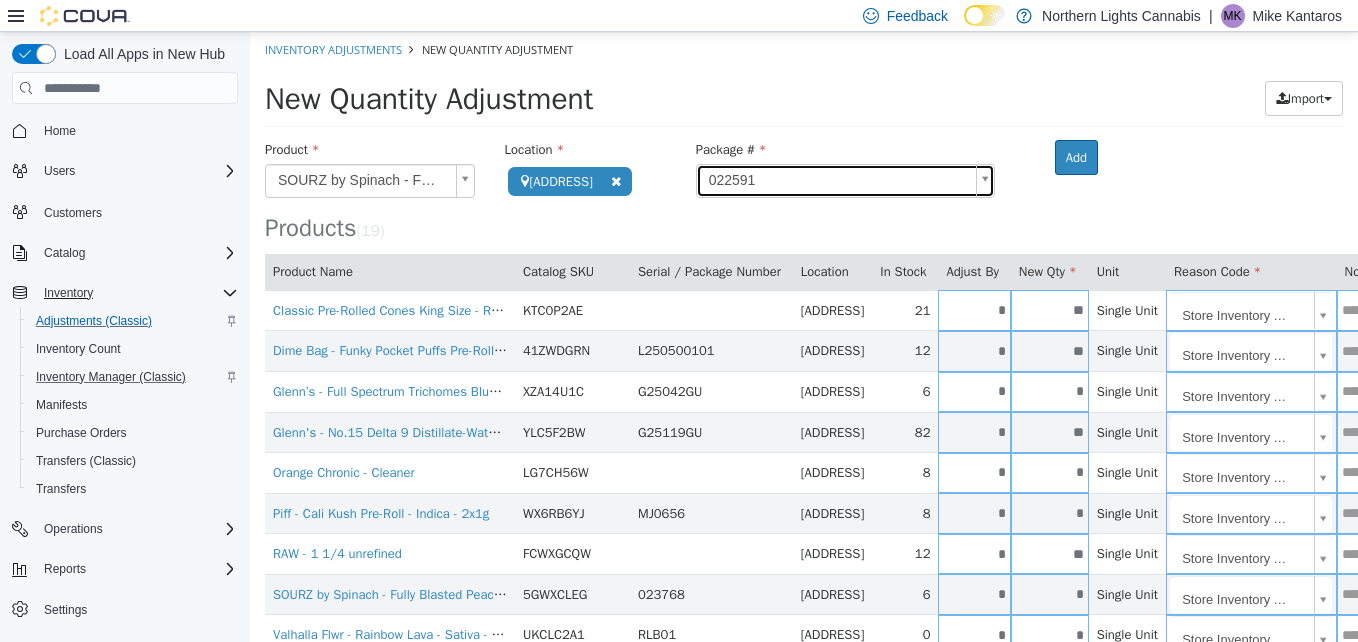 type on "******" 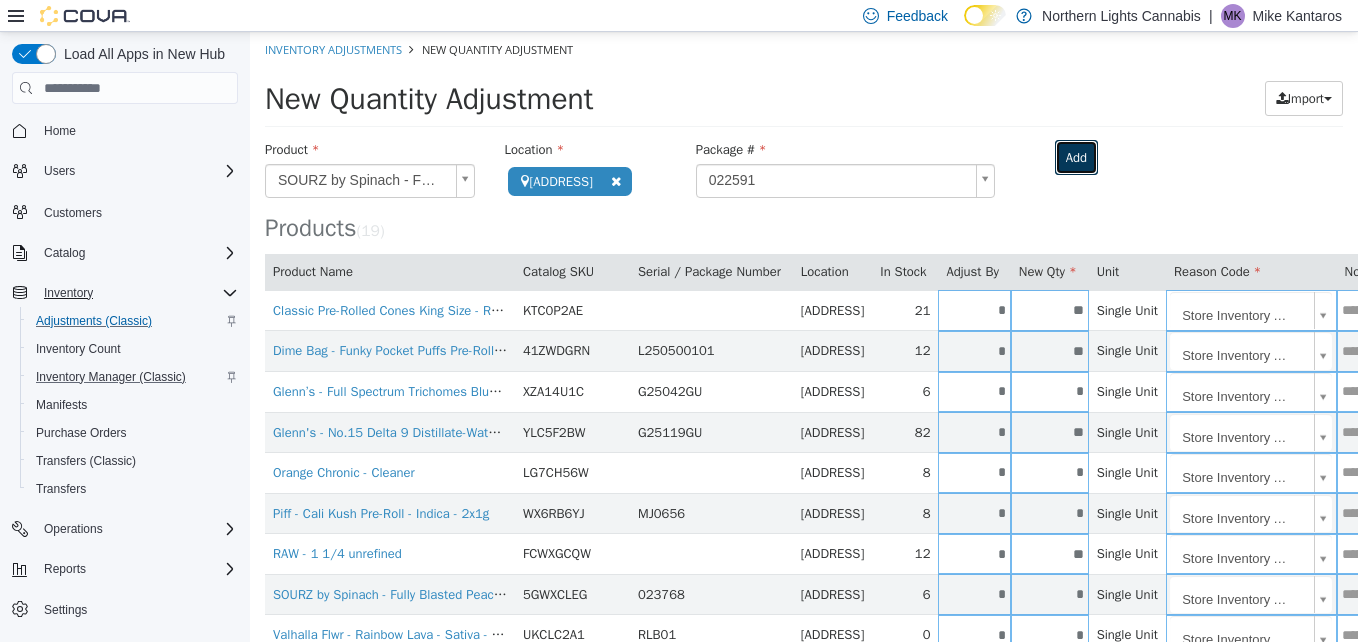 click on "Add" at bounding box center (1076, 158) 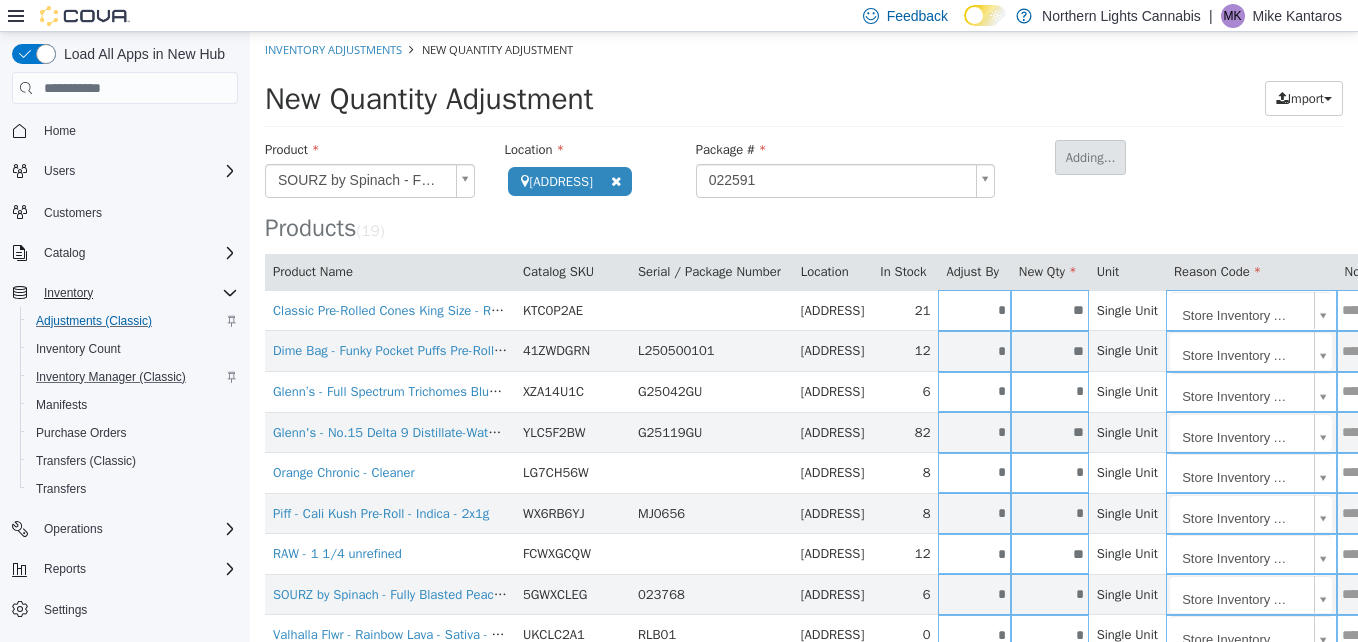 type 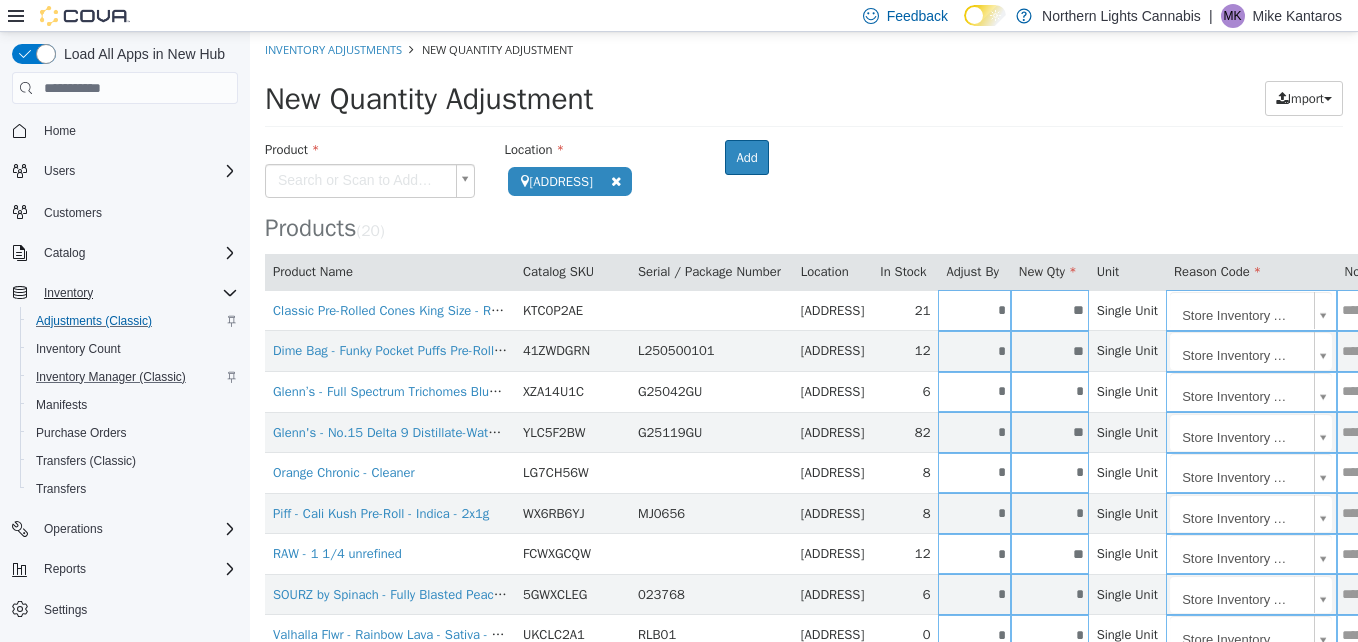 click on "**********" at bounding box center [804, 595] 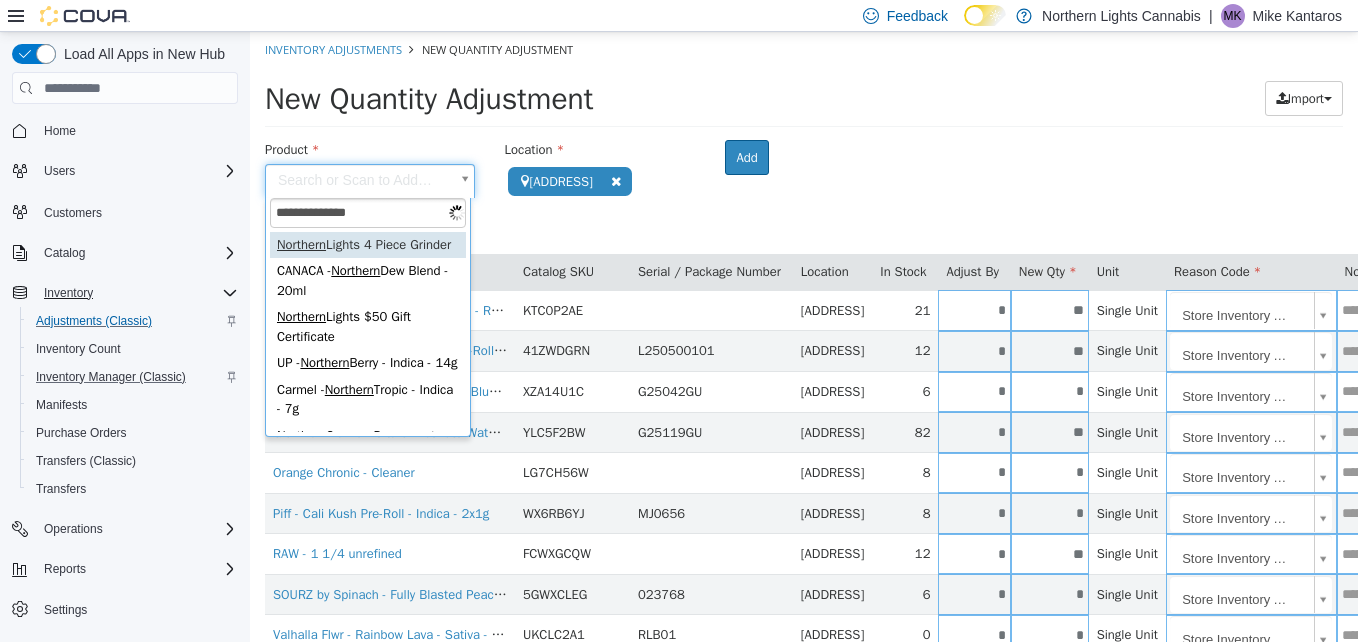 type on "**********" 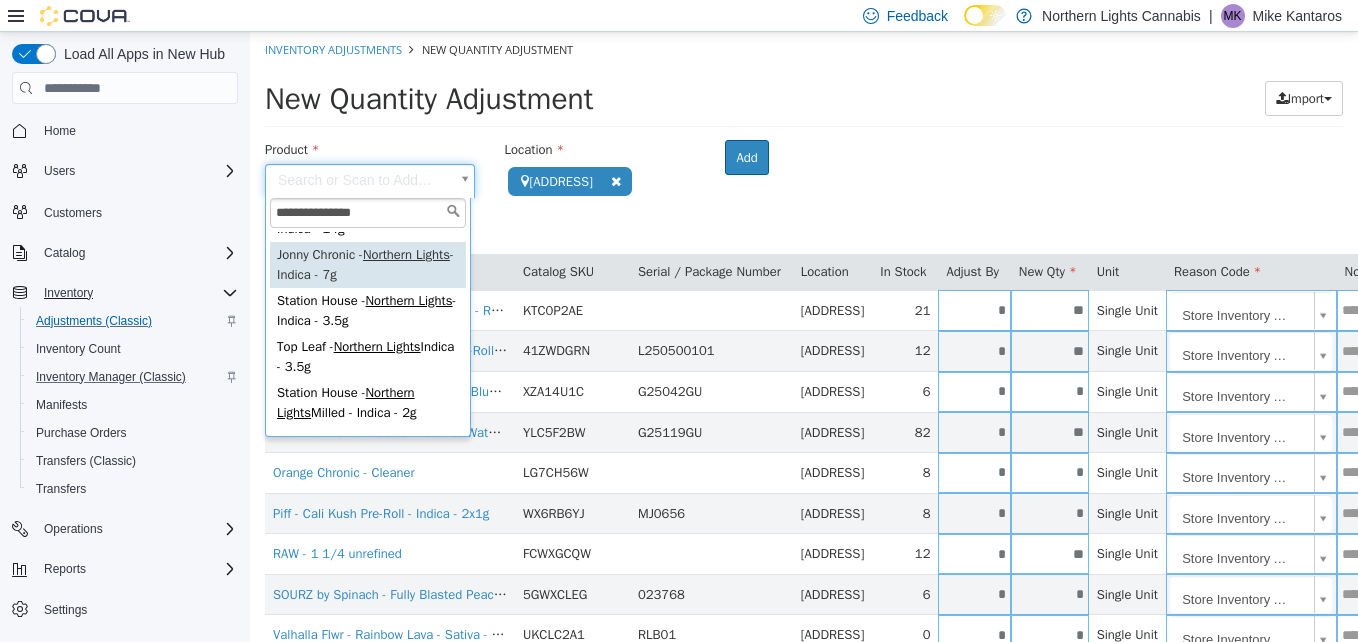 scroll, scrollTop: 294, scrollLeft: 0, axis: vertical 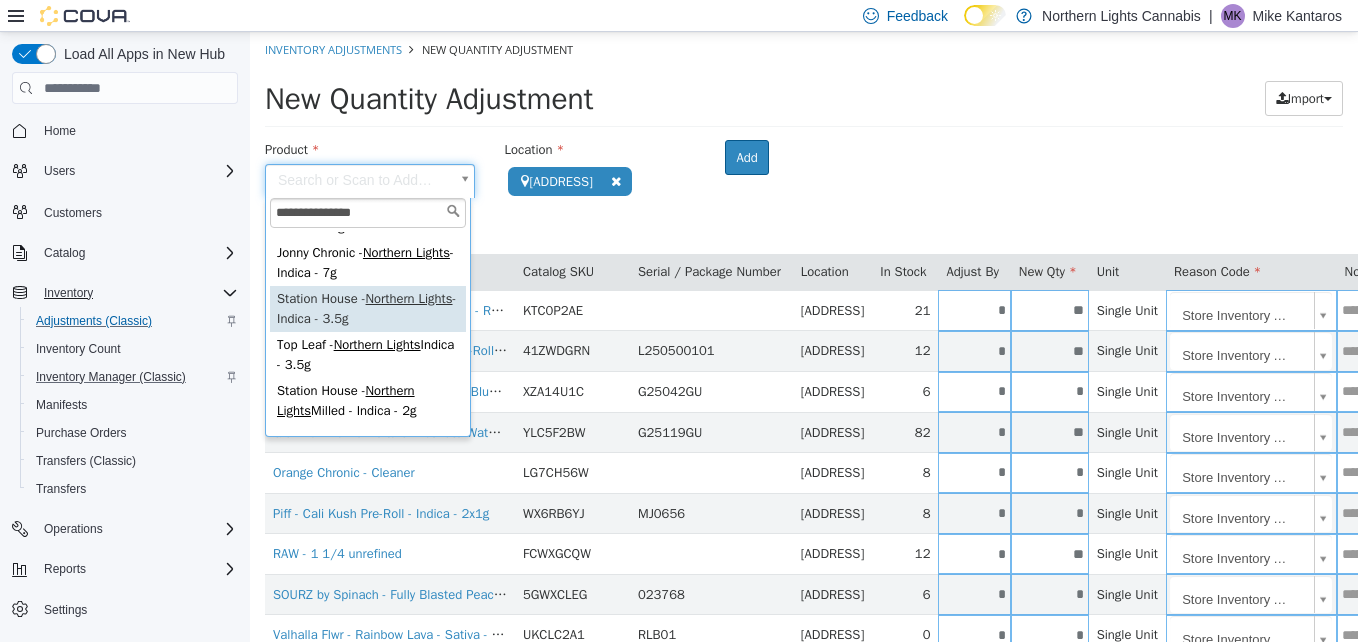 type on "**********" 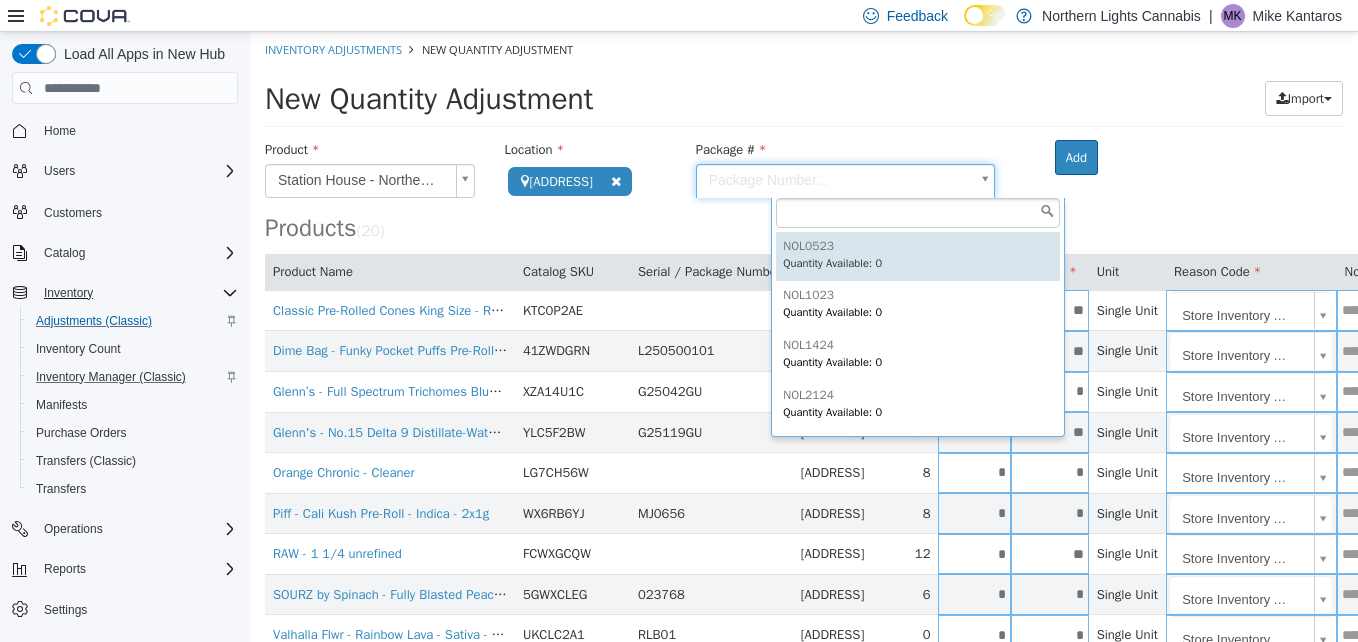 click on "**********" at bounding box center [804, 595] 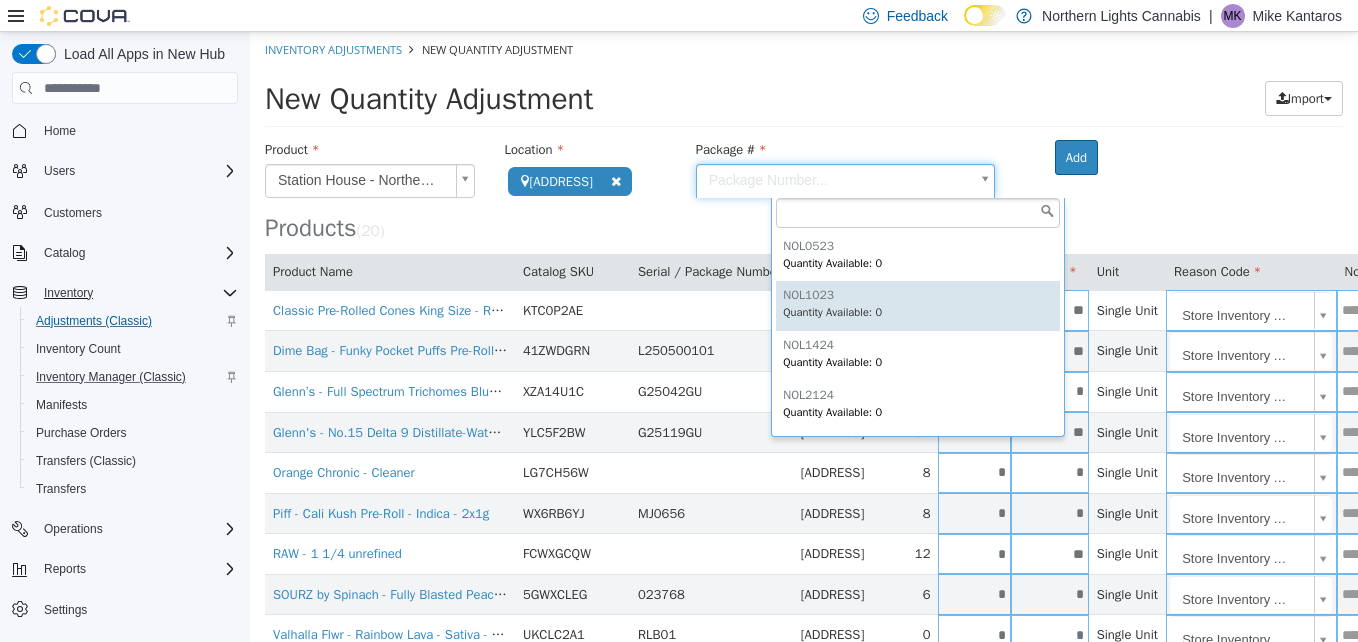 scroll, scrollTop: 148, scrollLeft: 0, axis: vertical 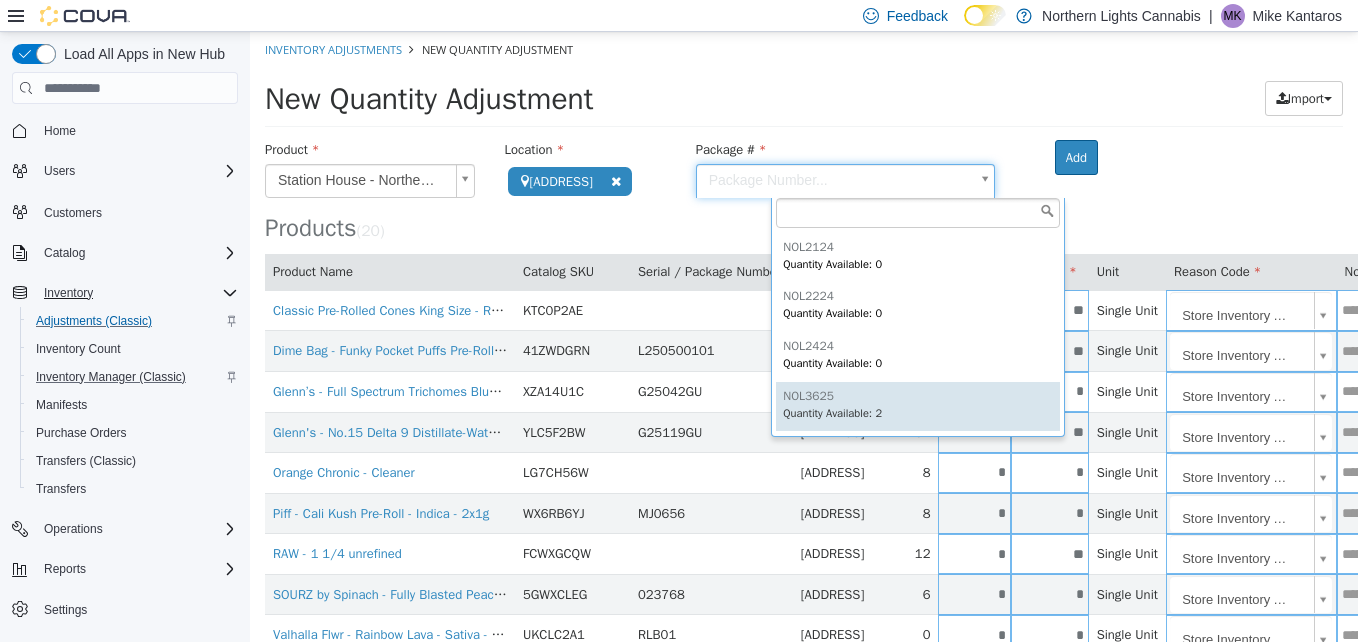 type on "*******" 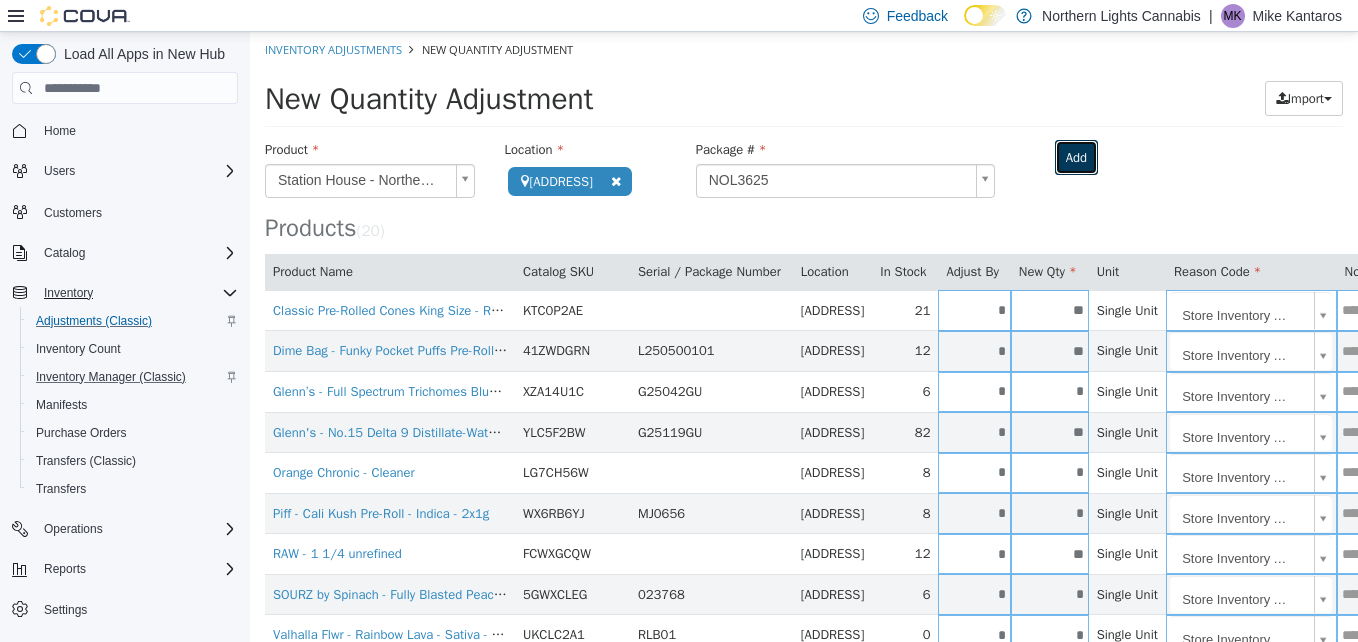 click on "Add" at bounding box center (1076, 158) 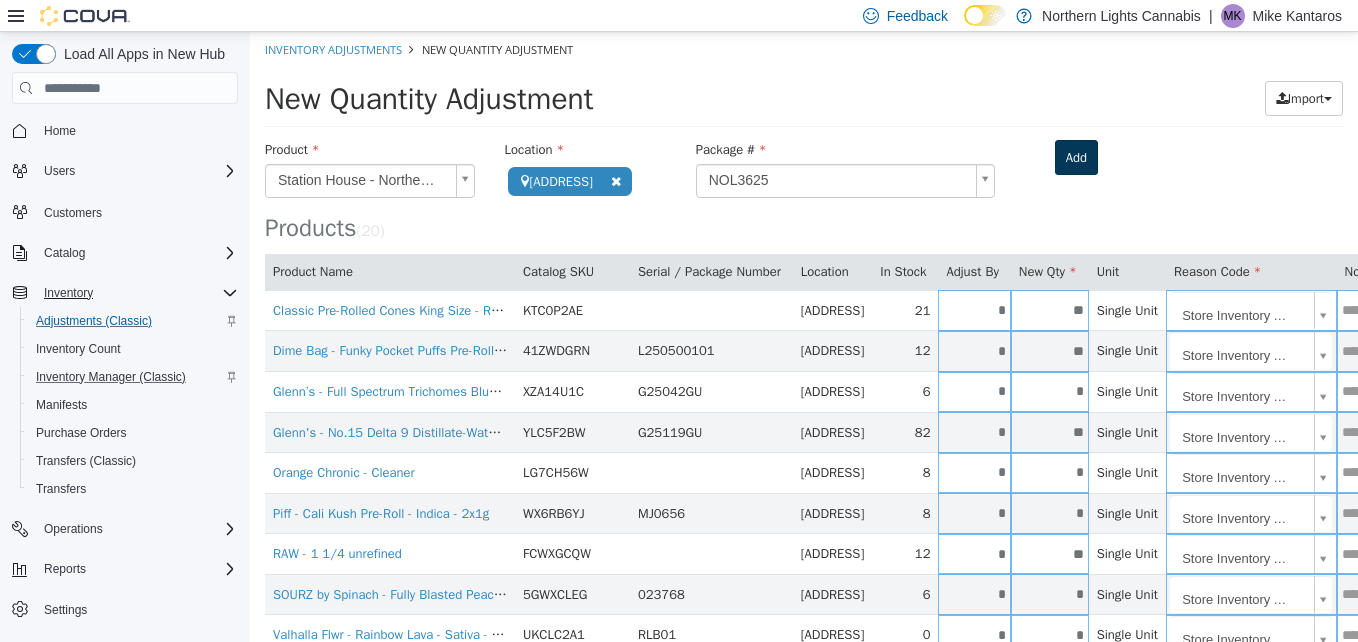 type 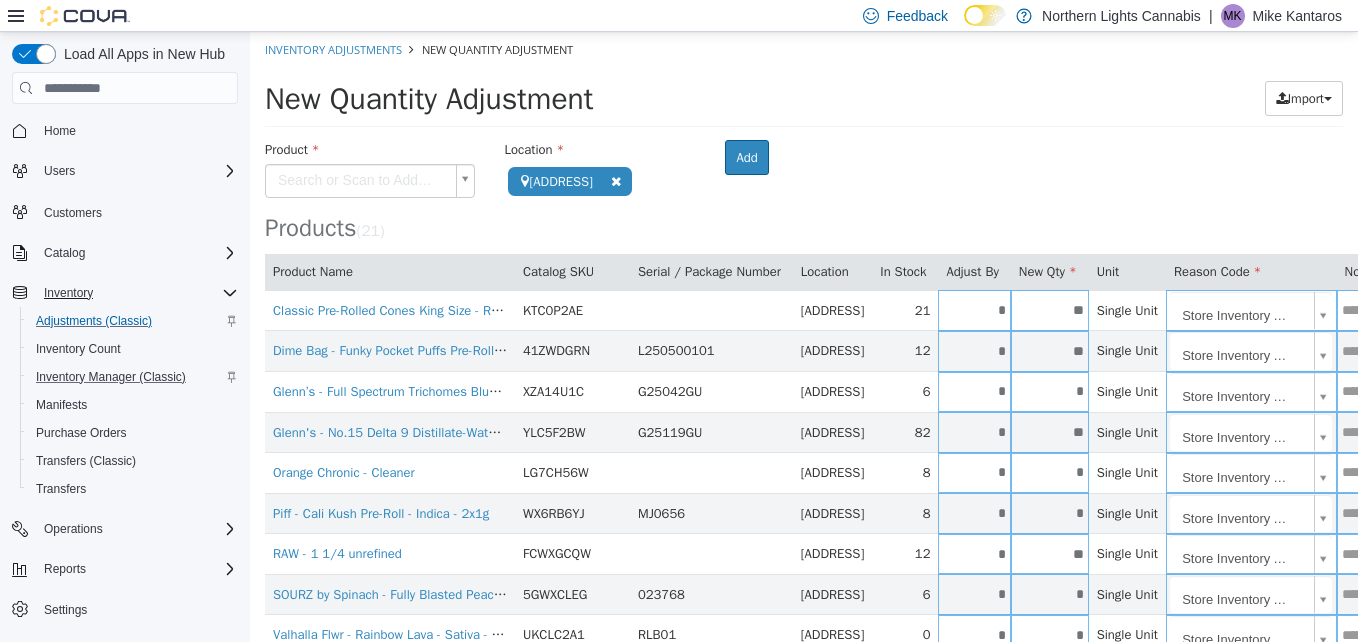 click on "Quantity Available: [NUMBER]" at bounding box center [804, 615] 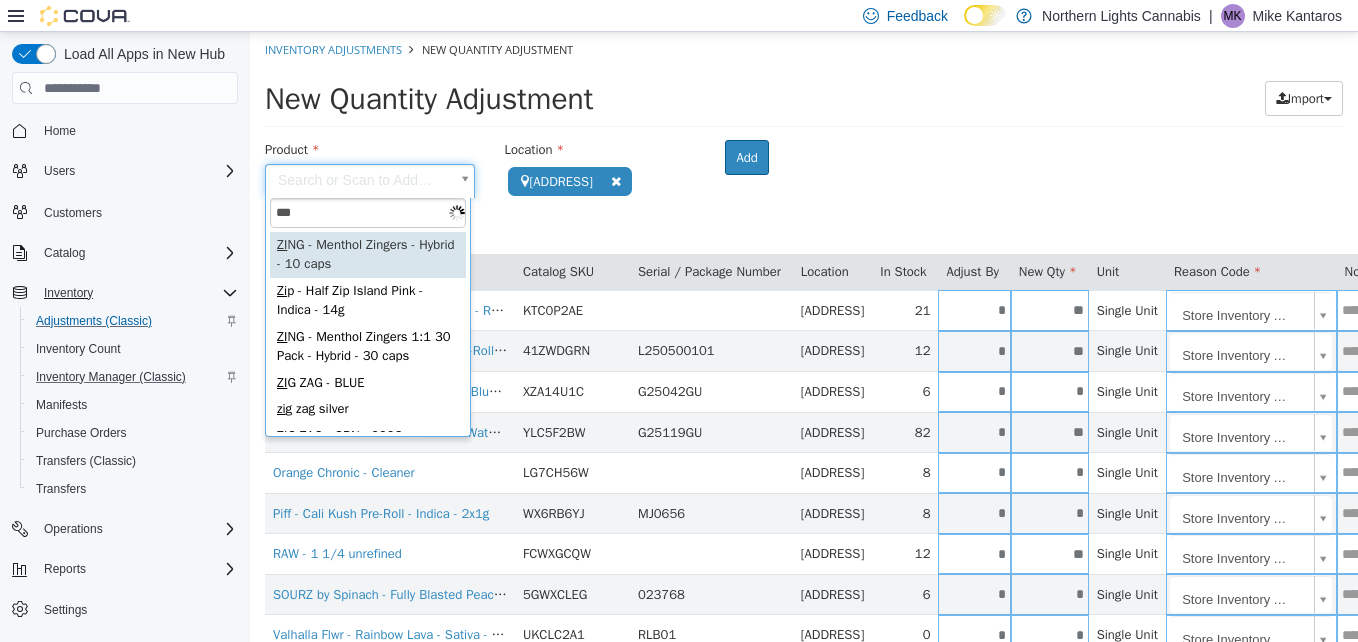 type on "***" 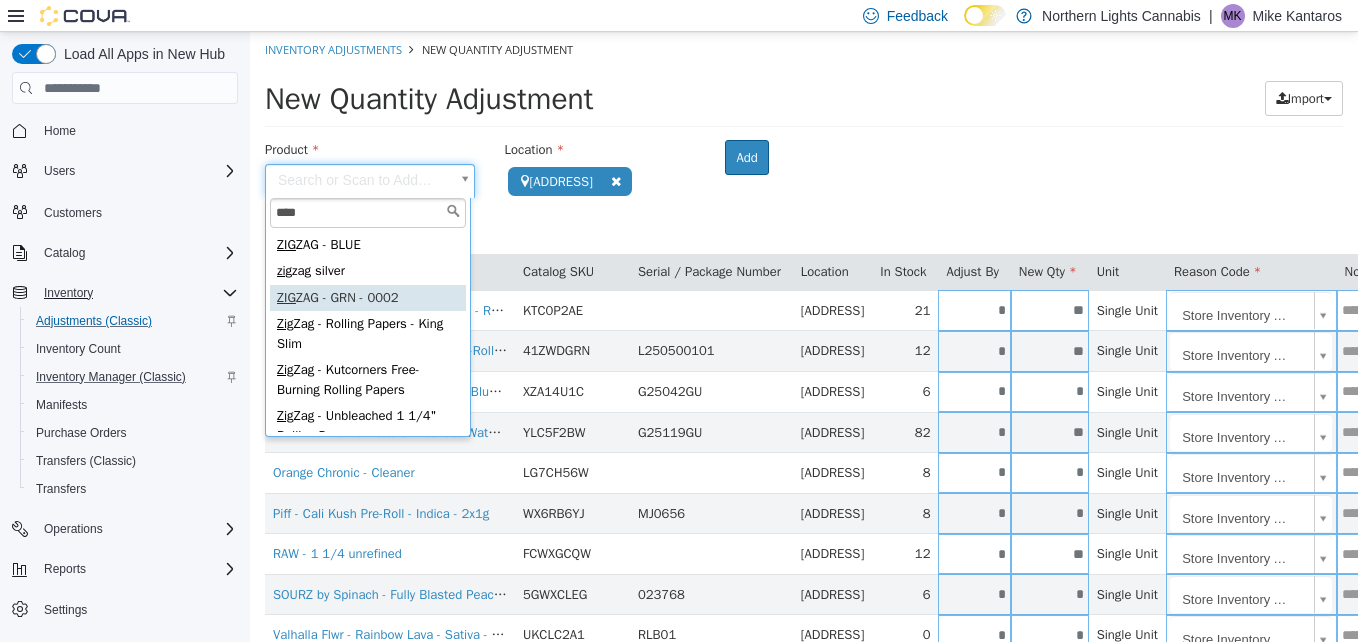 type on "**********" 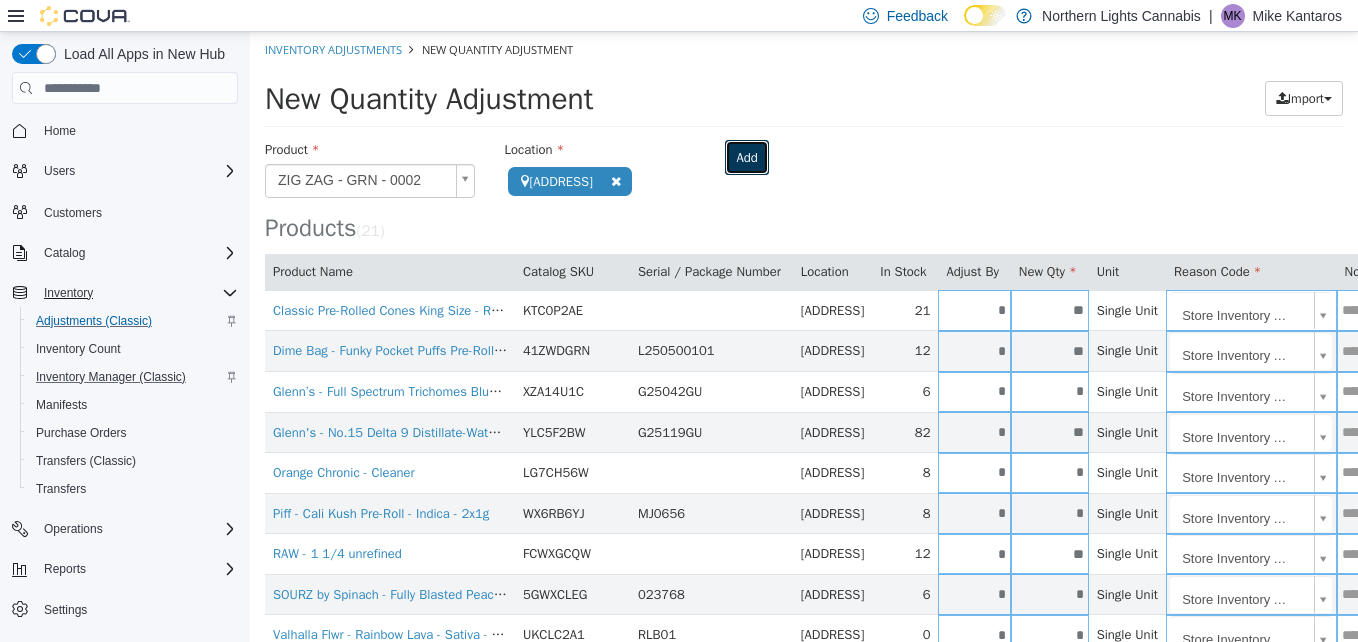 click on "Add" at bounding box center [746, 158] 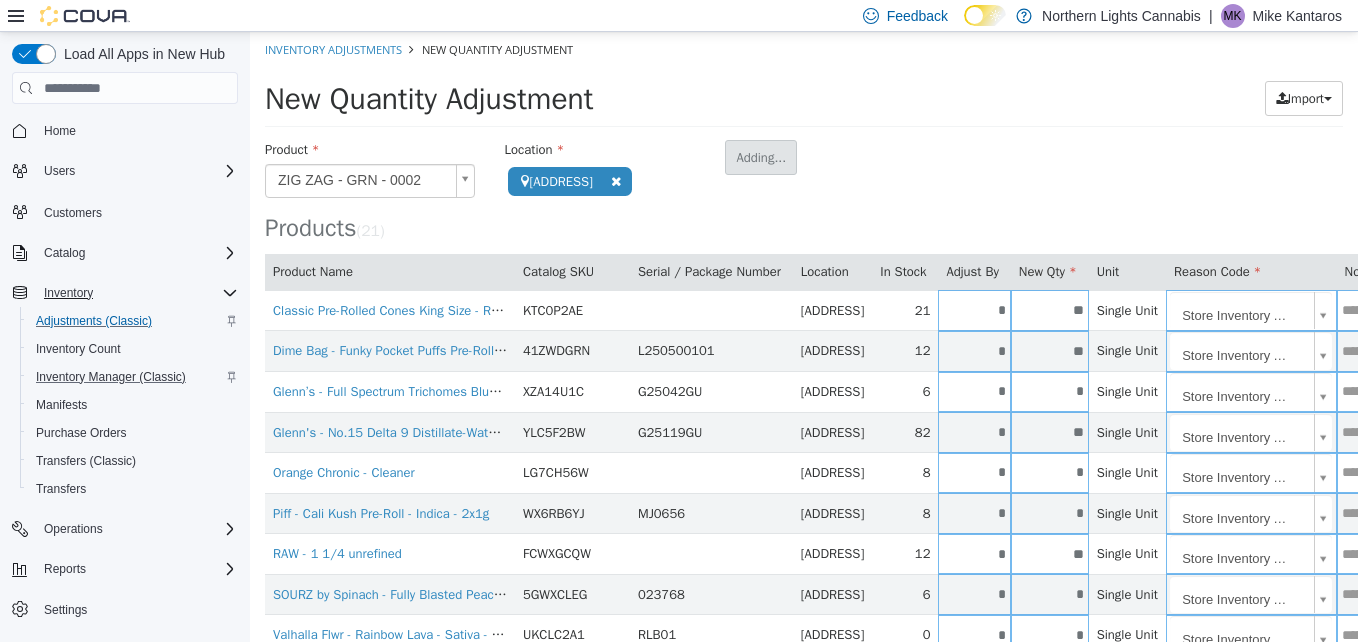 type 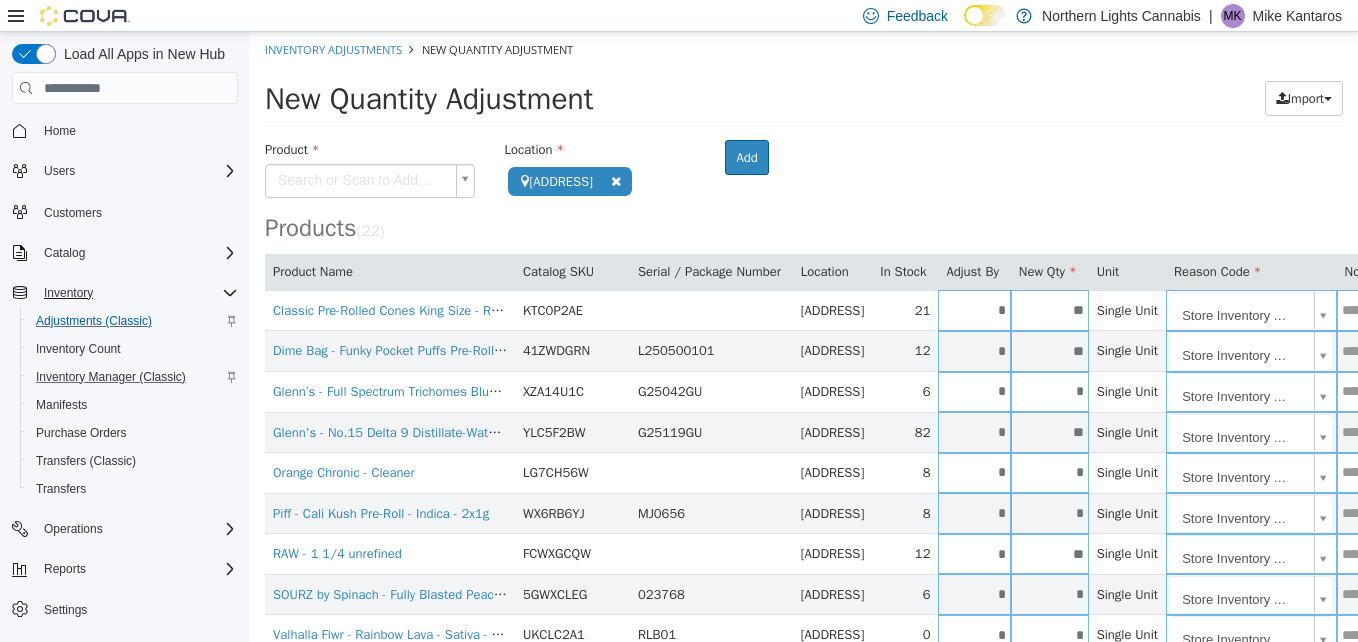 click on "**********" at bounding box center [804, 636] 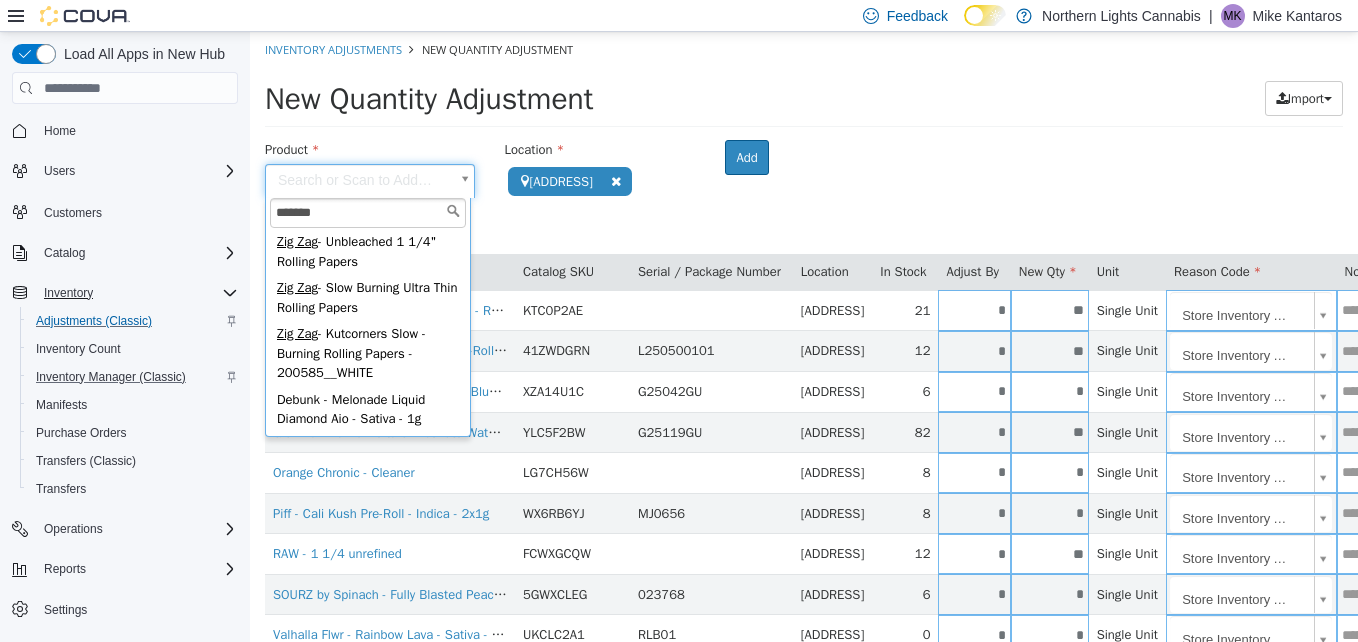 scroll, scrollTop: 175, scrollLeft: 0, axis: vertical 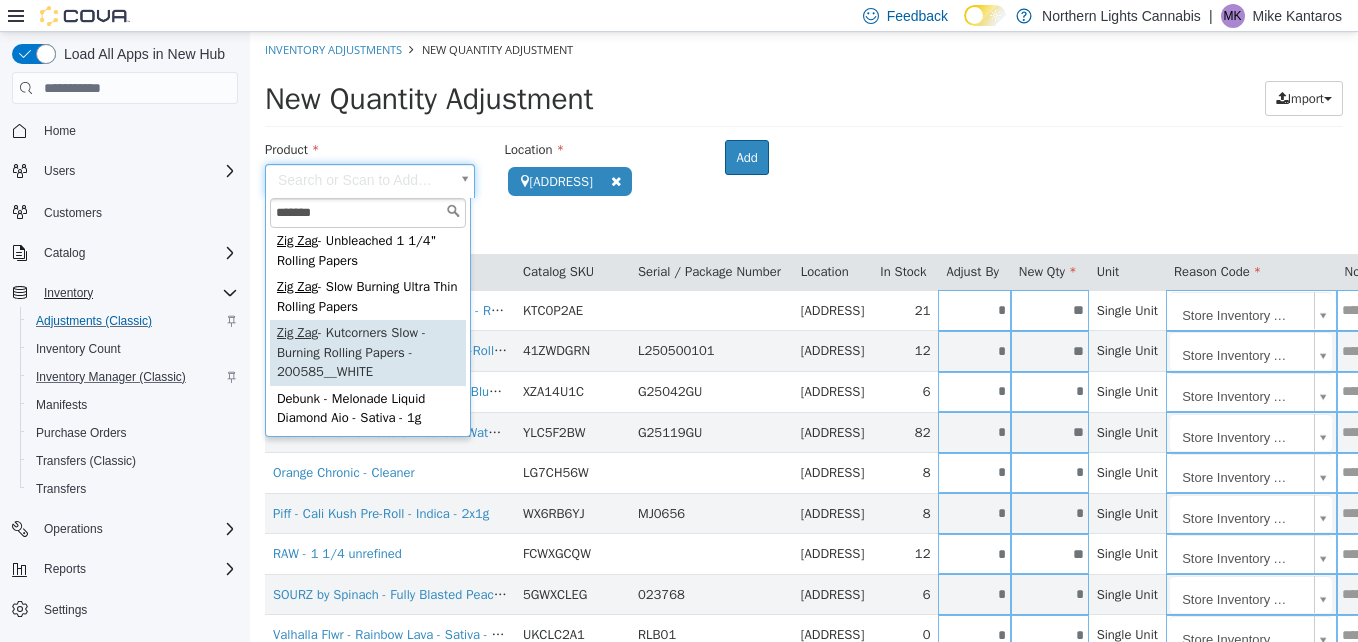 type on "*******" 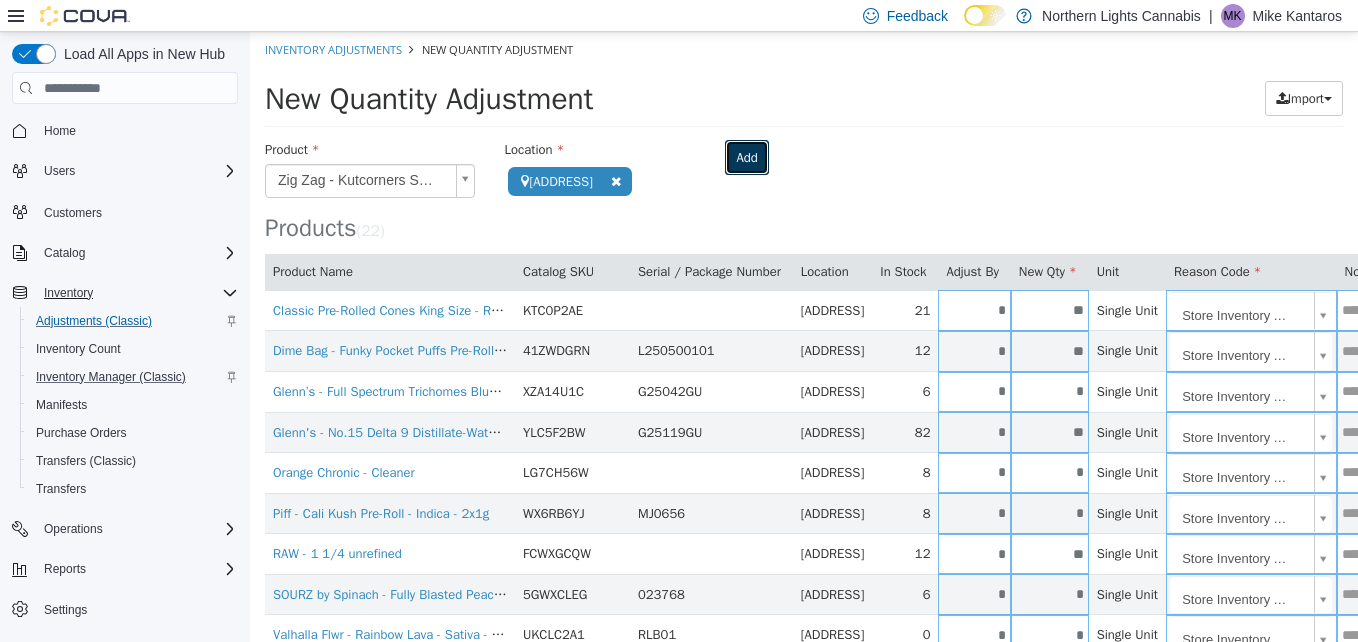 click on "Add" at bounding box center [746, 158] 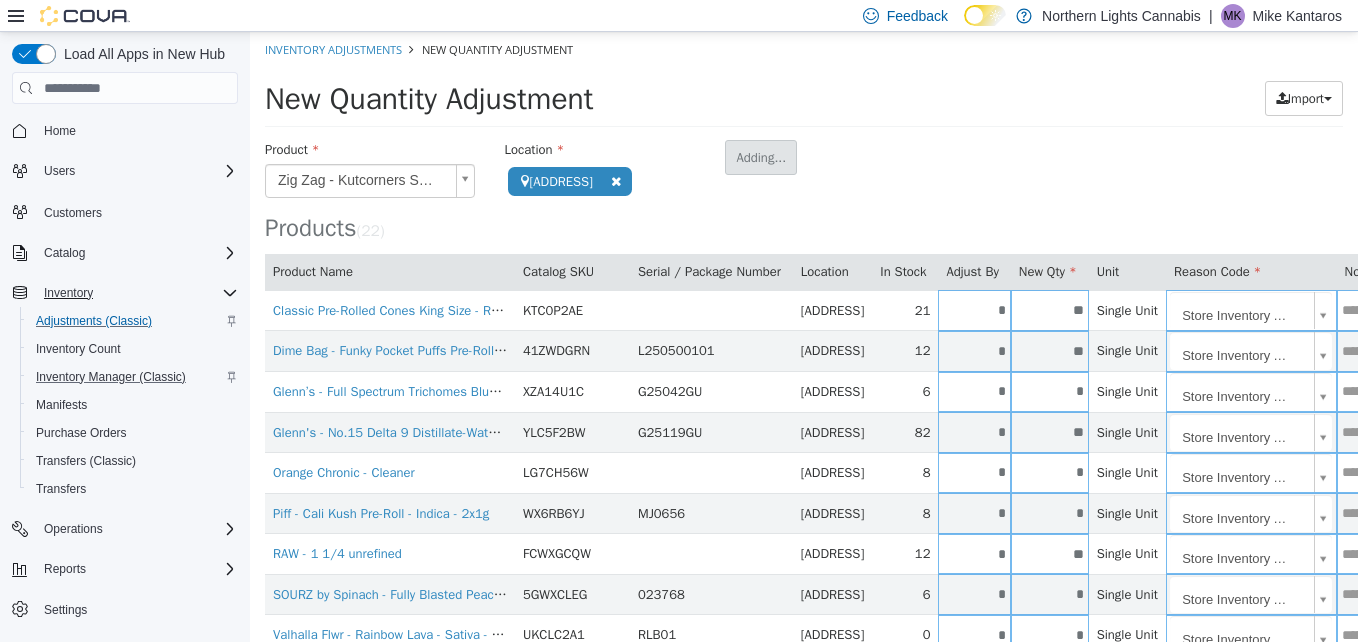 type 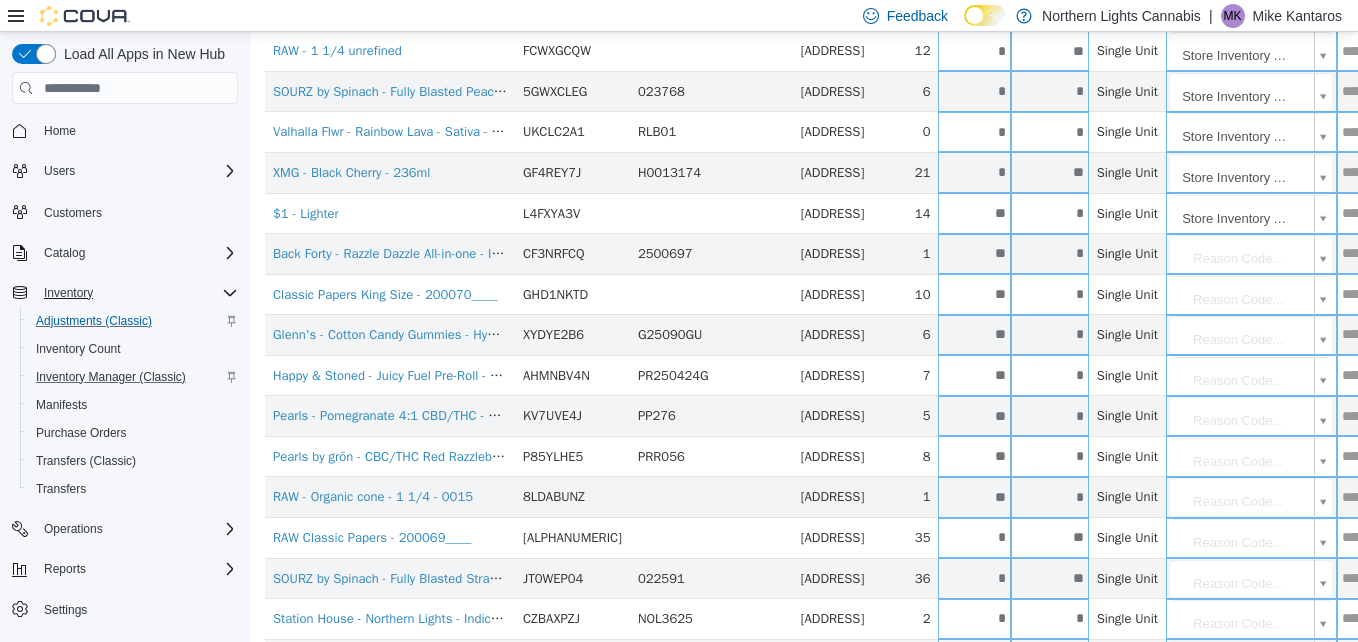 scroll, scrollTop: 653, scrollLeft: 0, axis: vertical 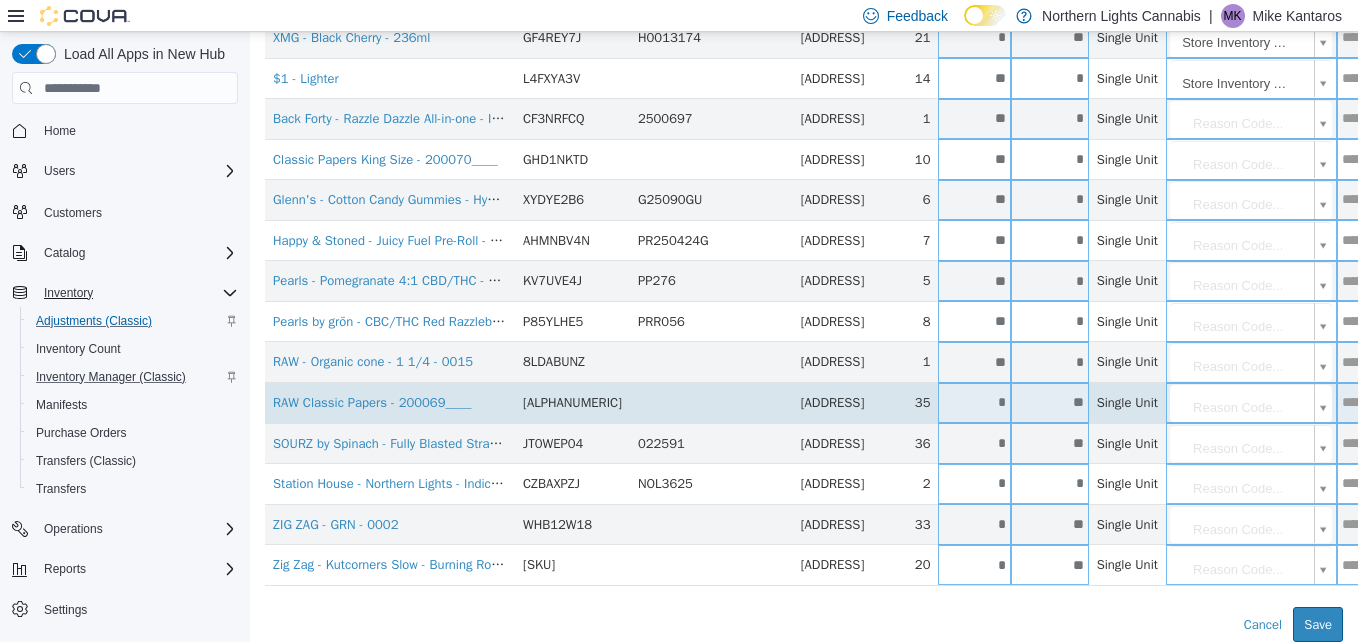 click on "*" at bounding box center (974, 402) 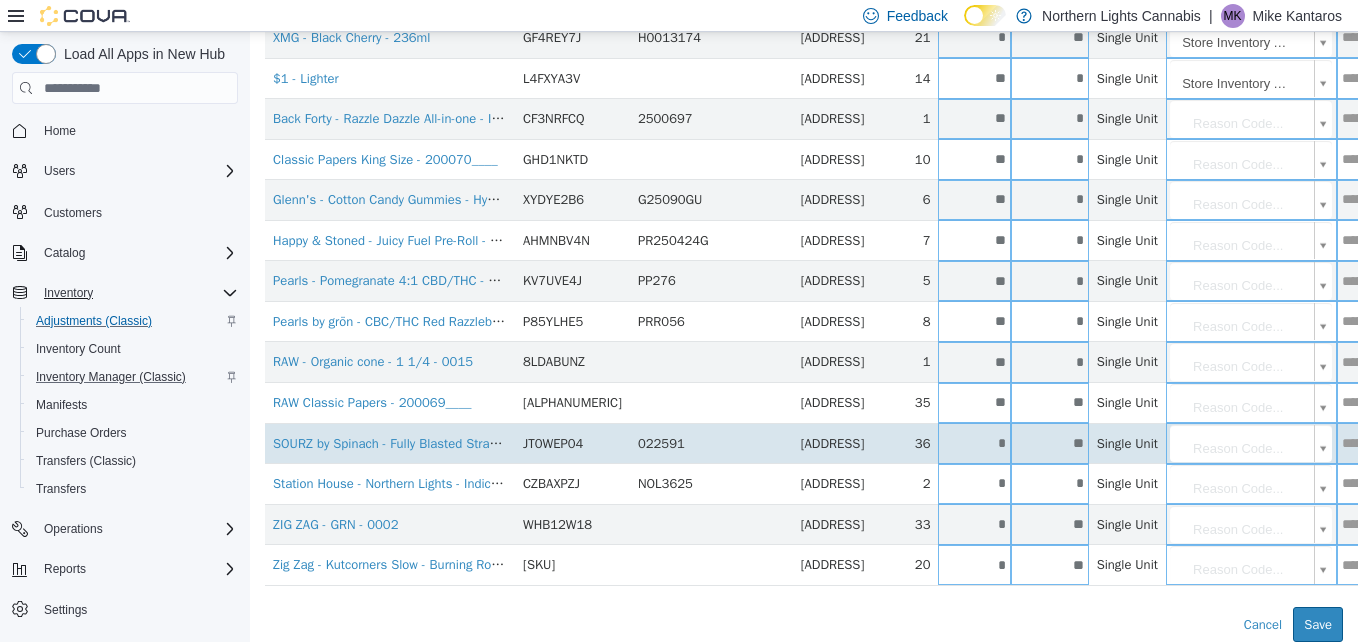 type on "**" 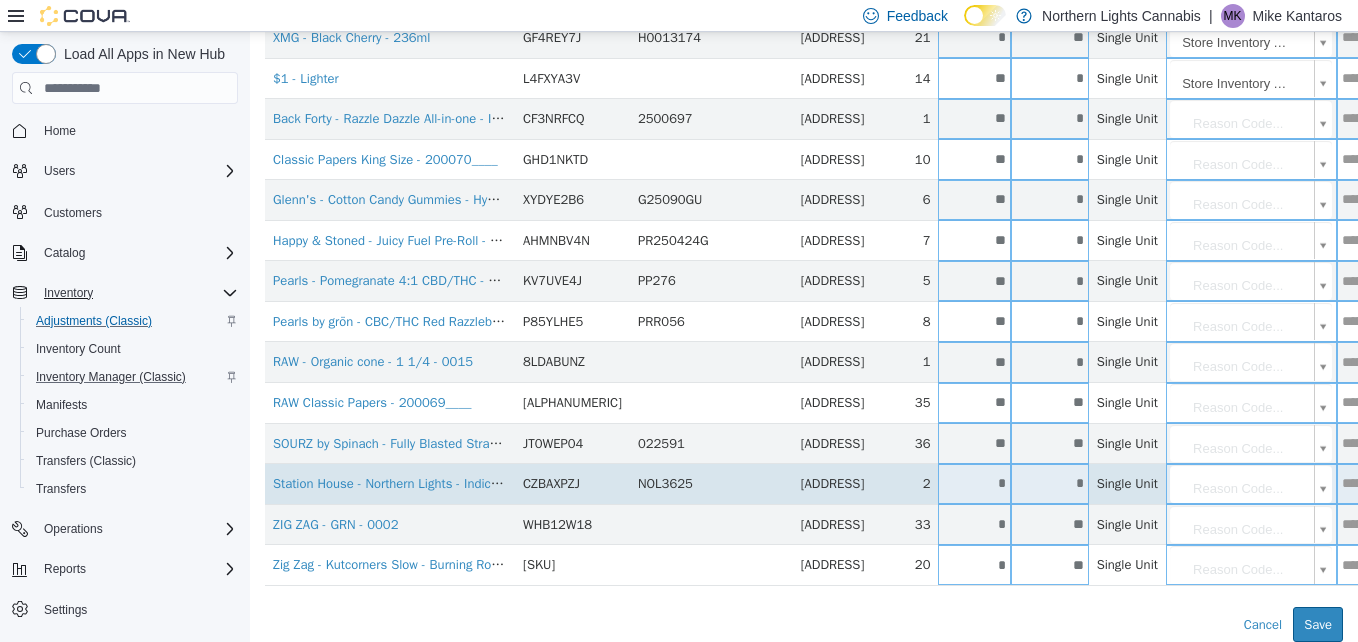 type on "**" 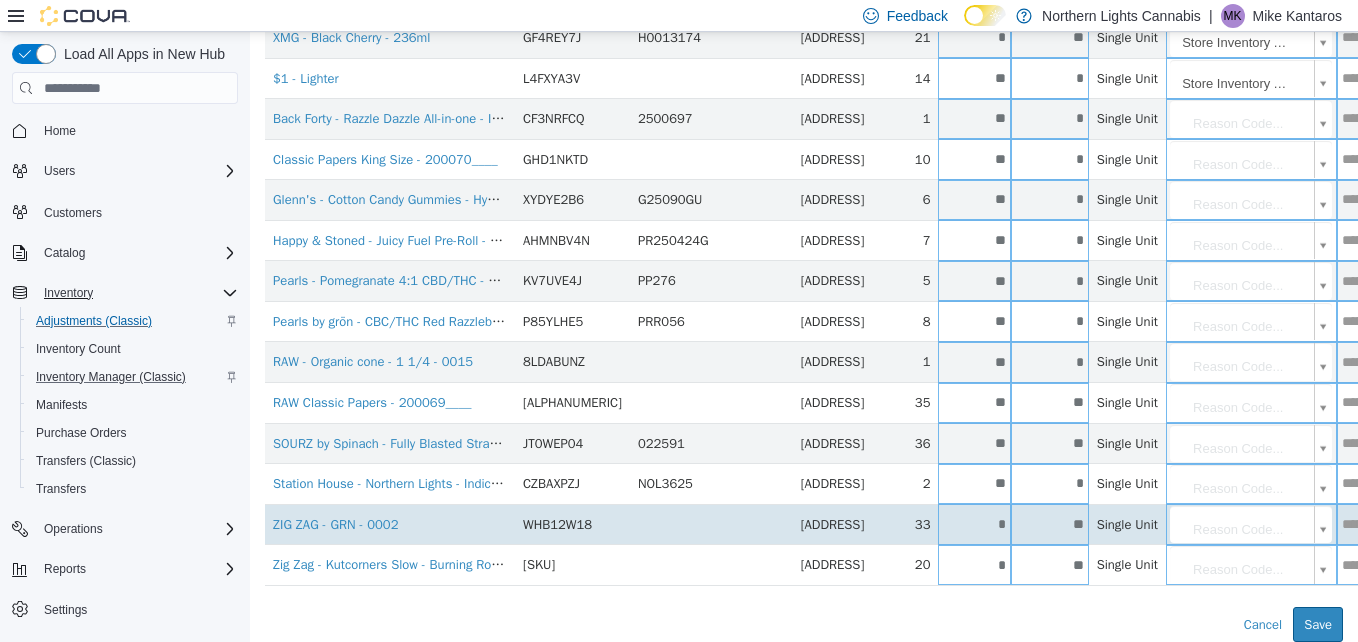 type on "**" 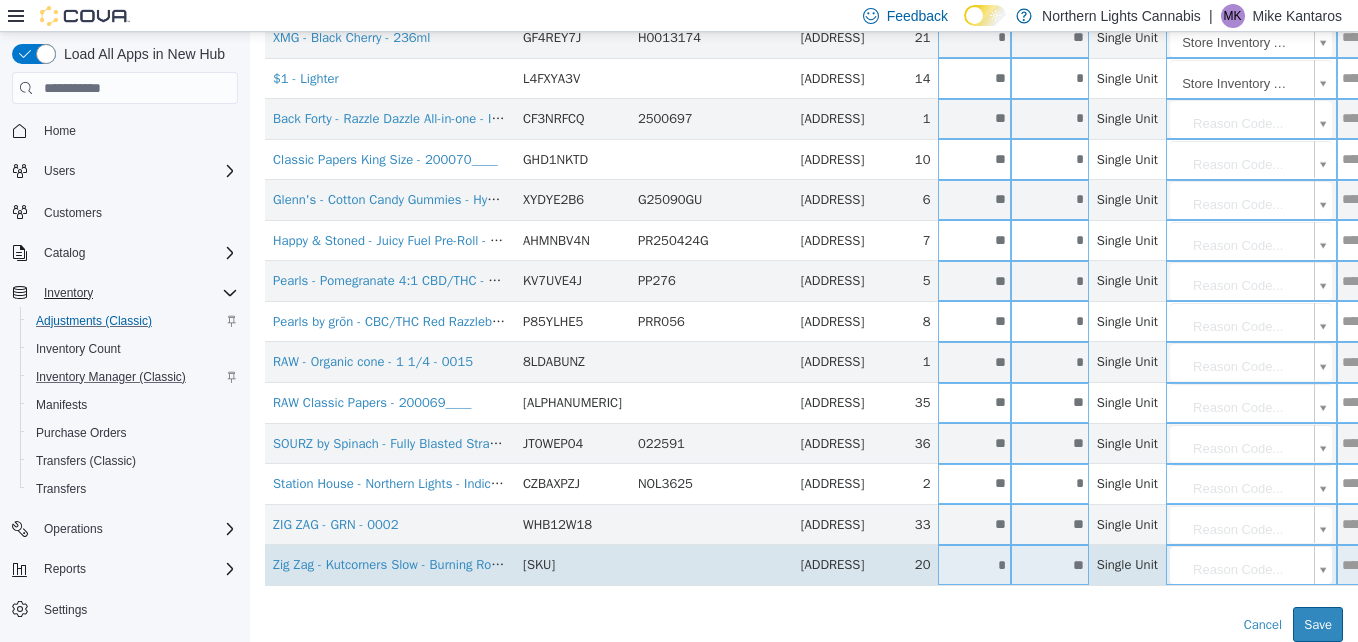 type on "**" 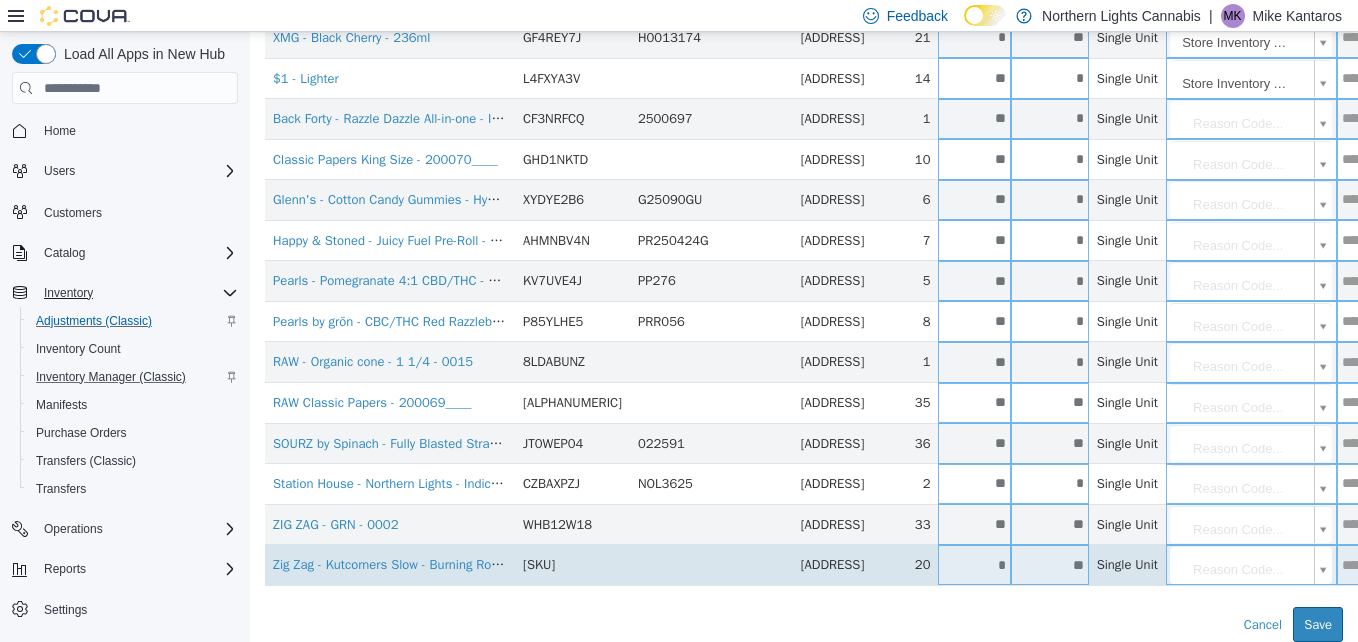 type on "**" 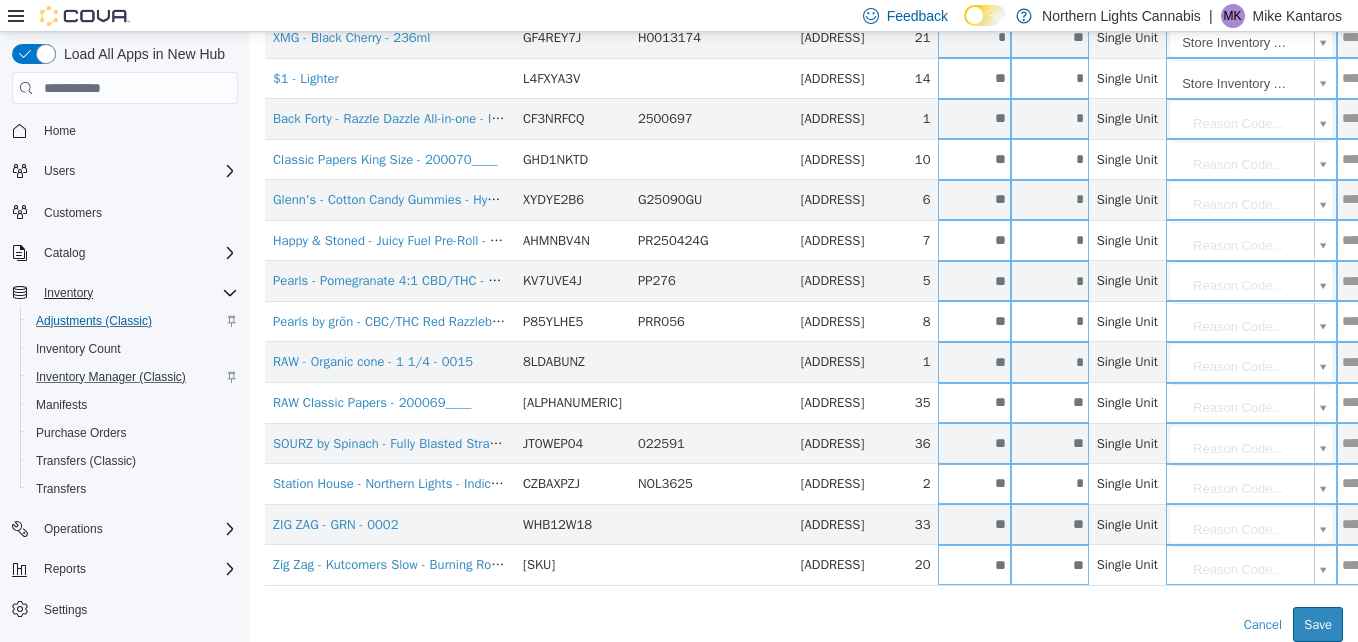 type on "**" 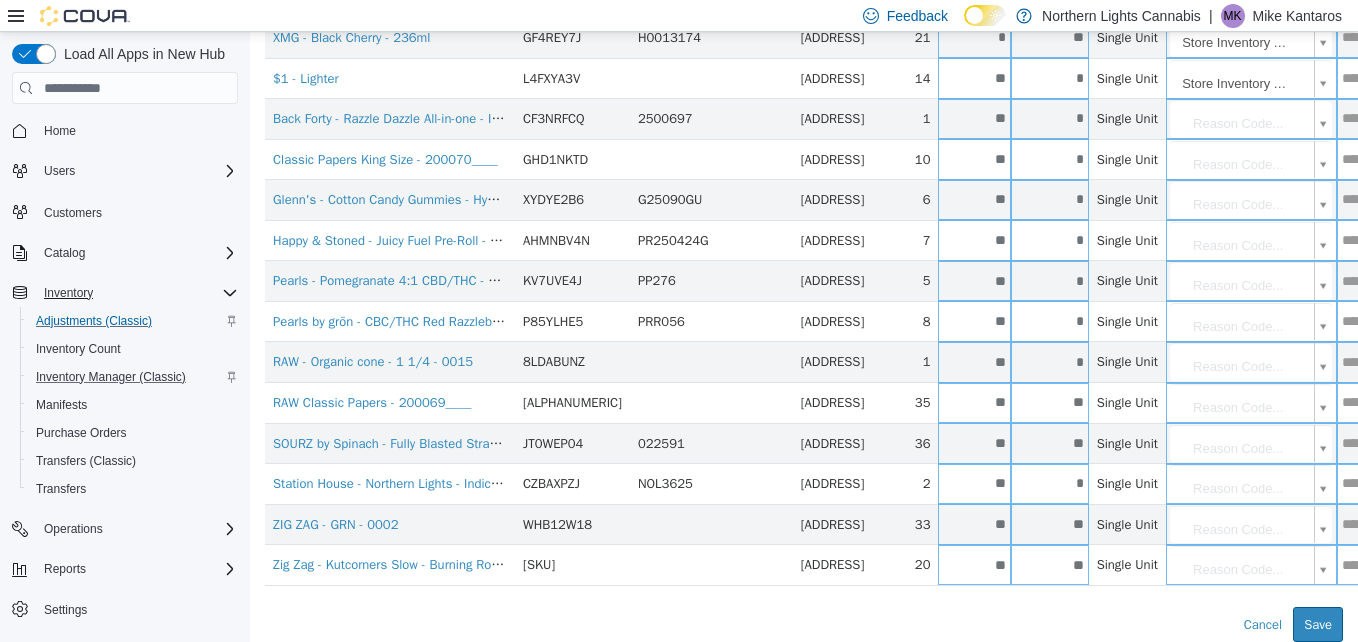 type on "**" 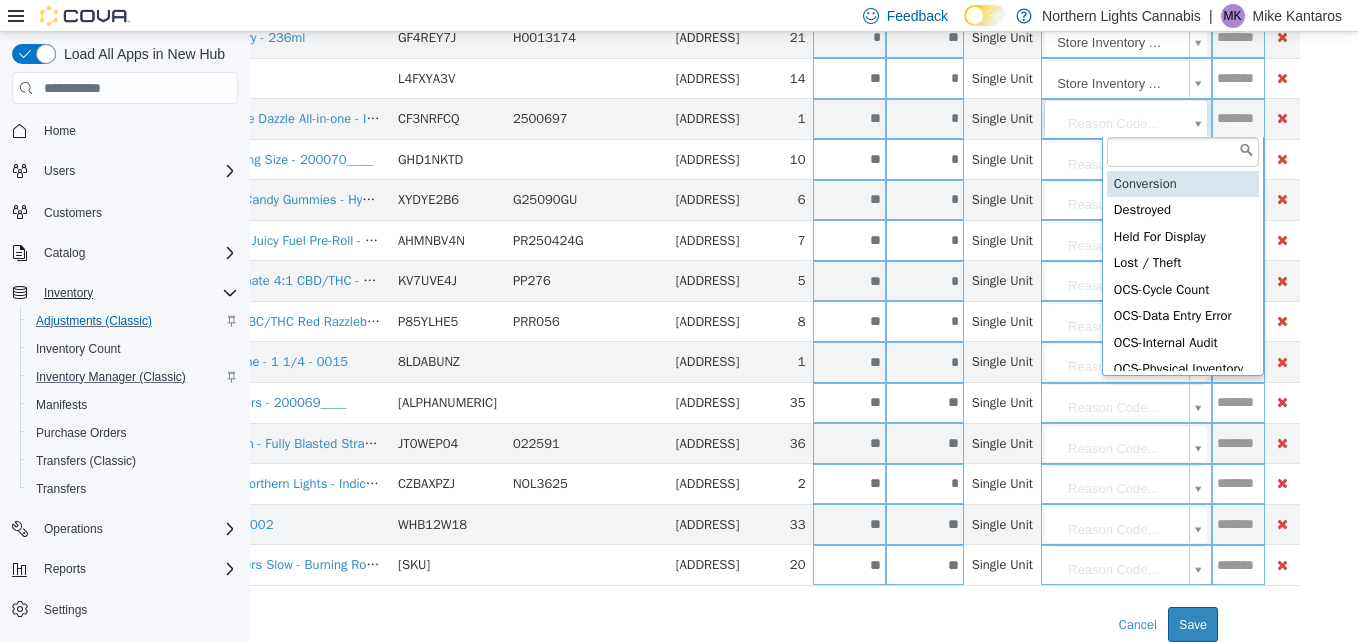 click on "Quantity Available: [NUMBER]" at bounding box center (679, 18) 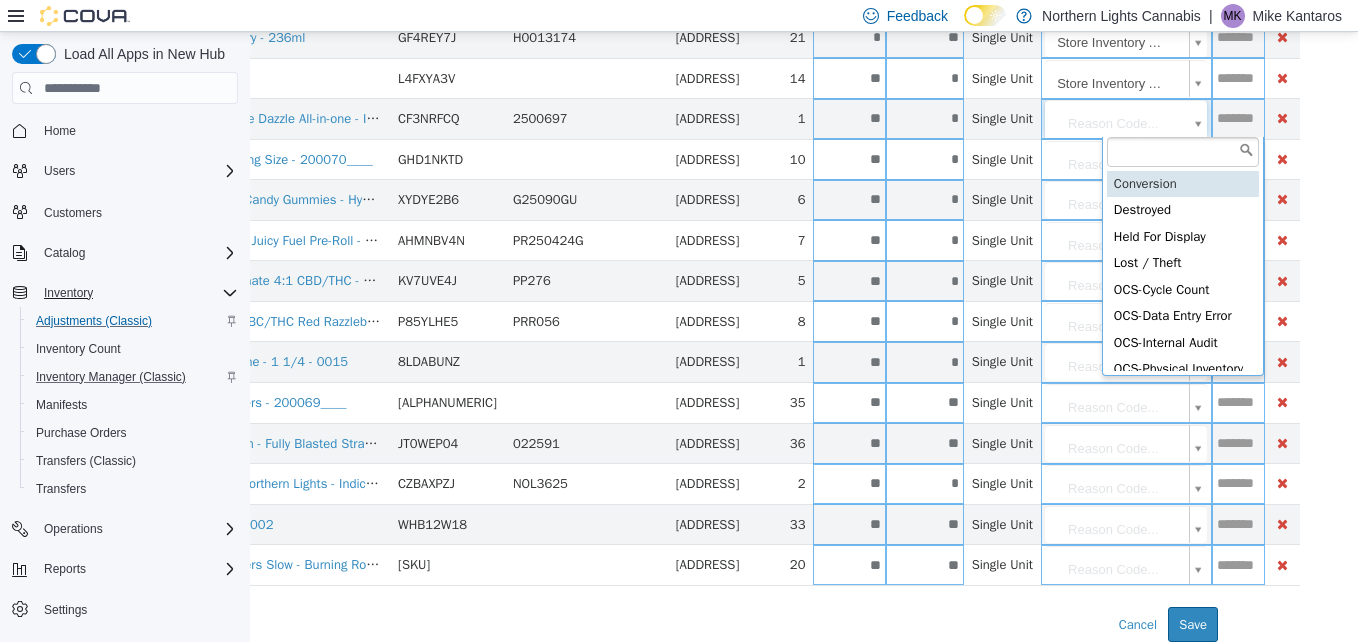 scroll, scrollTop: 653, scrollLeft: 51, axis: both 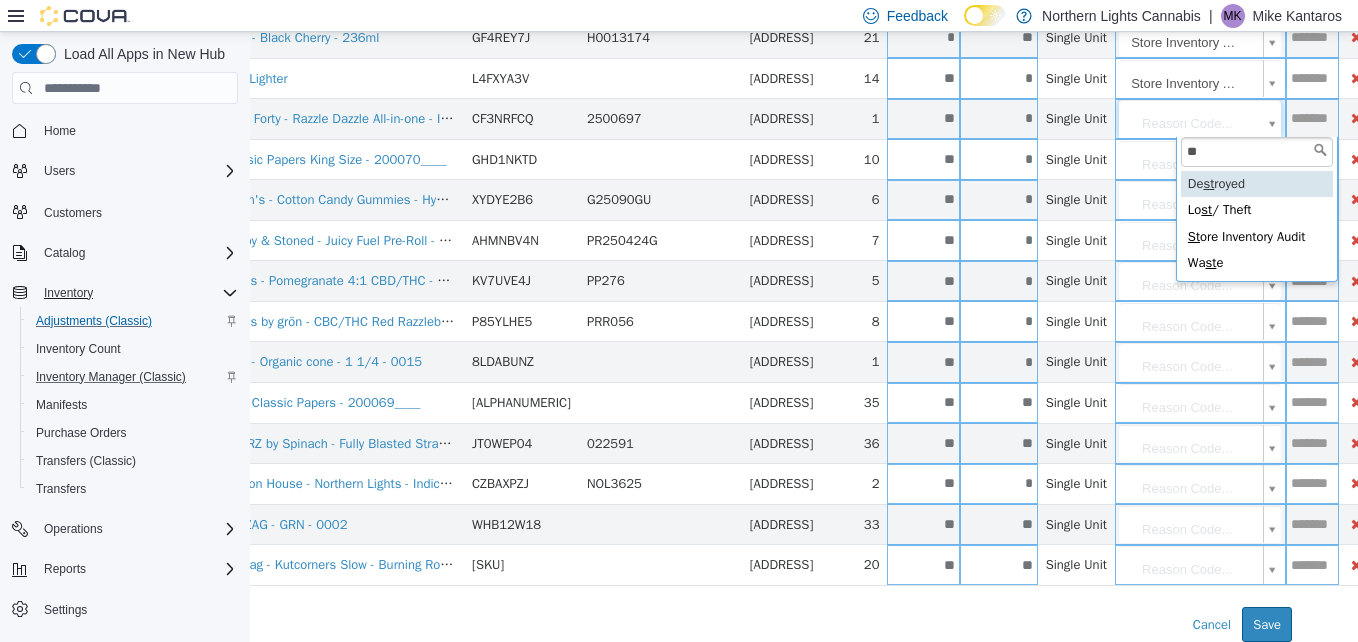 type on "***" 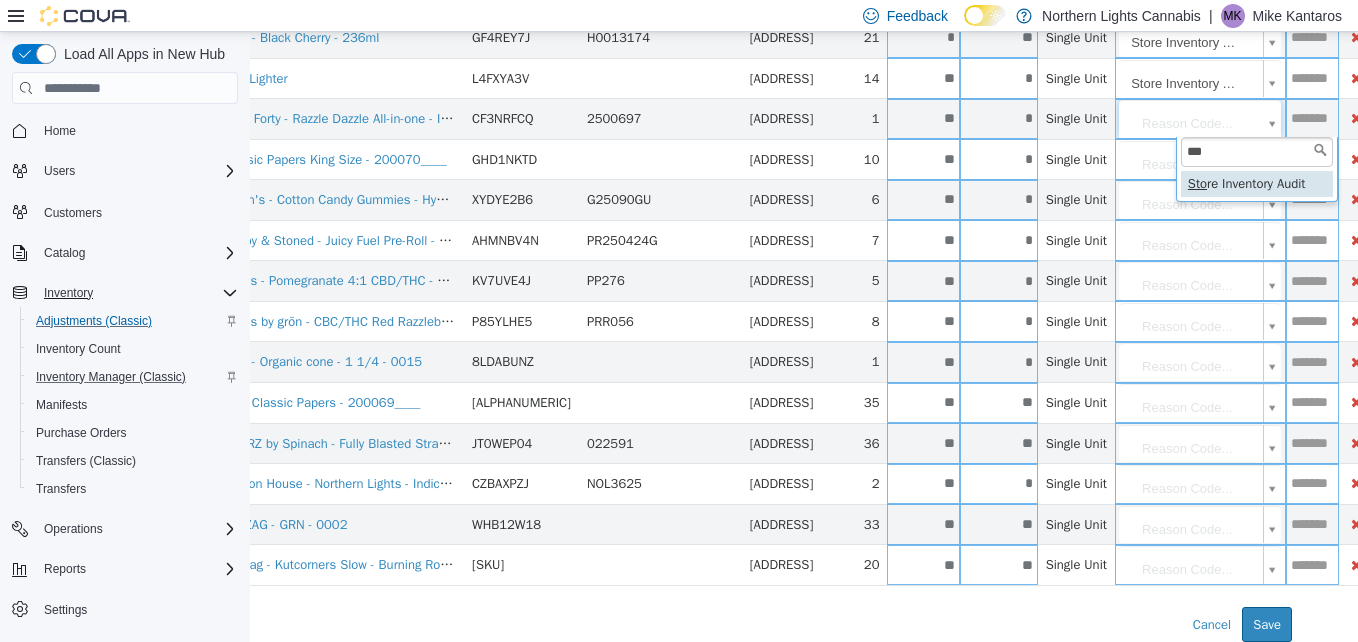 type on "**********" 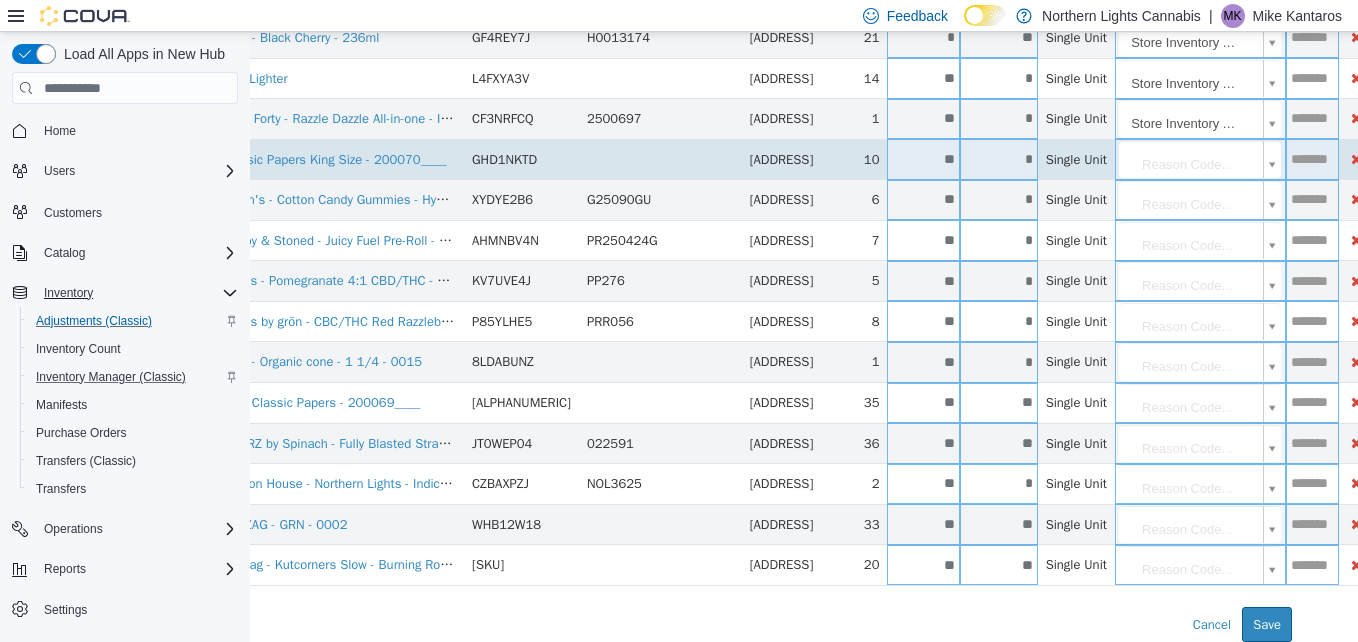 click on "Quantity Available: [NUMBER]" at bounding box center (753, 18) 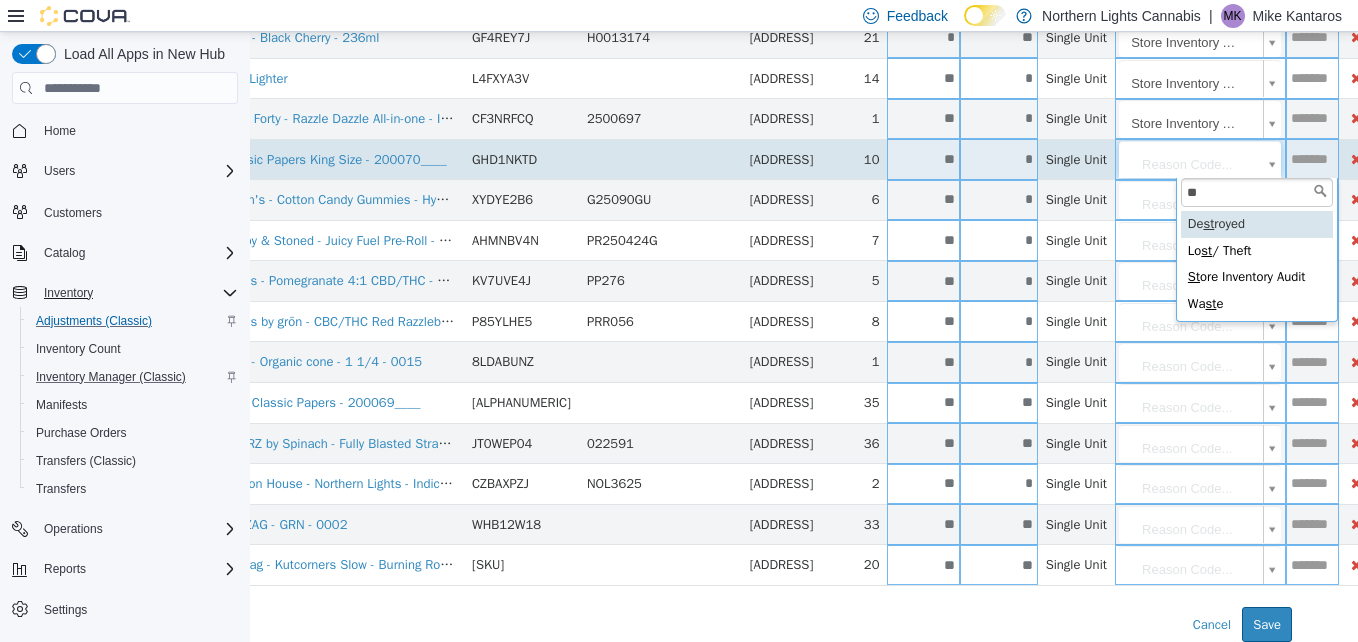 type on "***" 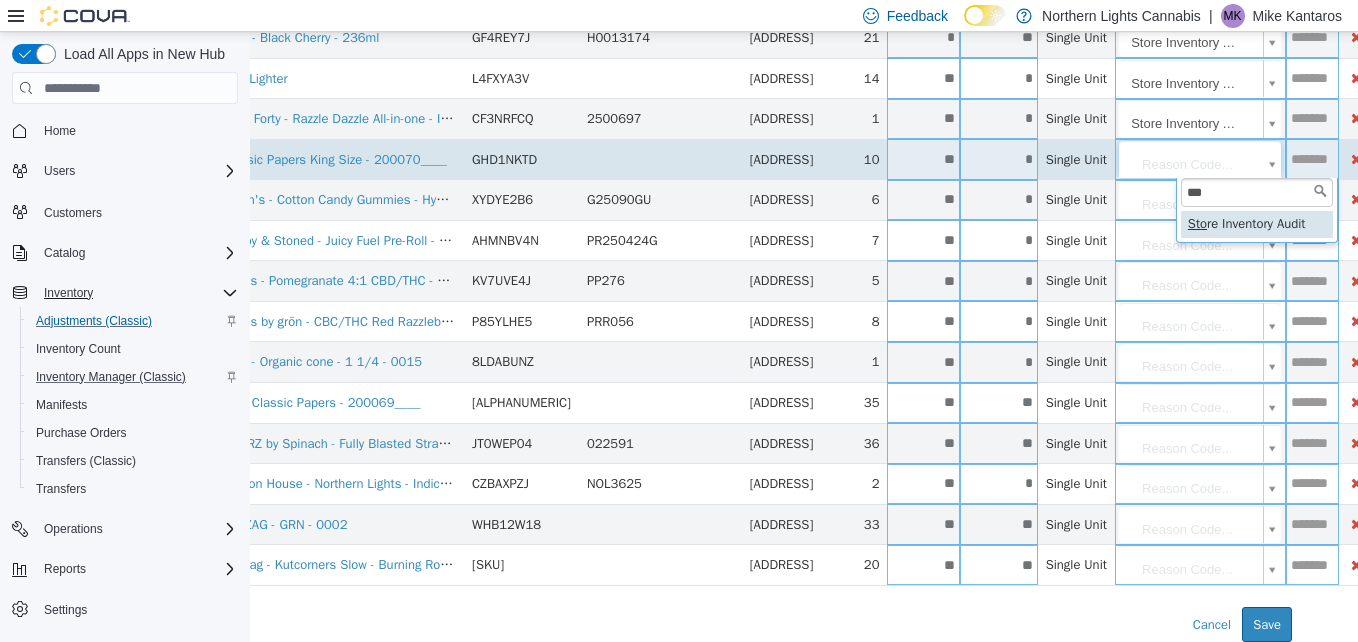 type on "**********" 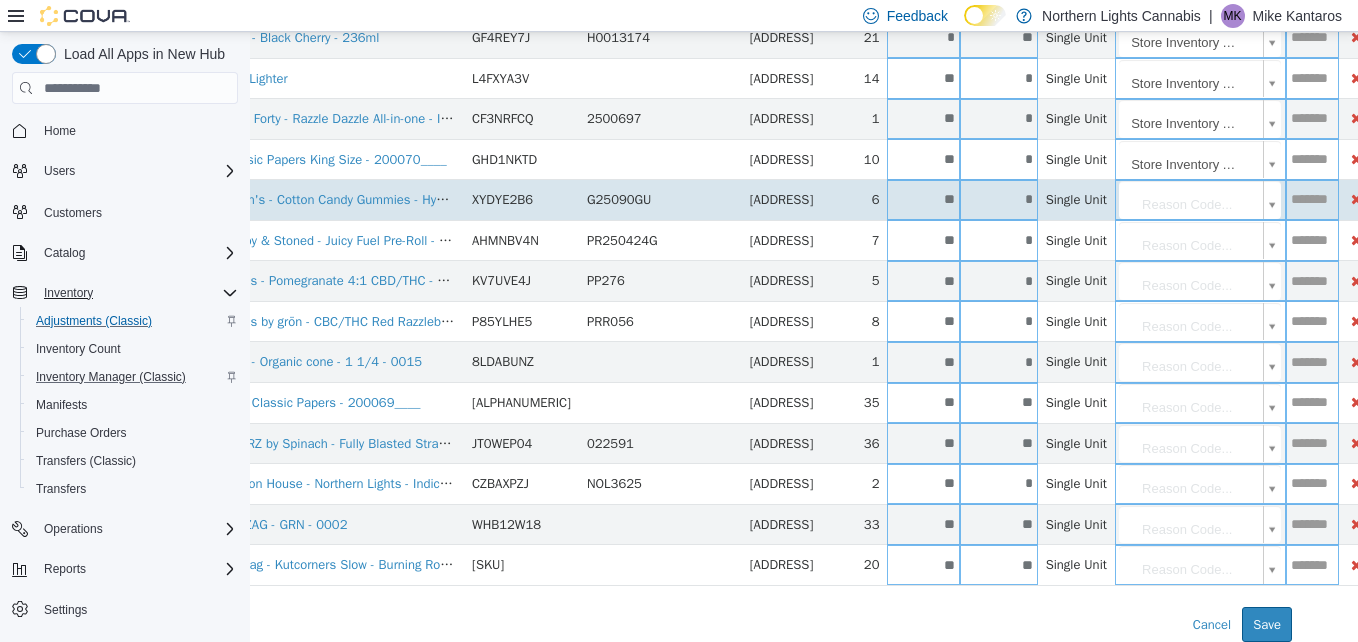 click on "Quantity Available: [NUMBER]" at bounding box center [753, 18] 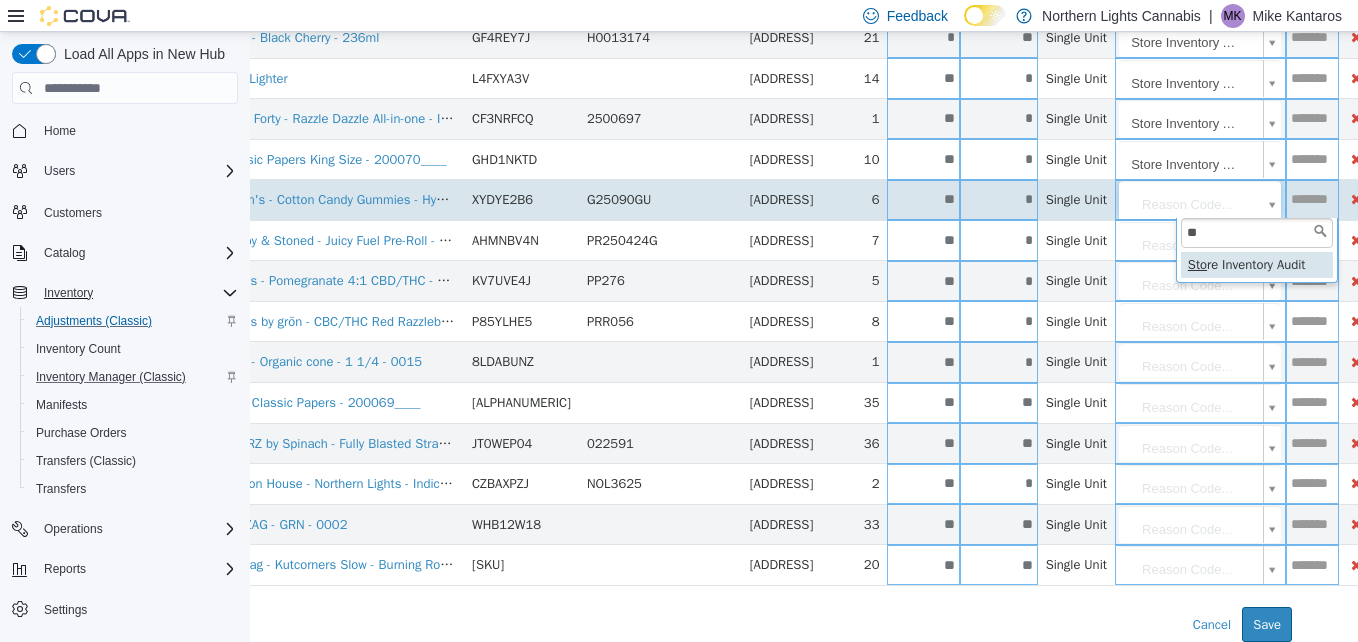 type on "***" 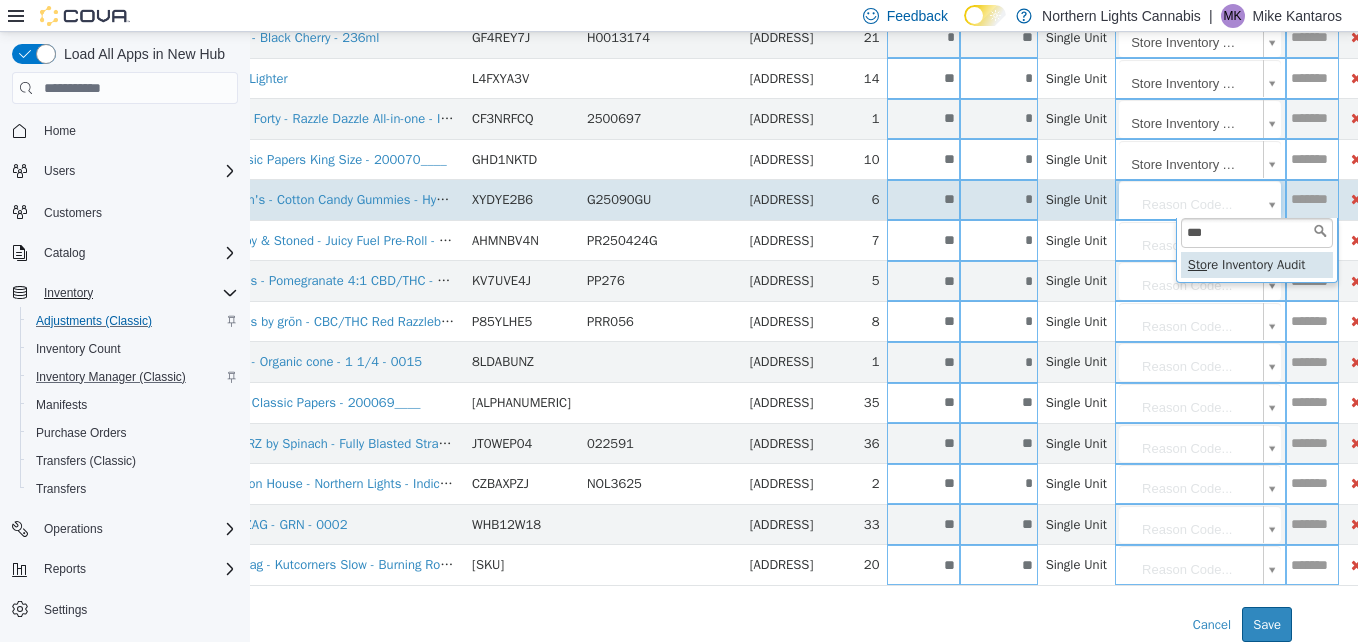 type on "**********" 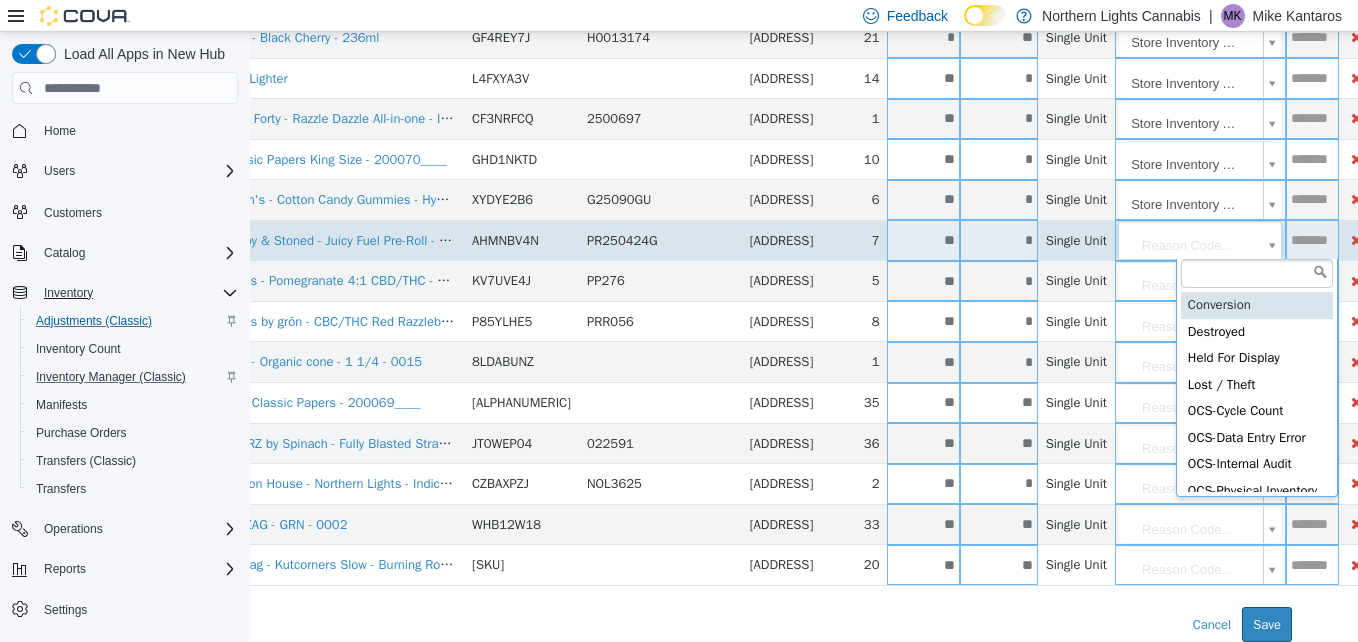 click on "Quantity Available: [NUMBER]" at bounding box center [753, 18] 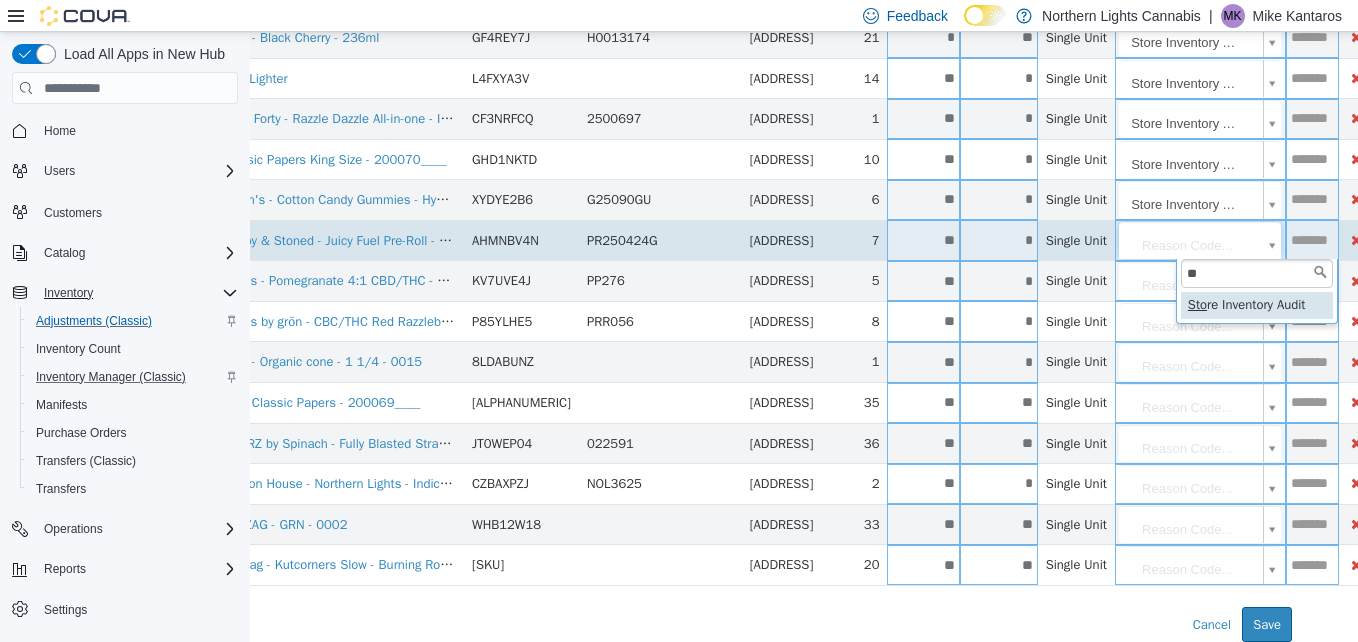 type on "***" 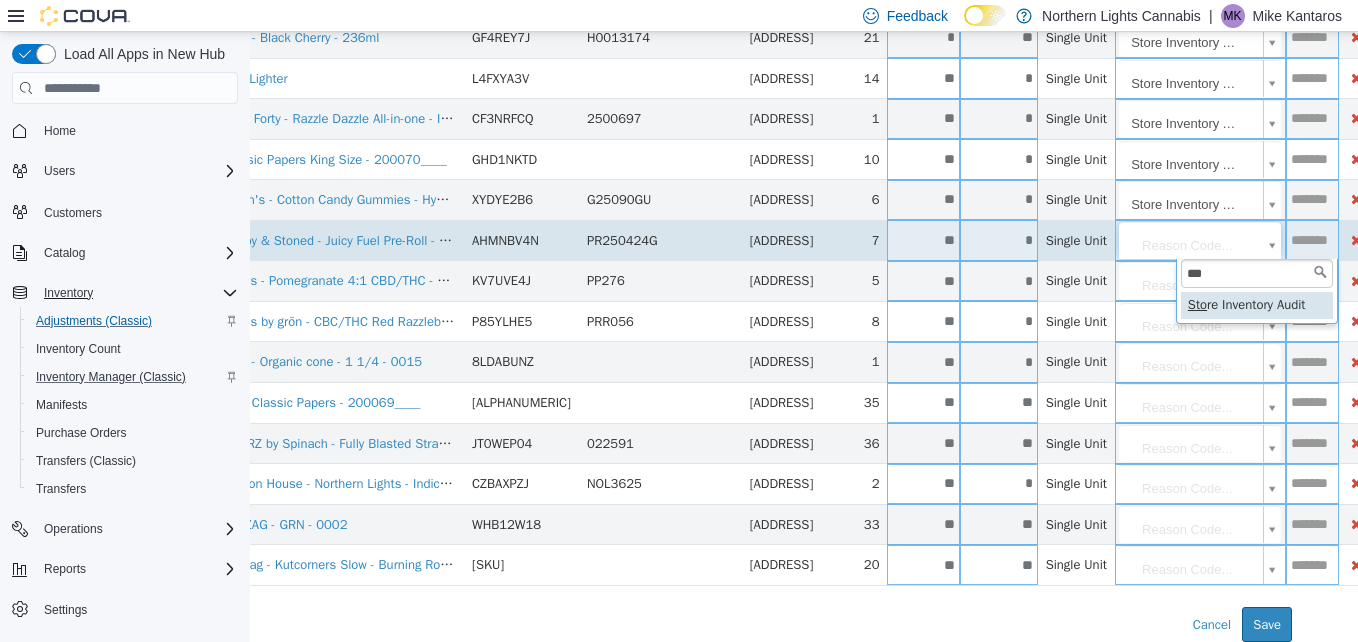 type on "**********" 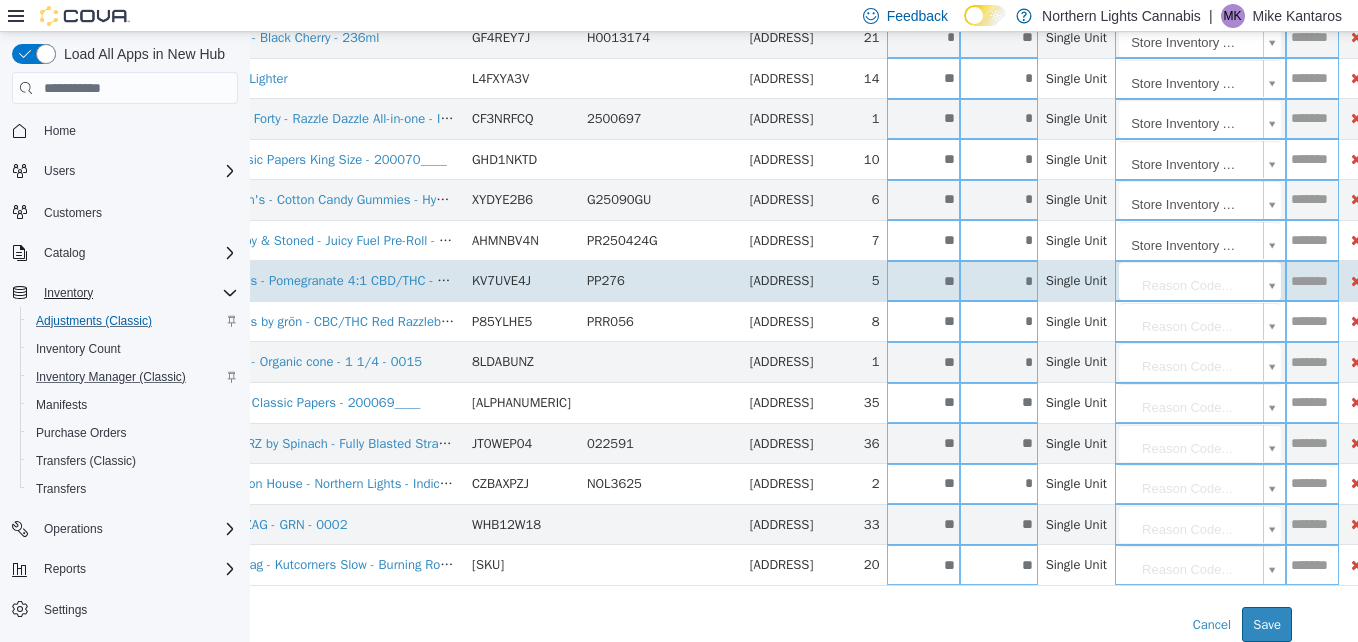 click on "Quantity Available: [NUMBER]" at bounding box center [753, 18] 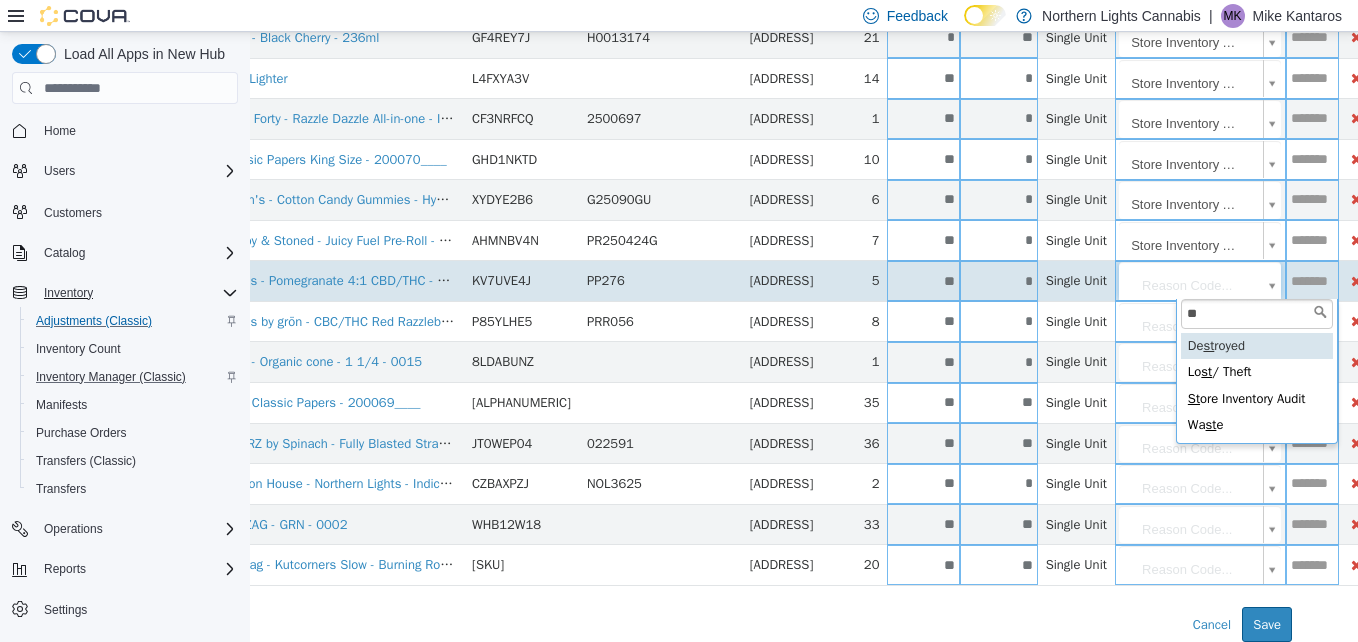 type on "***" 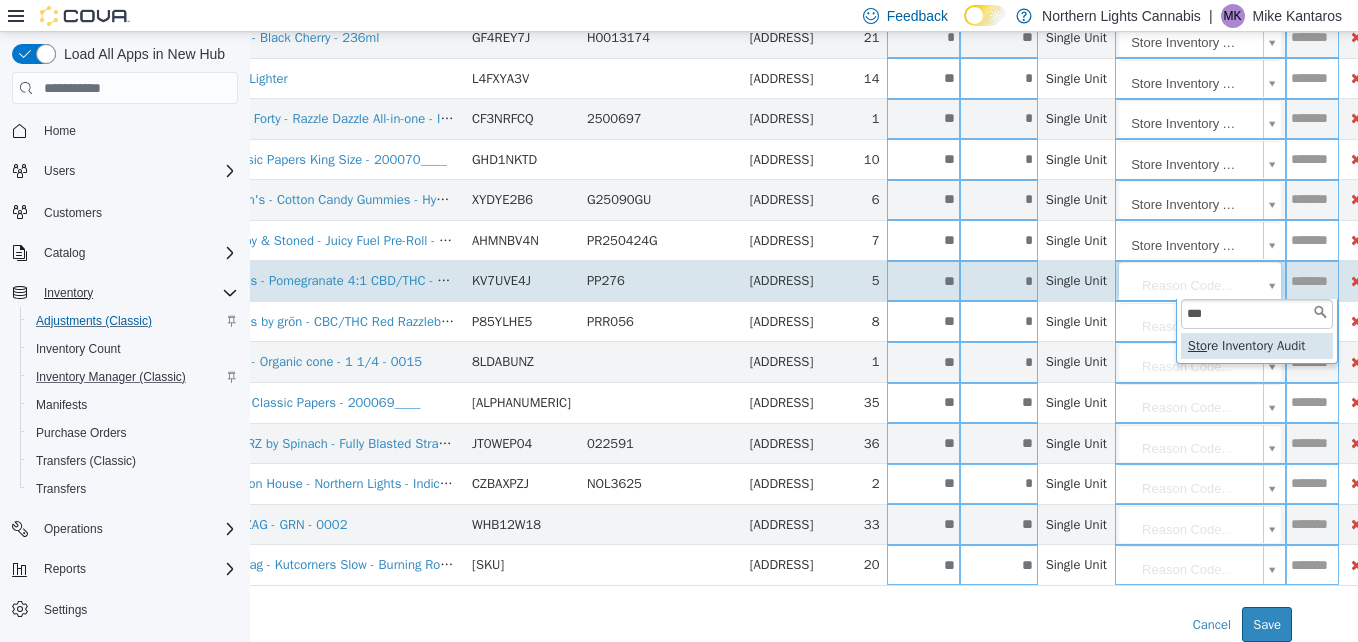 type on "**********" 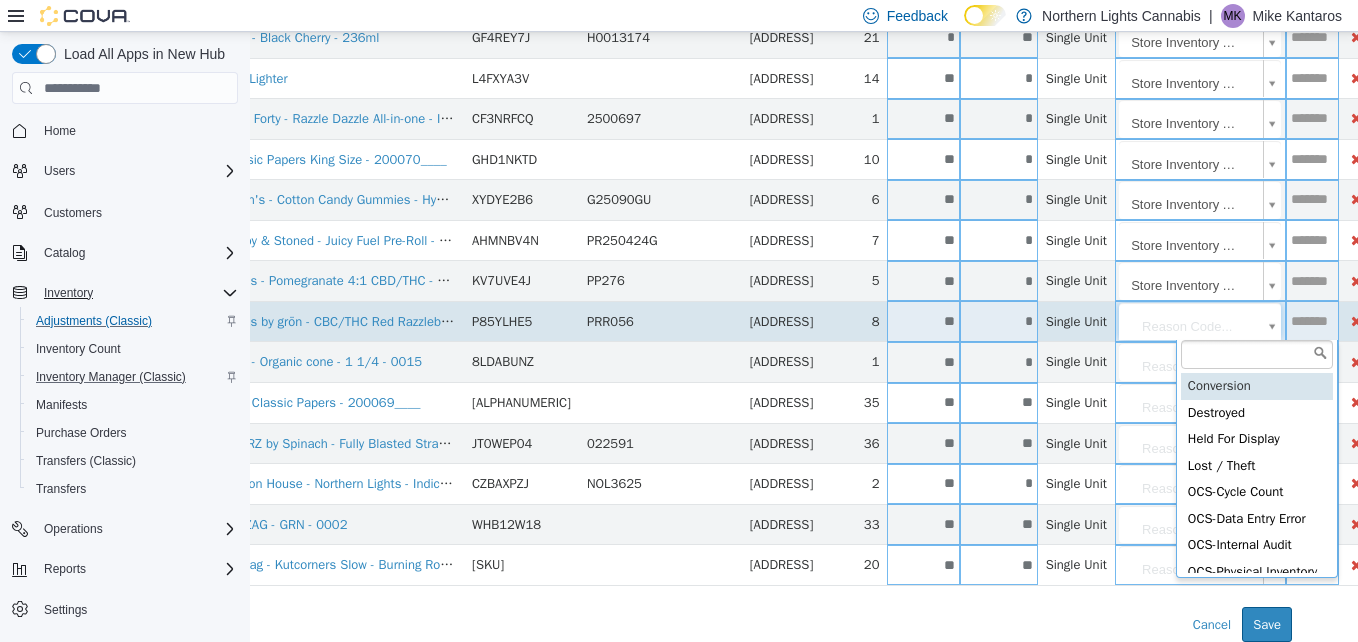 click on "Quantity Available: [NUMBER]" at bounding box center [753, 18] 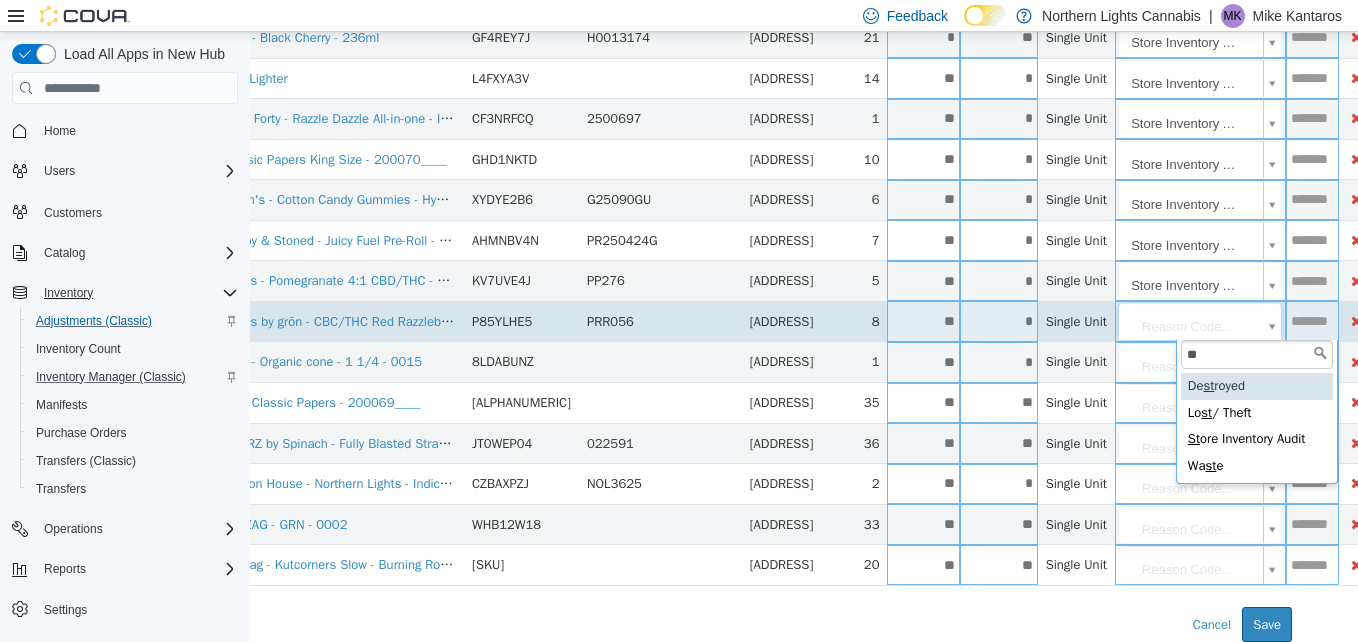 type on "***" 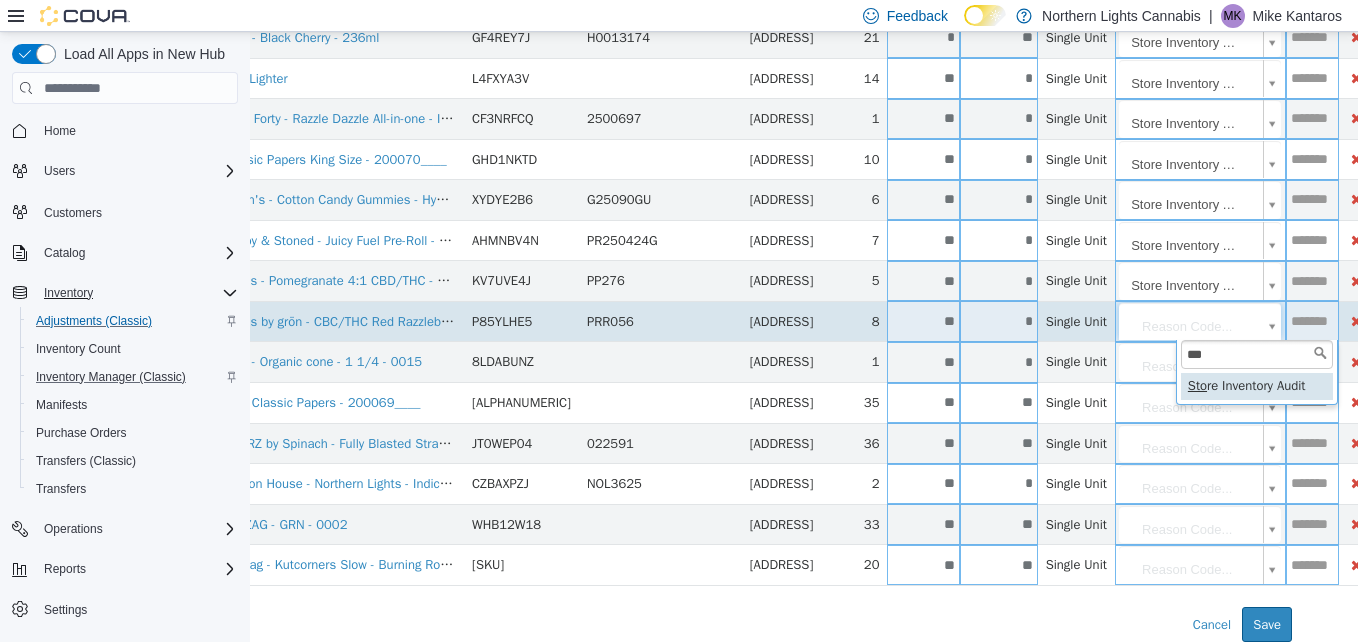 type on "**********" 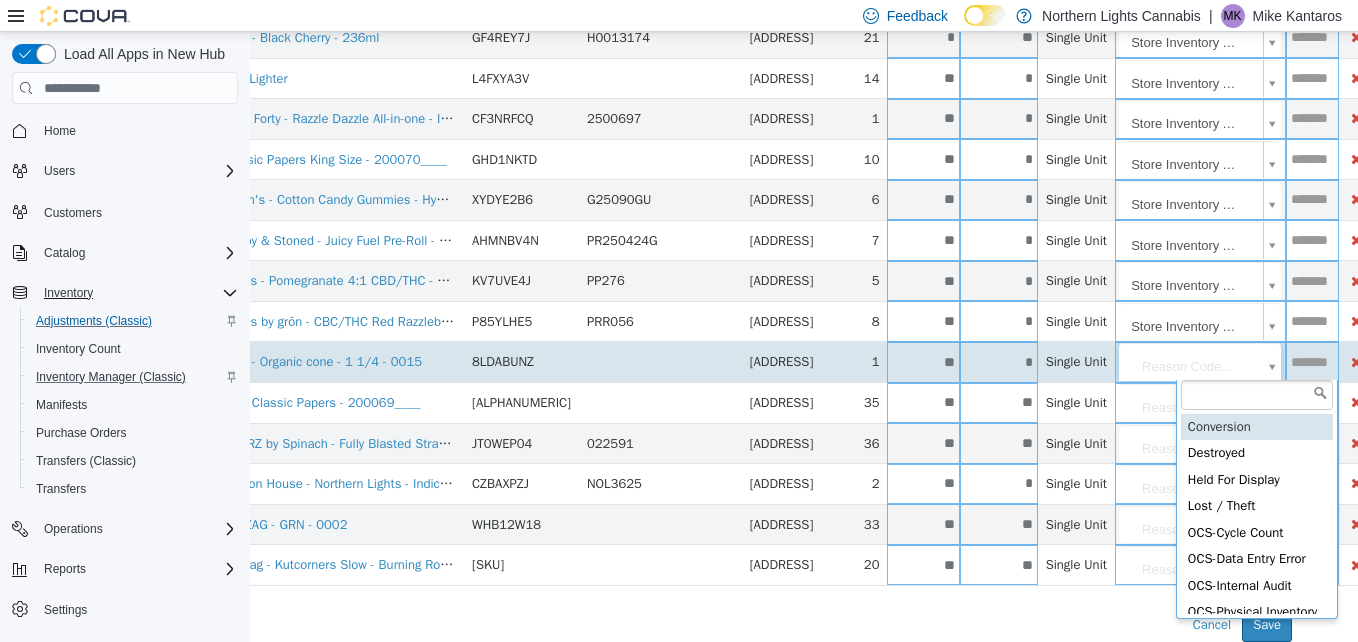 click on "Quantity Available: [NUMBER]" at bounding box center [753, 18] 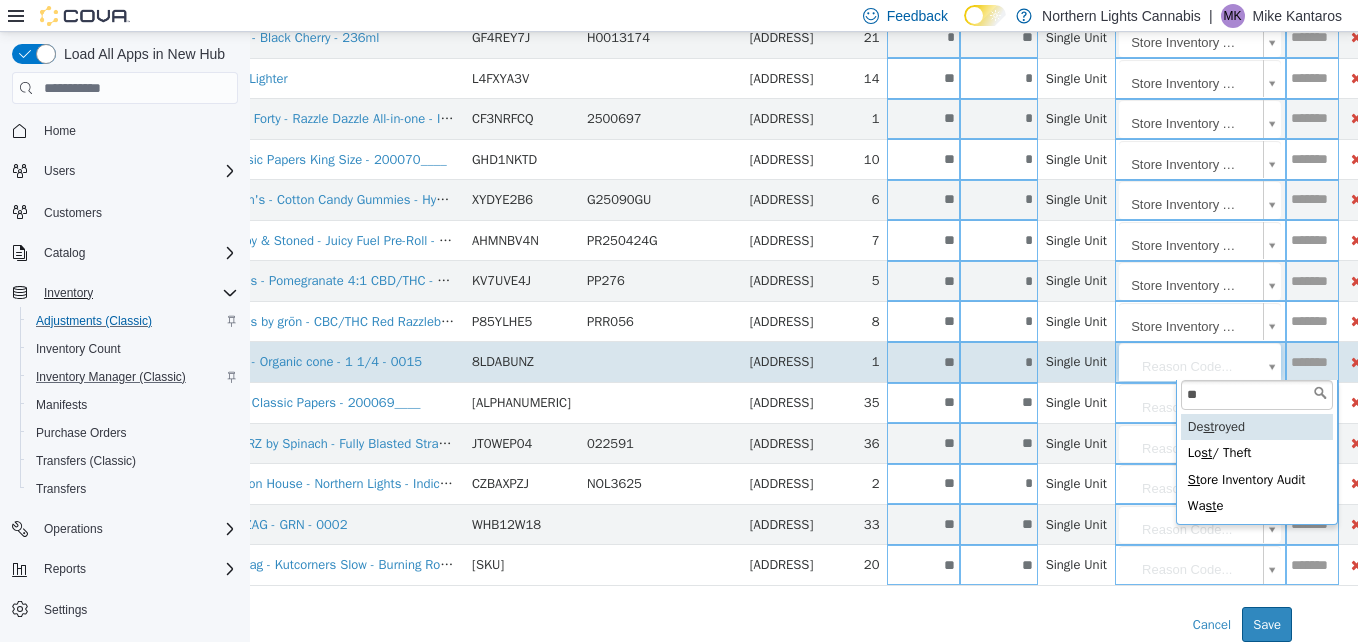 type on "***" 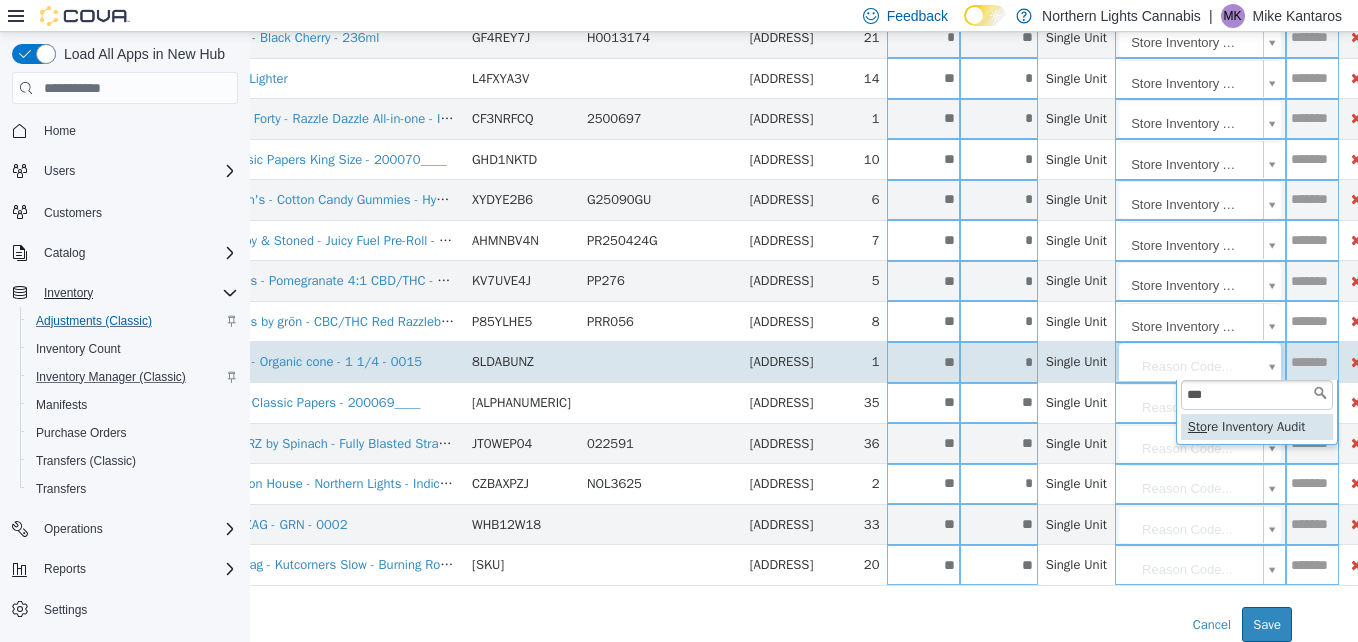 type on "**********" 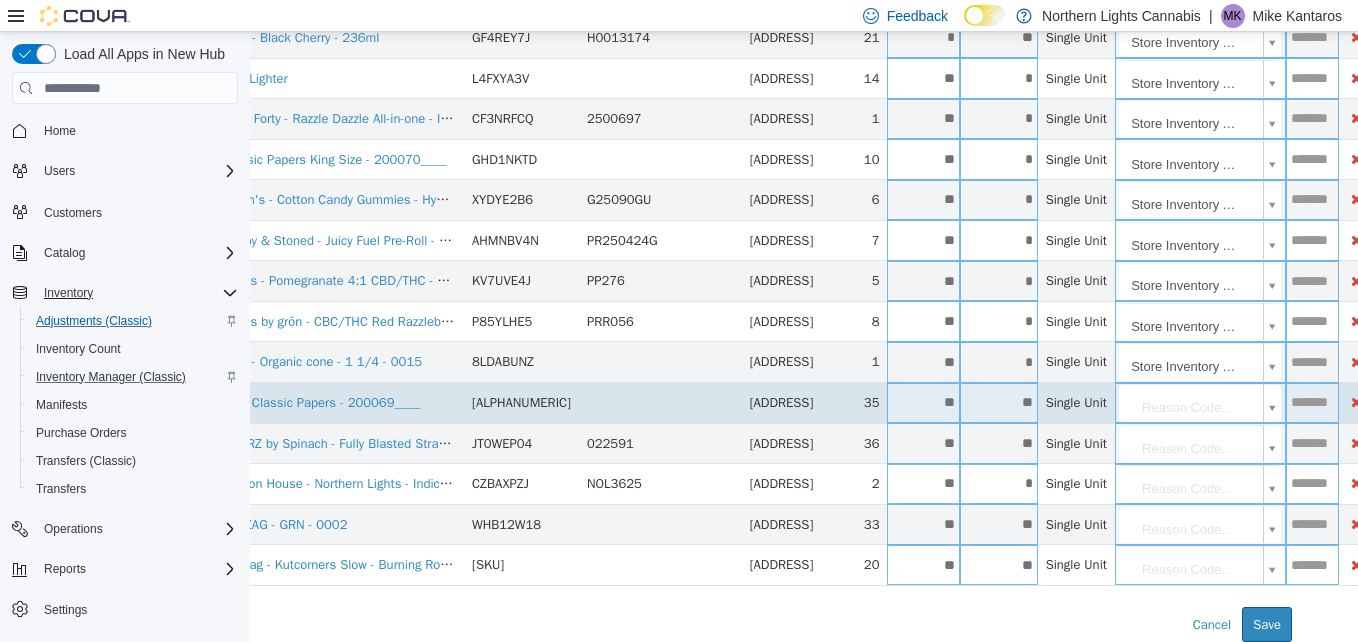 click on "Quantity Available: [NUMBER]" at bounding box center [753, 18] 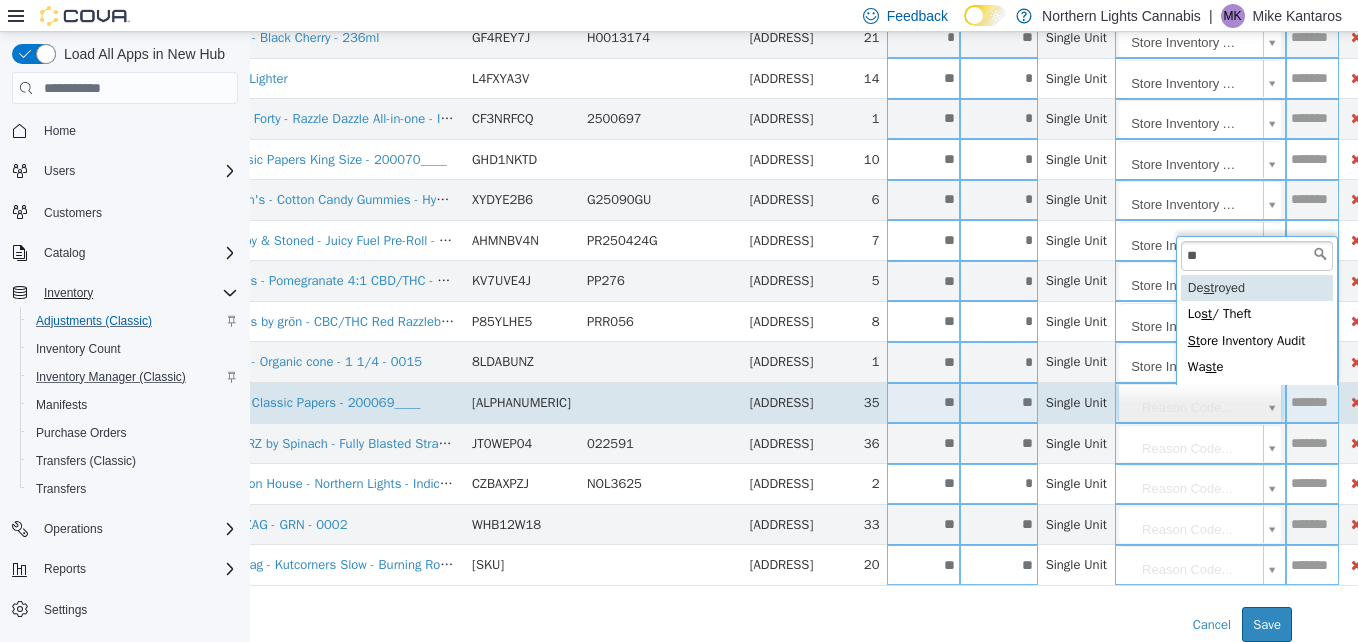 type on "***" 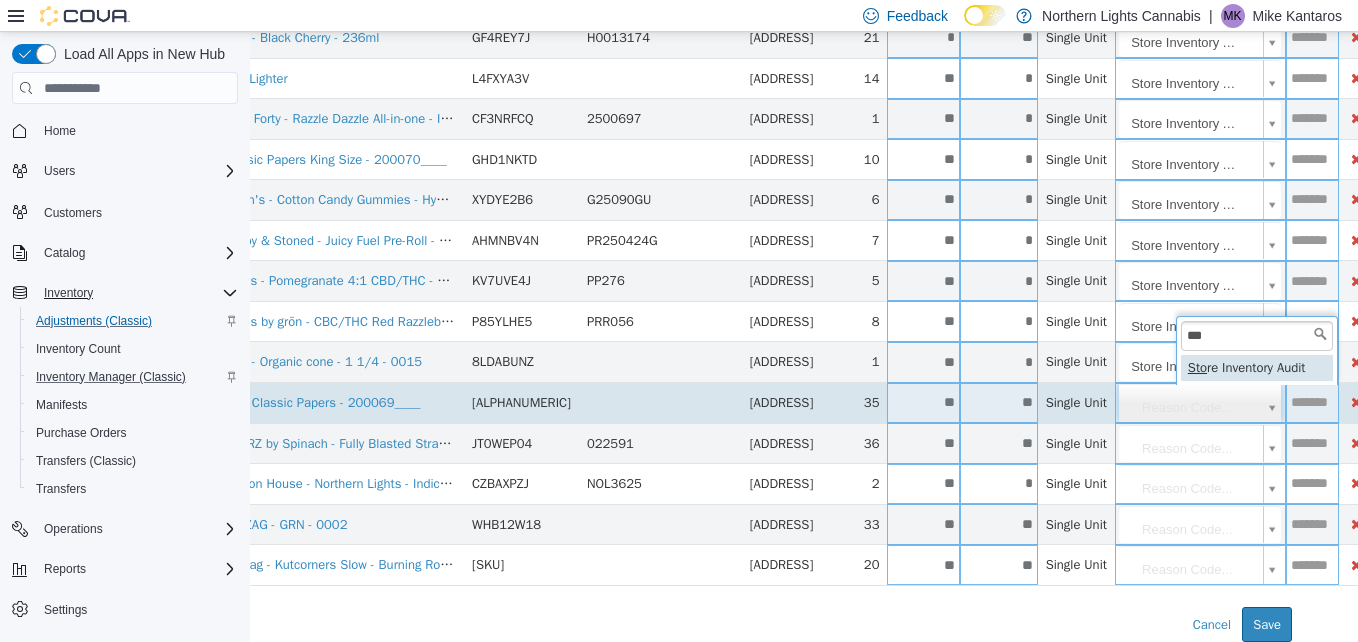 type on "**********" 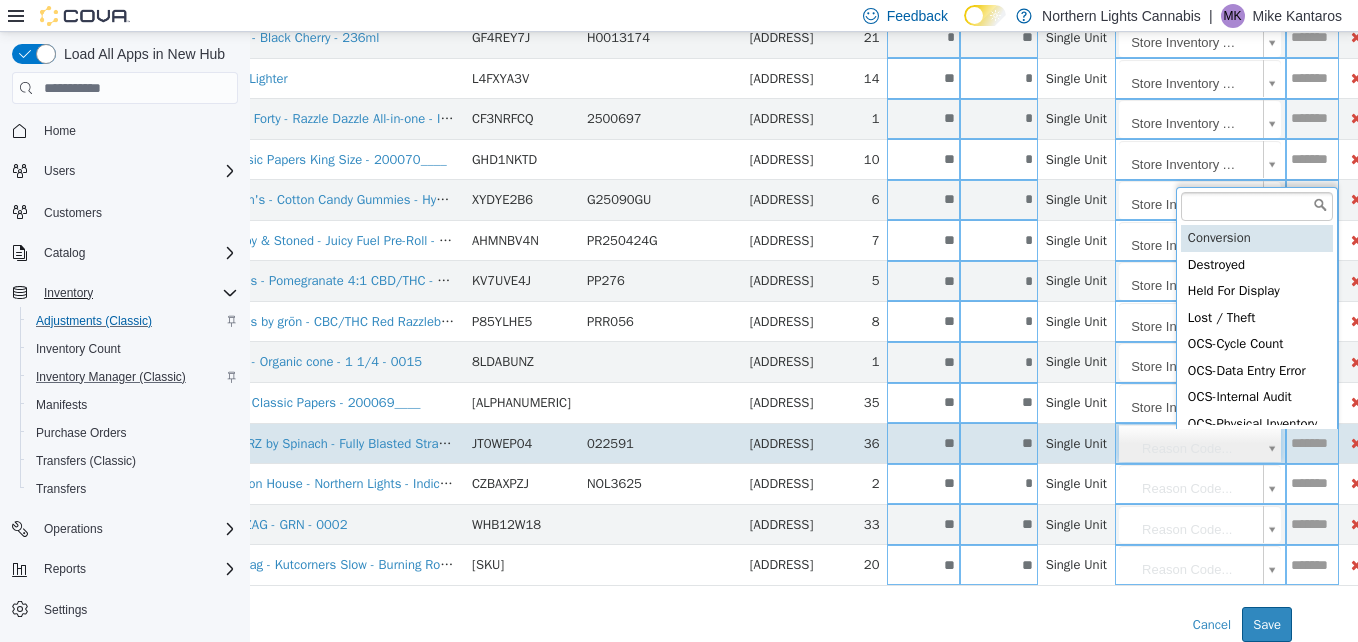 click on "Quantity Available: [NUMBER]" at bounding box center (753, 18) 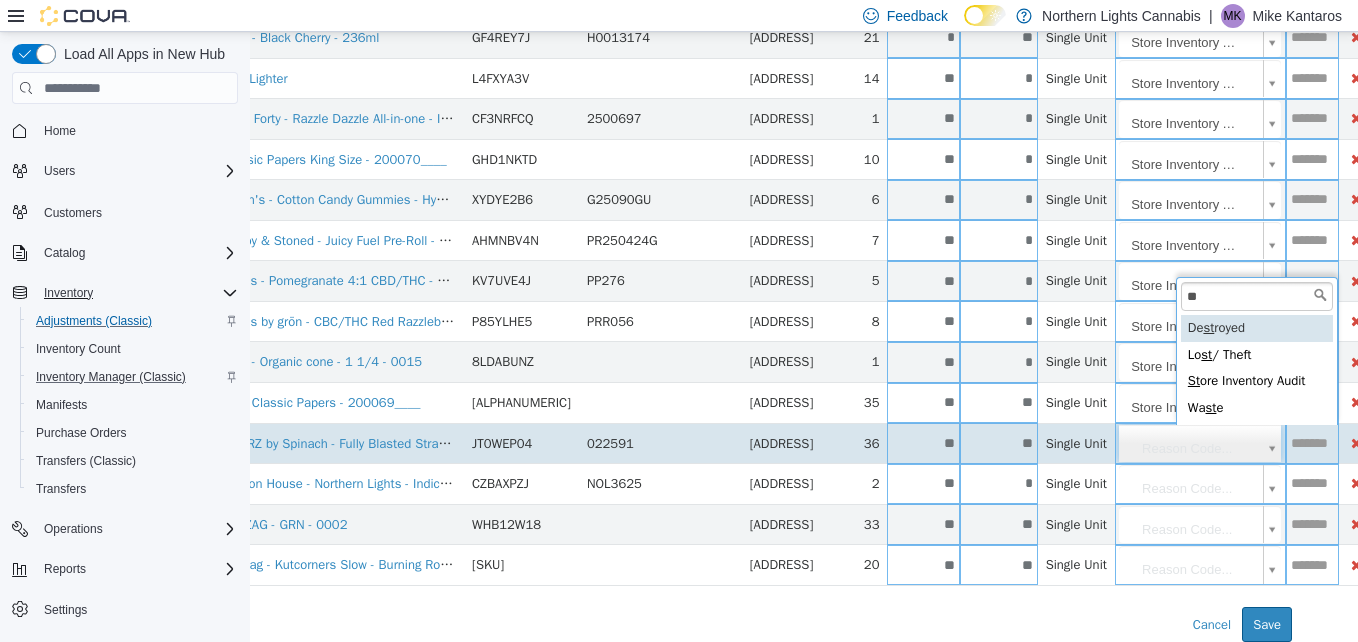 type on "***" 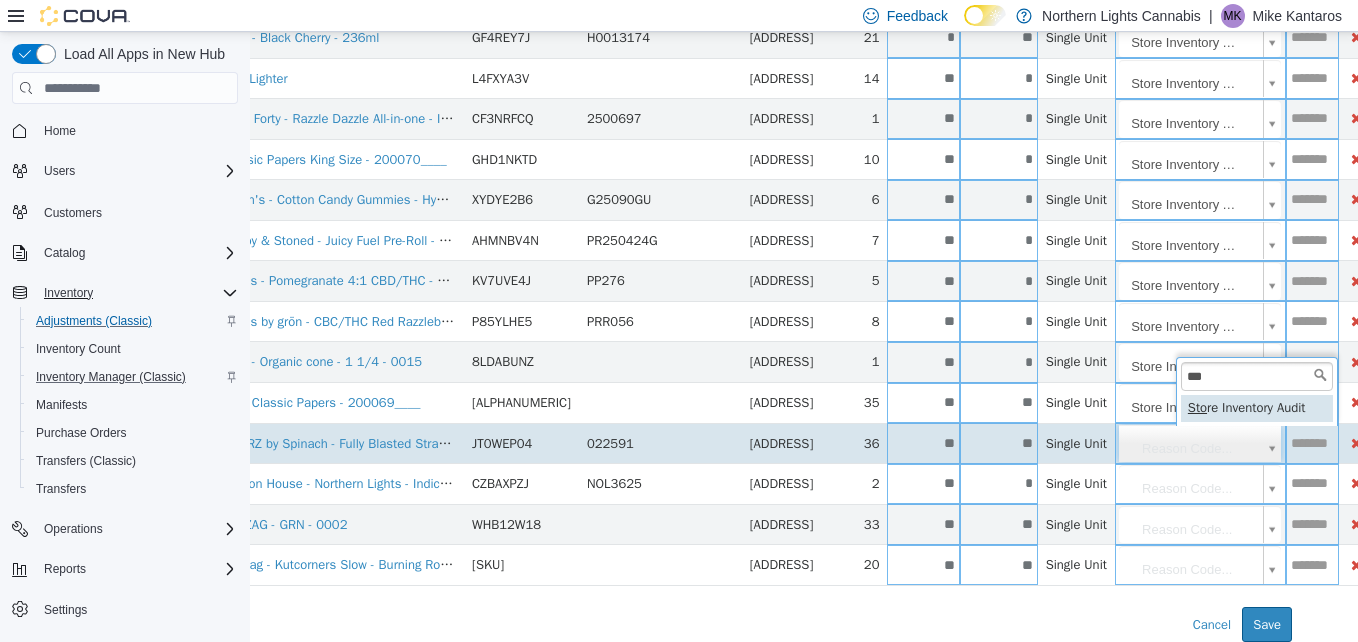 type on "**********" 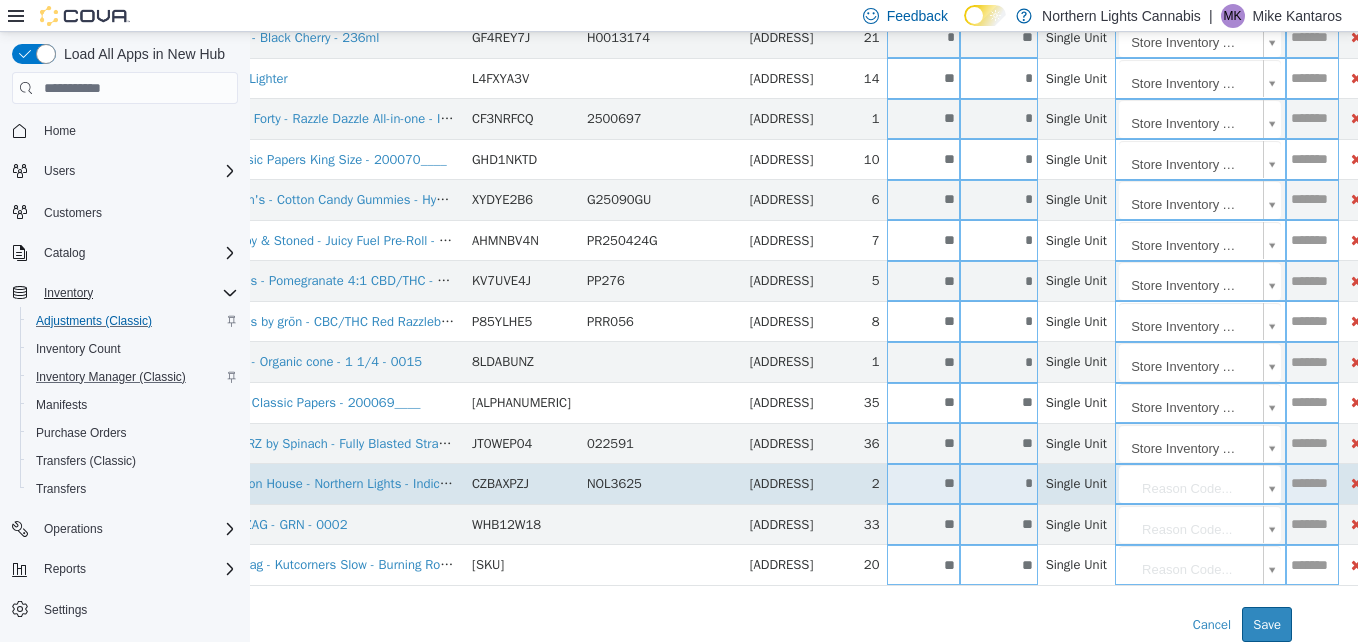 click on "Quantity Available: [NUMBER]" at bounding box center [753, 18] 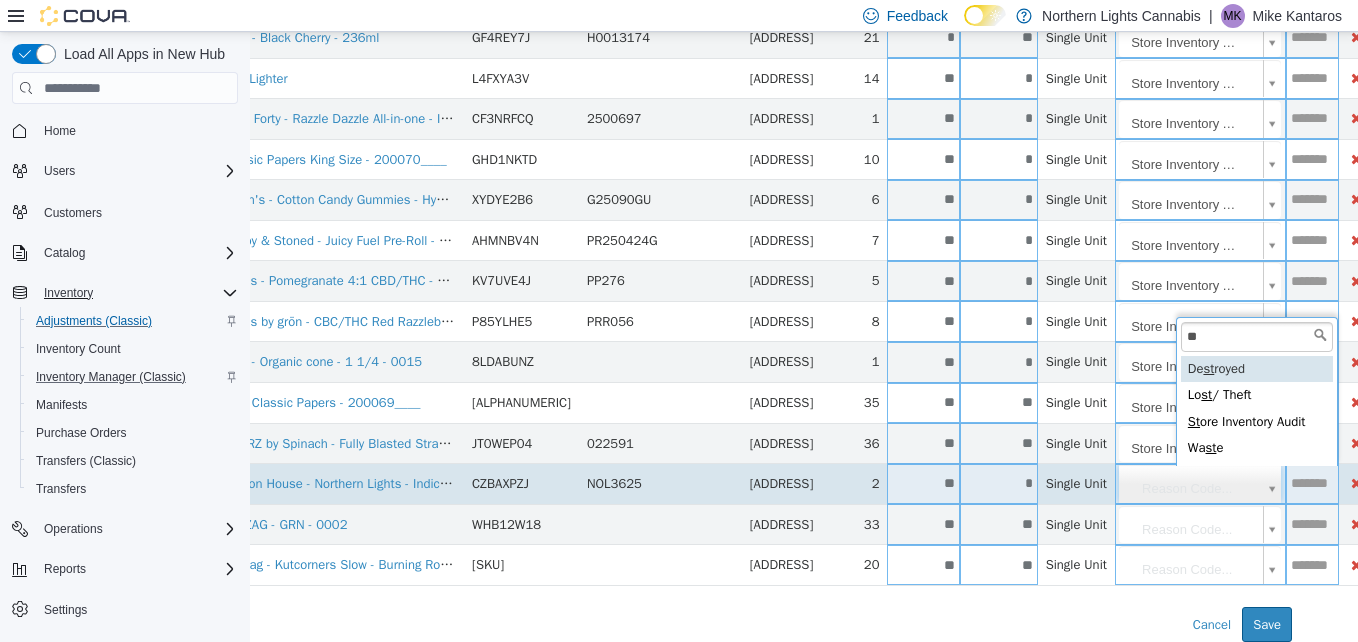 type on "***" 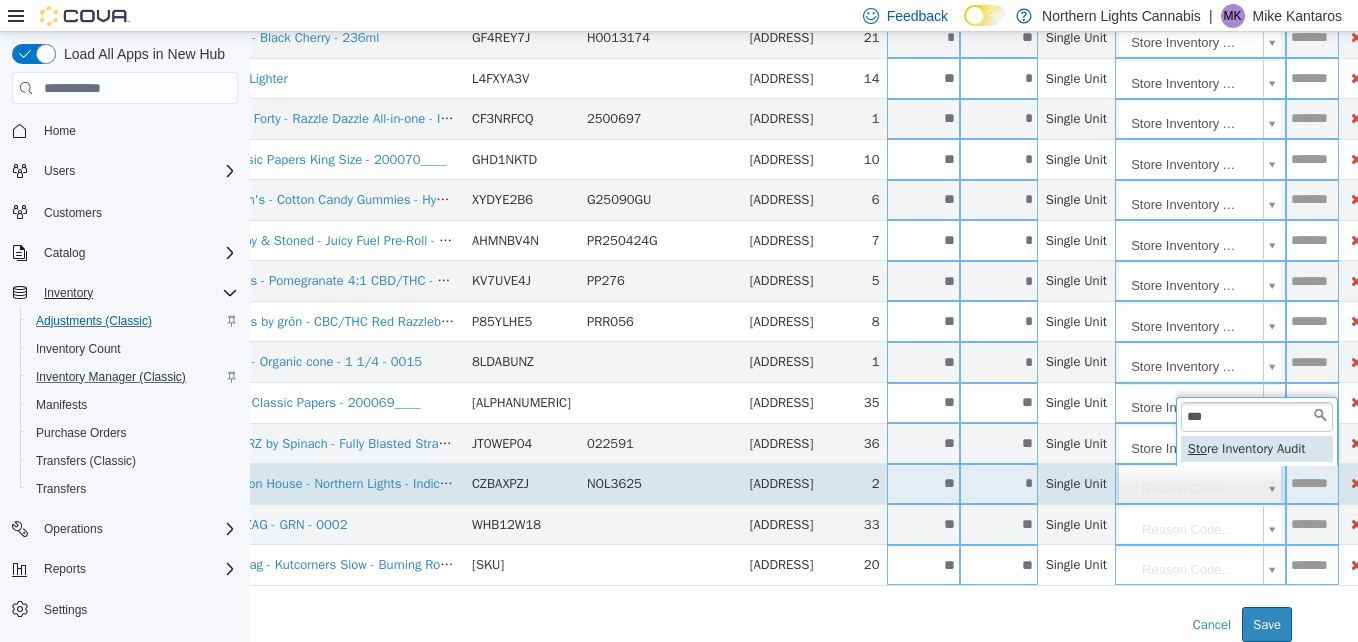 type on "**********" 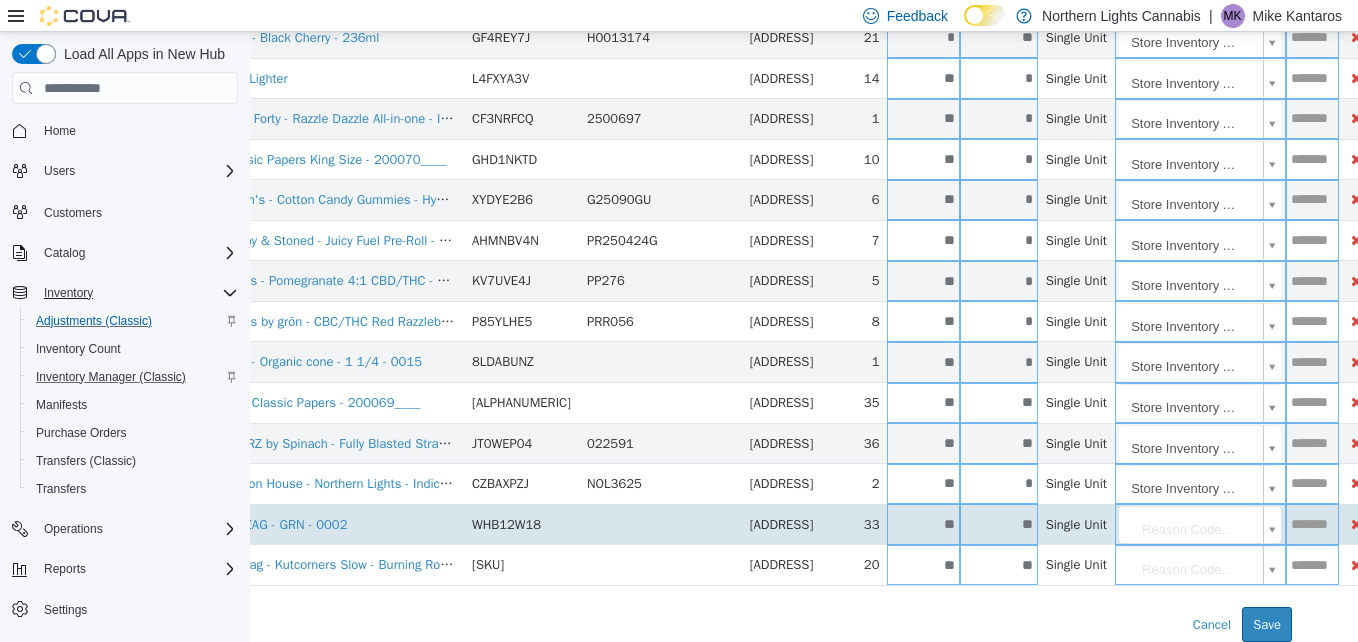 click on "Quantity Available: [NUMBER]" at bounding box center [753, 18] 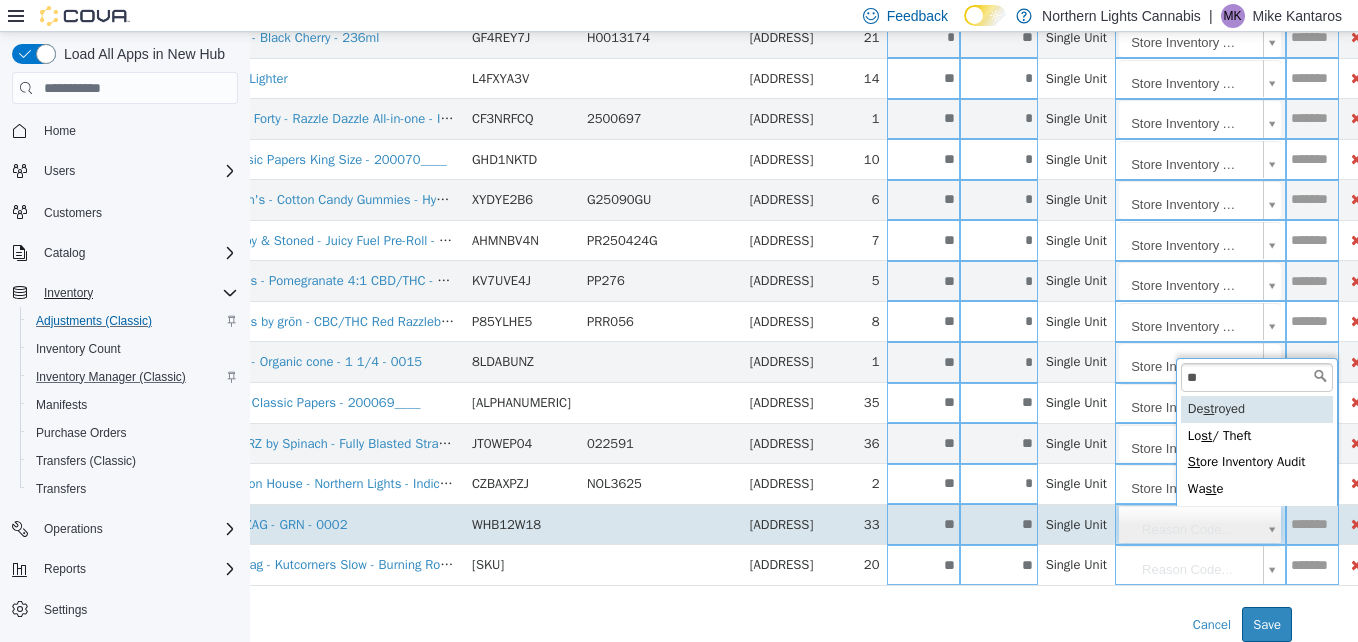 type on "***" 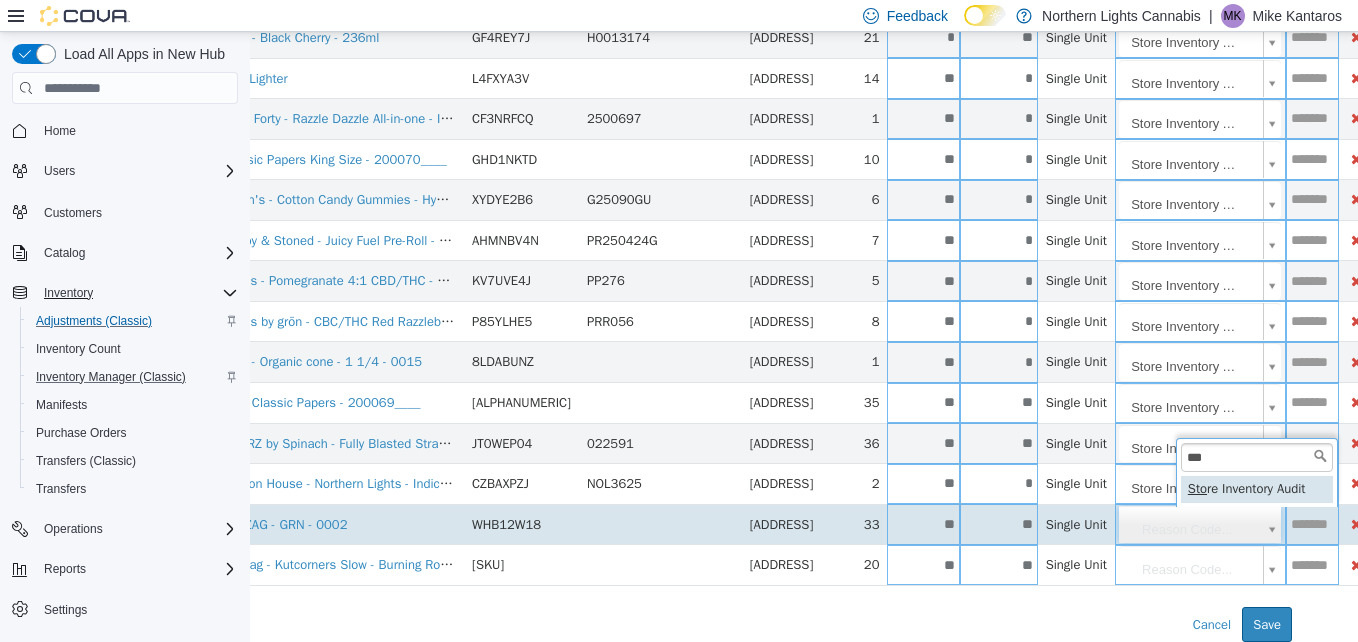 type on "**********" 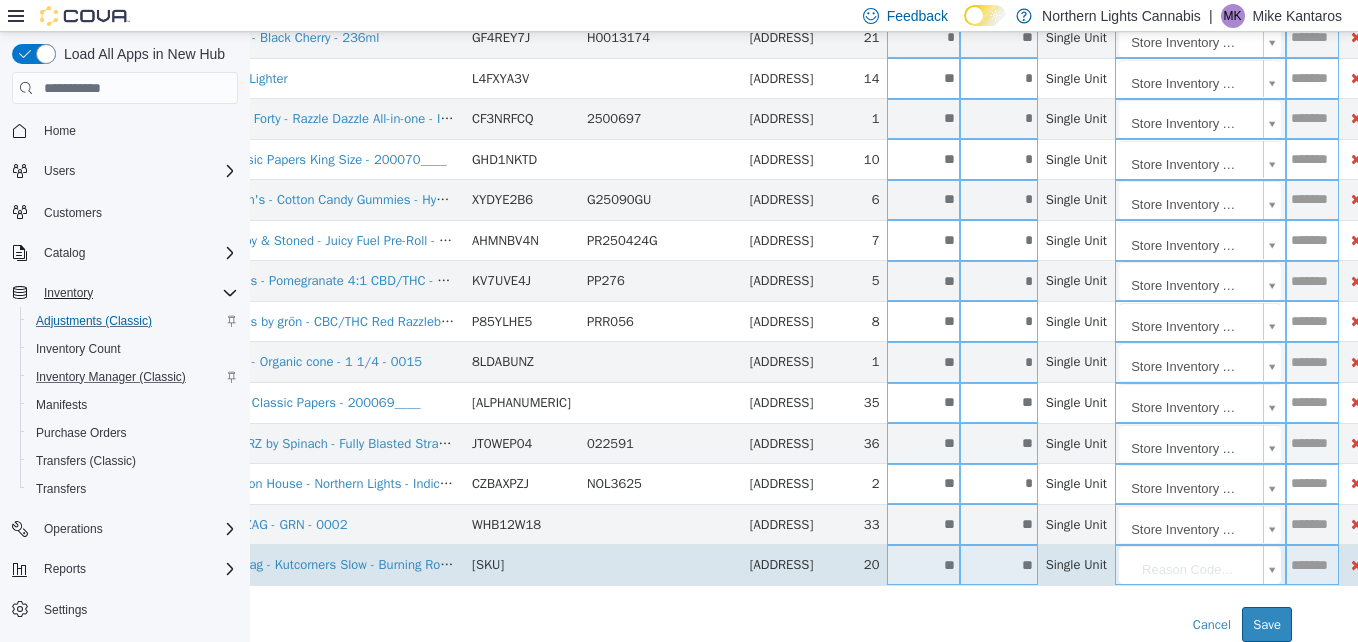 click on "Quantity Available: [NUMBER]" at bounding box center [753, 18] 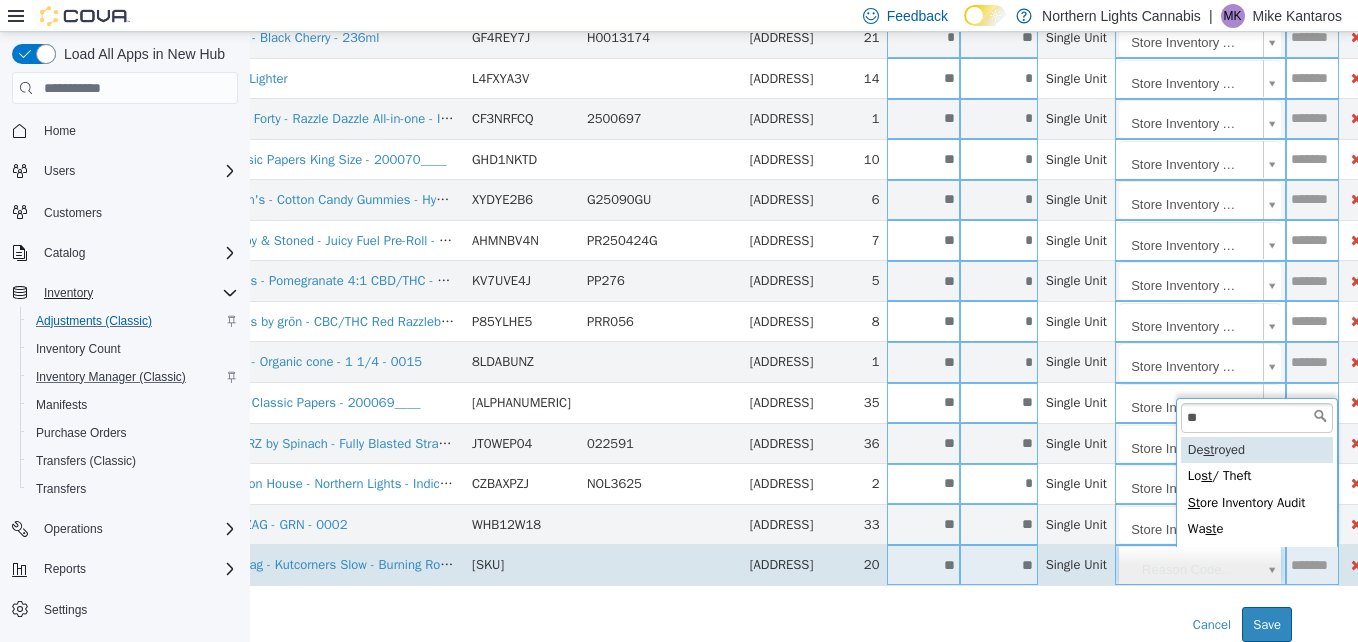 type on "***" 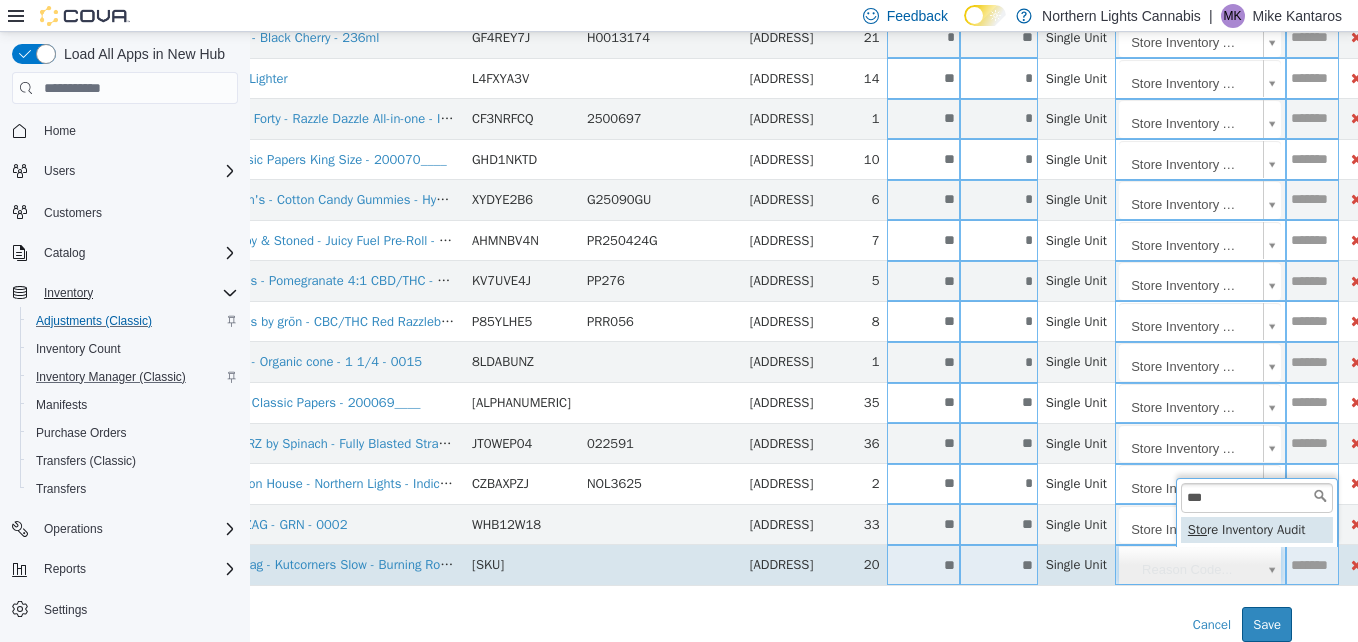 type on "**********" 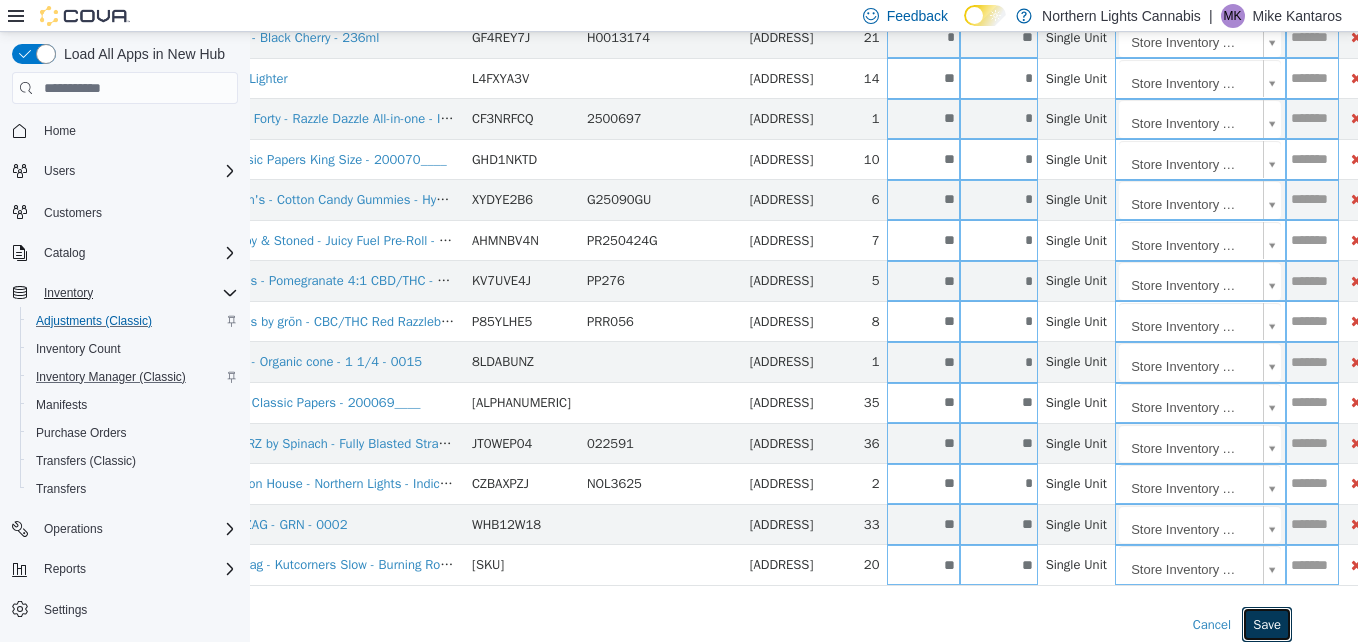 click on "Save" at bounding box center [1267, 625] 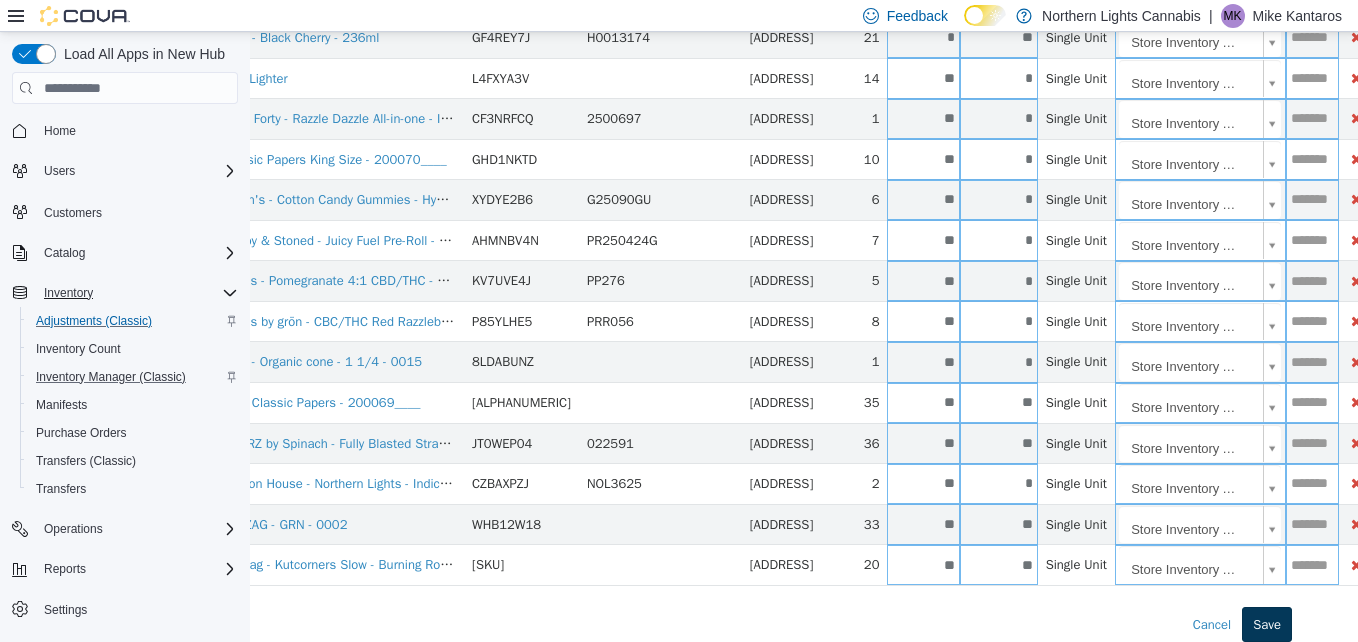 scroll, scrollTop: 638, scrollLeft: 51, axis: both 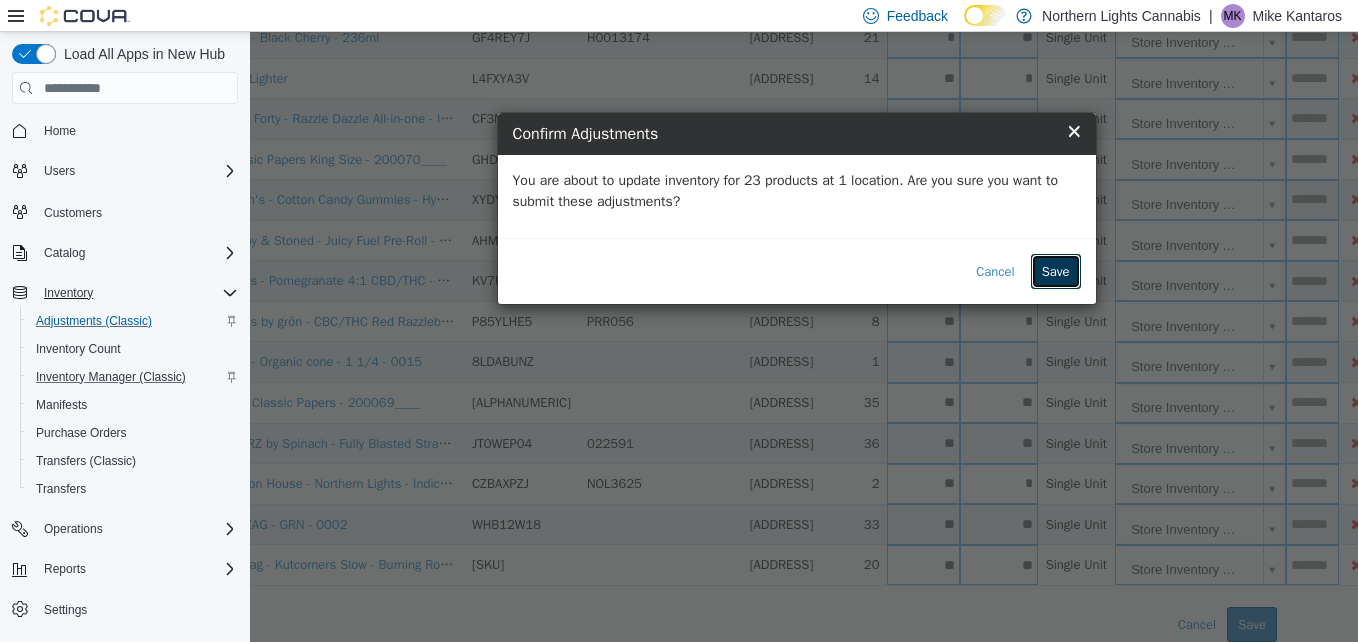 click on "Save" at bounding box center [1056, 272] 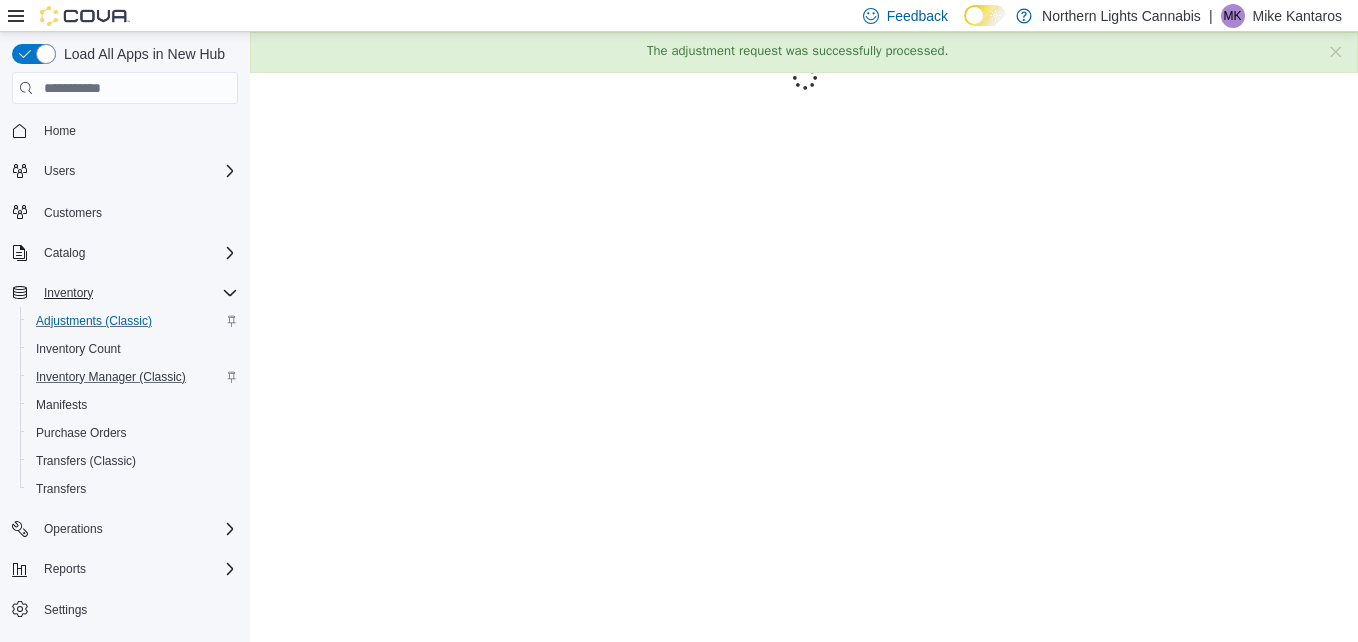 scroll, scrollTop: 0, scrollLeft: 0, axis: both 